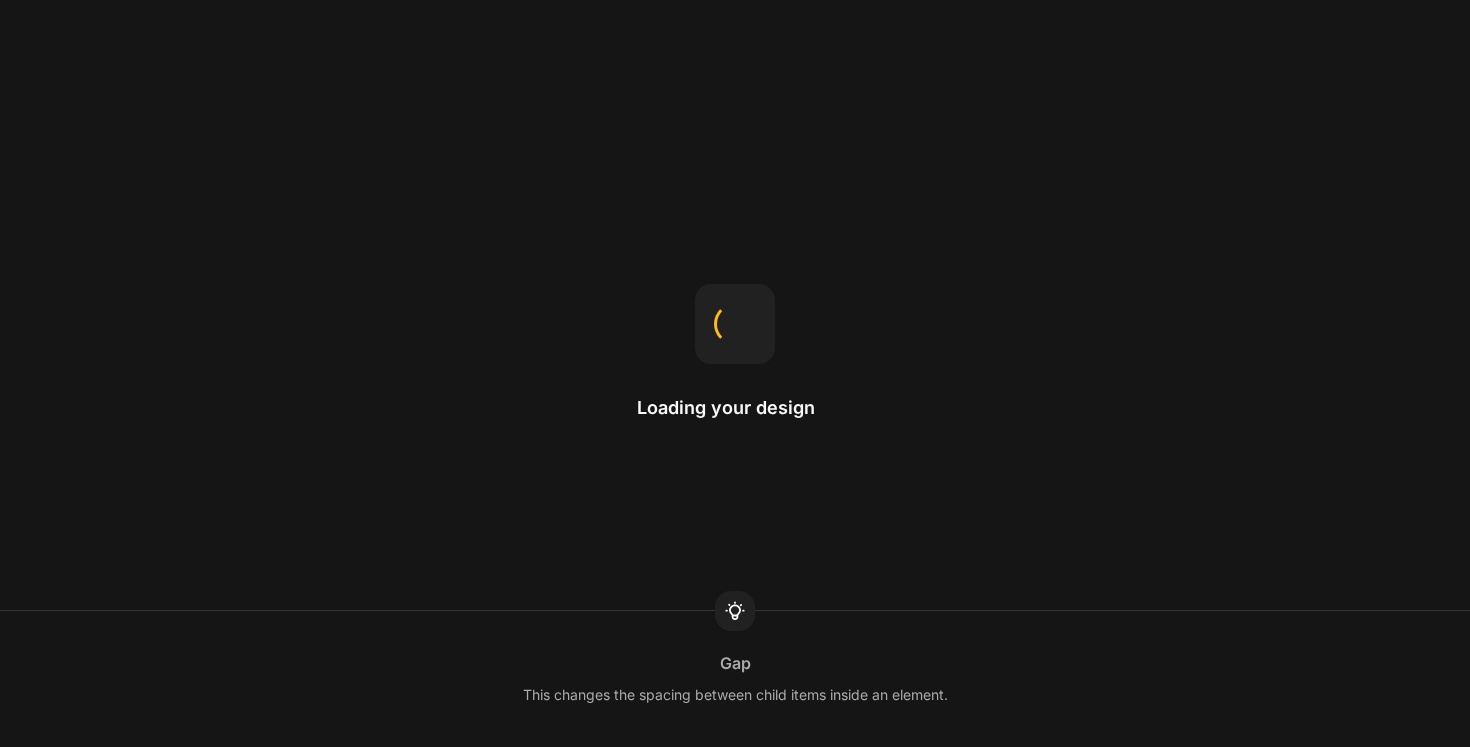 scroll, scrollTop: 0, scrollLeft: 0, axis: both 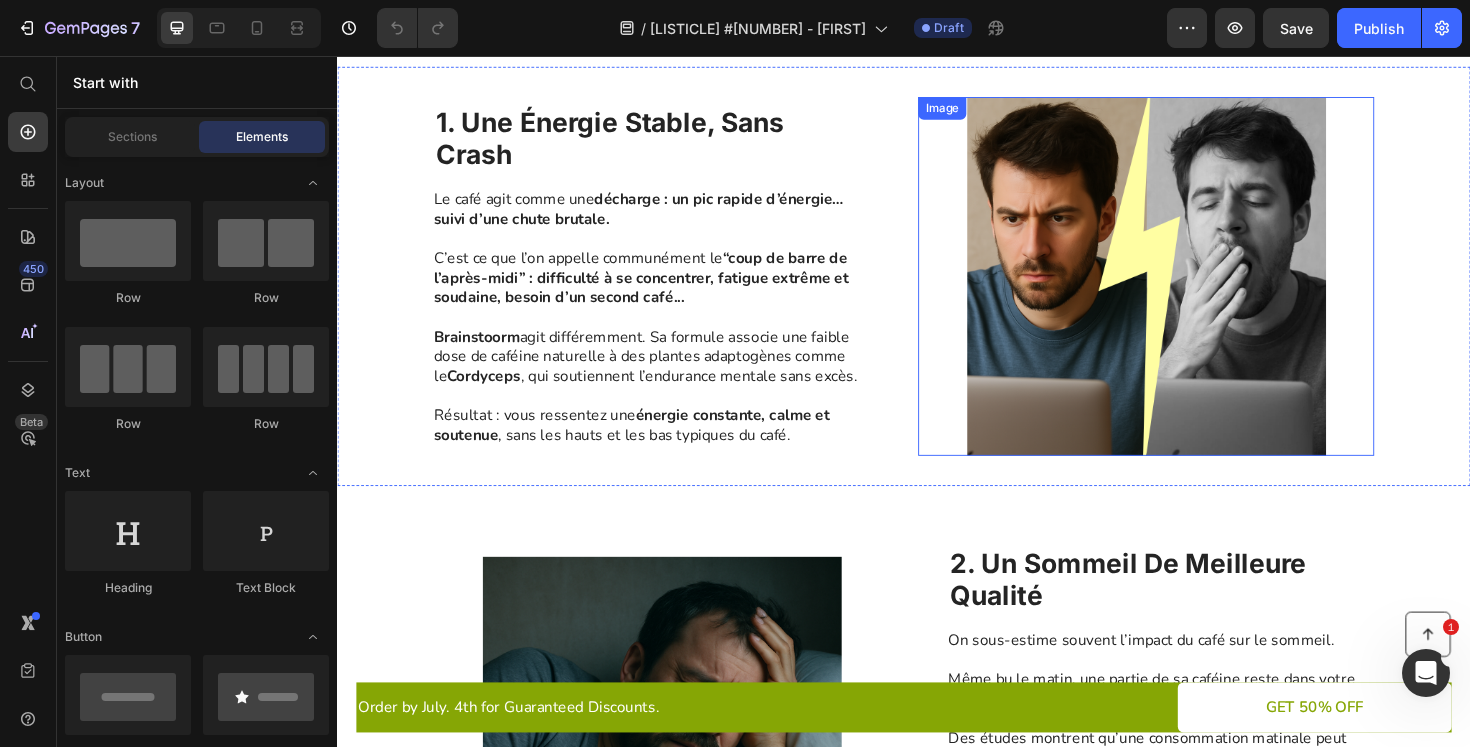 click at bounding box center [1193, 289] 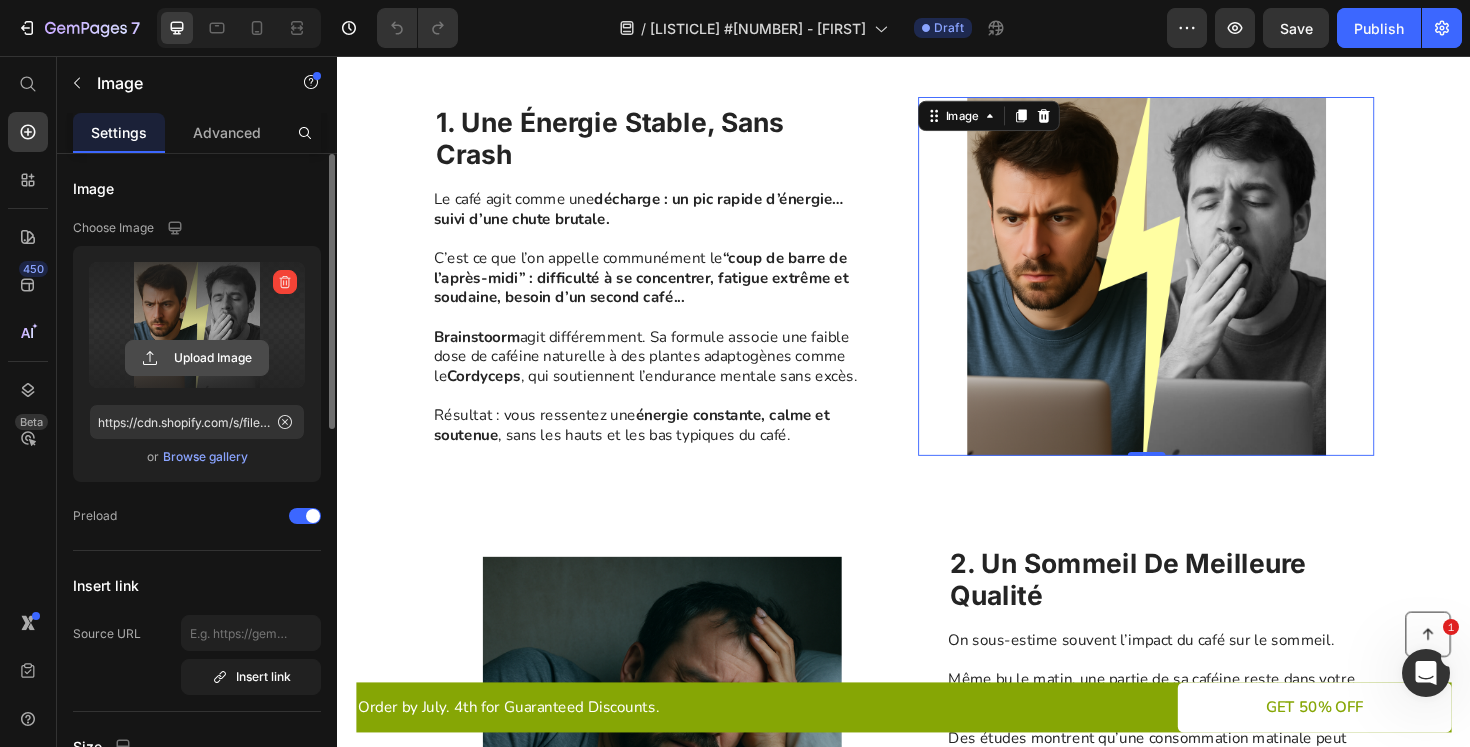 click 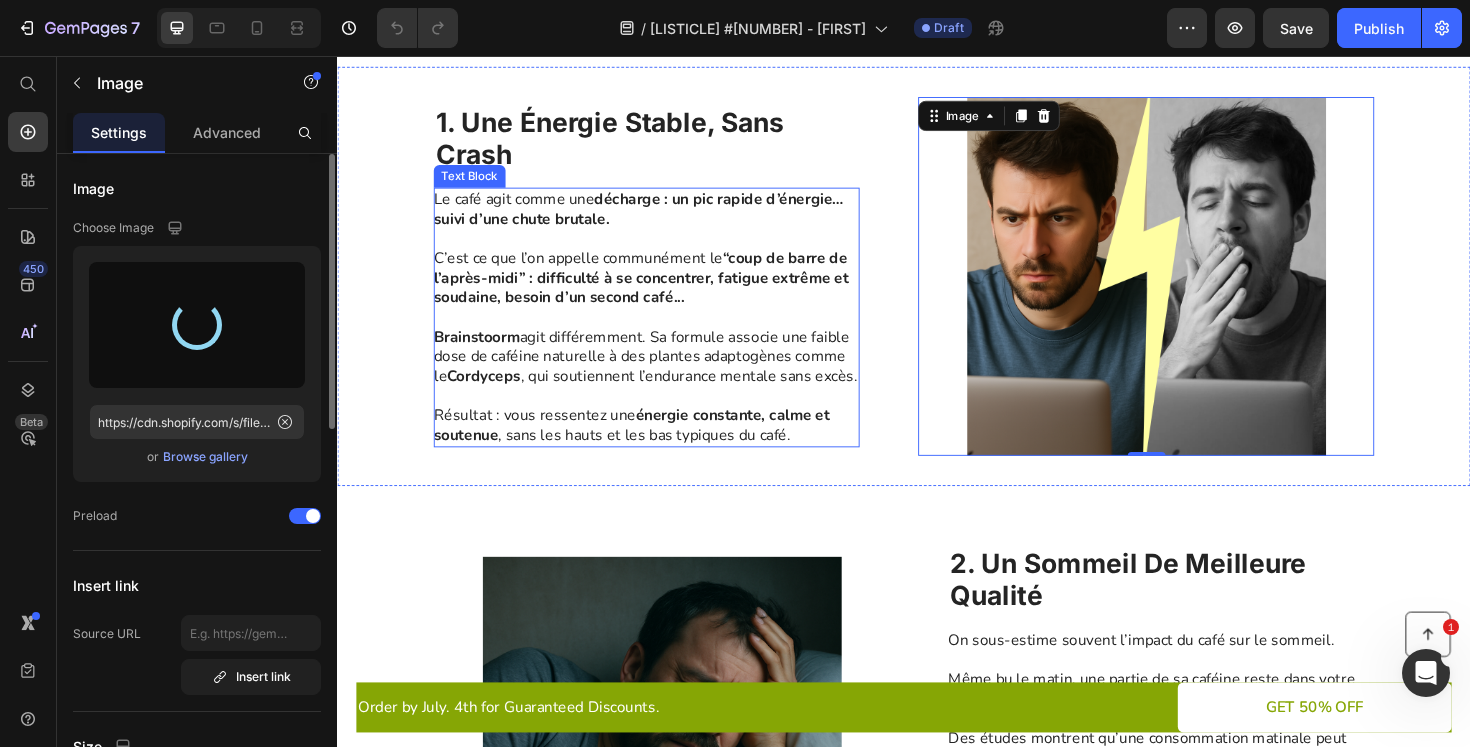 type on "https://cdn.shopify.com/s/files/1/0565/9672/5878/files/gempages_540015311529706723-4c2c9ddd-6d37-4222-815f-0b4435cb82b8.png" 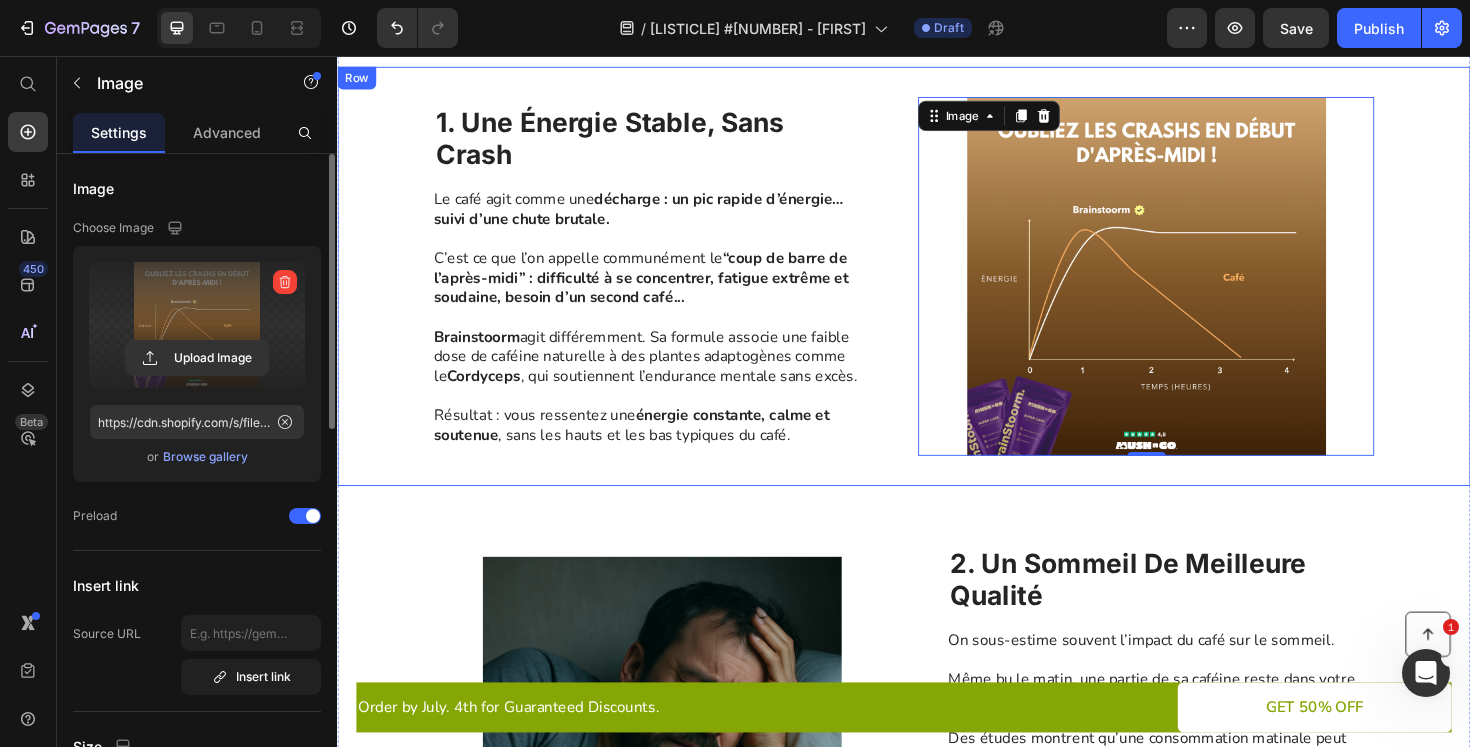 click on "1. Une énergie stable, sans crash Heading Le café agit comme une  décharge : un pic rapide d’énergie… suivi d’une chute brutale.    C’est ce que l’on appelle communément le  “coup de barre de l’après-midi” : difficulté à se concentrer, fatigue extrême et soudaine, besoin d’un second café...   Brainstoorm  agit différemment. Sa formule associe une faible dose de caféine naturelle à des plantes adaptogènes comme le  Cordyceps , qui soutiennent l’endurance mentale sans excès.    Résultat : vous ressentez une  énergie constante, calme et soutenue , sans les hauts et les bas typiques du café. Text Block Image   0 Row" at bounding box center [937, 289] 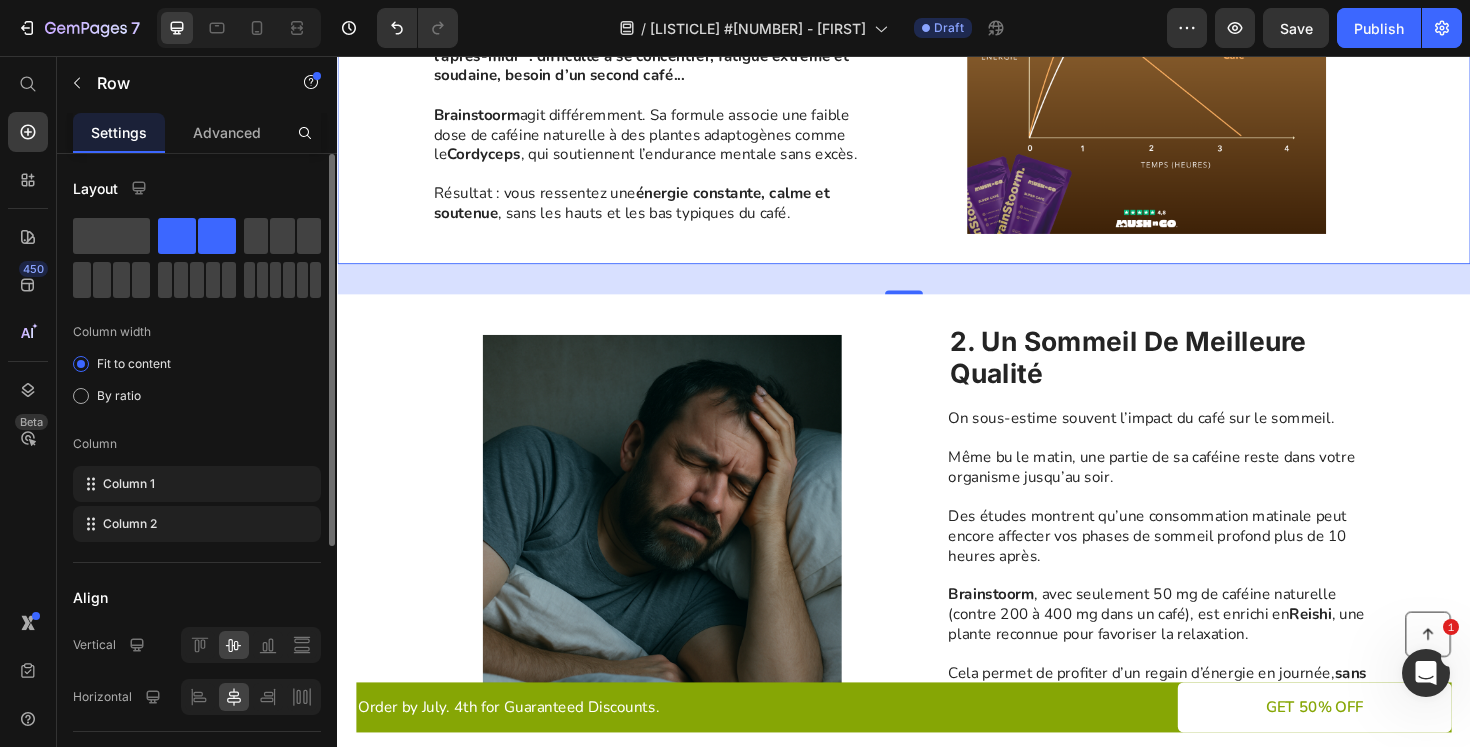 scroll, scrollTop: 776, scrollLeft: 0, axis: vertical 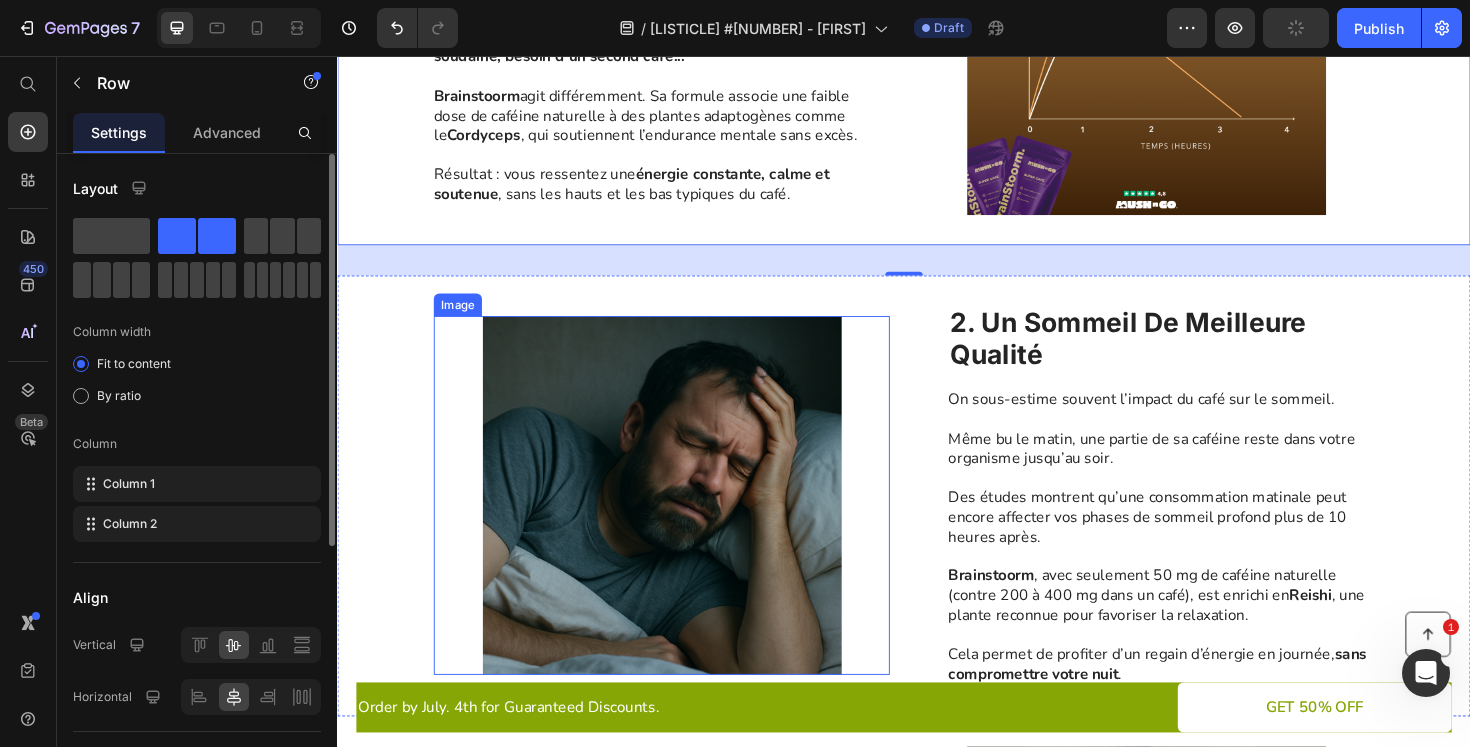 click at bounding box center [680, 521] 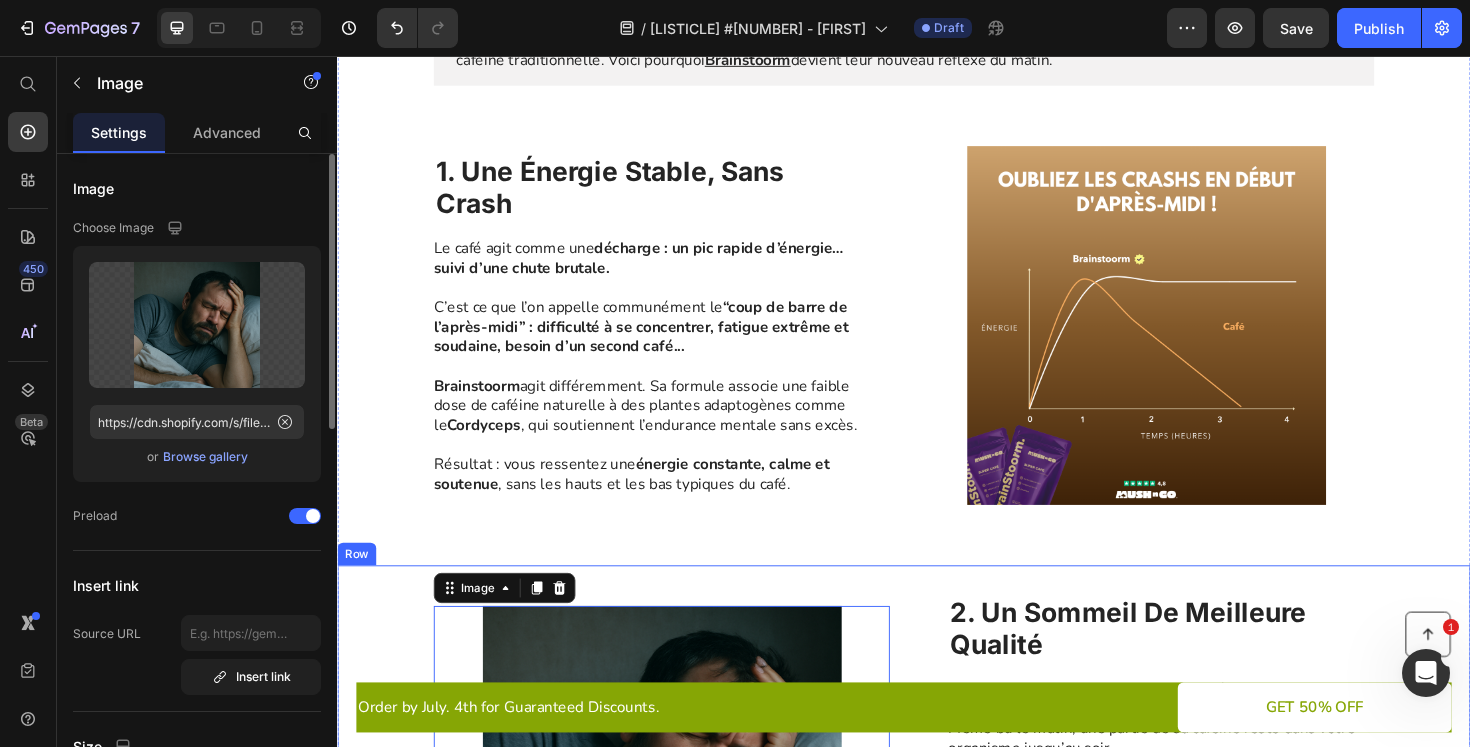 scroll, scrollTop: 426, scrollLeft: 0, axis: vertical 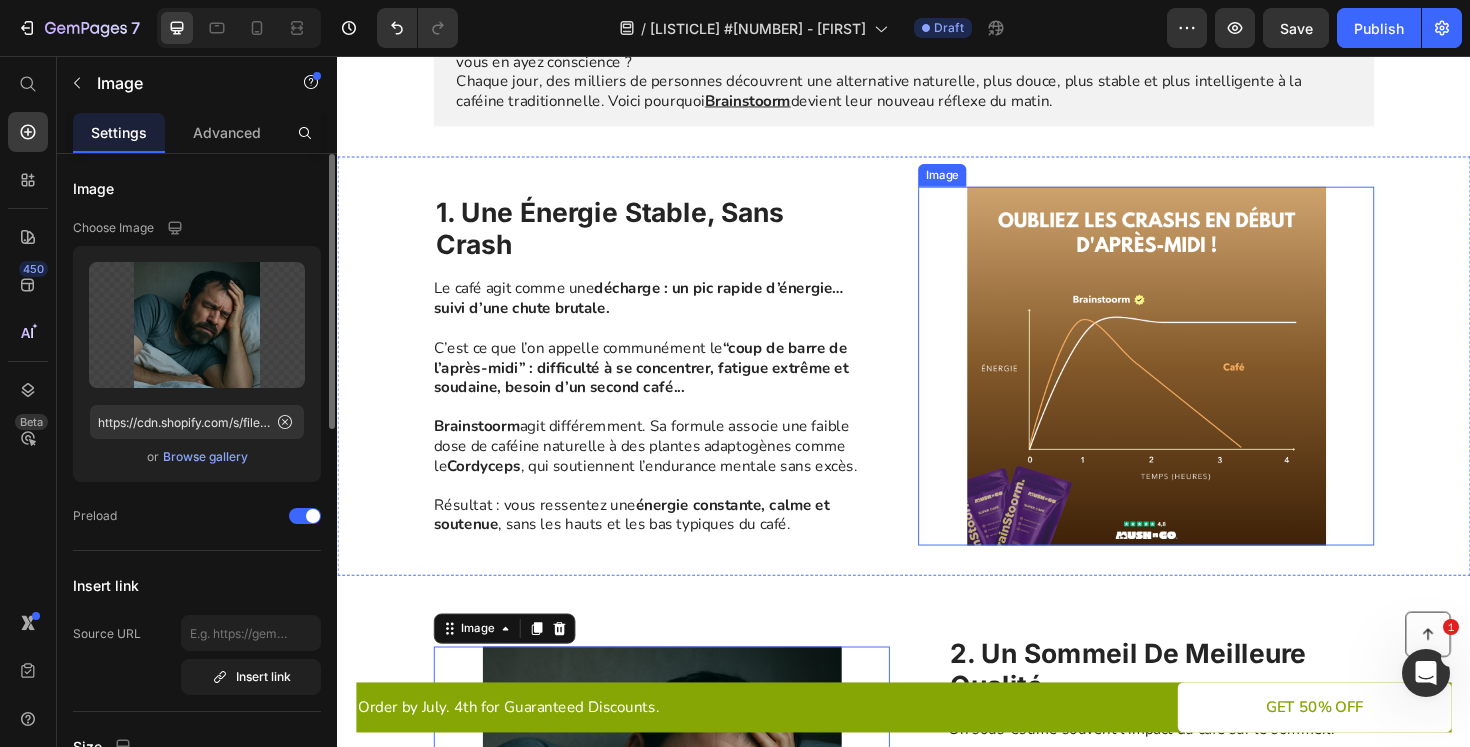 click at bounding box center [1193, 384] 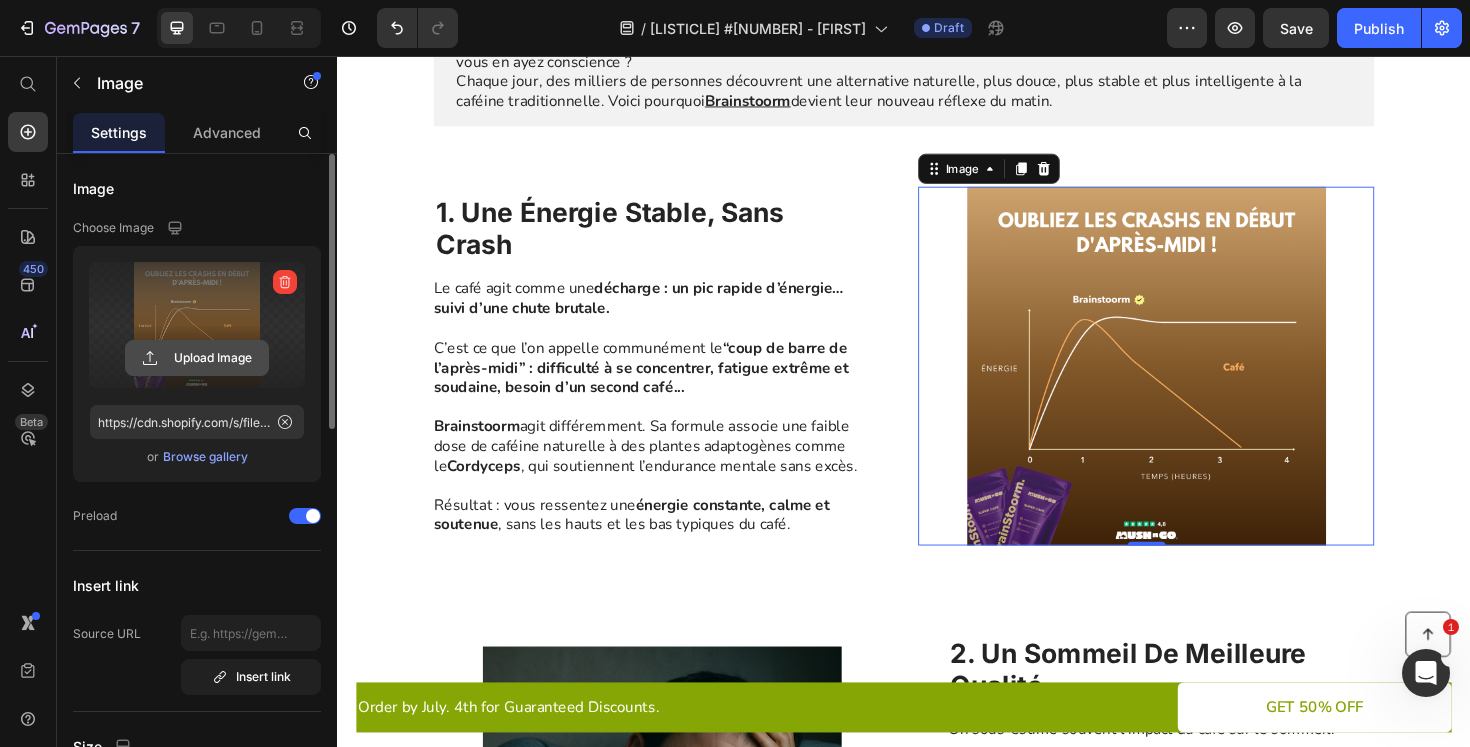 click 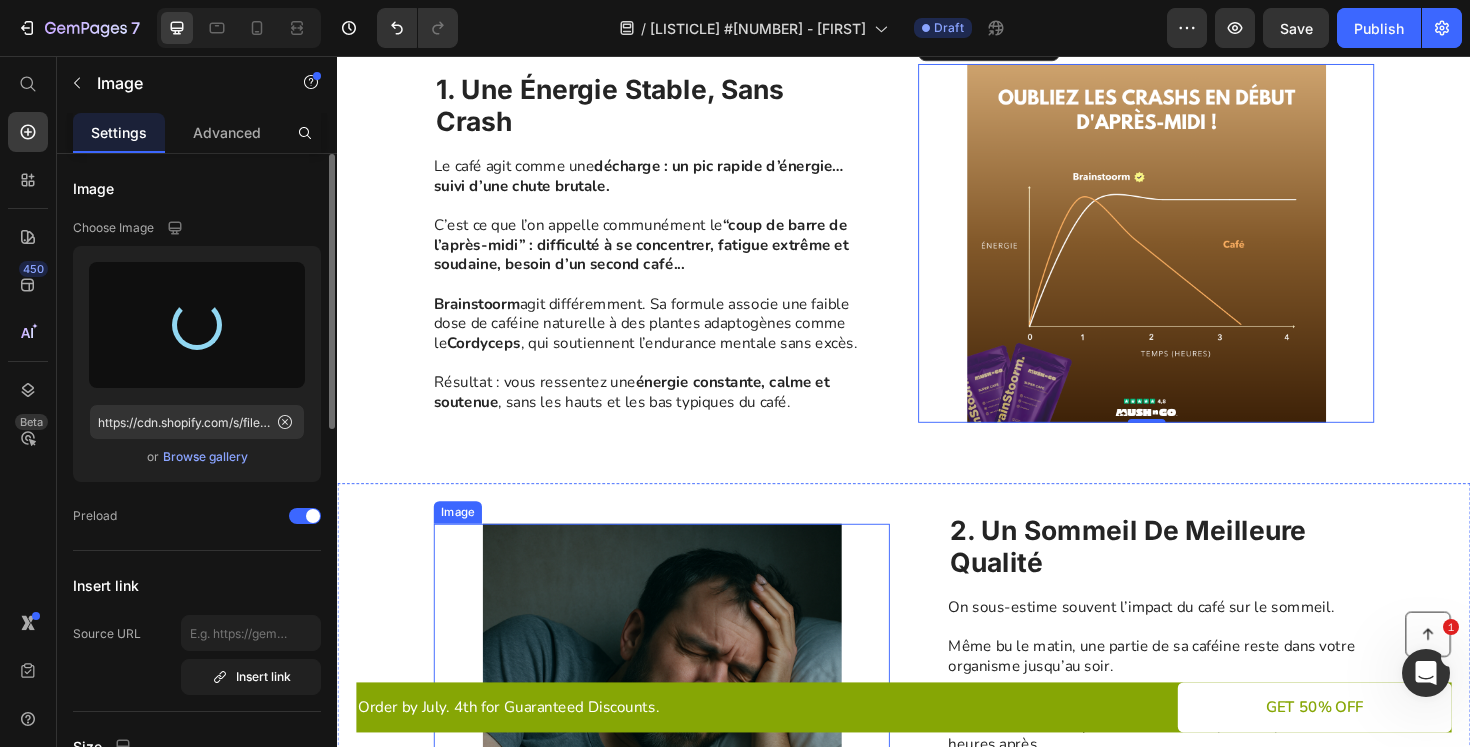 scroll, scrollTop: 539, scrollLeft: 0, axis: vertical 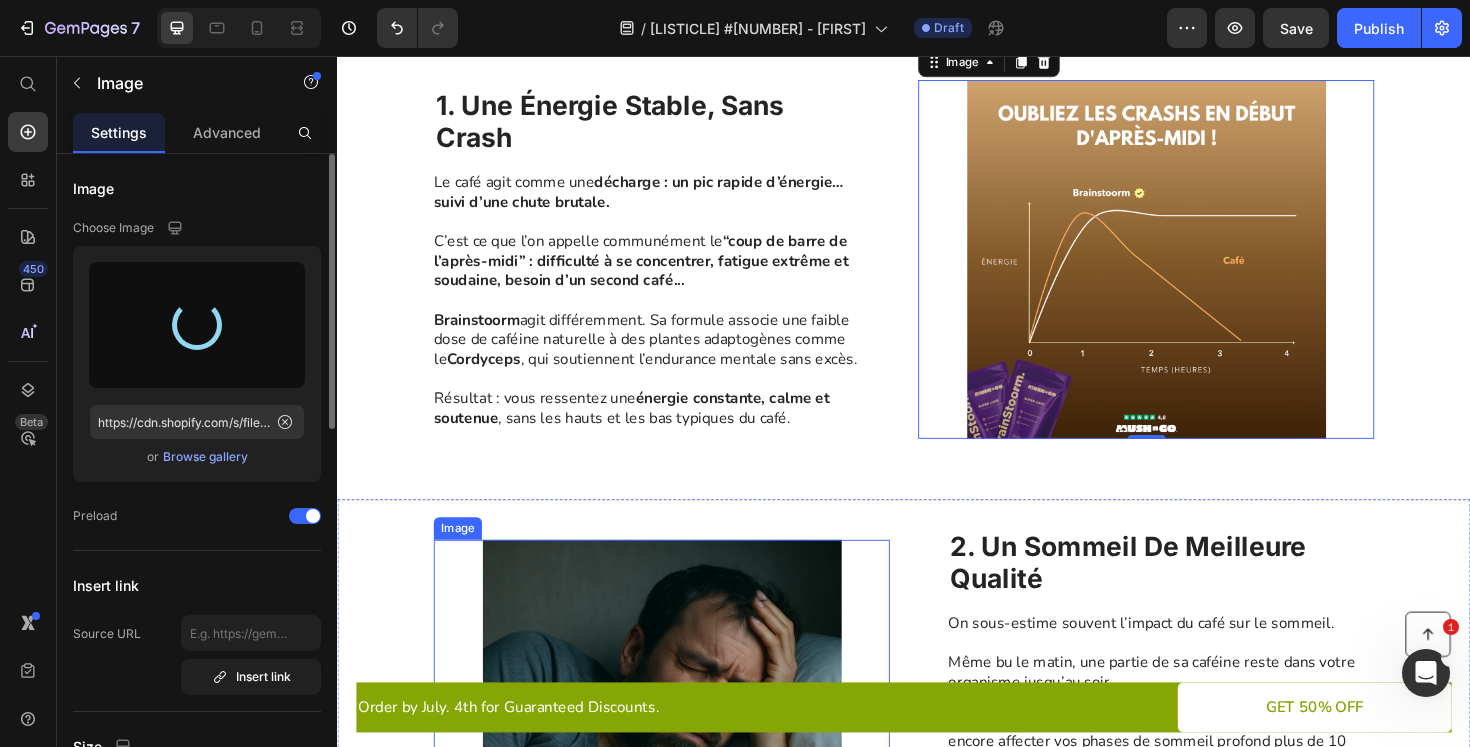 type on "https://cdn.shopify.com/s/files/1/0565/9672/5878/files/gempages_540015311529706723-ed4e86fe-26c2-4da1-ad7a-6212acf9d10d.png" 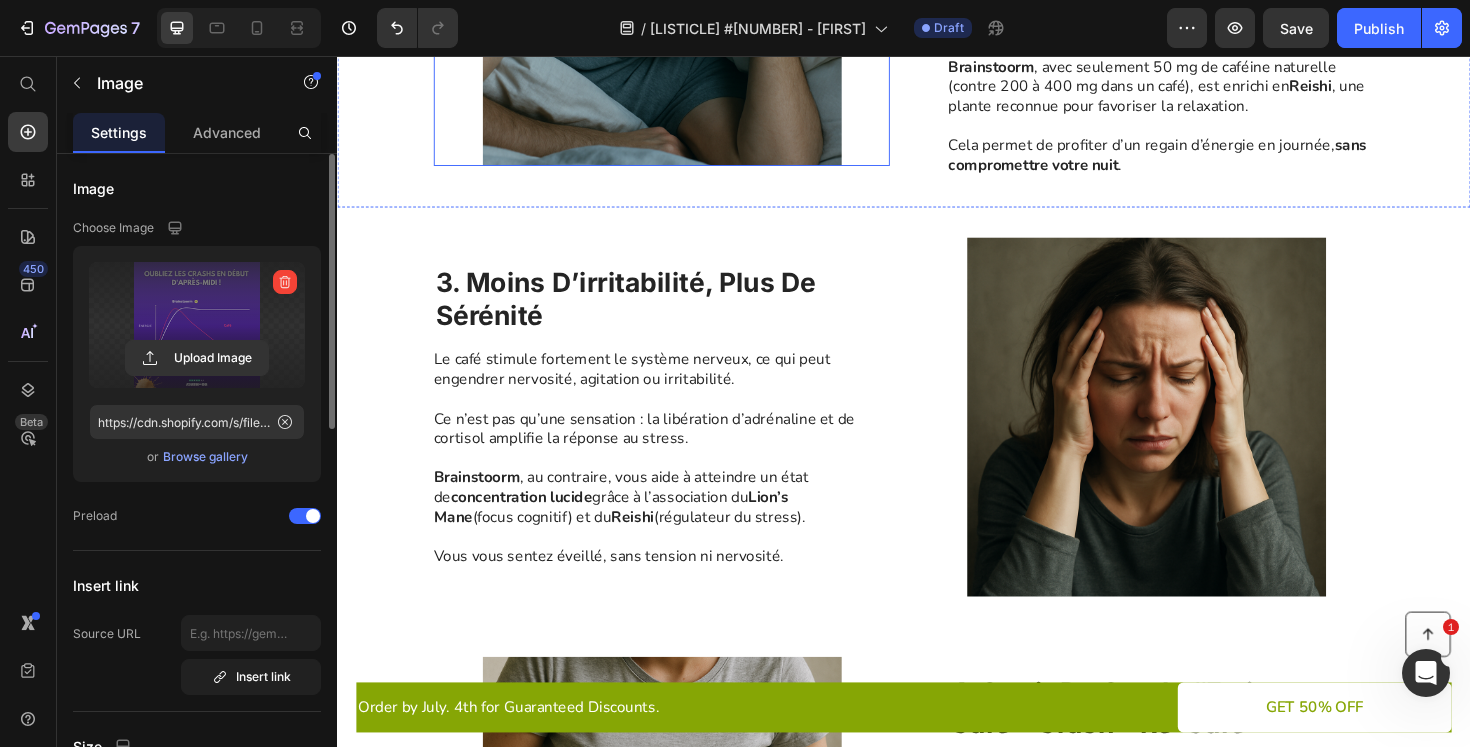 scroll, scrollTop: 1413, scrollLeft: 0, axis: vertical 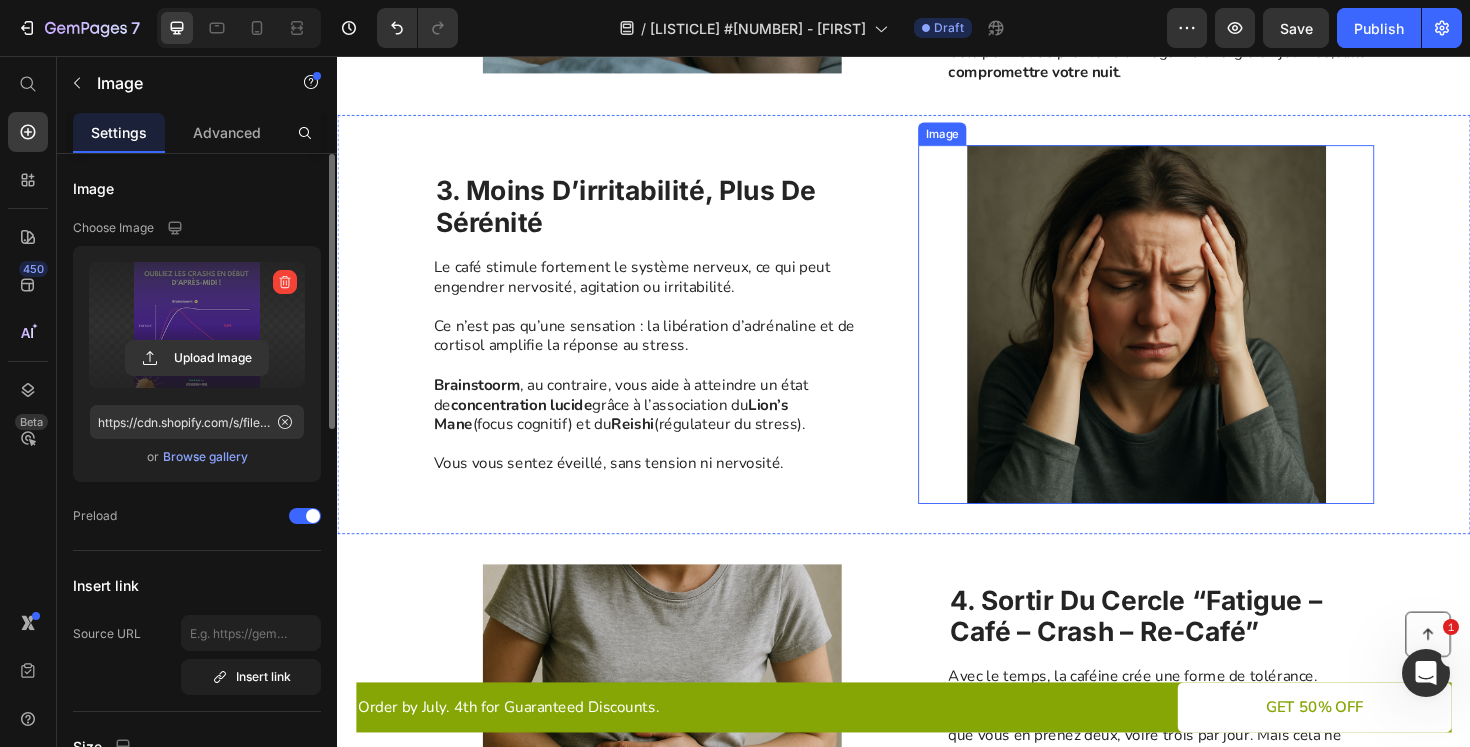 click at bounding box center (1193, 340) 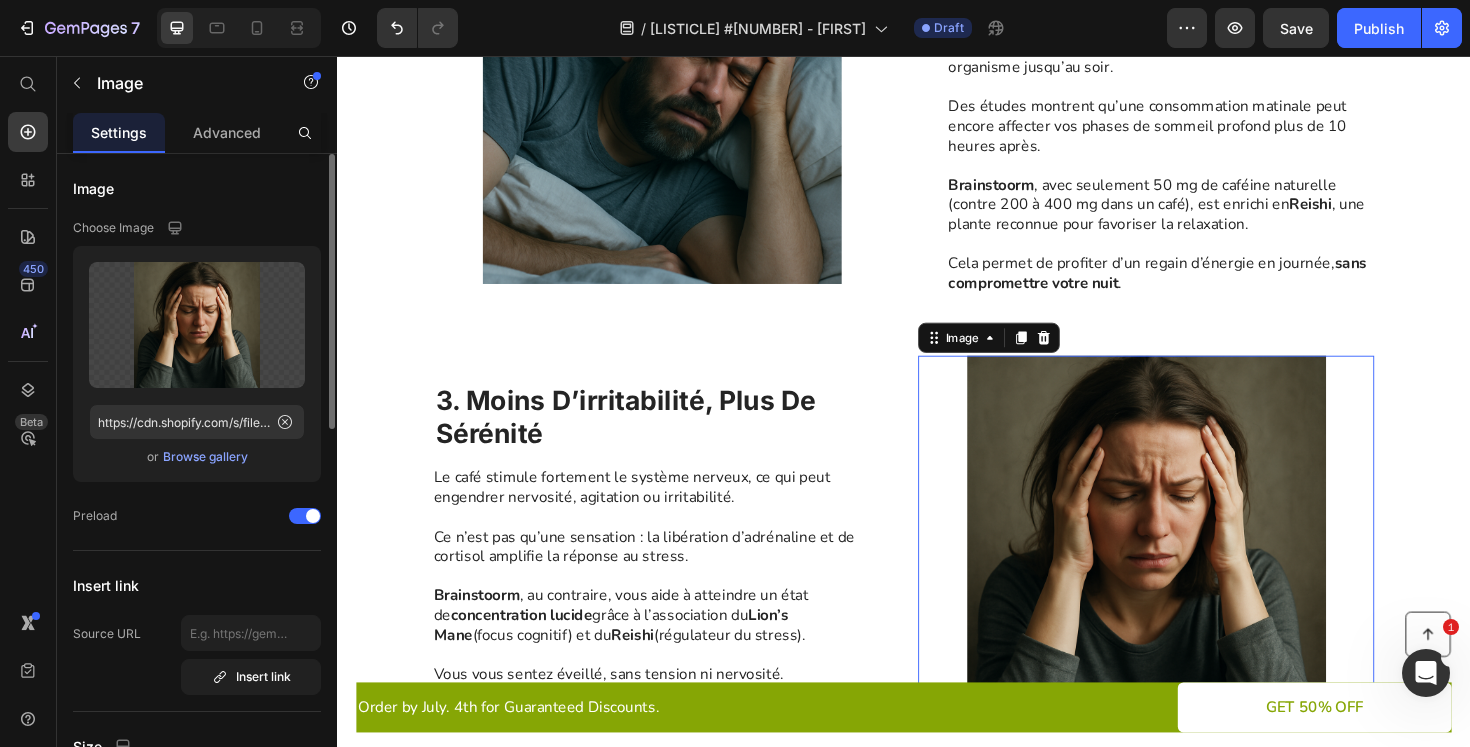 scroll, scrollTop: 1405, scrollLeft: 0, axis: vertical 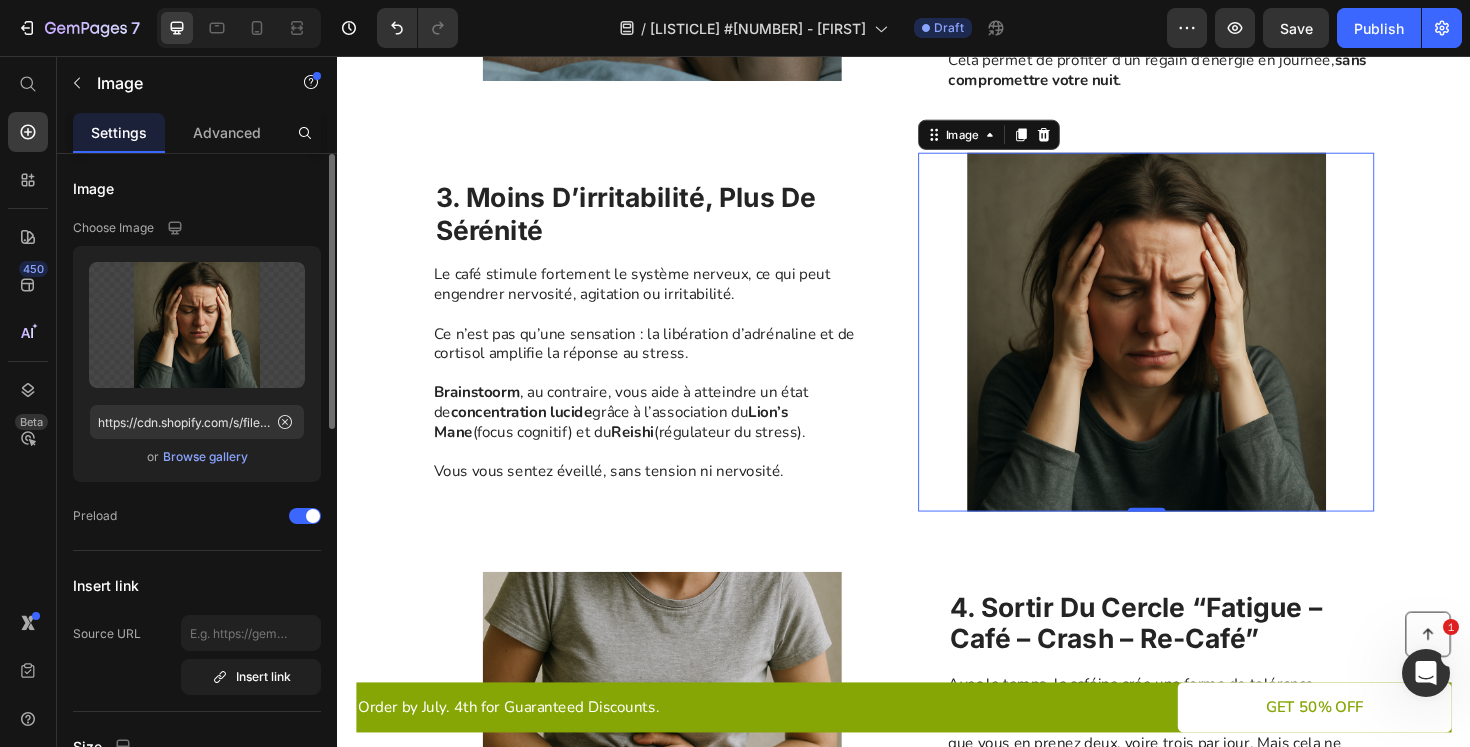 click at bounding box center (1193, 348) 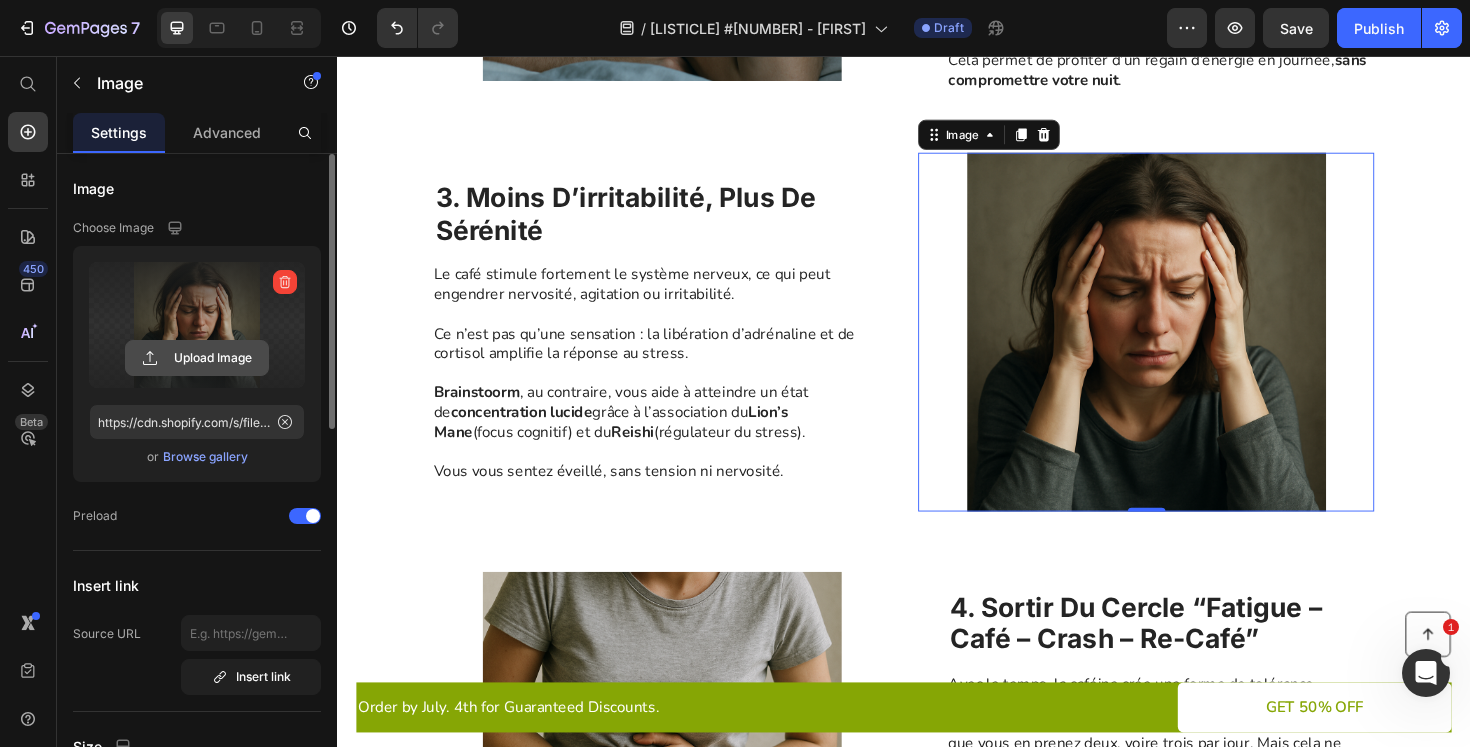 click 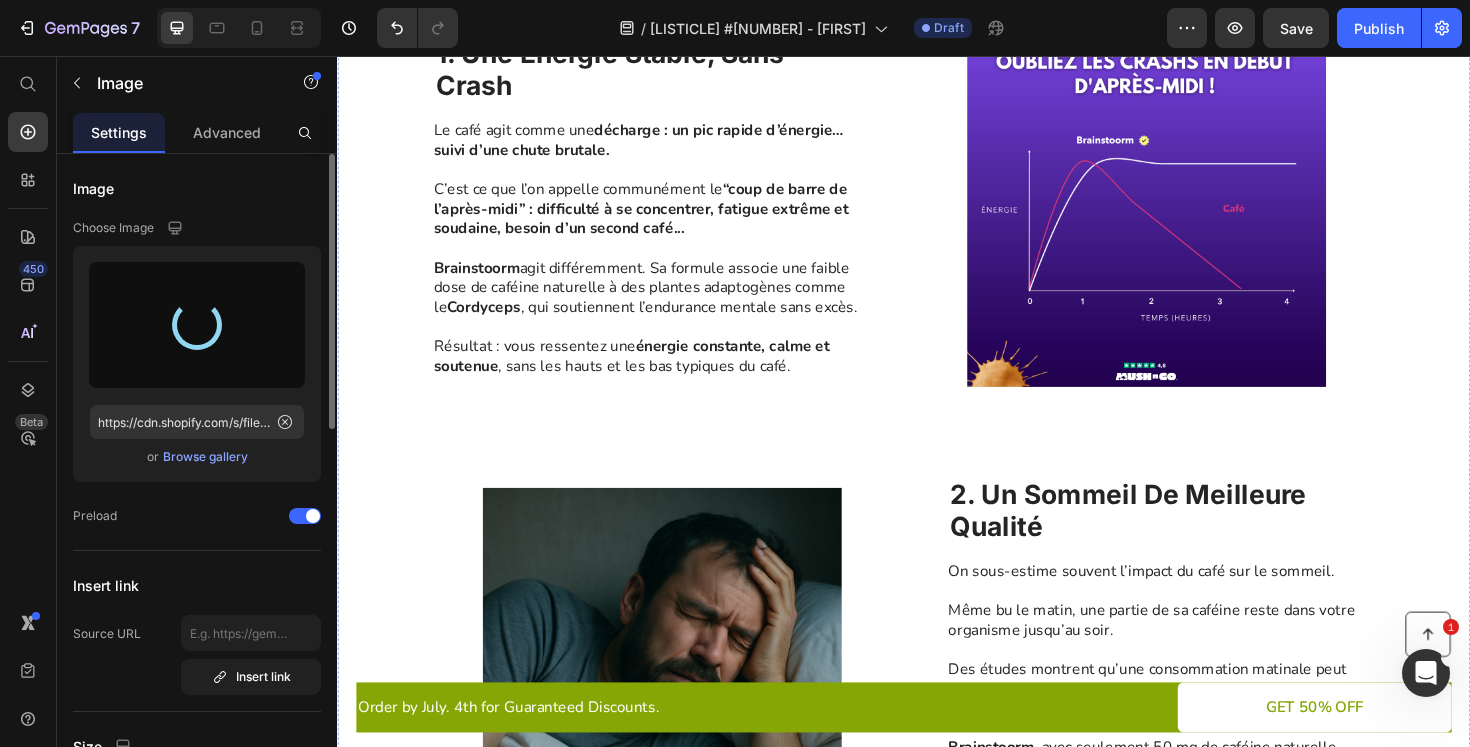 scroll, scrollTop: 586, scrollLeft: 0, axis: vertical 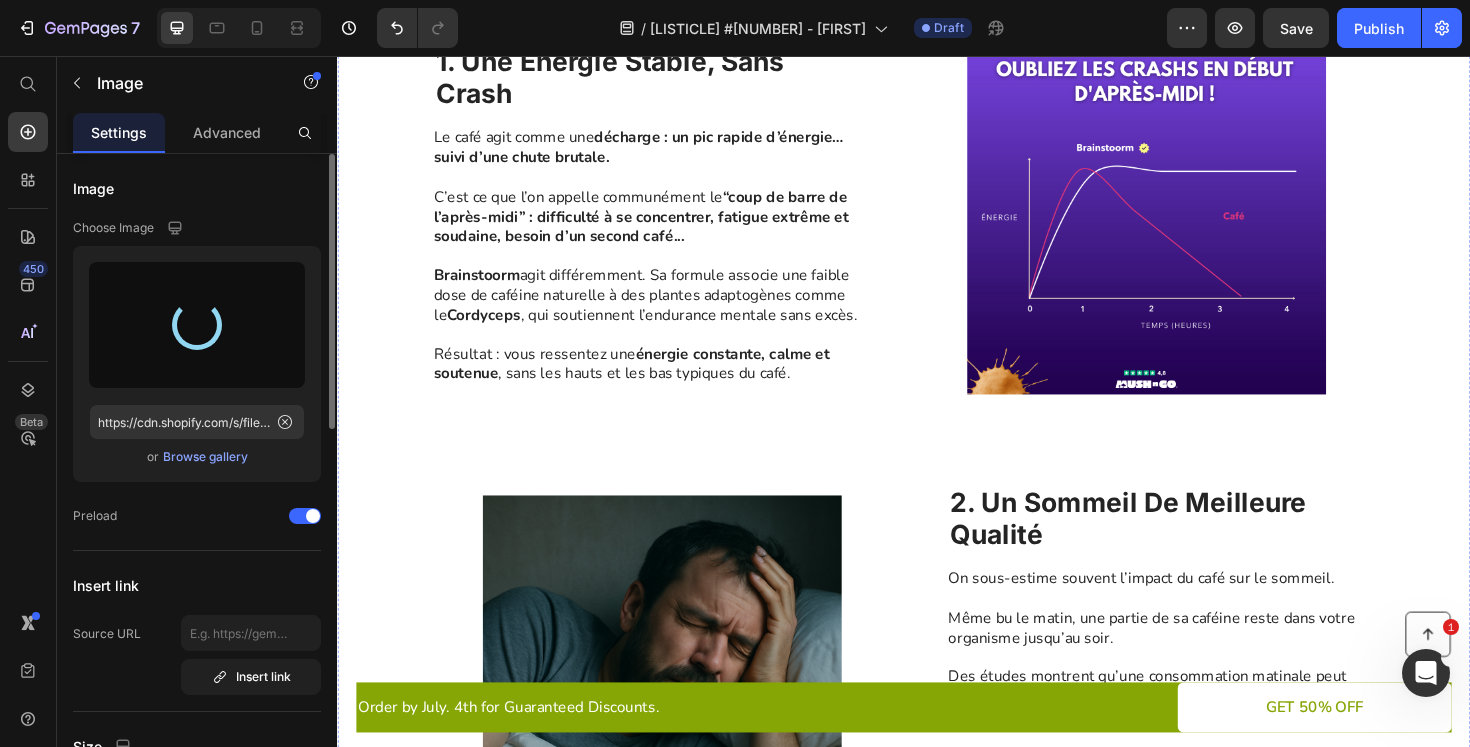 type on "https://cdn.shopify.com/s/files/1/0565/9672/5878/files/gempages_540015311529706723-4b57ce1c-2124-48b0-aeeb-a24f66620b96.png" 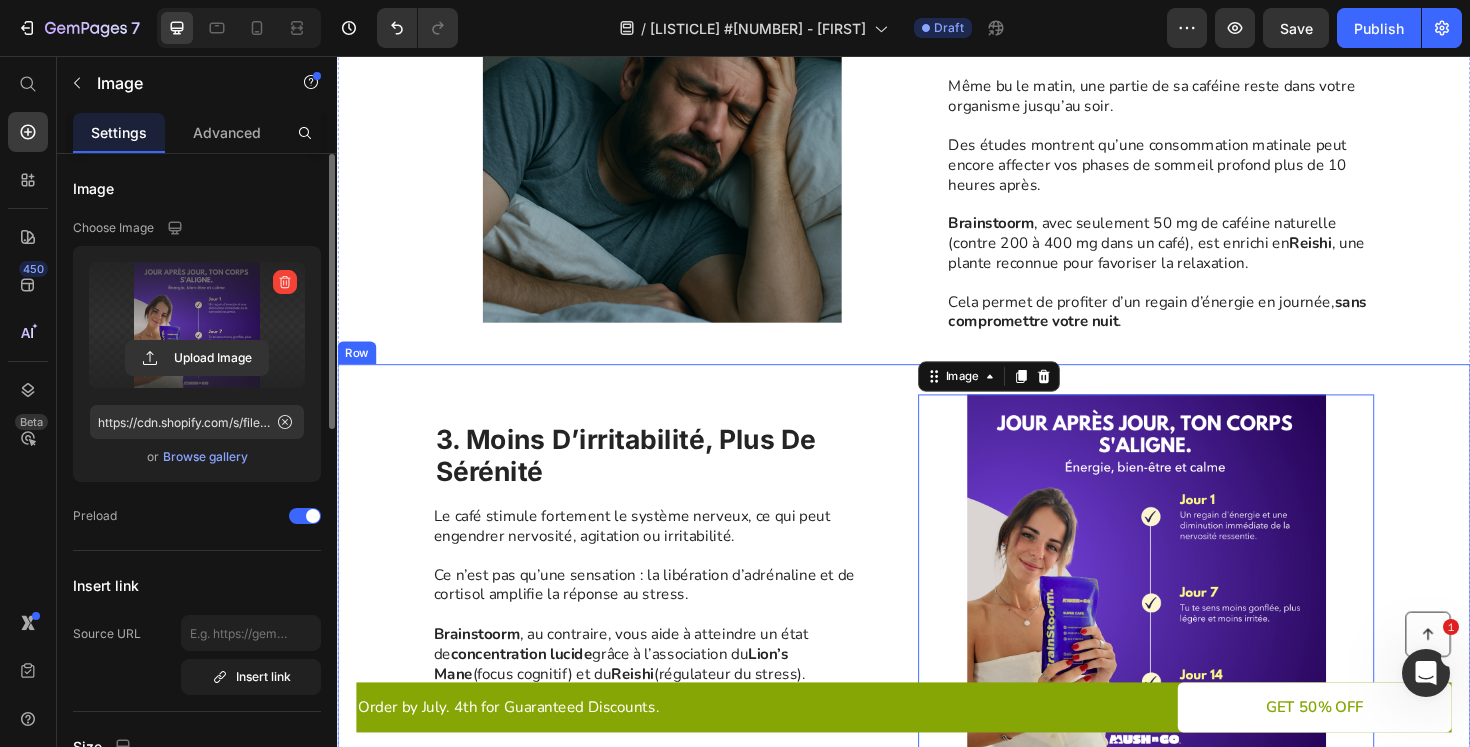 scroll, scrollTop: 1165, scrollLeft: 0, axis: vertical 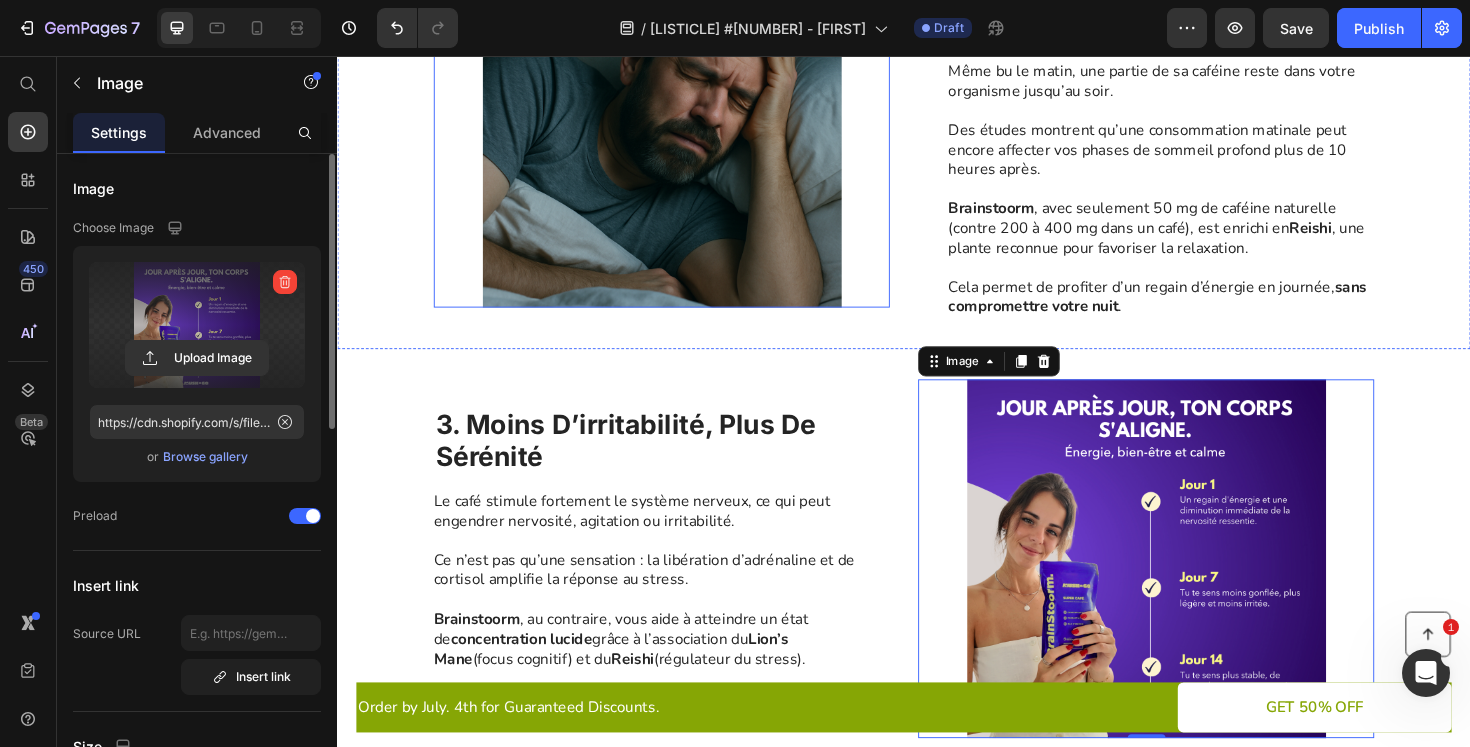 click at bounding box center [680, 132] 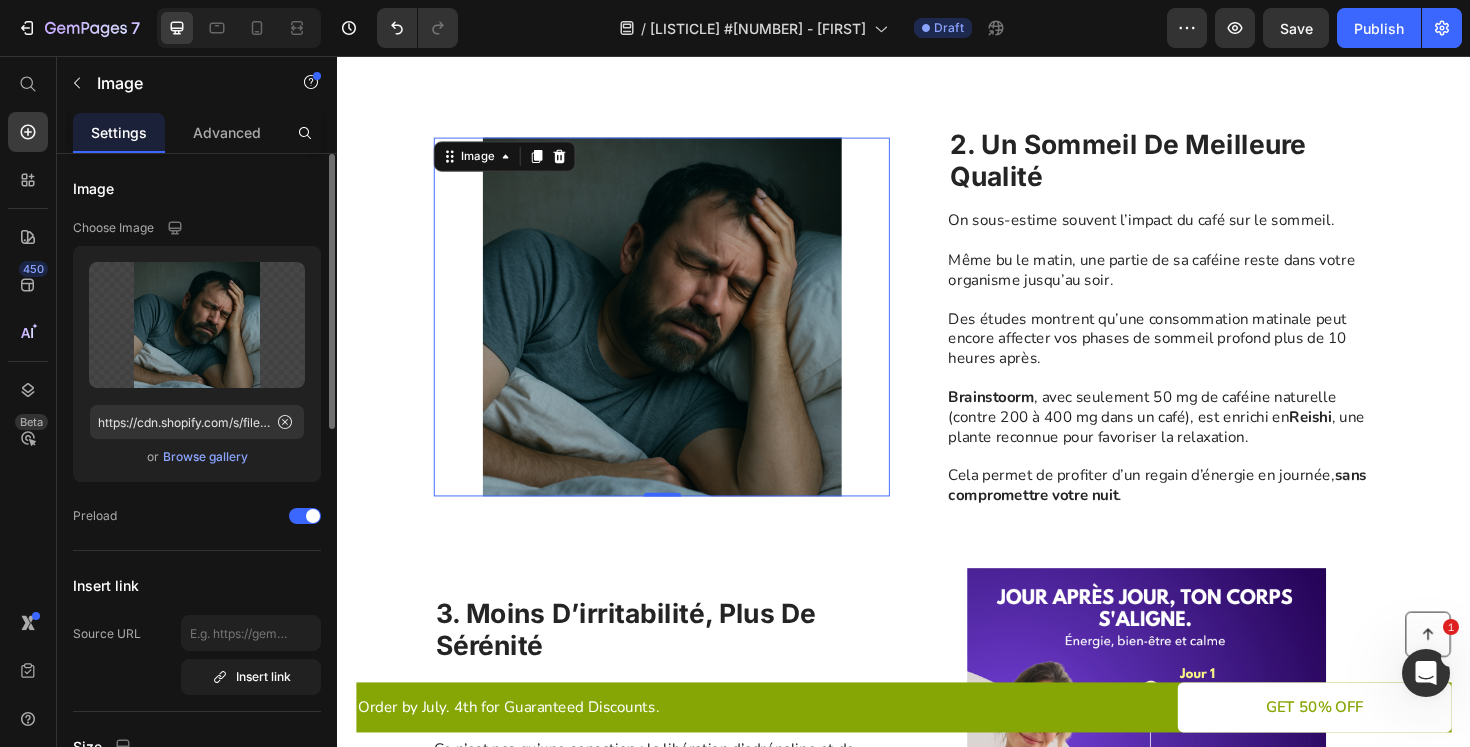scroll, scrollTop: 921, scrollLeft: 0, axis: vertical 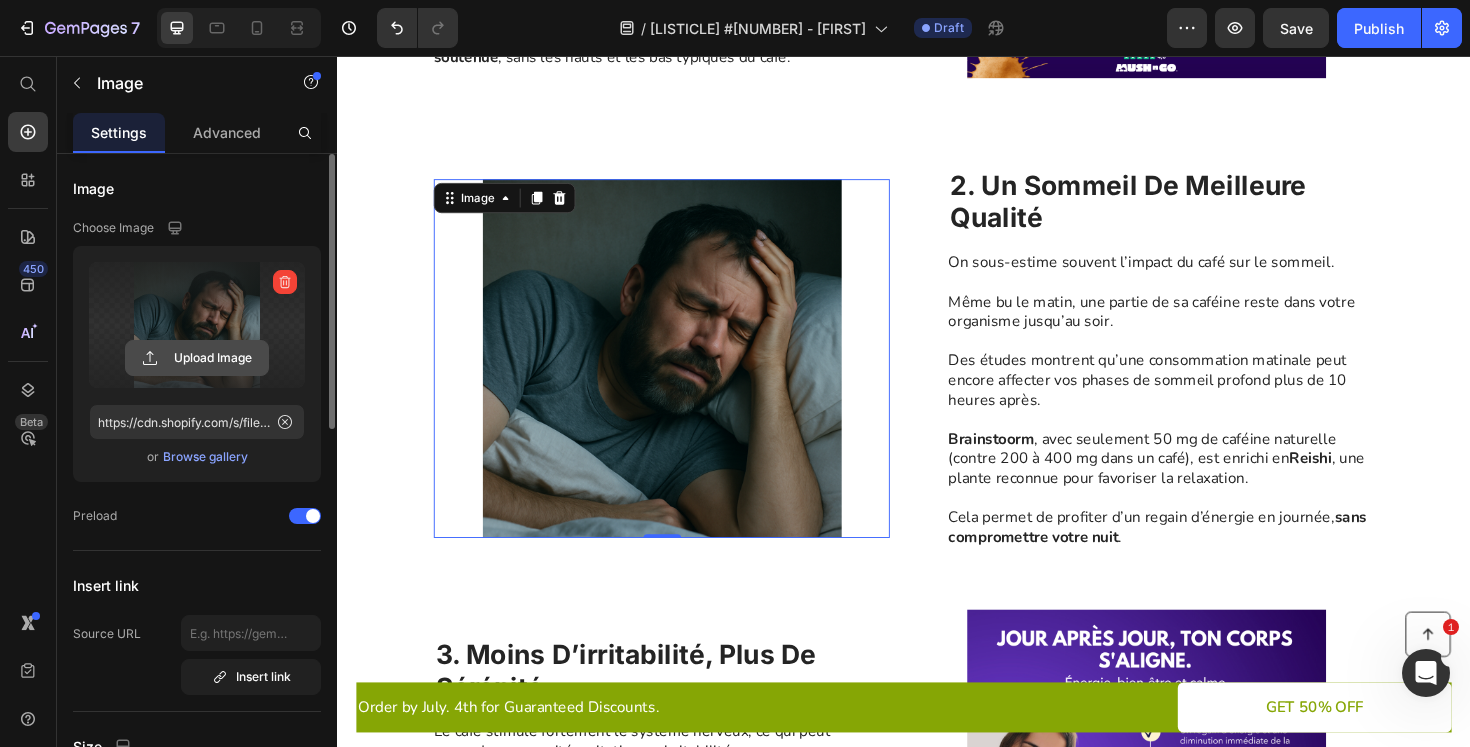 click 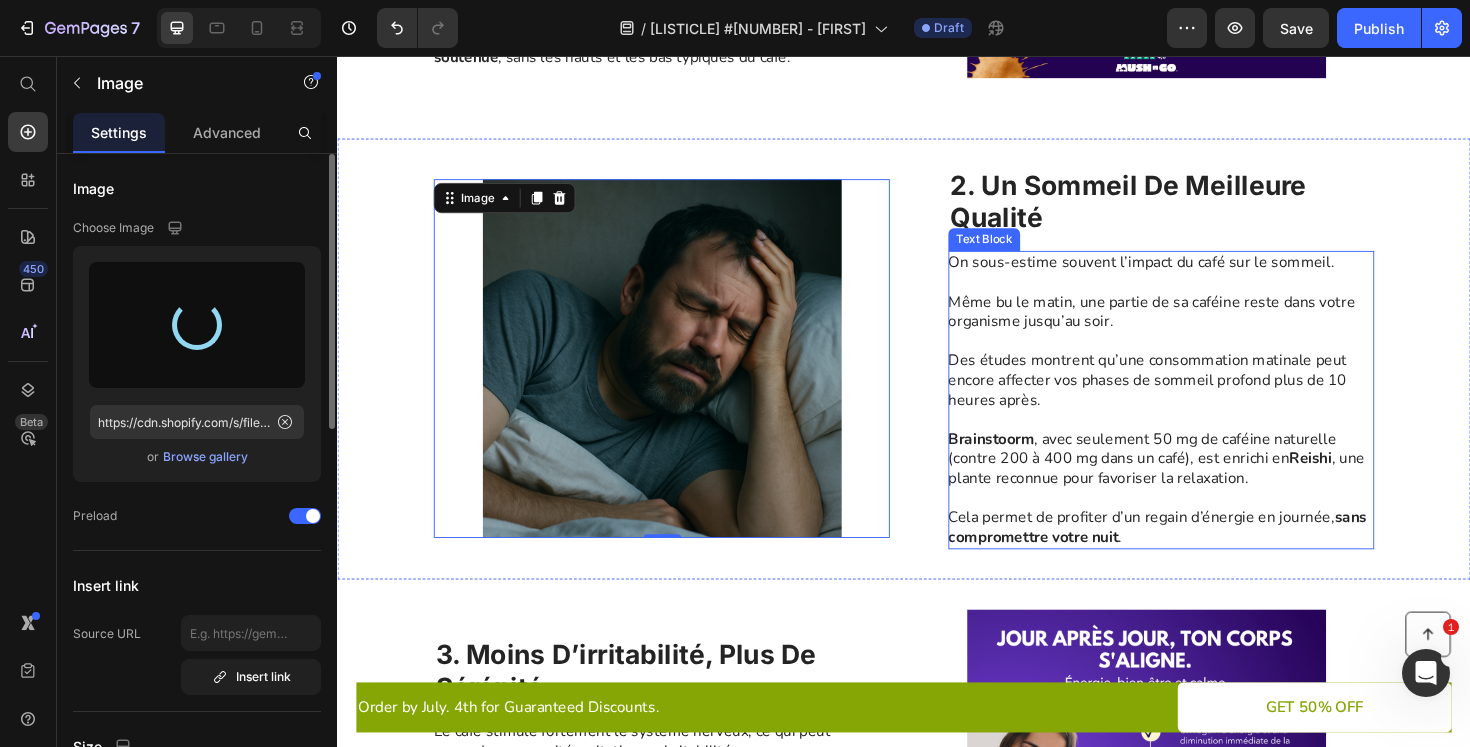 type on "https://cdn.shopify.com/s/files/1/0565/9672/5878/files/gempages_540015311529706723-1cc977cb-2f8b-446d-b832-c0b596e5148c.png" 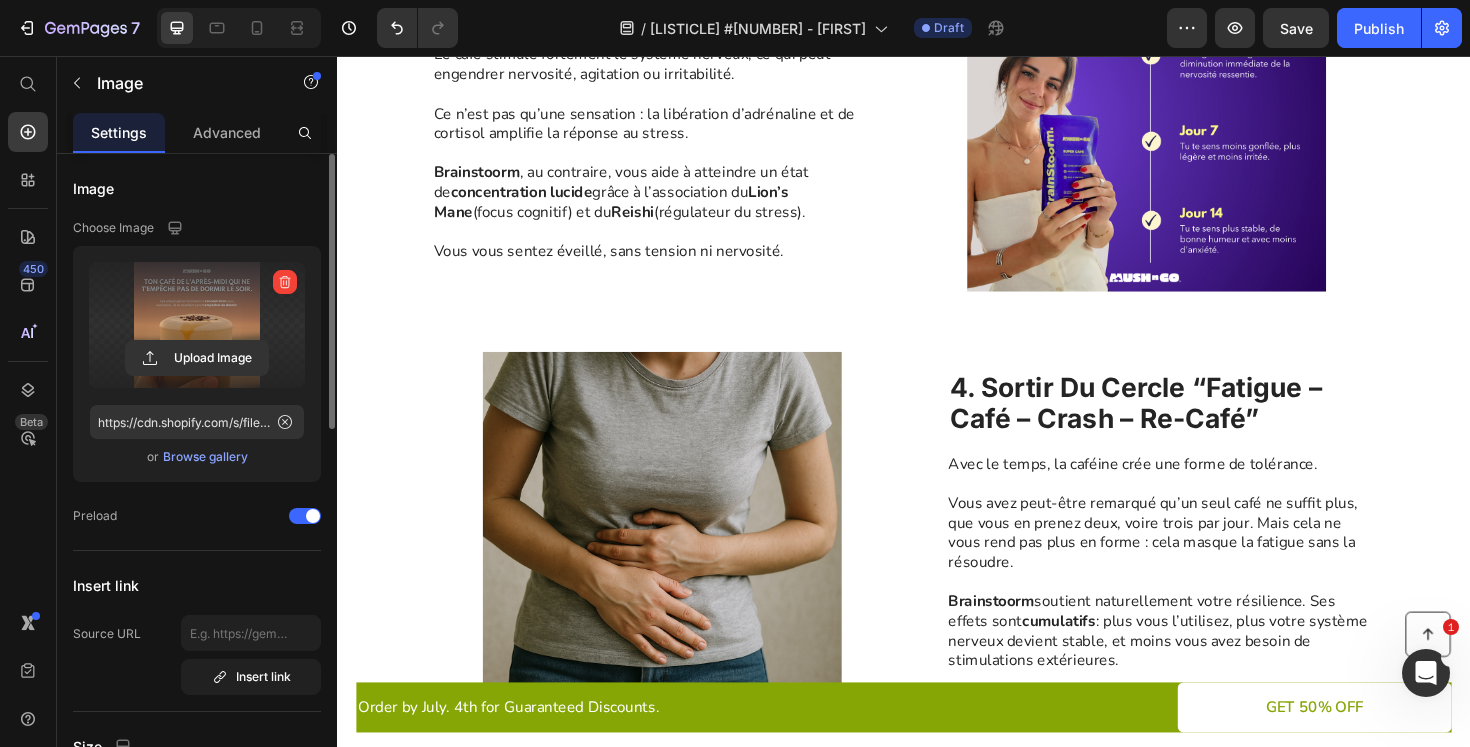 scroll, scrollTop: 1947, scrollLeft: 0, axis: vertical 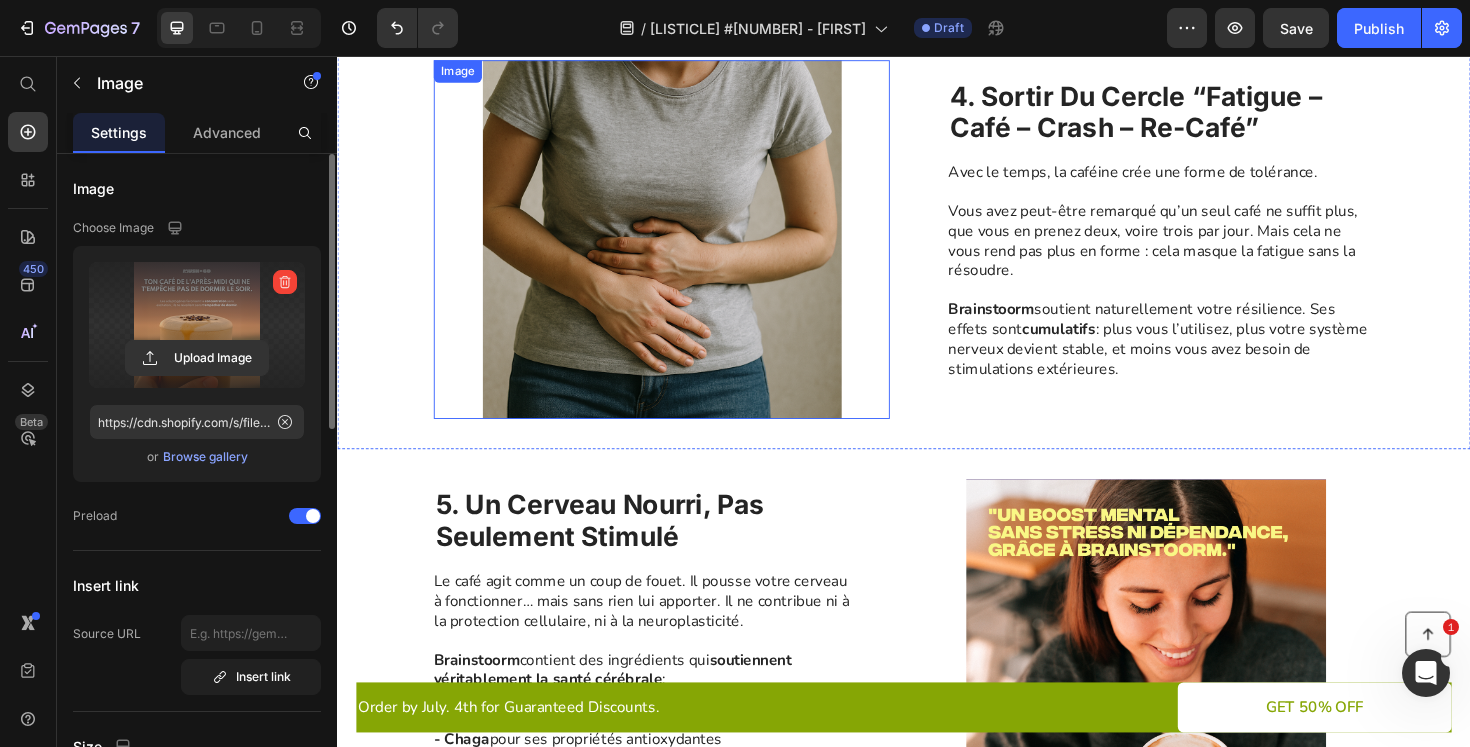 click at bounding box center (680, 250) 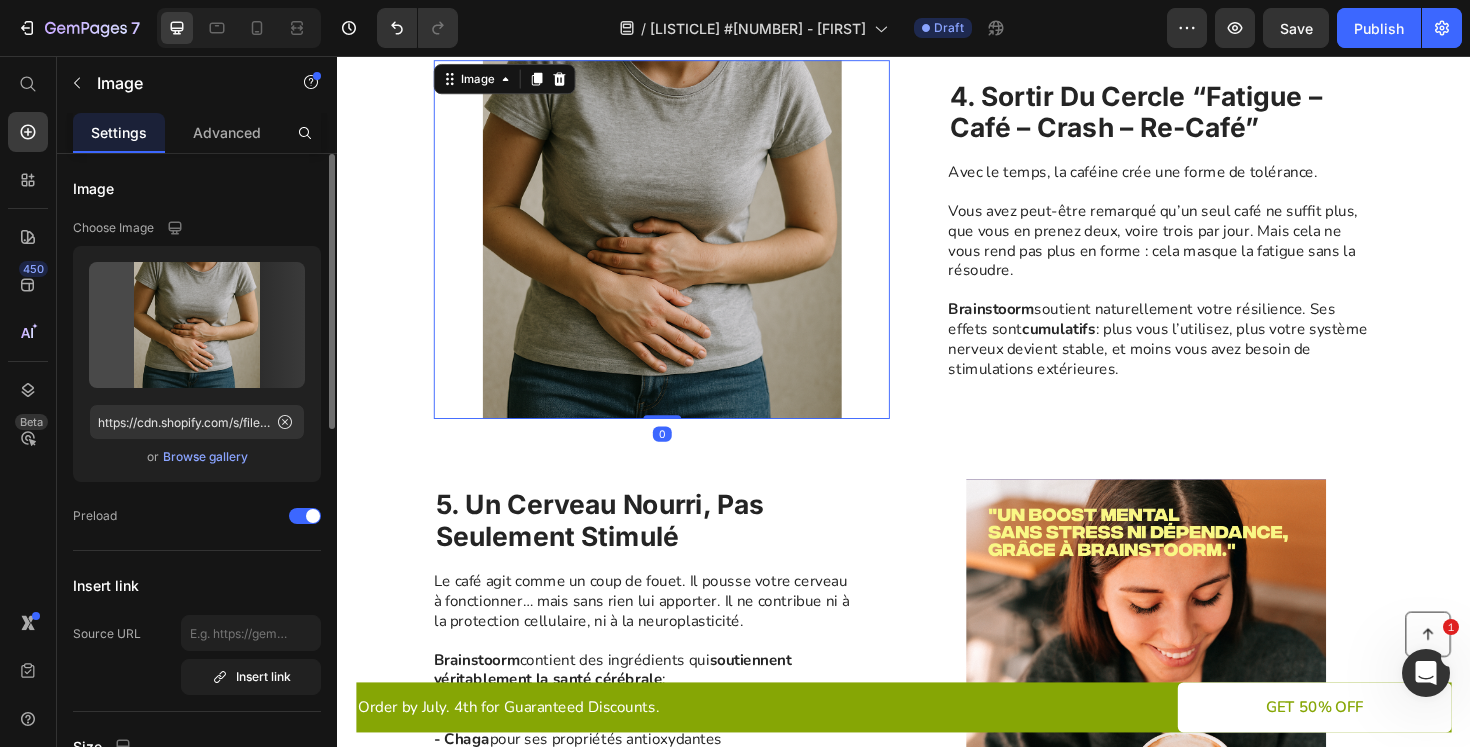 click at bounding box center (680, 250) 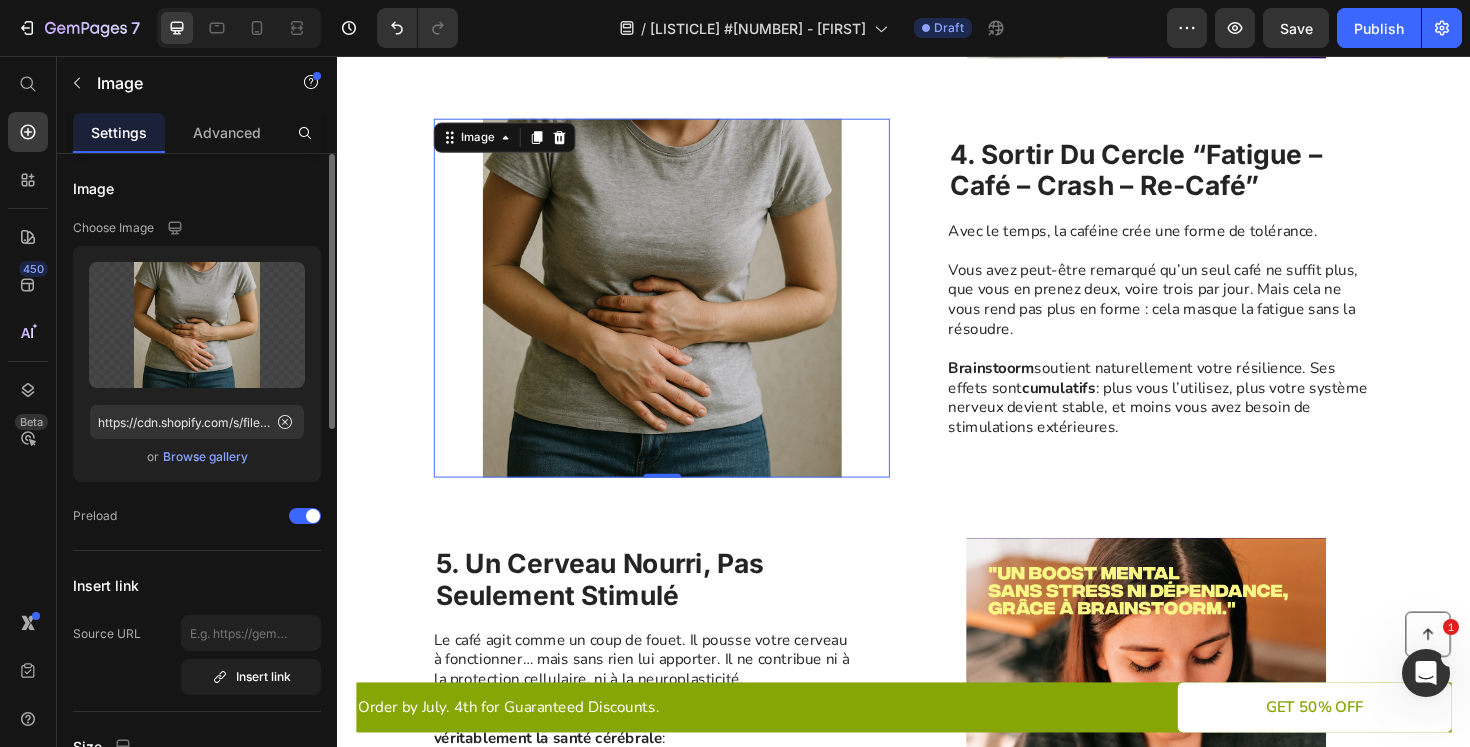 scroll, scrollTop: 1870, scrollLeft: 0, axis: vertical 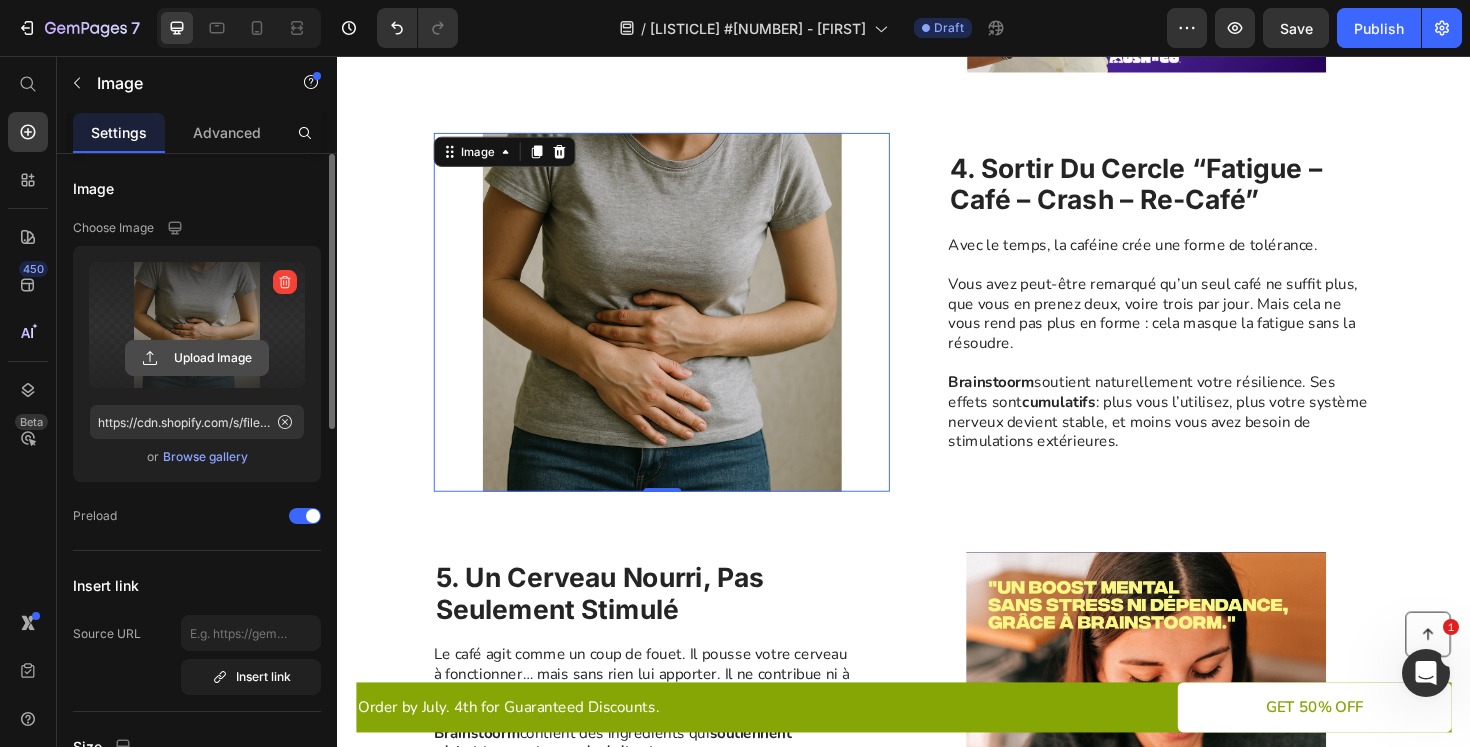 click 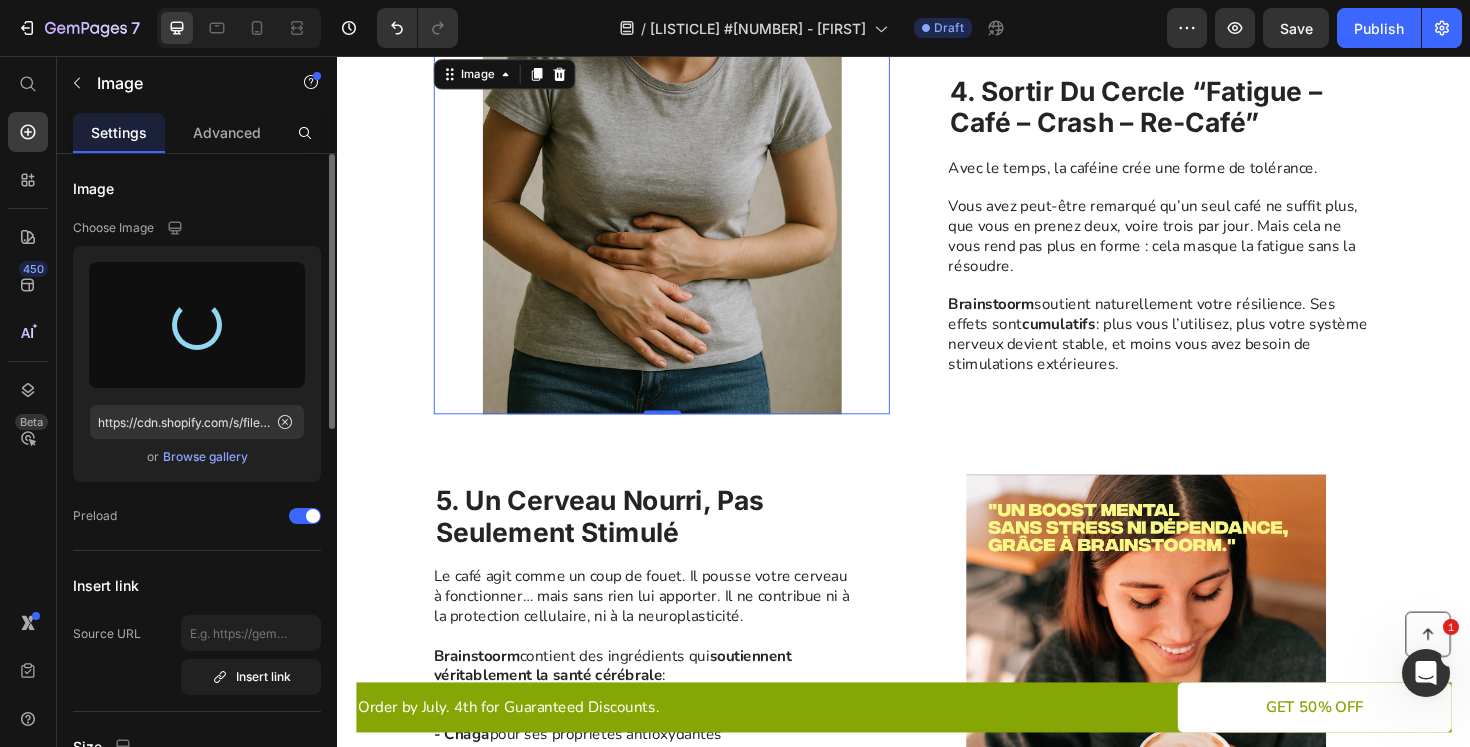 type on "https://cdn.shopify.com/s/files/1/0565/9672/5878/files/gempages_540015311529706723-f6941950-a1bb-459e-b31e-908a850ad9ca.png" 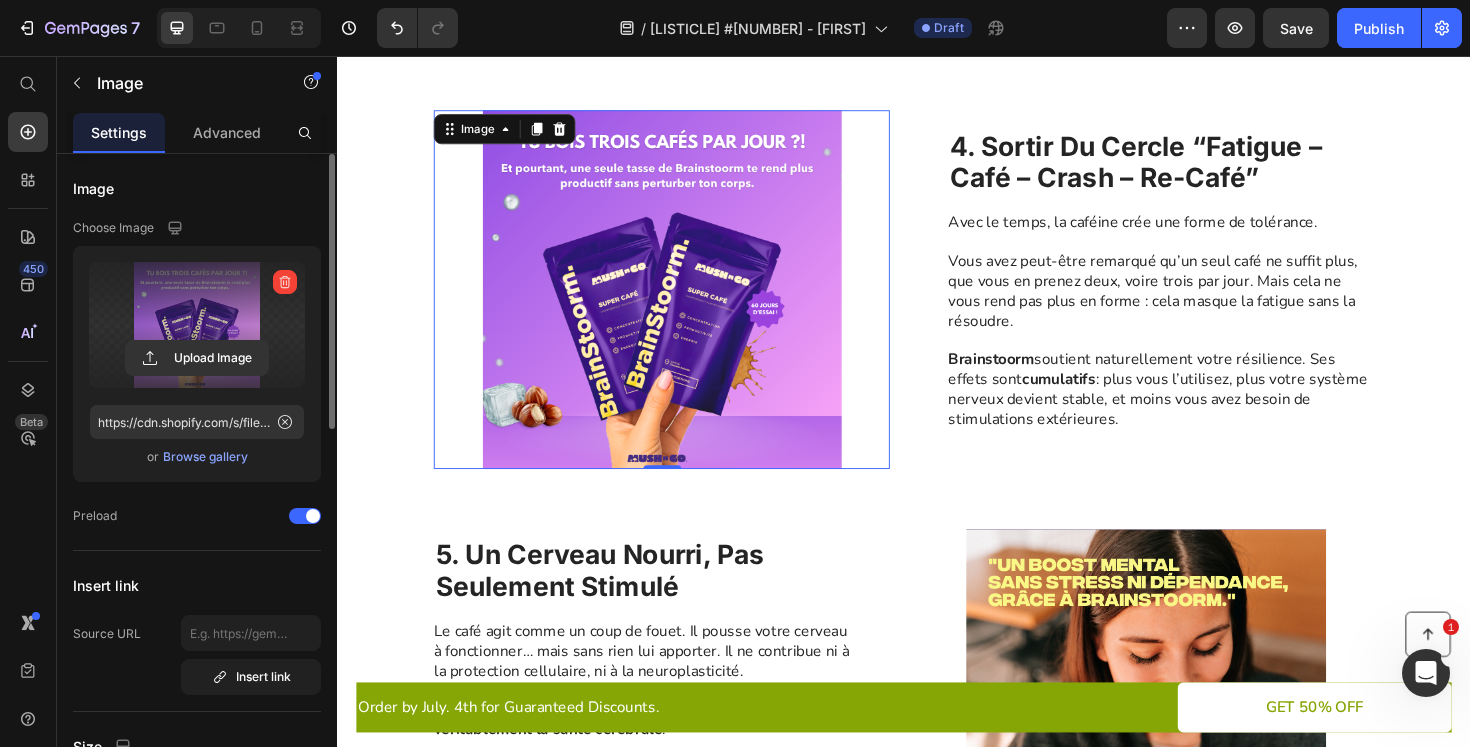 scroll, scrollTop: 1862, scrollLeft: 0, axis: vertical 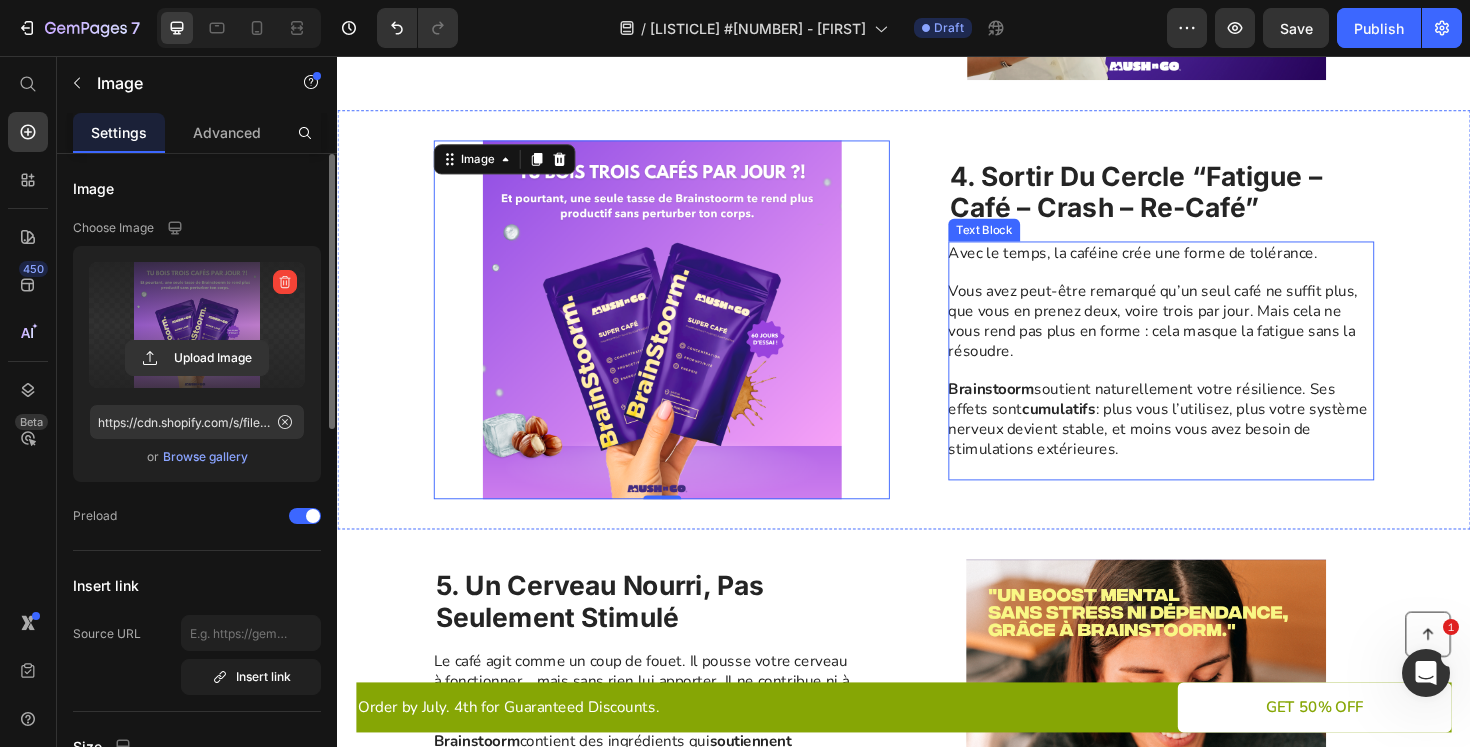 click on "Vous avez peut-être remarqué qu’un seul café ne suffit plus, que vous en prenez deux, voire trois par jour. Mais cela ne vous rend pas plus en forme : cela masque la fatigue sans la résoudre." at bounding box center [1208, 336] 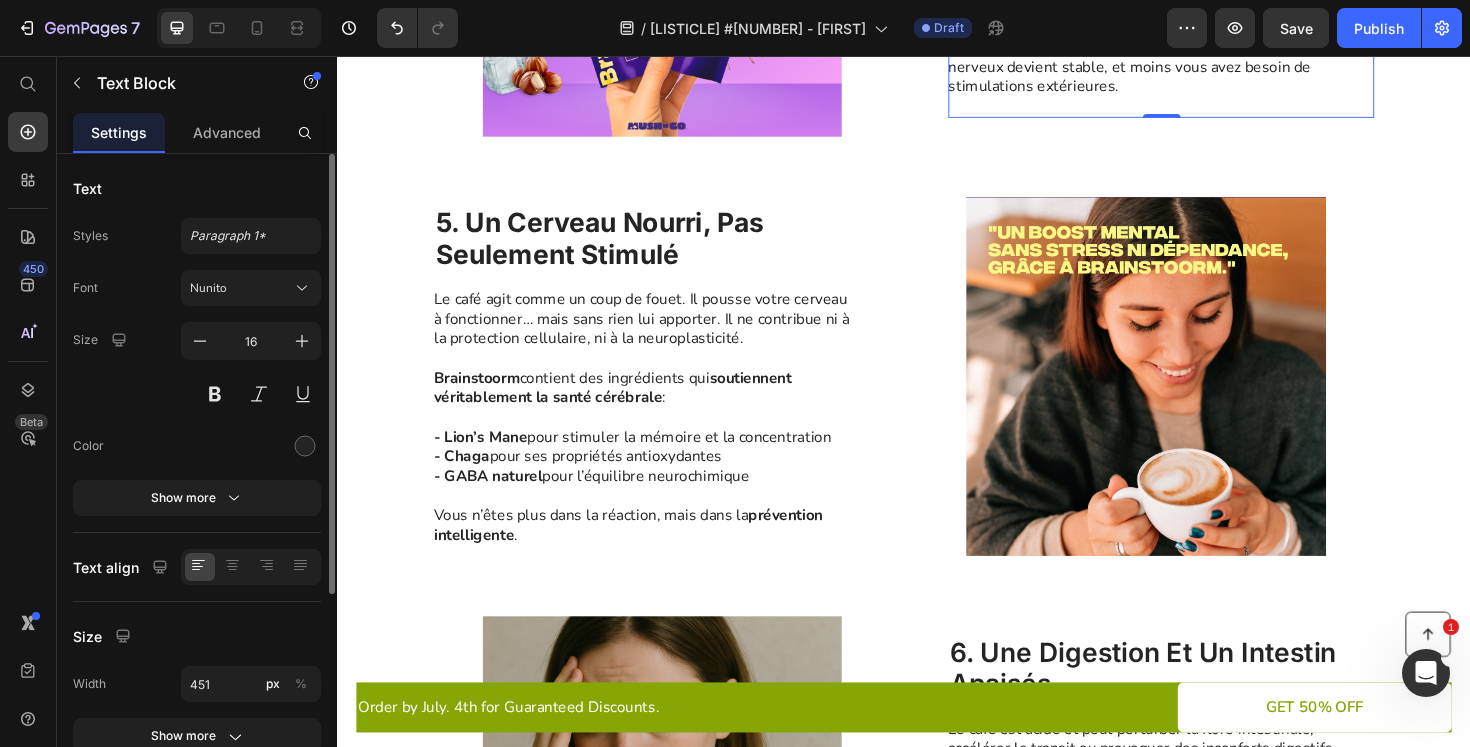 scroll, scrollTop: 2254, scrollLeft: 0, axis: vertical 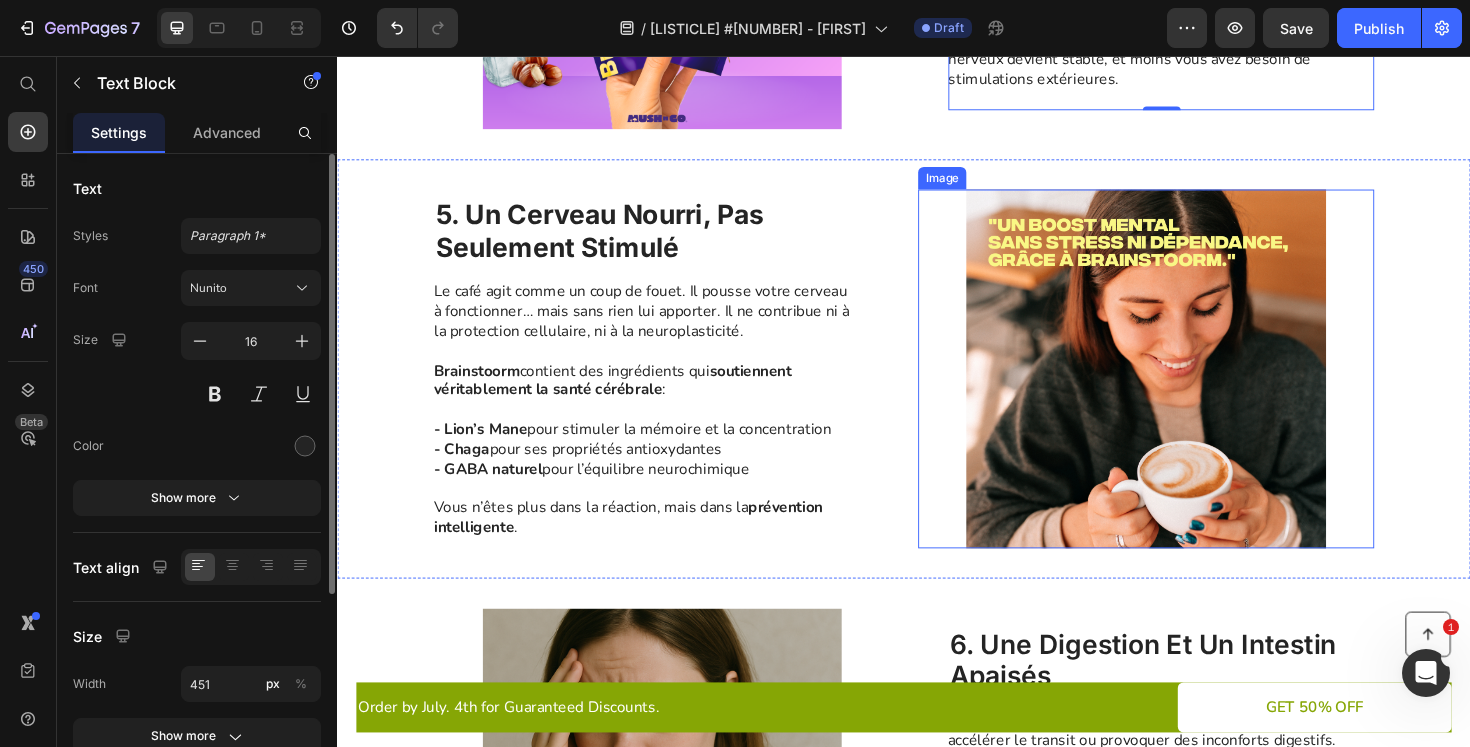 click at bounding box center [1193, 387] 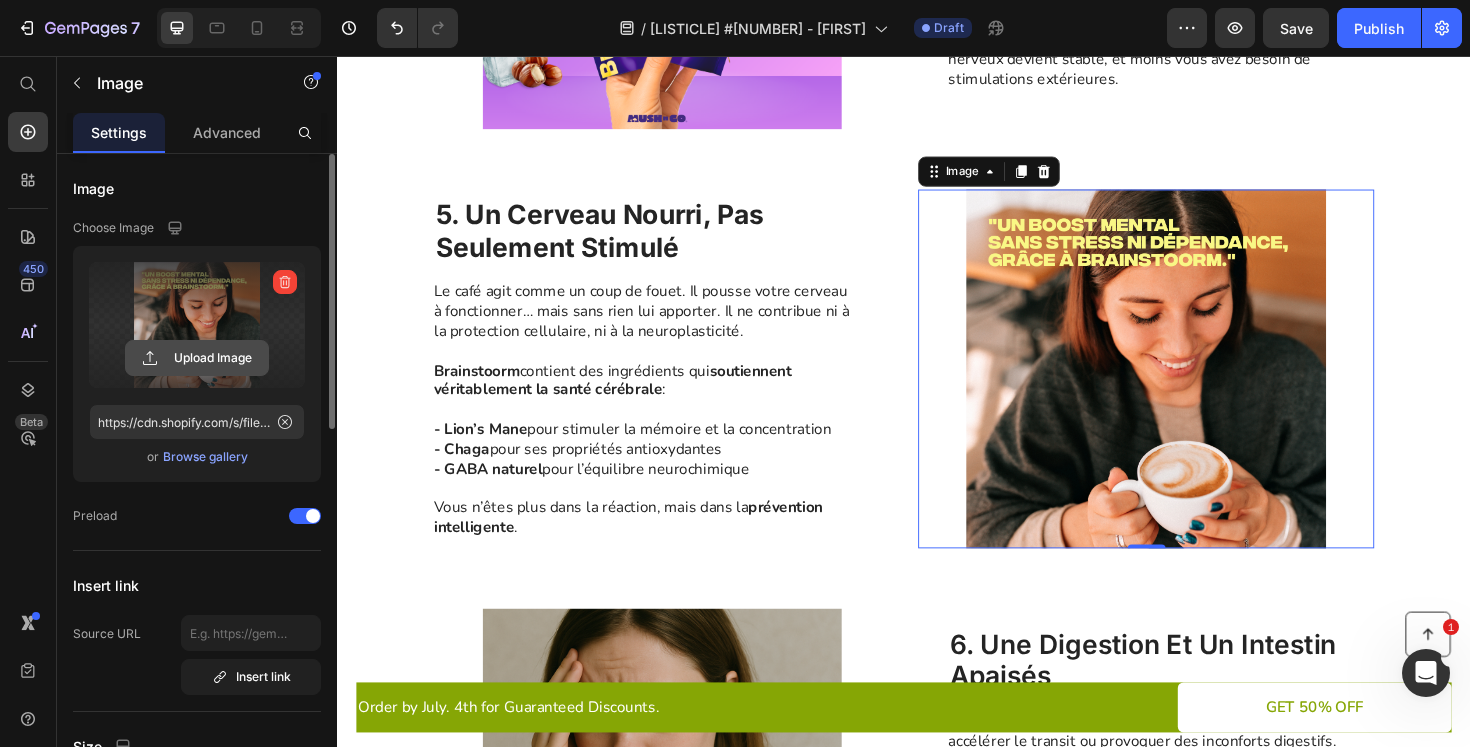 click 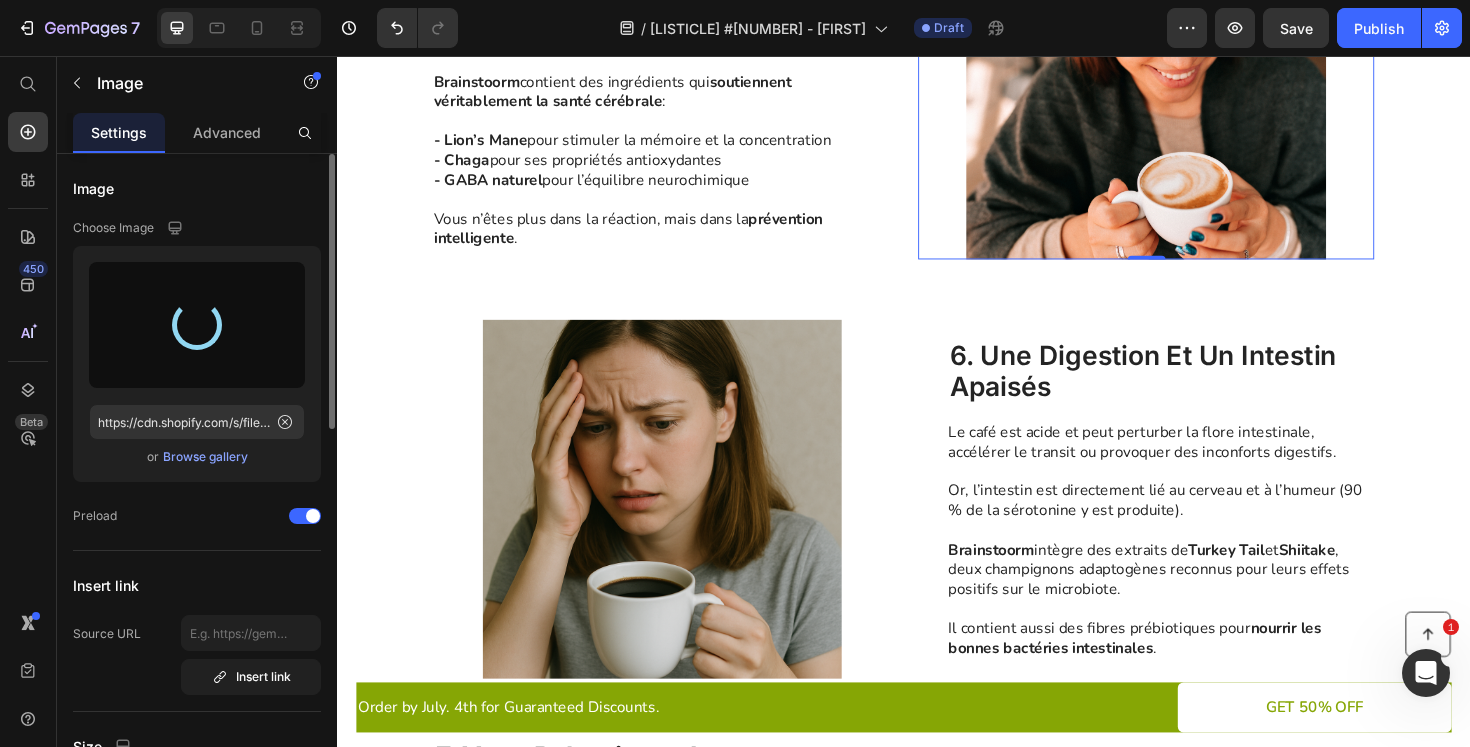 scroll, scrollTop: 2593, scrollLeft: 0, axis: vertical 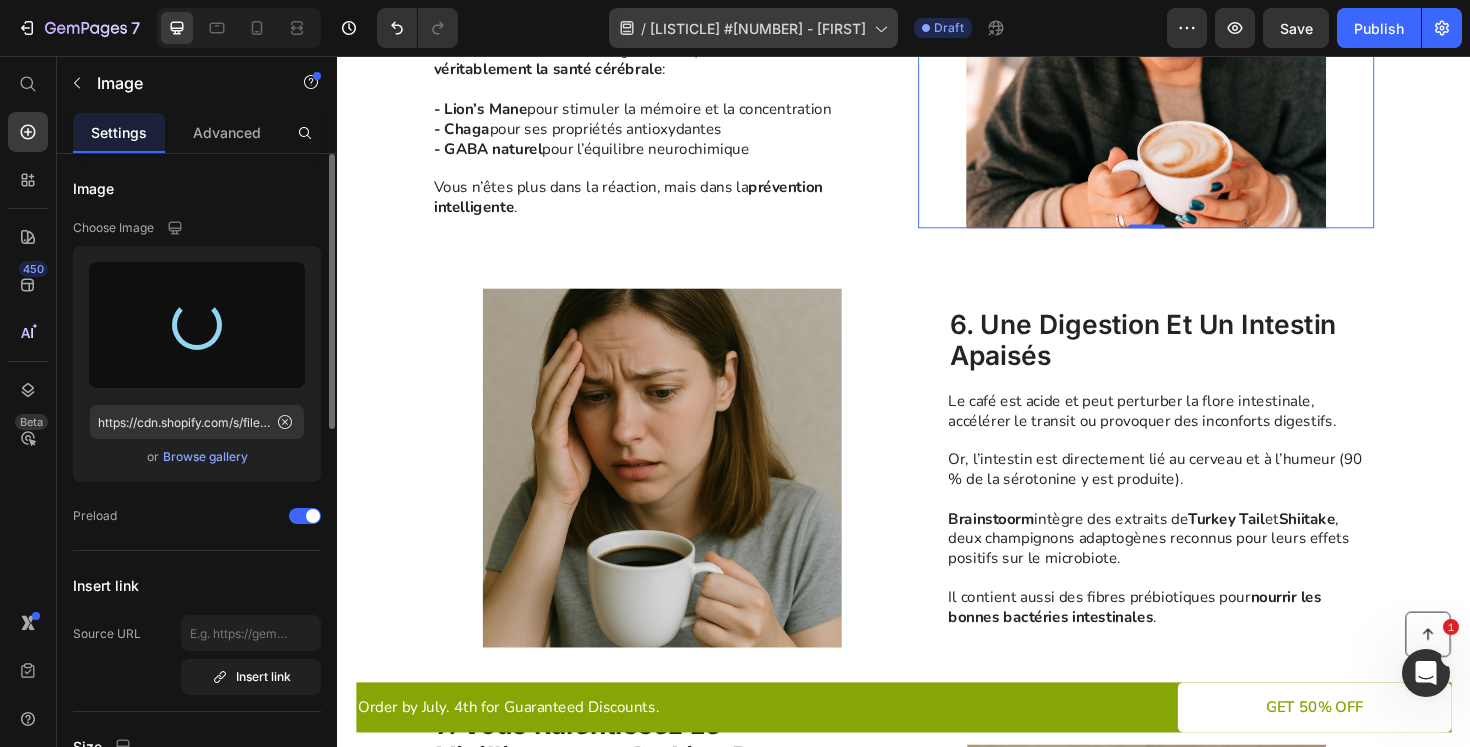type on "https://cdn.shopify.com/s/files/1/0565/9672/5878/files/gempages_540015311529706723-0a87f82b-ded5-416b-be96-9562eb28f9a5.png" 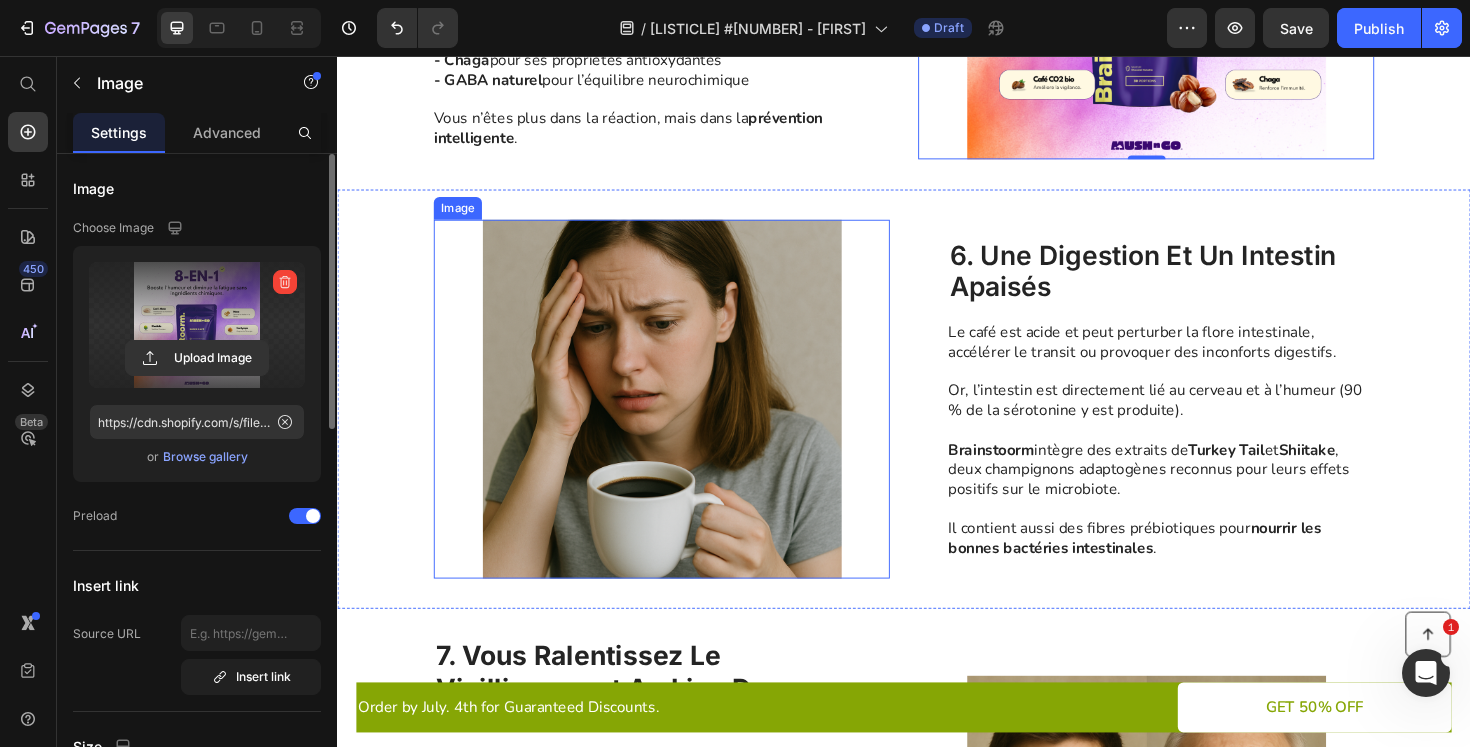 scroll, scrollTop: 2702, scrollLeft: 0, axis: vertical 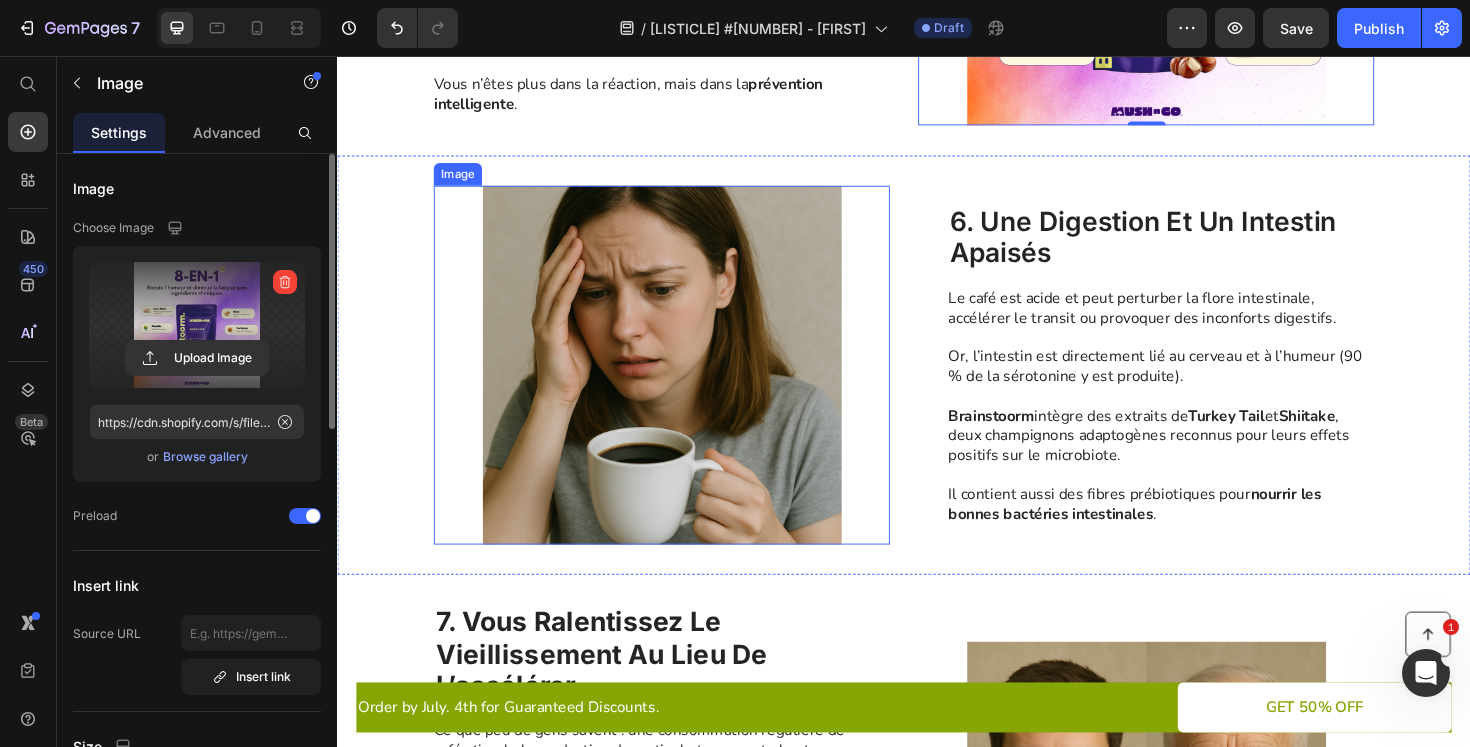 click at bounding box center (680, 383) 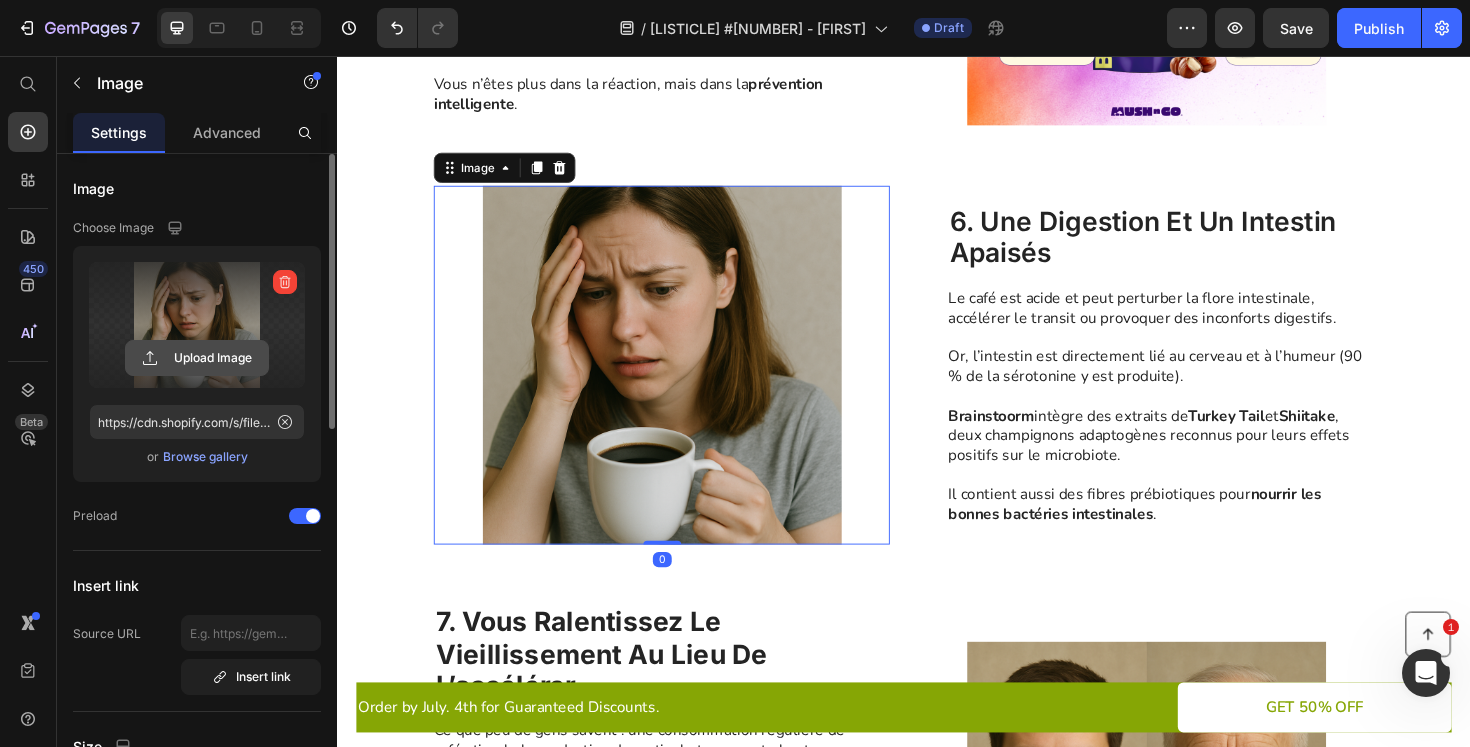 click 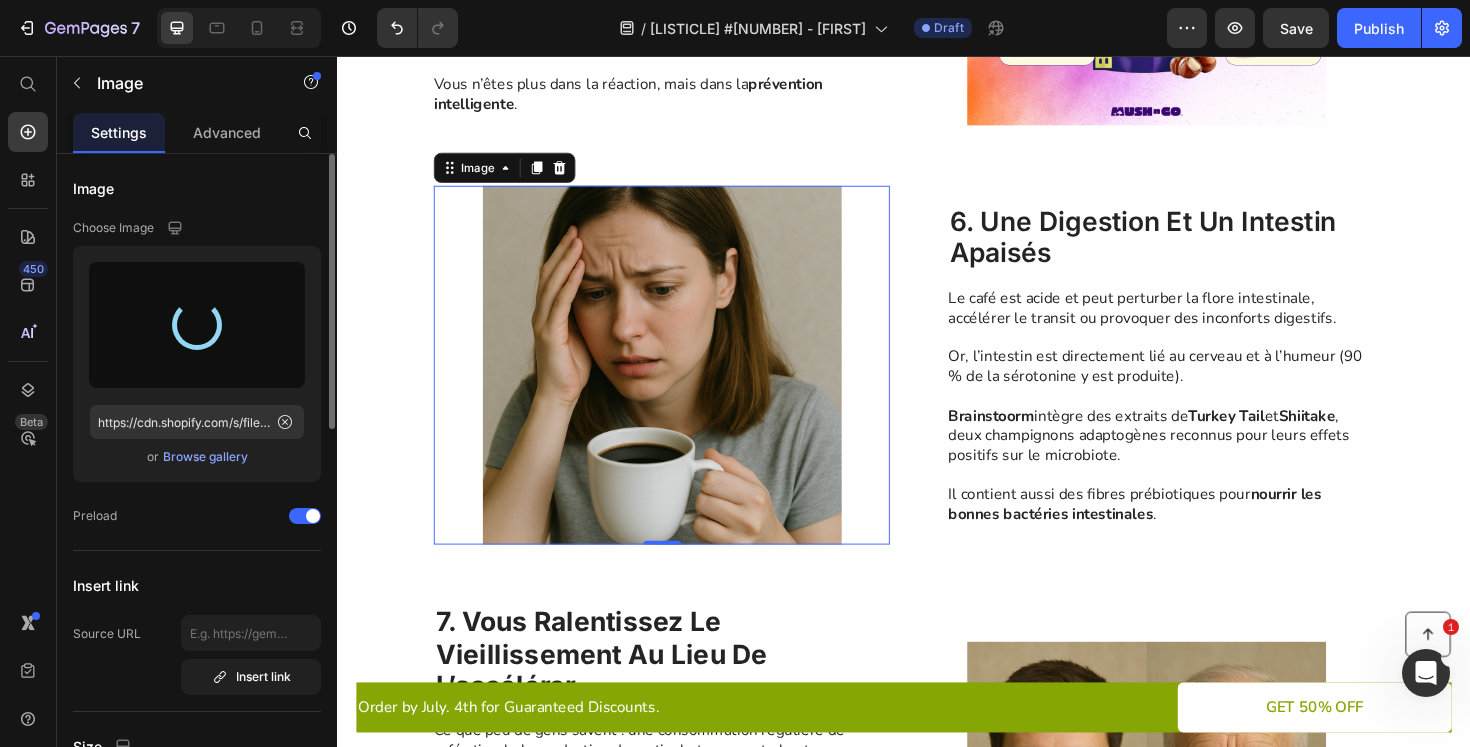 type on "https://cdn.shopify.com/s/files/1/0565/9672/5878/files/gempages_540015311529706723-cd428fb4-7db3-4a75-83cd-6d2212b2d701.png" 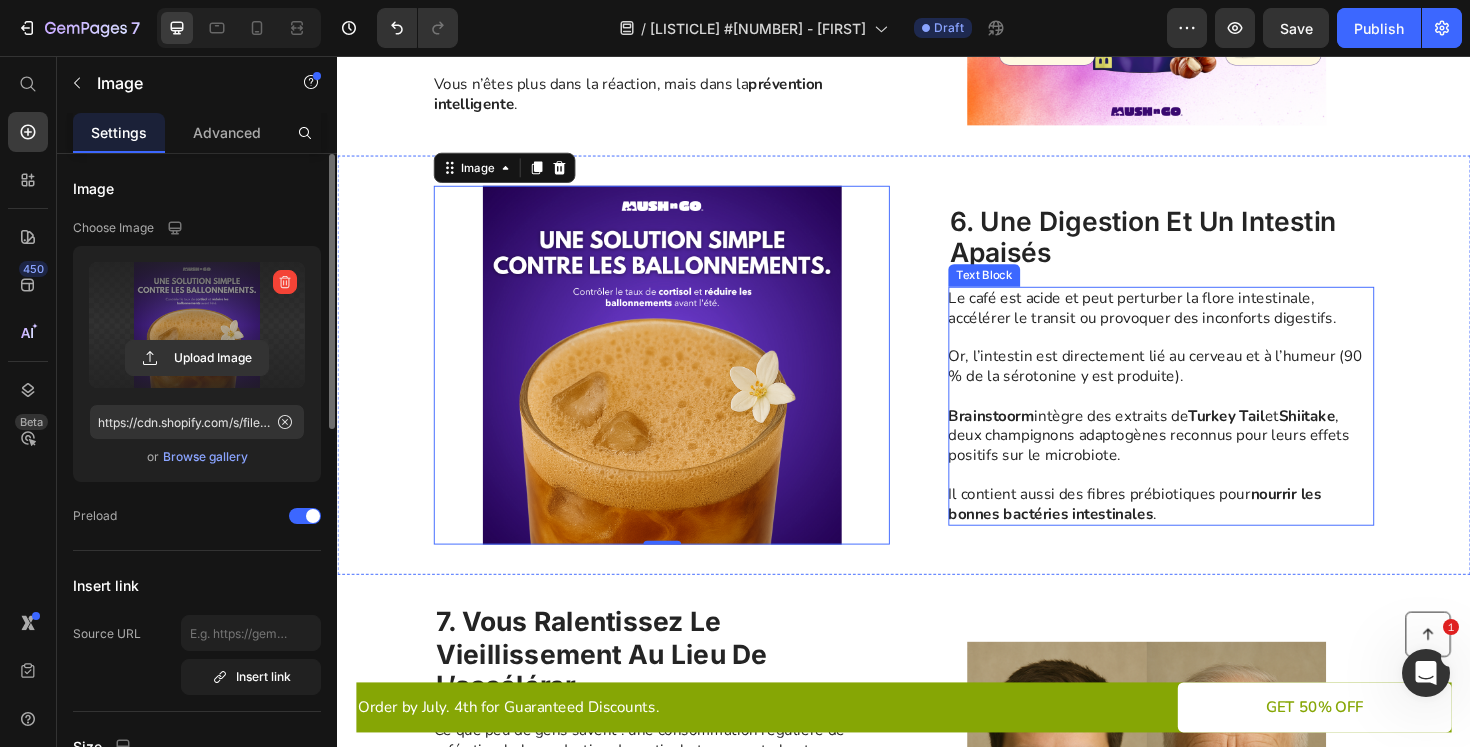 click on "Brainstoorm  intègre des extraits de  Turkey Tail  et  Shiitake , deux champignons adaptogènes reconnus pour leurs effets positifs sur le microbiote." at bounding box center (1208, 458) 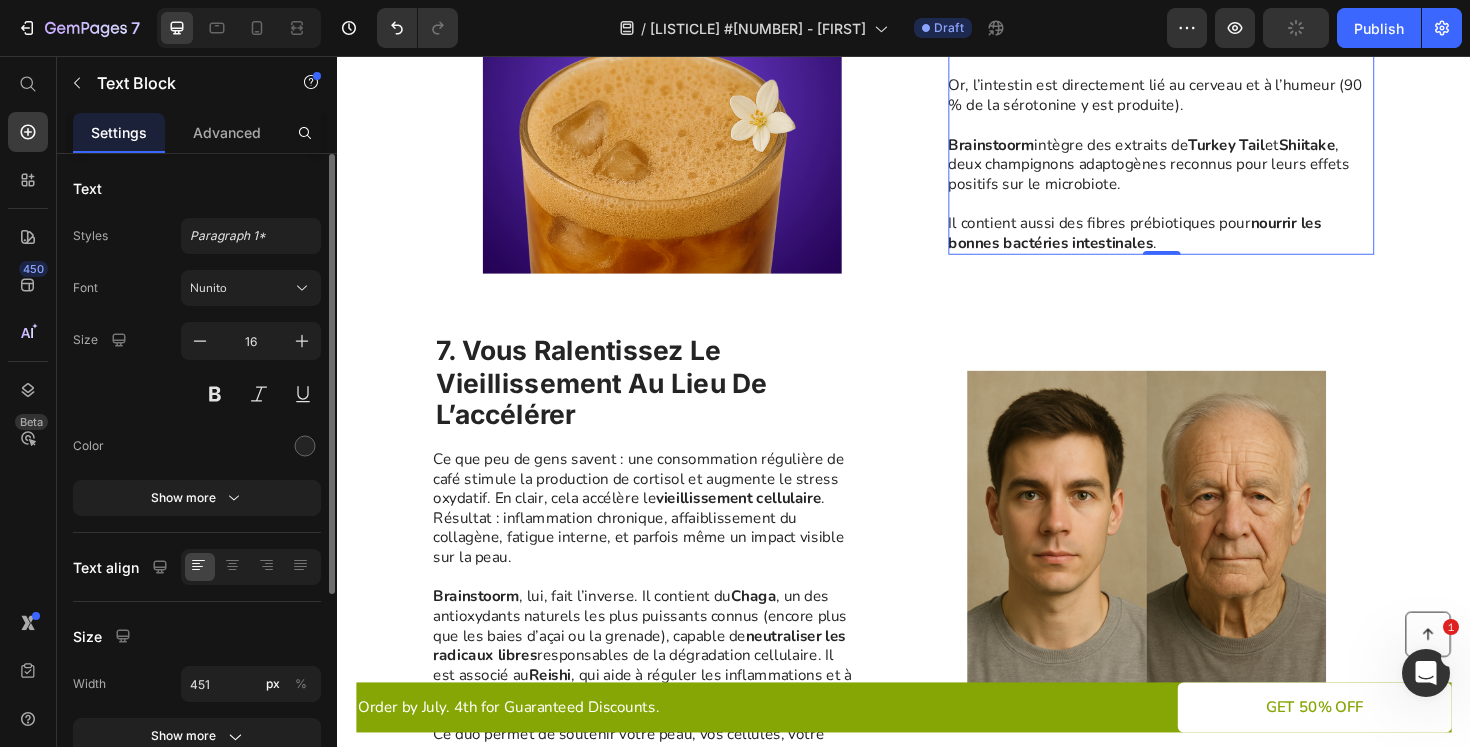 scroll, scrollTop: 2994, scrollLeft: 0, axis: vertical 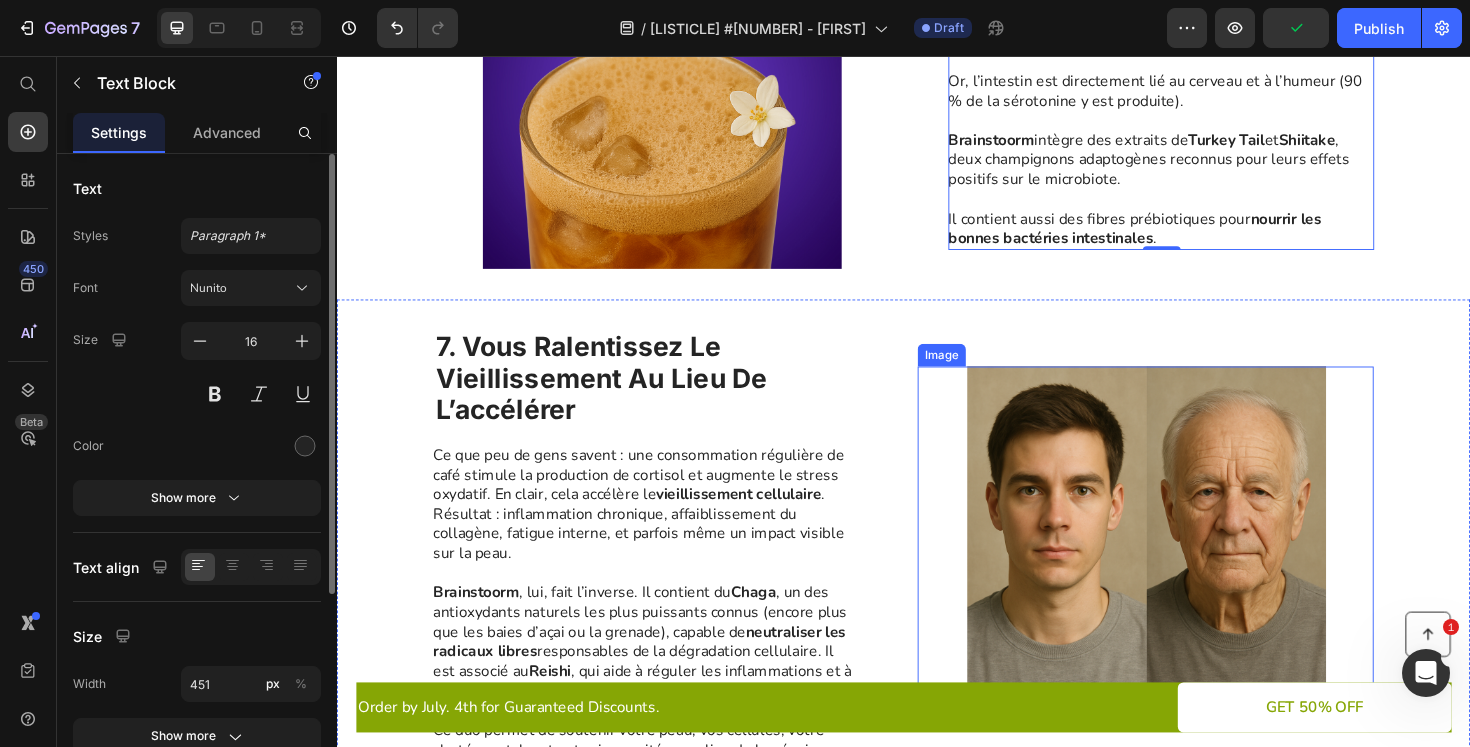 click at bounding box center [1193, 574] 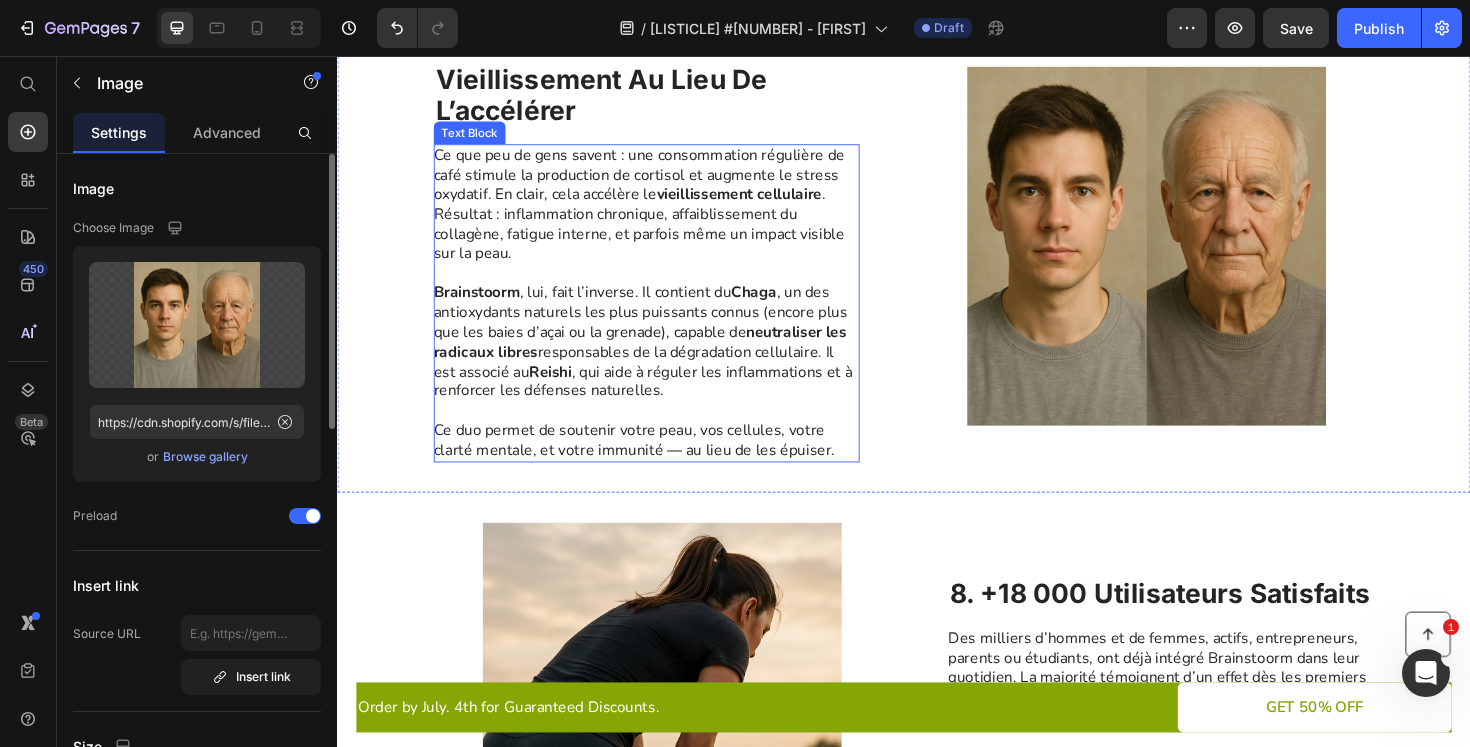 scroll, scrollTop: 3322, scrollLeft: 0, axis: vertical 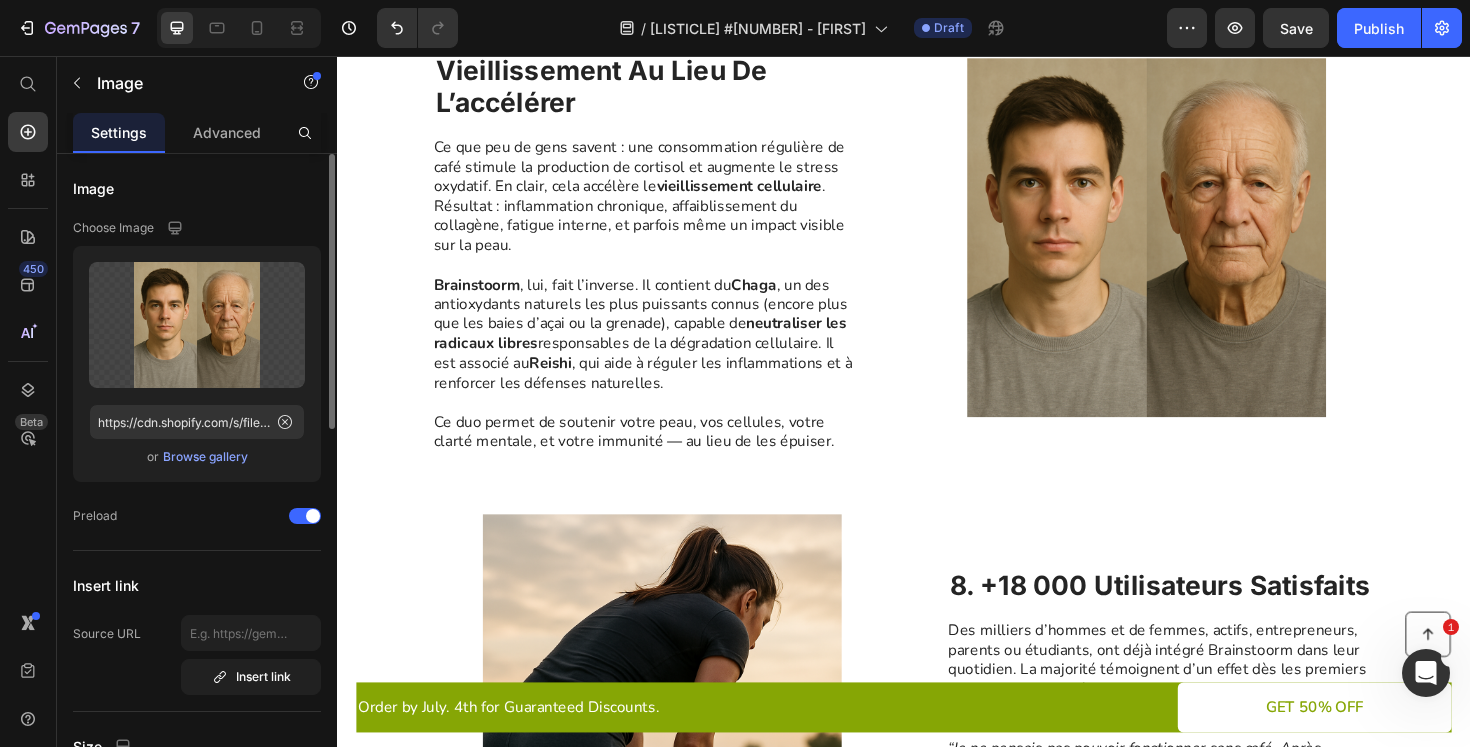 click at bounding box center (1193, 248) 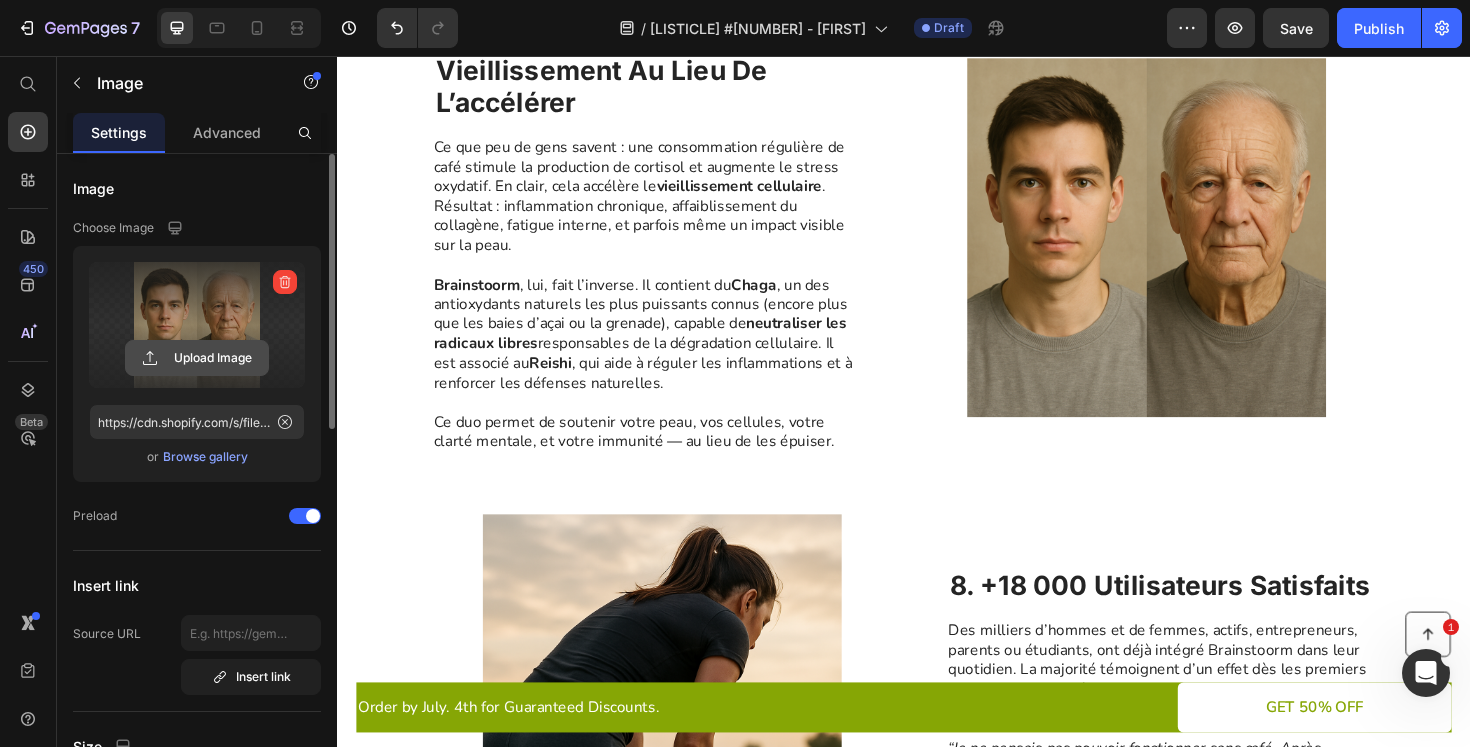 click 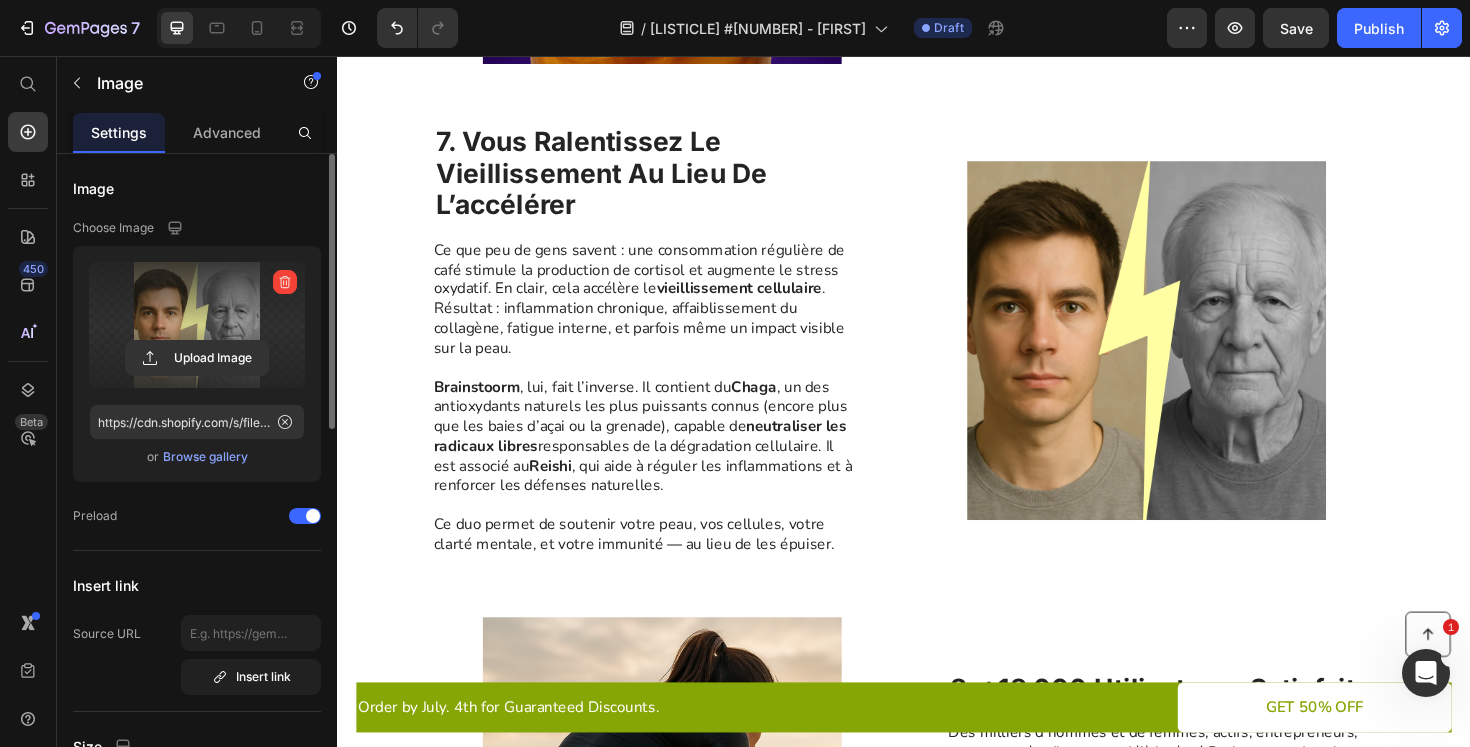scroll, scrollTop: 3213, scrollLeft: 0, axis: vertical 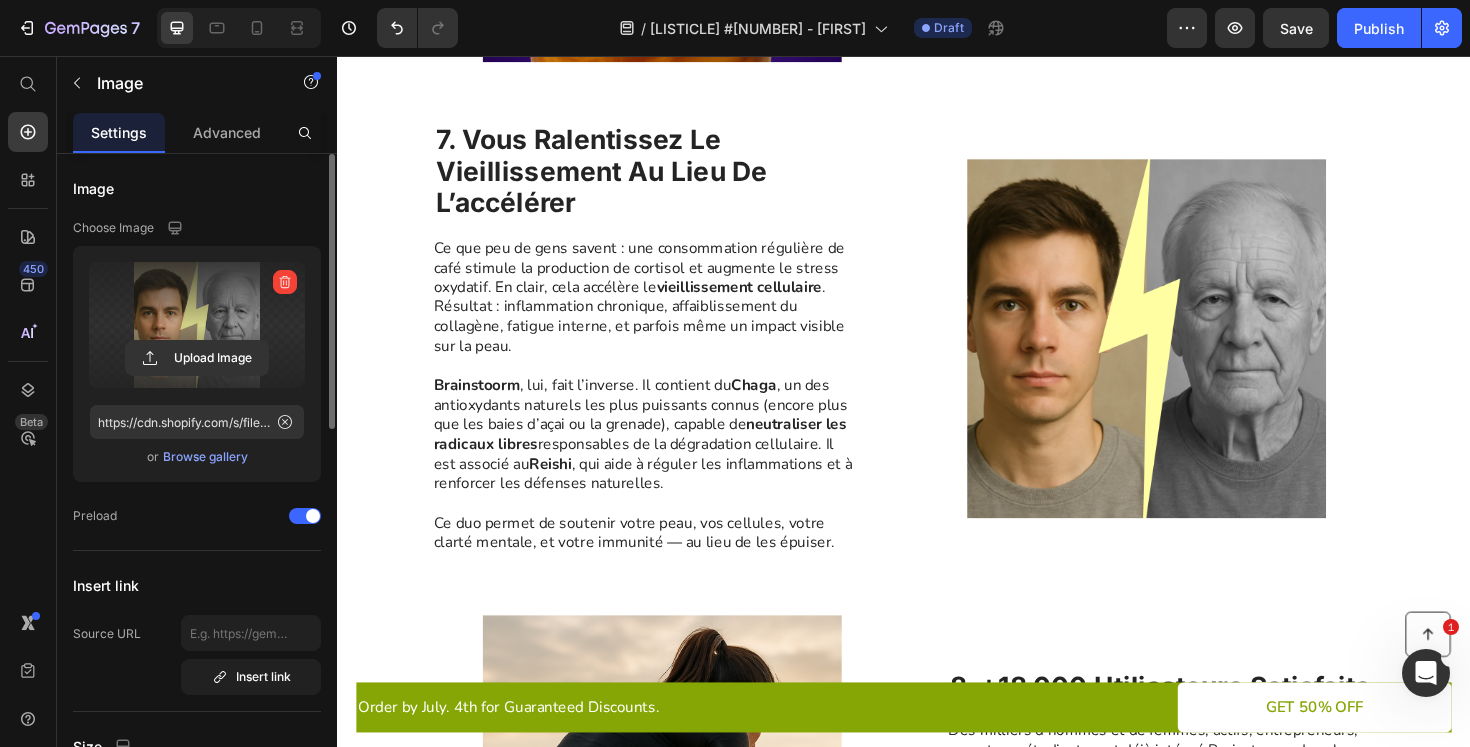 click at bounding box center (1193, 355) 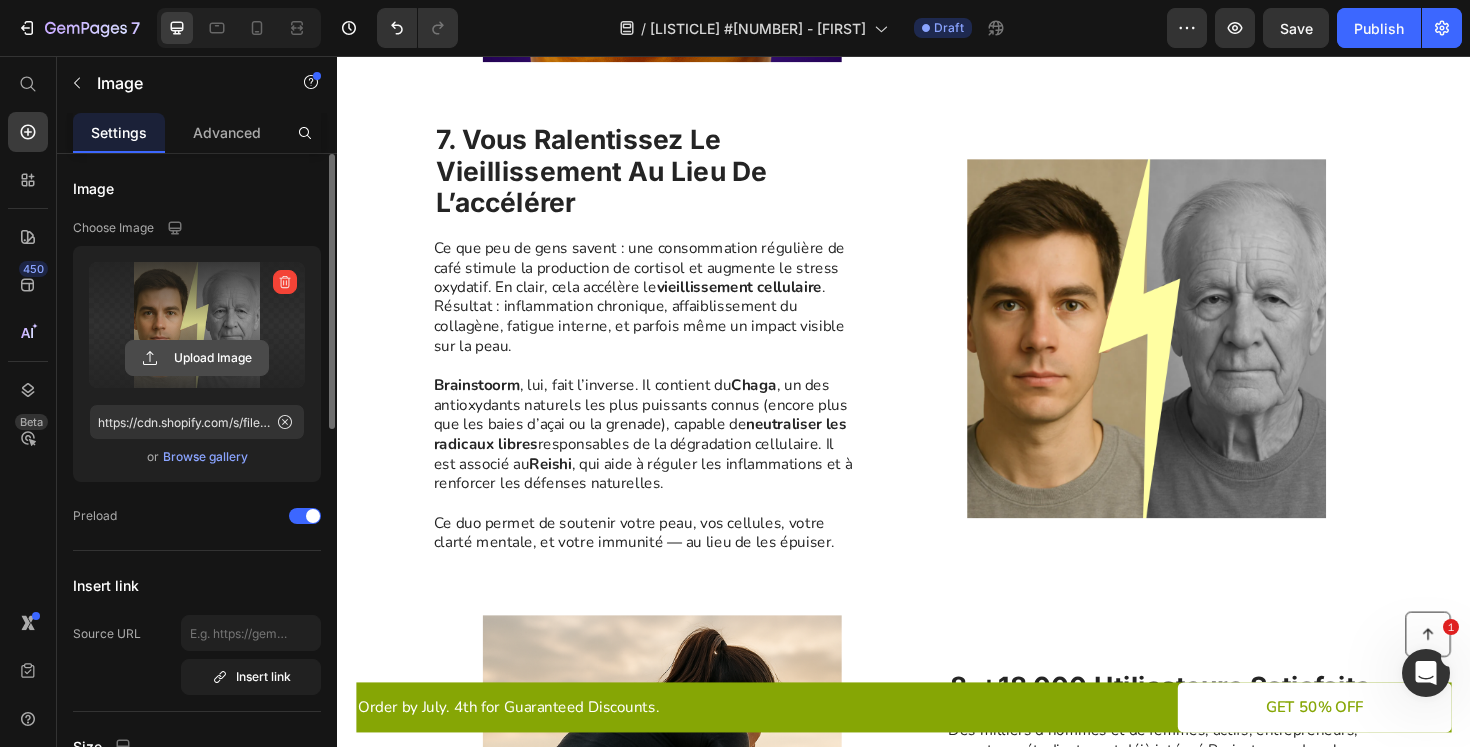 click 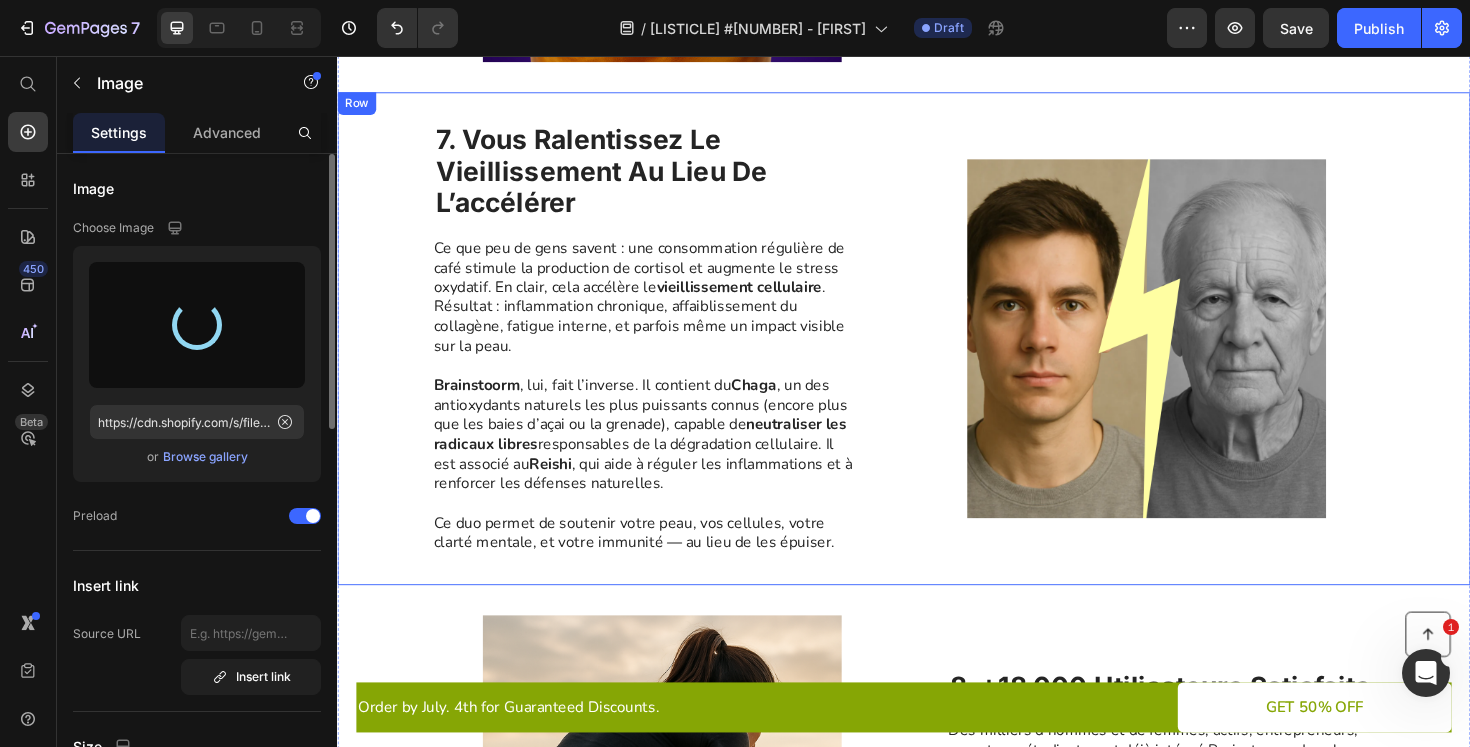 scroll, scrollTop: 3411, scrollLeft: 0, axis: vertical 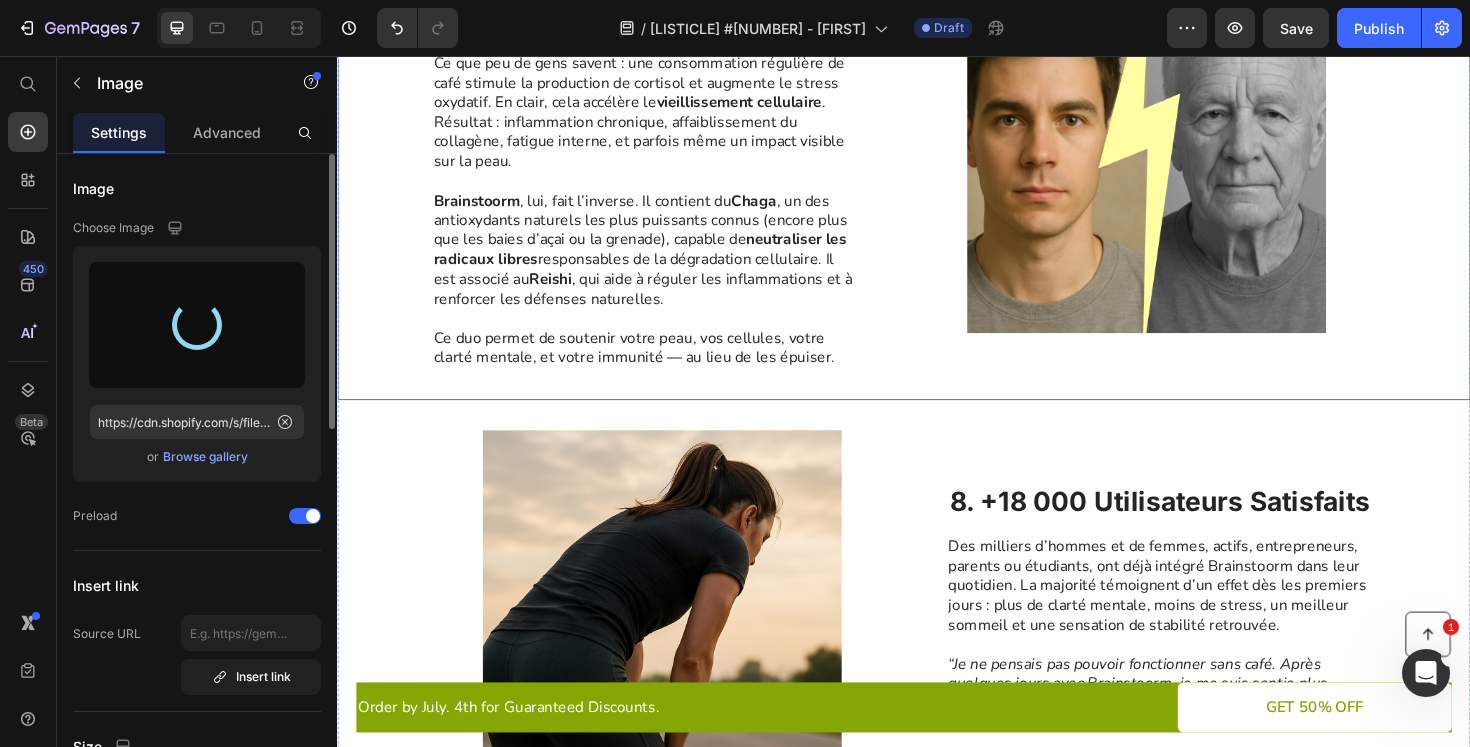 type on "https://cdn.shopify.com/s/files/1/0565/9672/5878/files/gempages_540015311529706723-9b13b1d4-e3b9-48f2-98a5-cef3b7628648.png" 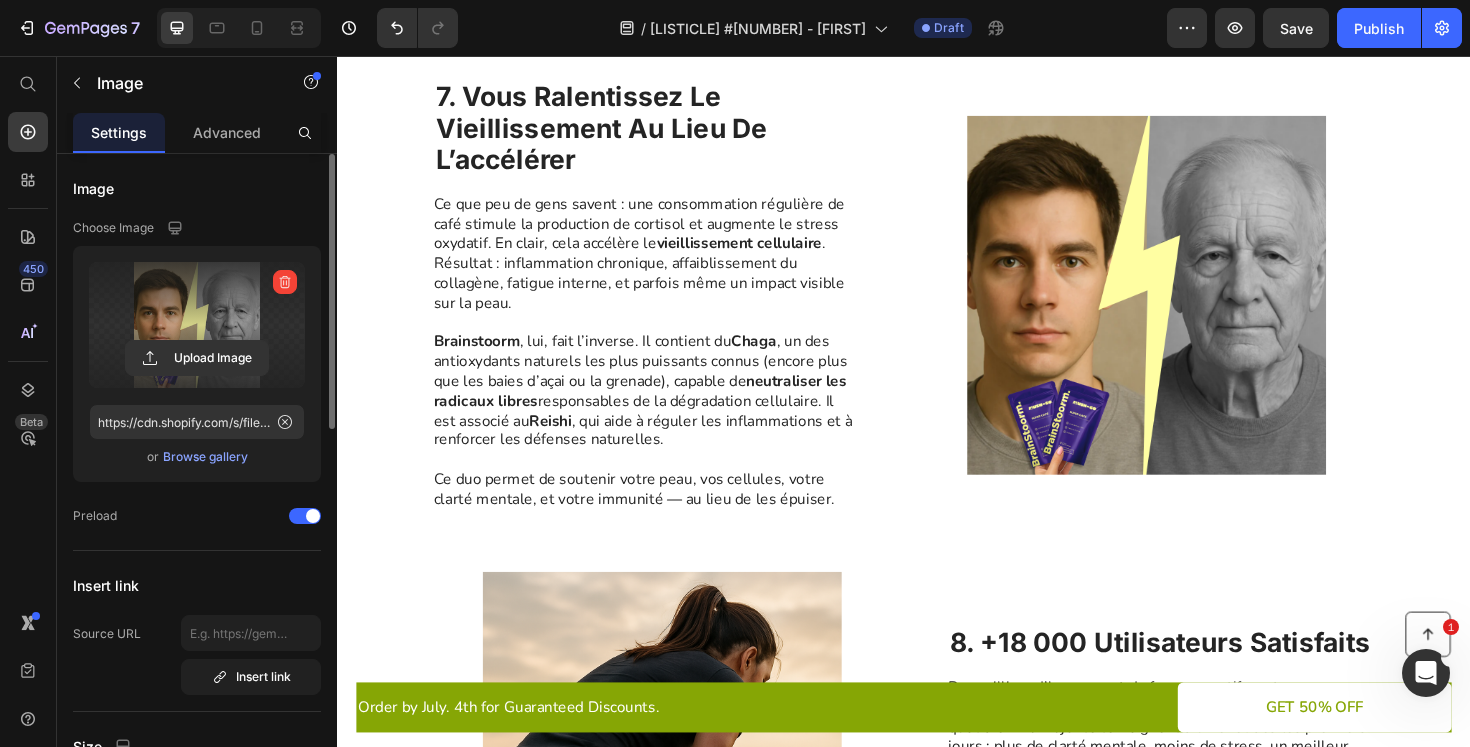 click at bounding box center (1193, 309) 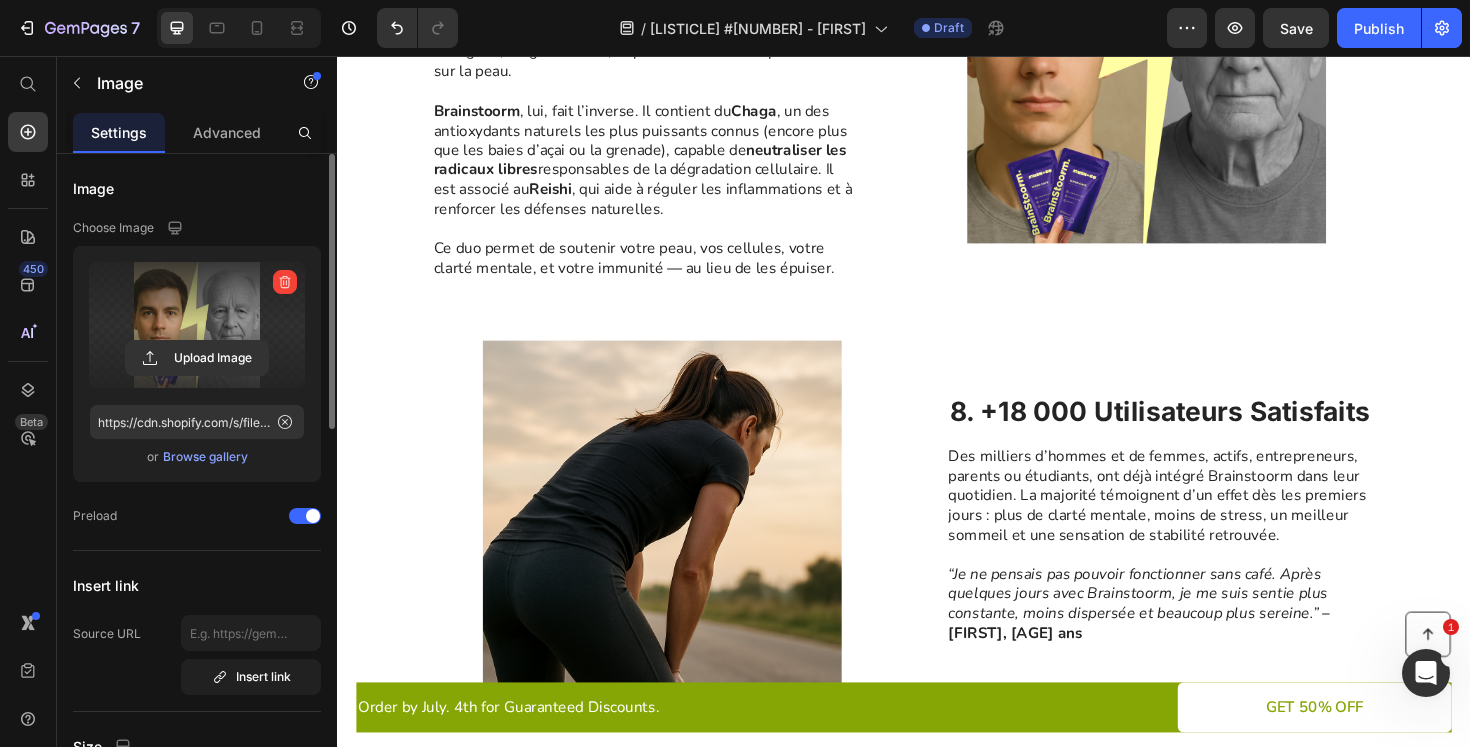scroll, scrollTop: 3670, scrollLeft: 0, axis: vertical 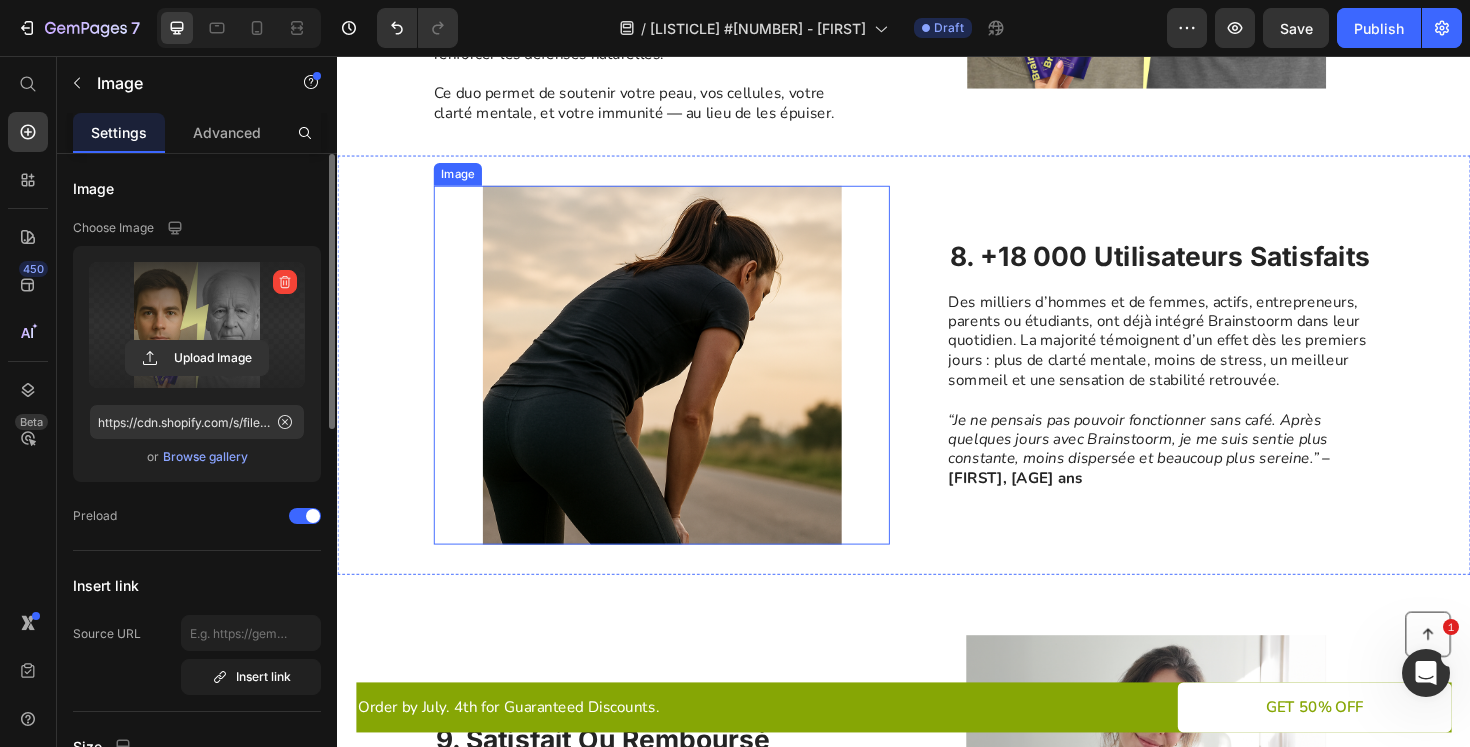 click at bounding box center (680, 383) 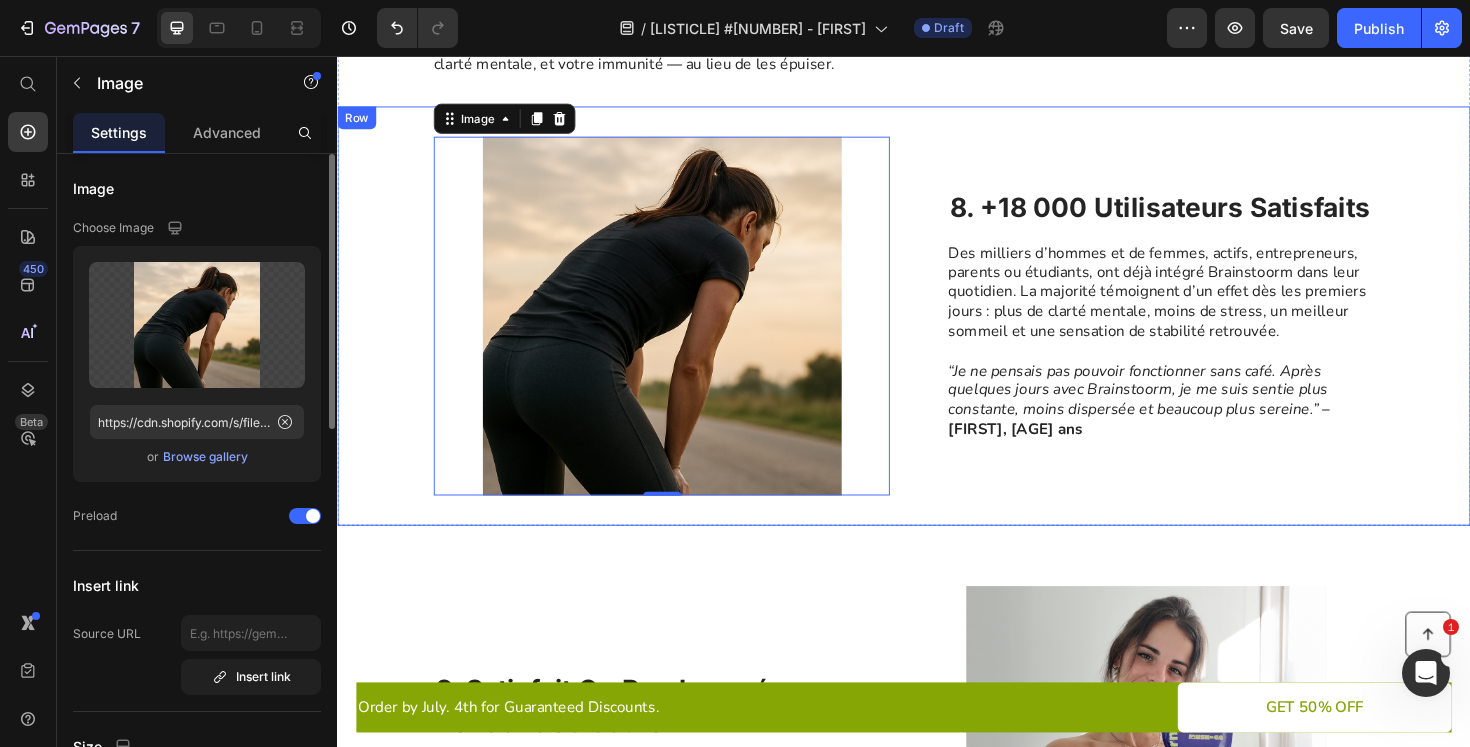 scroll, scrollTop: 4135, scrollLeft: 0, axis: vertical 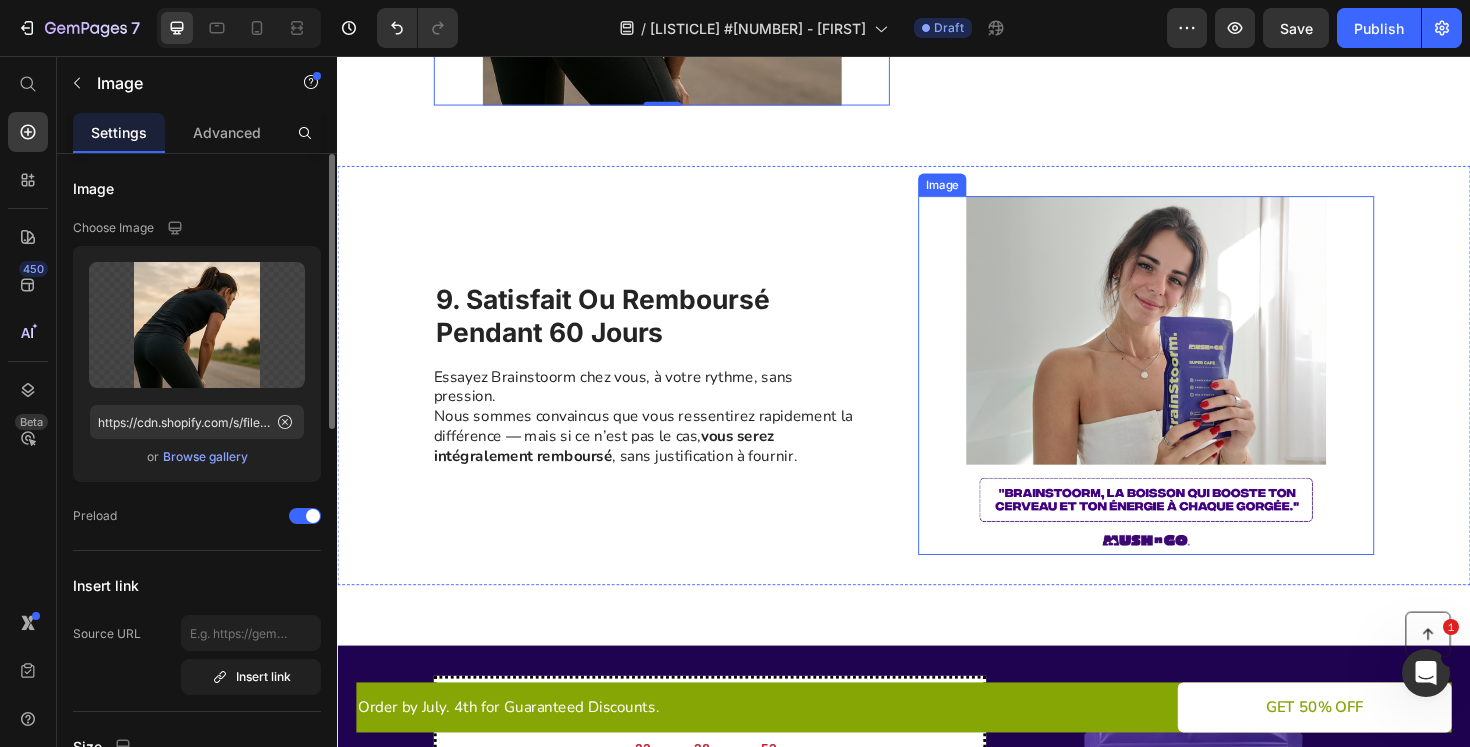 click at bounding box center [1193, 394] 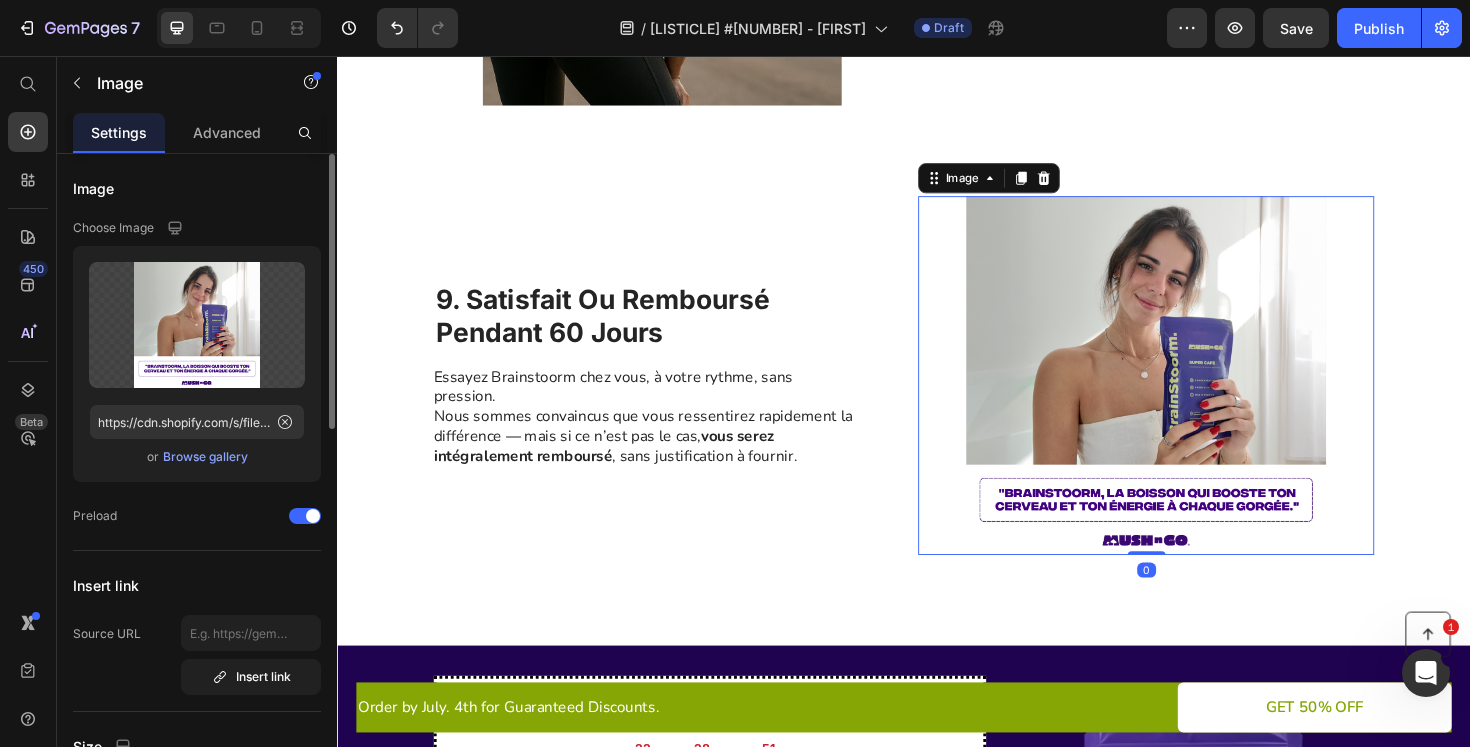 click at bounding box center (1193, 394) 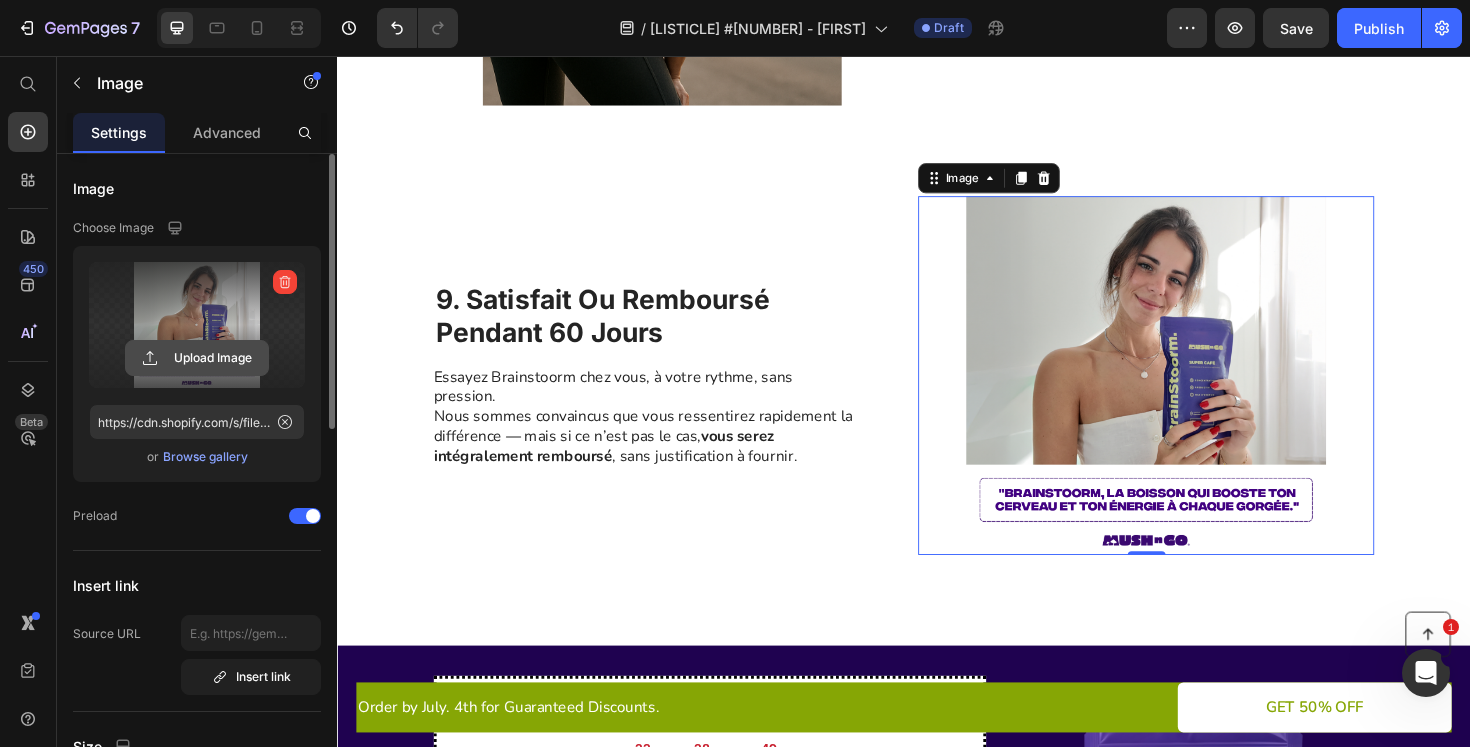 click 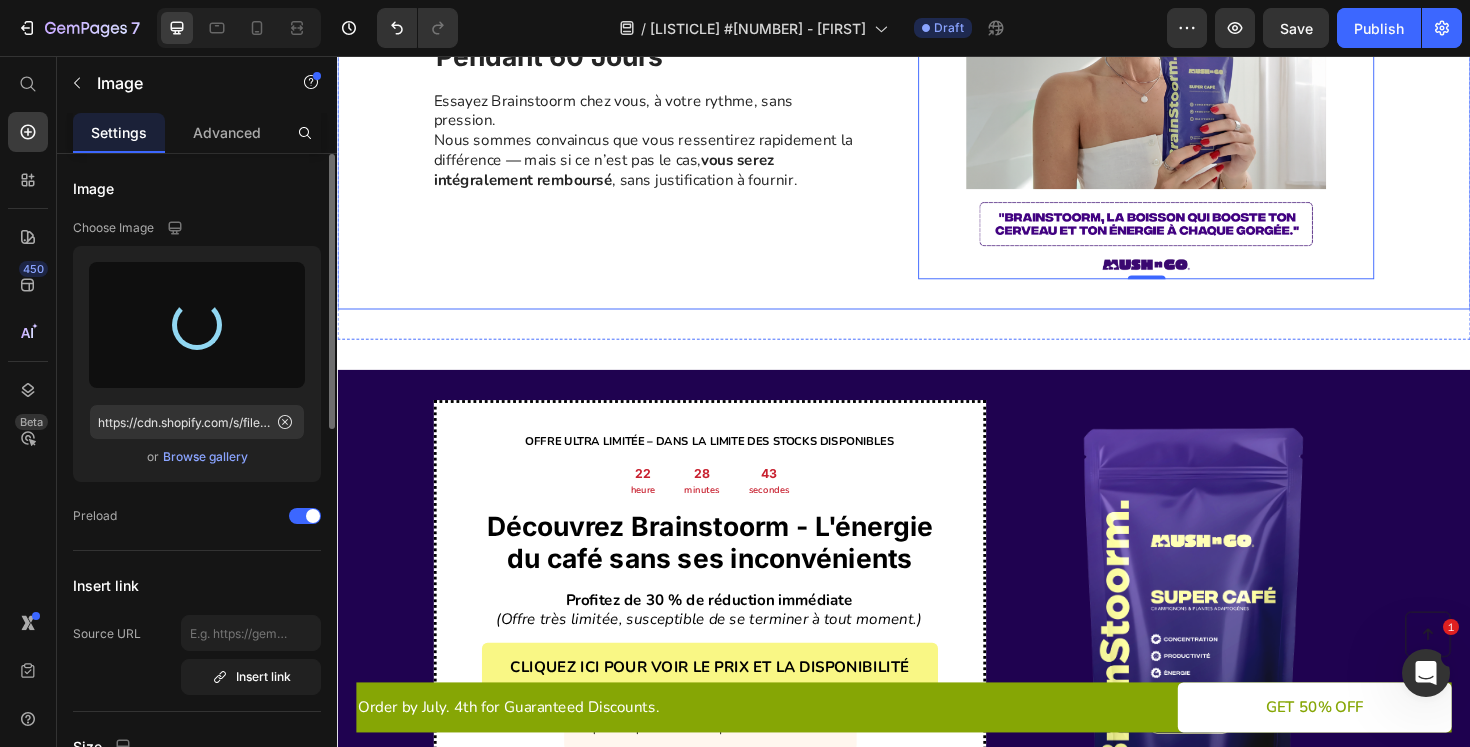 scroll, scrollTop: 4456, scrollLeft: 0, axis: vertical 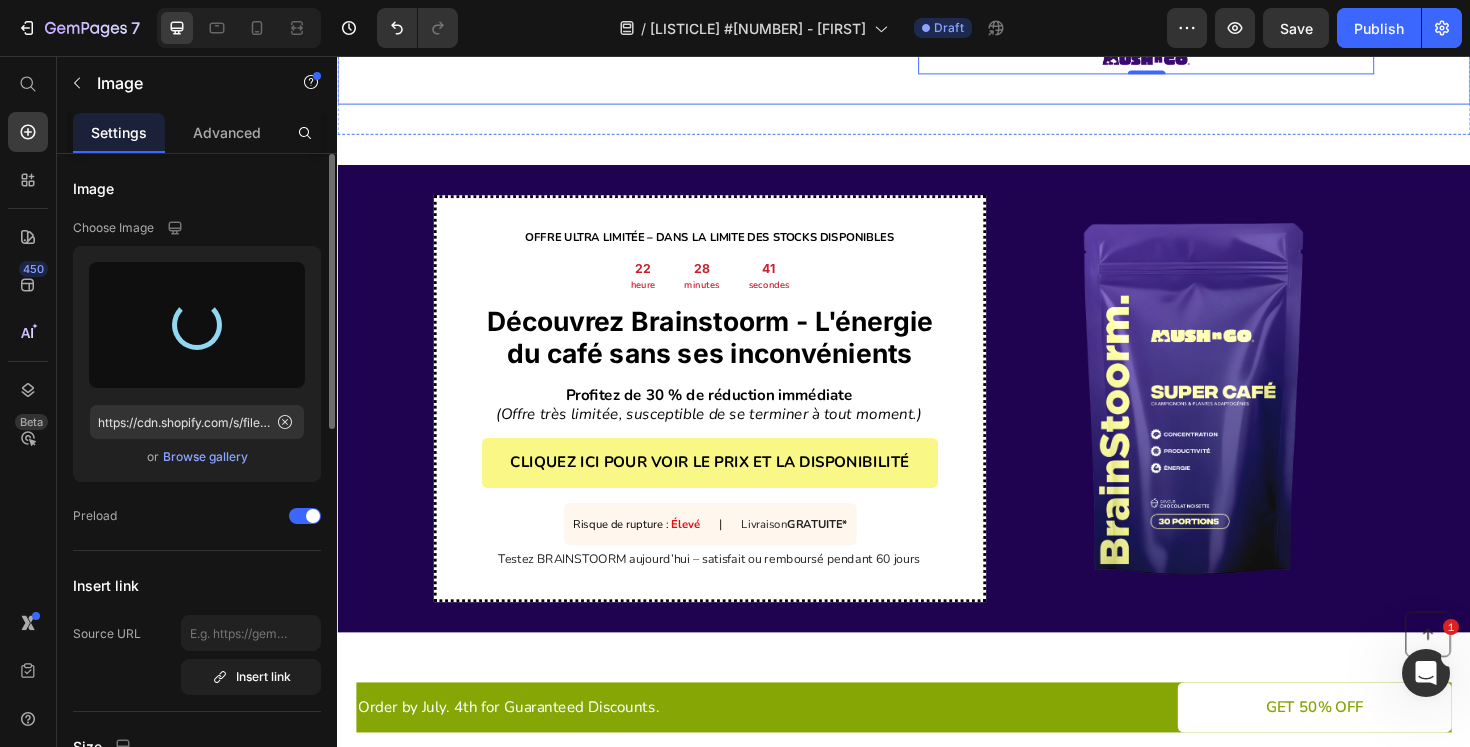 type on "https://cdn.shopify.com/s/files/1/0565/9672/5878/files/gempages_540015311529706723-b7ba5c60-a14b-479d-b415-c75ac82dd555.png" 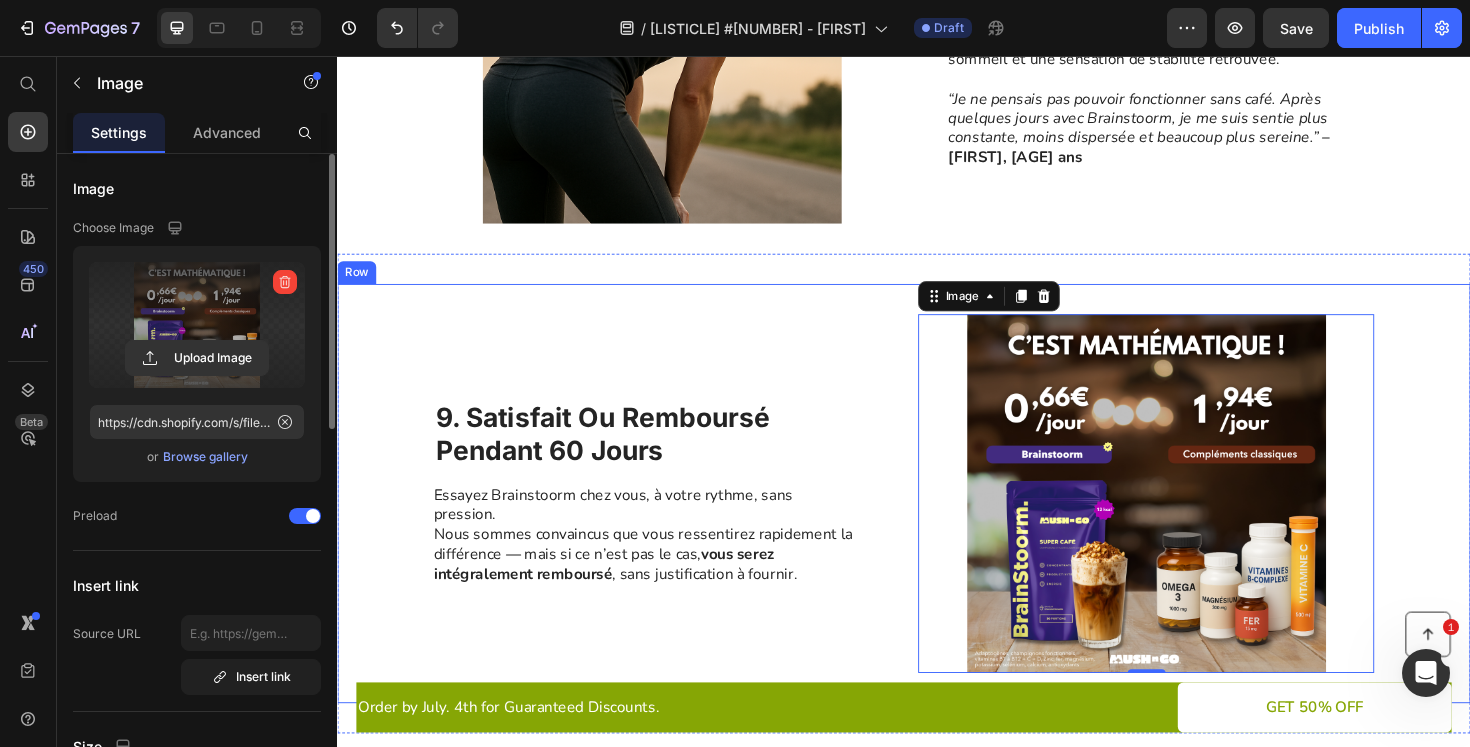 scroll, scrollTop: 3517, scrollLeft: 0, axis: vertical 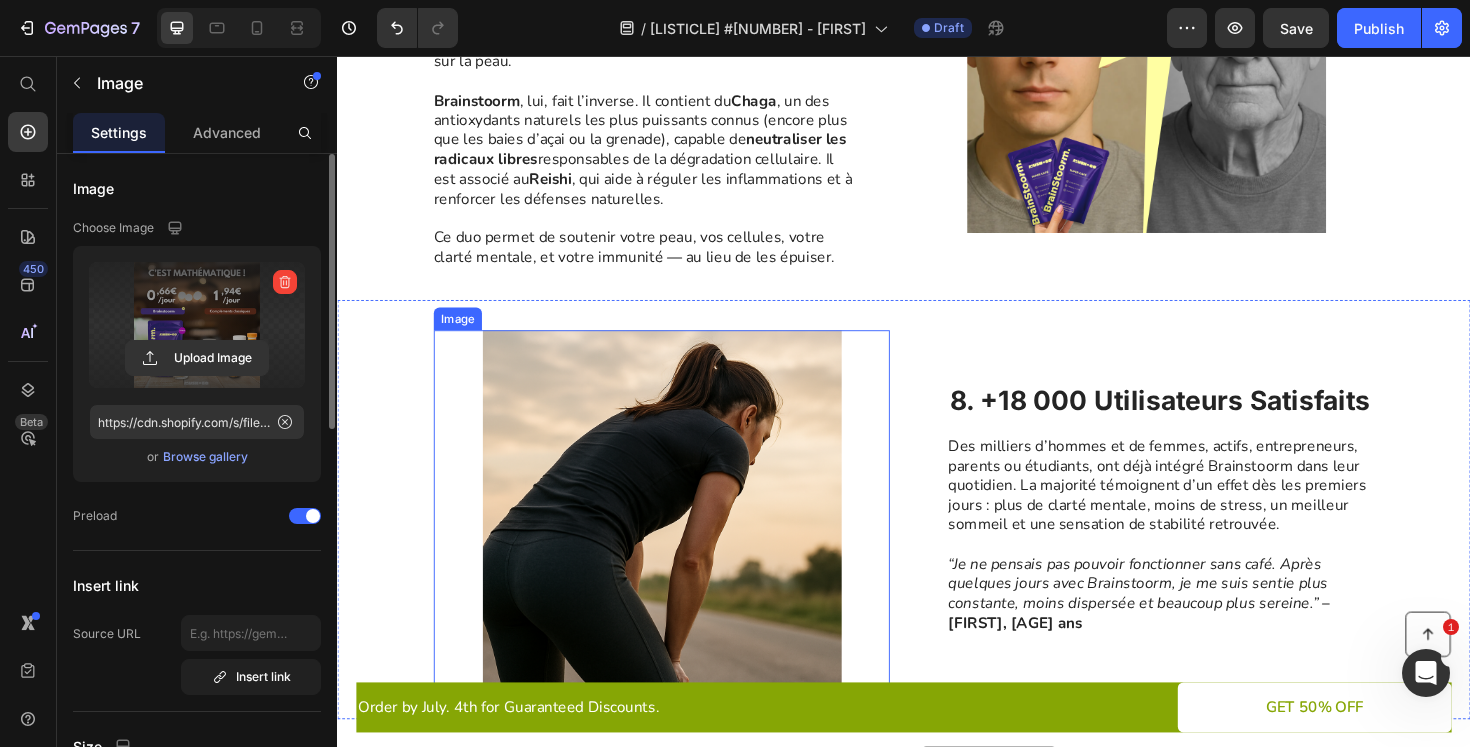 click at bounding box center [680, 536] 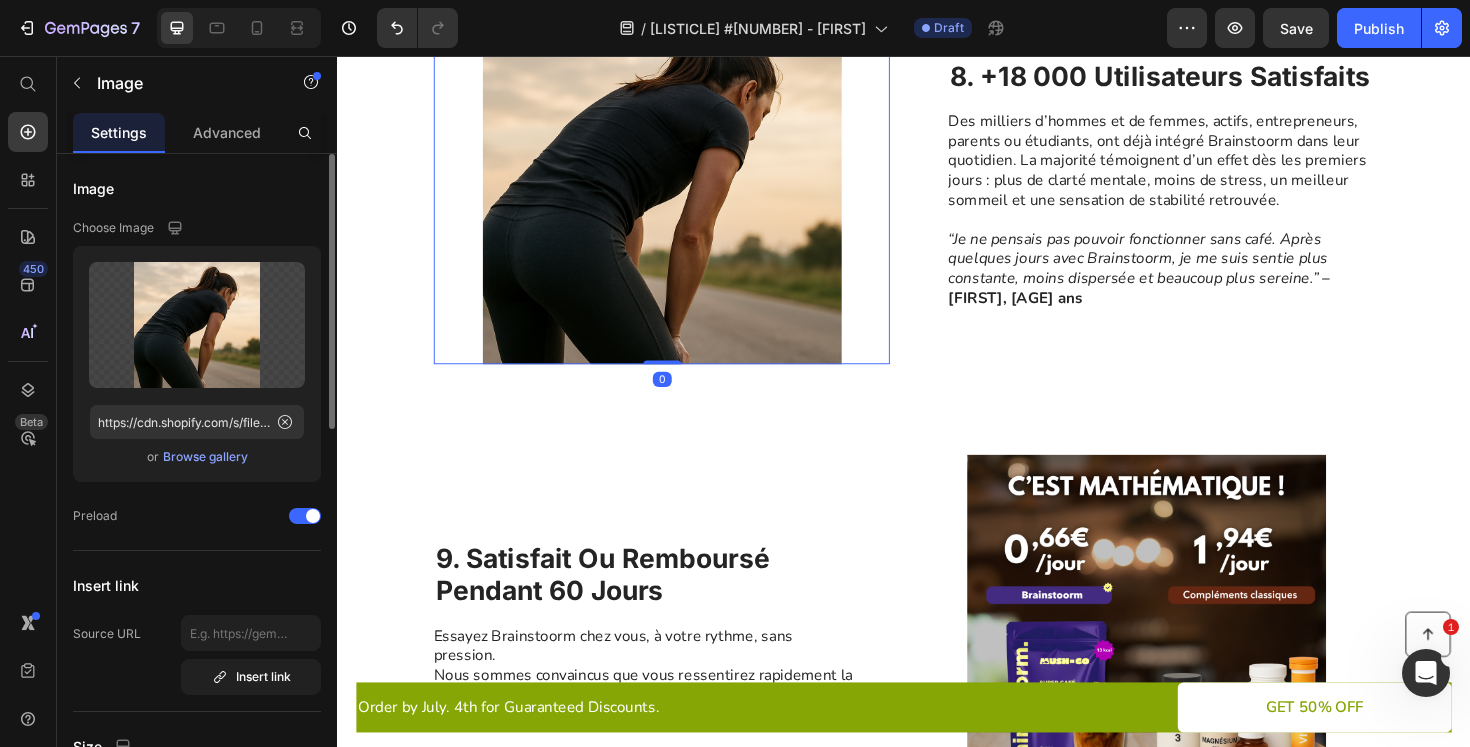 scroll, scrollTop: 3721, scrollLeft: 0, axis: vertical 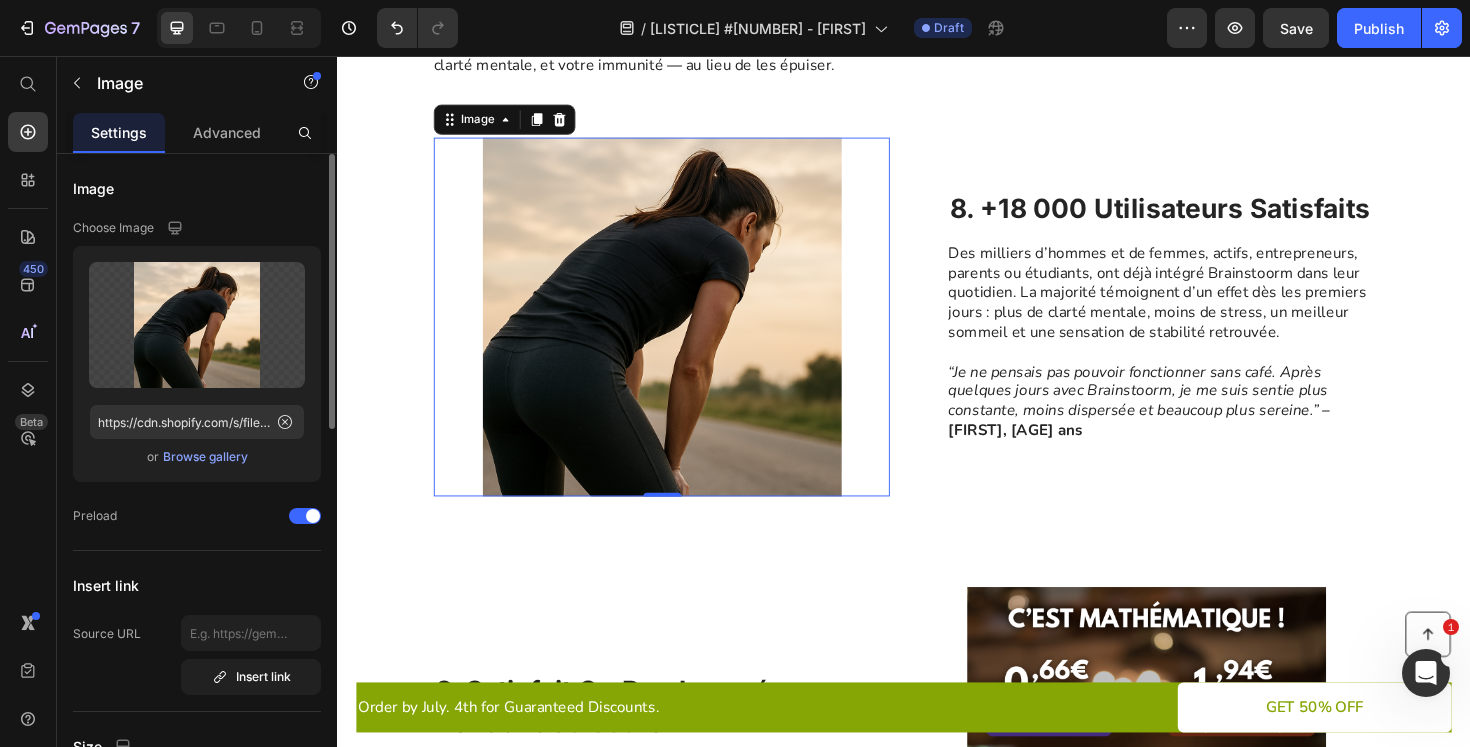 click at bounding box center [680, 332] 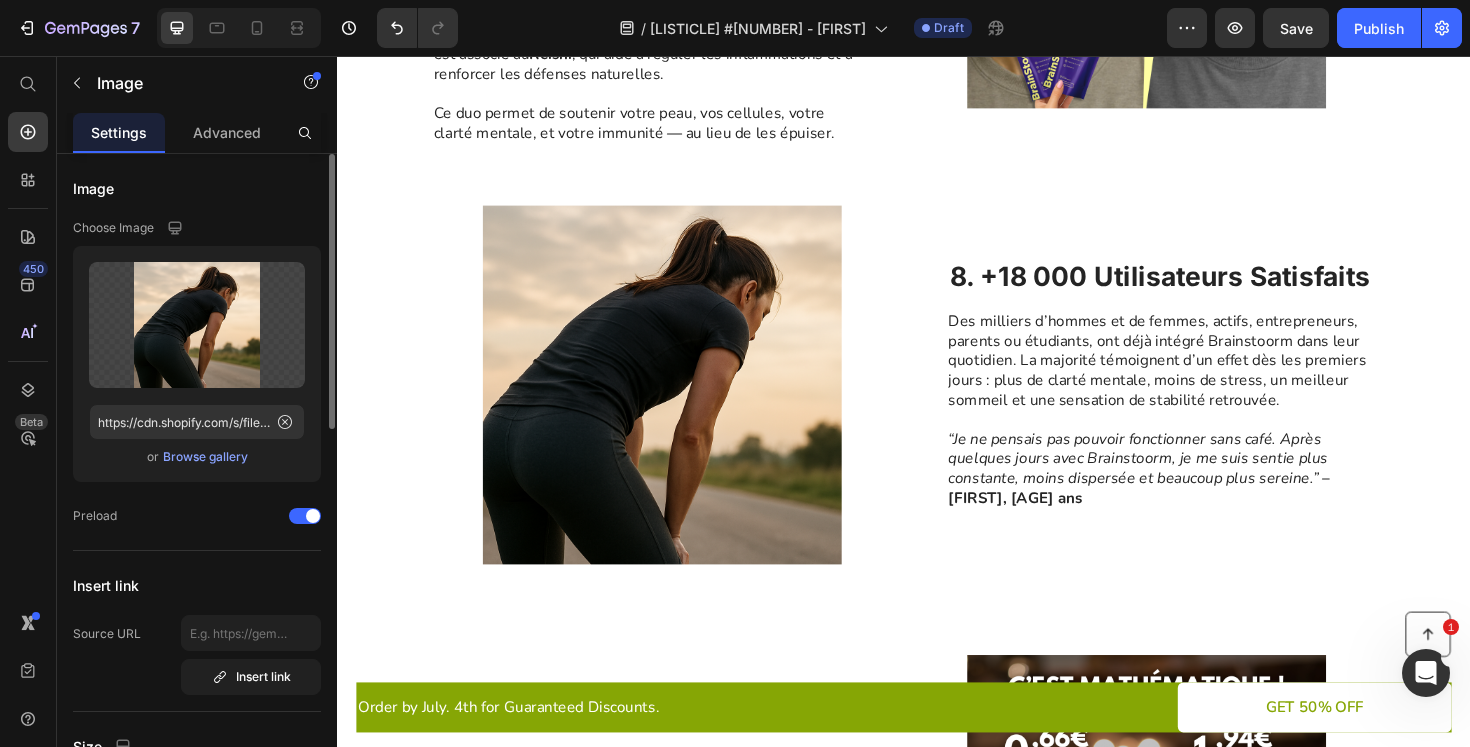 scroll, scrollTop: 3612, scrollLeft: 0, axis: vertical 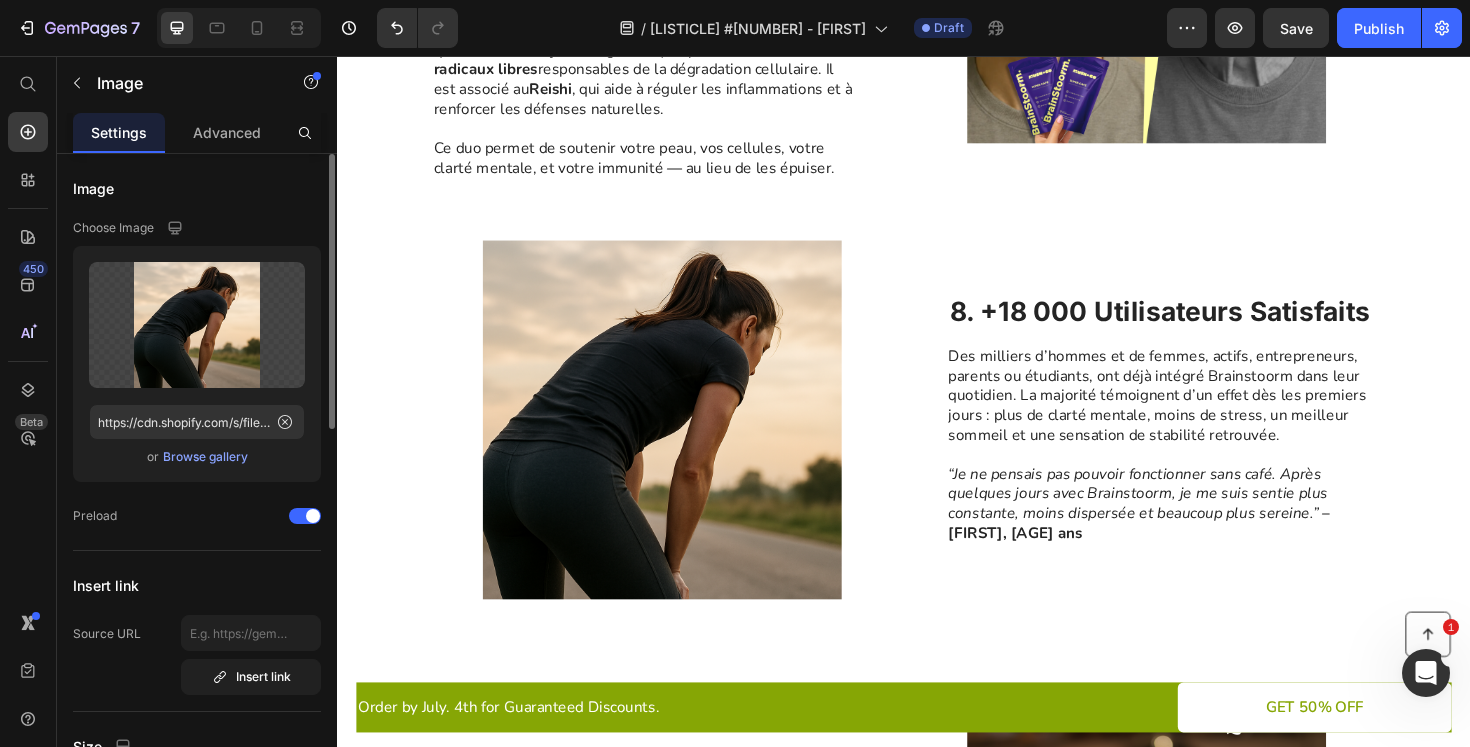 click at bounding box center [680, 441] 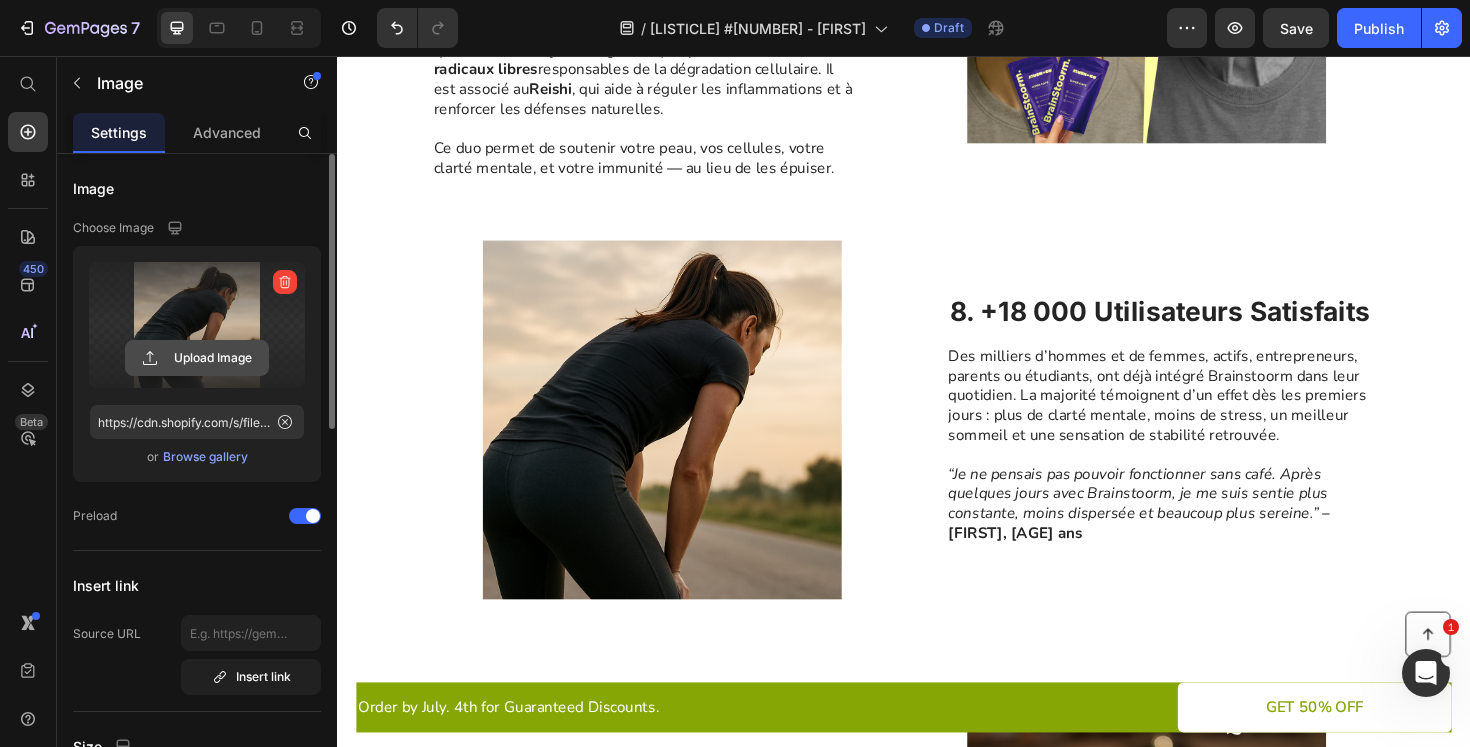 click 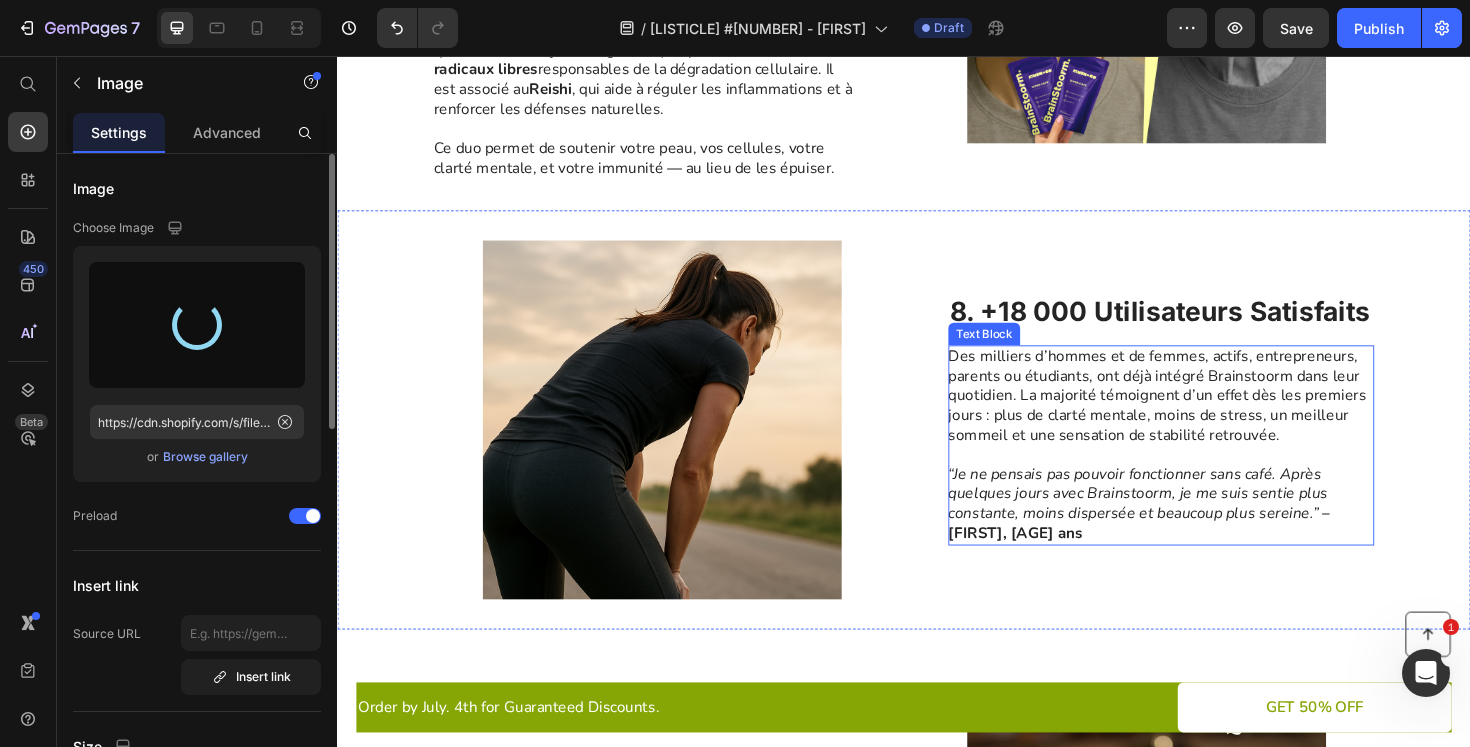 type on "https://cdn.shopify.com/s/files/1/0565/9672/5878/files/gempages_540015311529706723-b95db6fd-5bb2-45f8-bf3b-d326c8f9f25e.png" 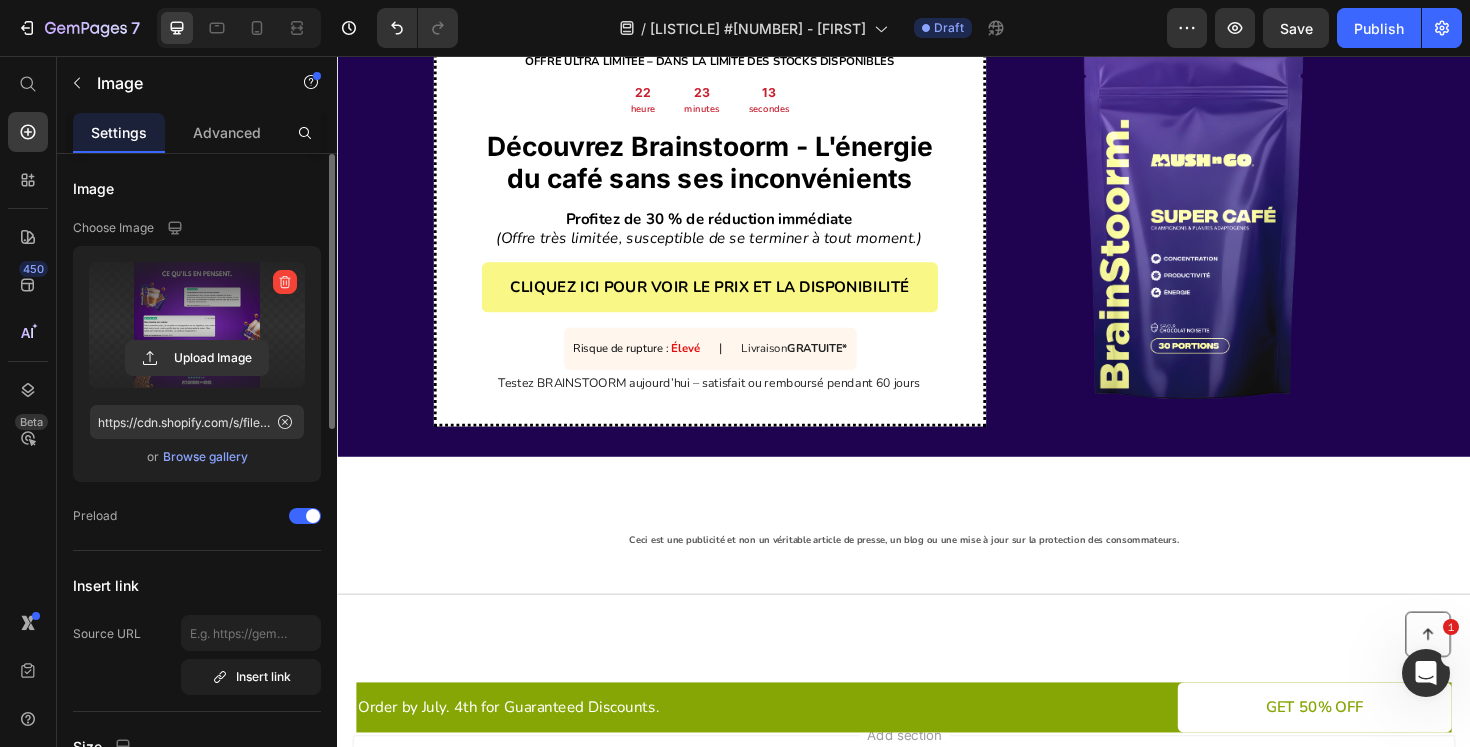 scroll, scrollTop: 5017, scrollLeft: 0, axis: vertical 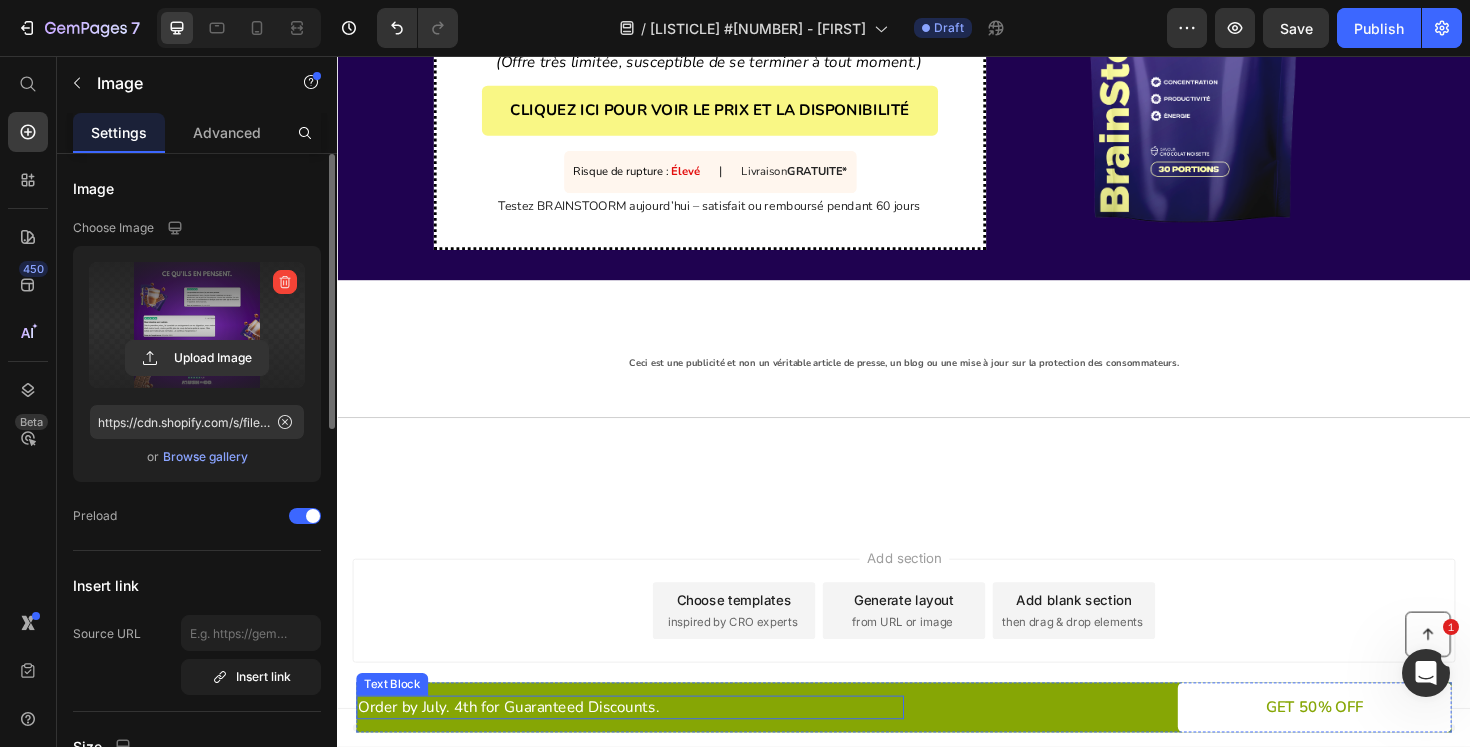 click on "Order by July. 4th for Guaranteed Discounts." at bounding box center (647, 745) 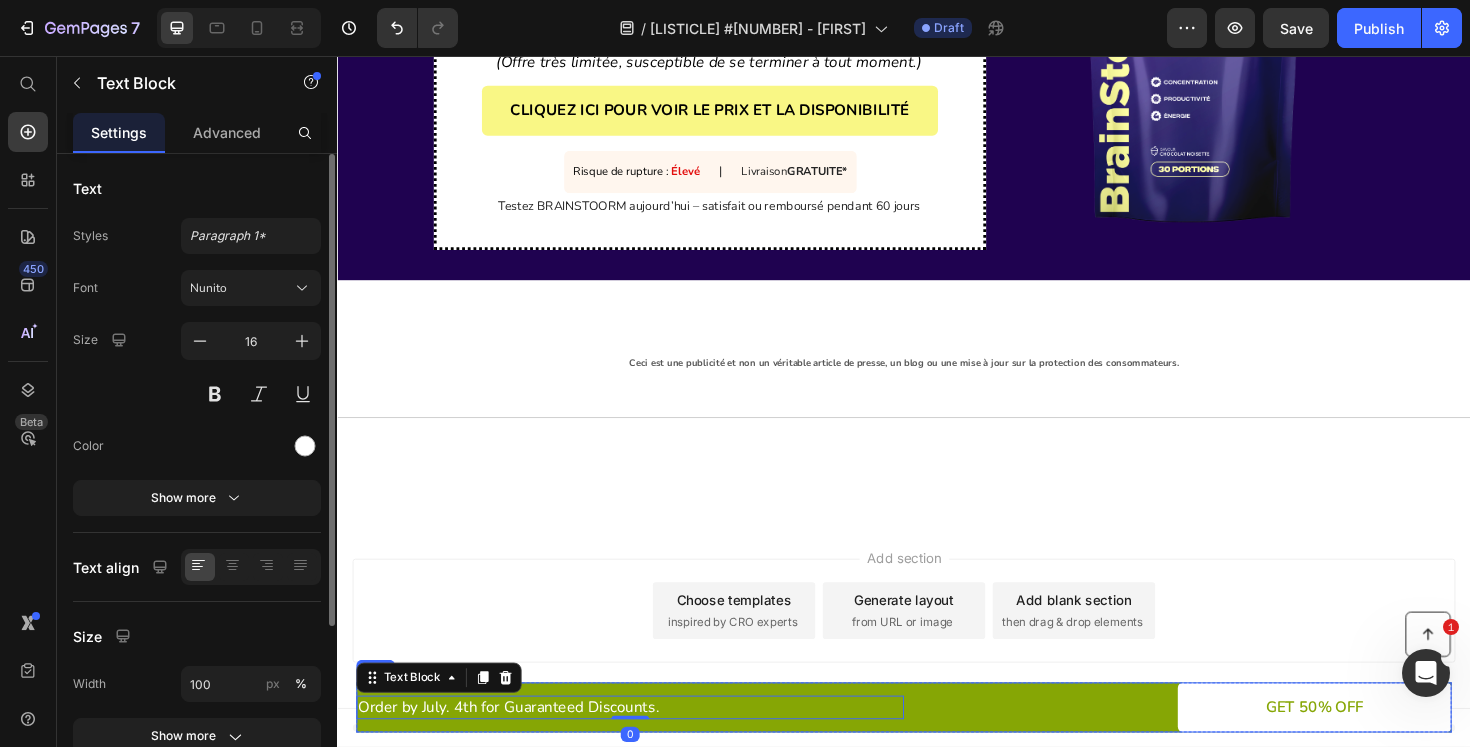 click on "Order by July. 4th for Guaranteed Discounts. Text Block   0" at bounding box center [647, 745] 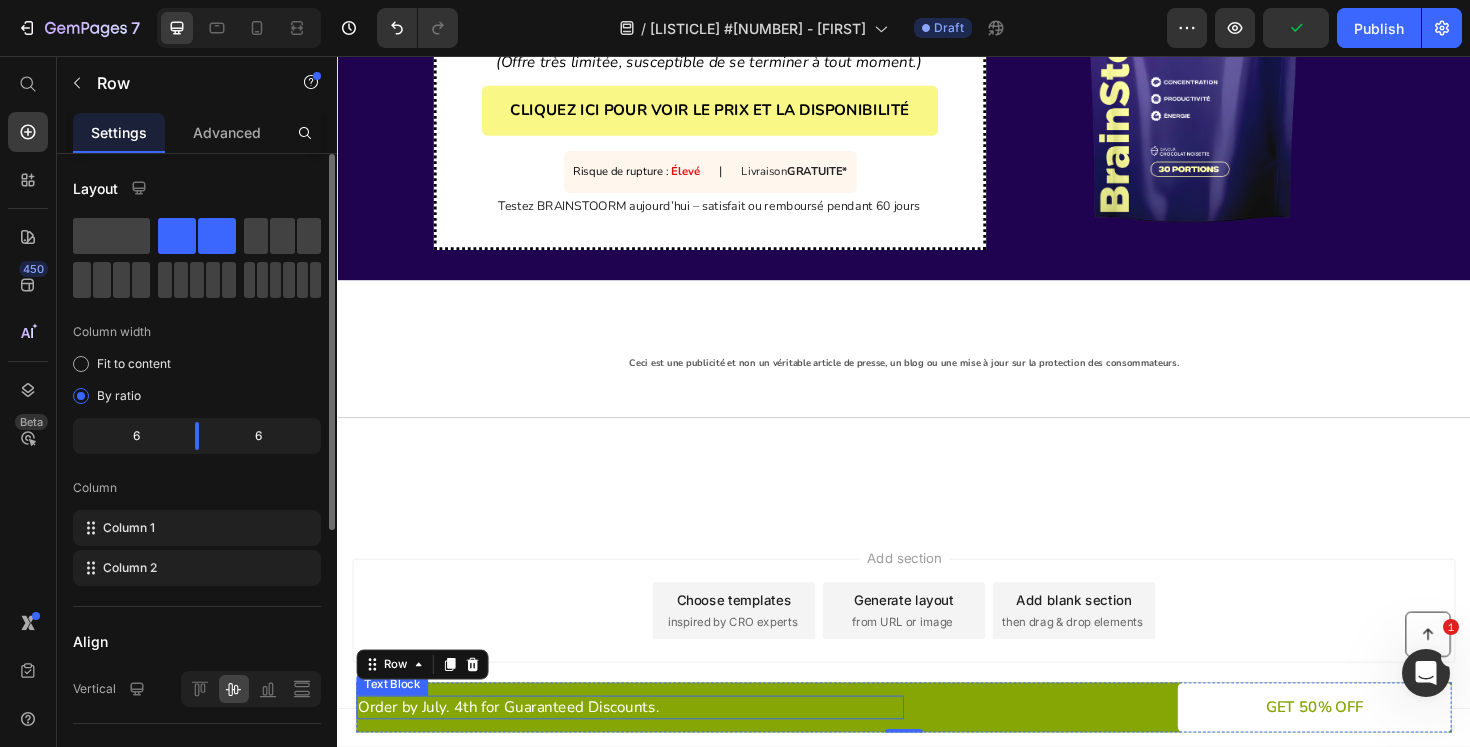 click on "Order by July. 4th for Guaranteed Discounts." at bounding box center [647, 745] 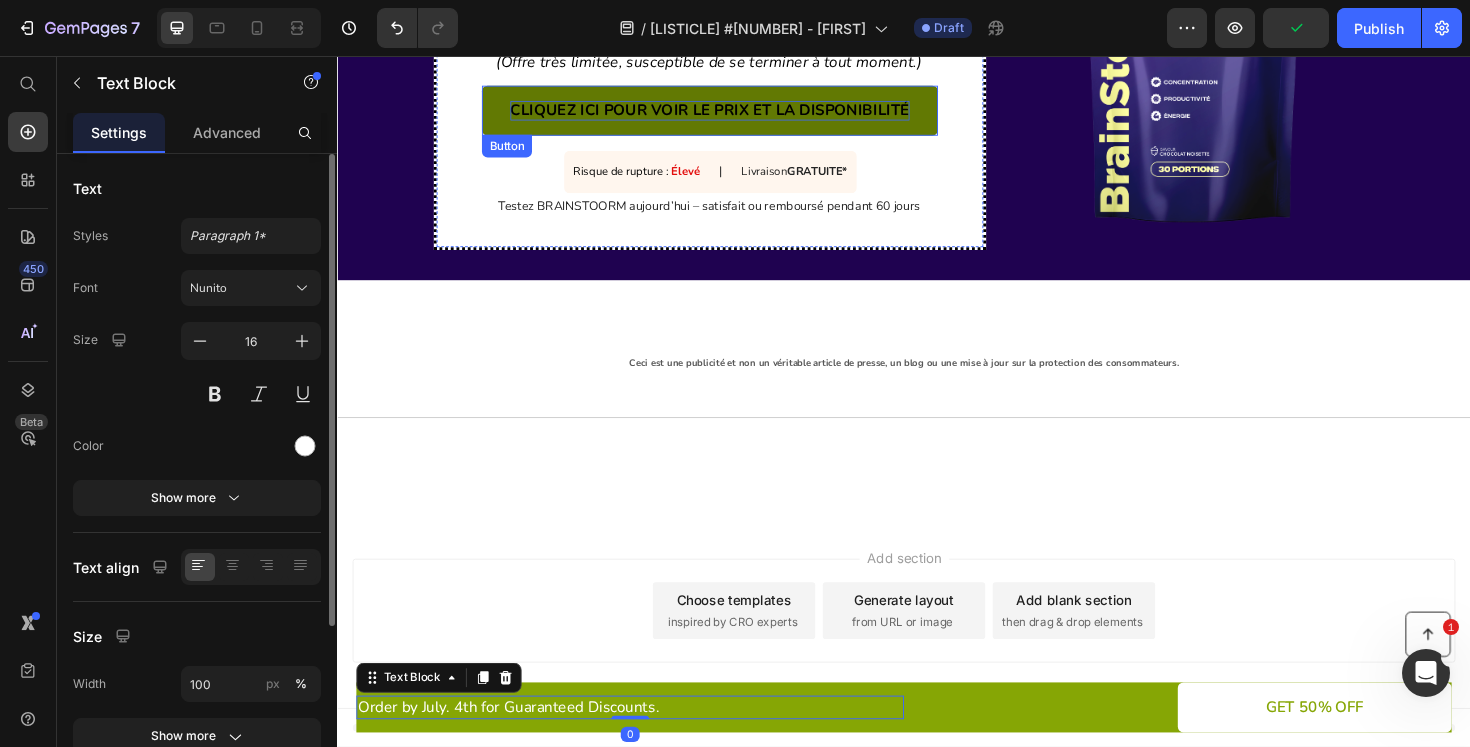 click on "Cliquez ici pour voir le prix et la disponibilité" at bounding box center (731, 113) 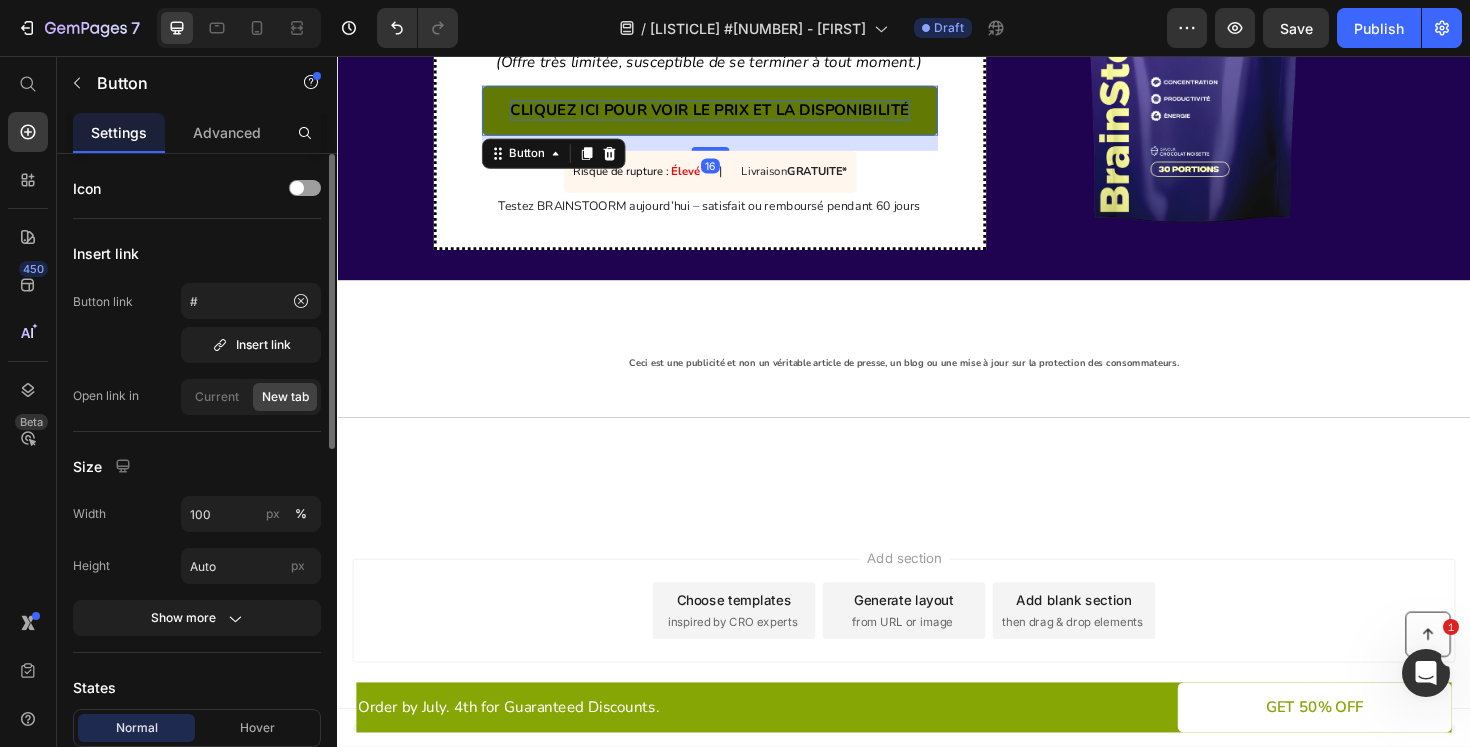 click on "Cliquez ici pour voir le prix et la disponibilité" at bounding box center (731, 113) 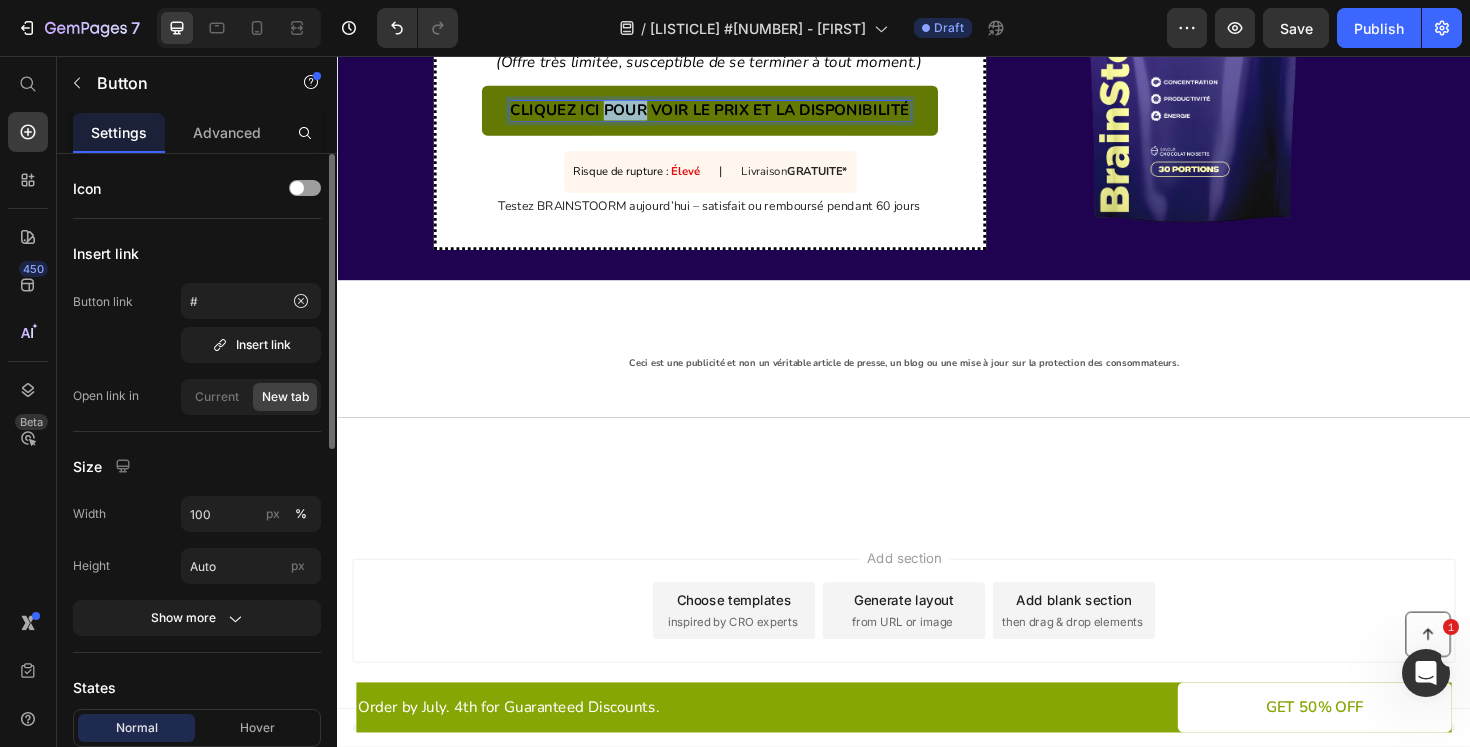 click on "Cliquez ici pour voir le prix et la disponibilité" at bounding box center (731, 113) 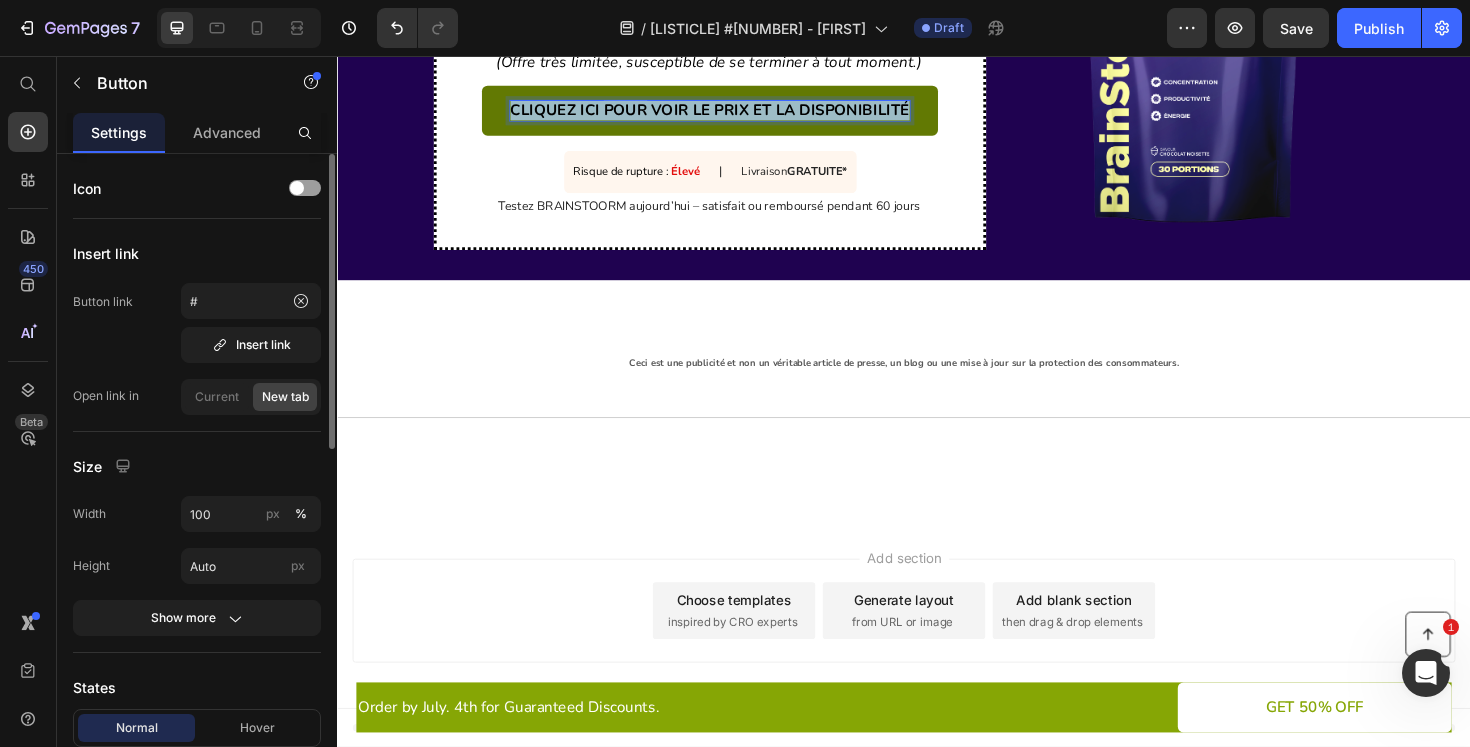 click on "Cliquez ici pour voir le prix et la disponibilité" at bounding box center (731, 113) 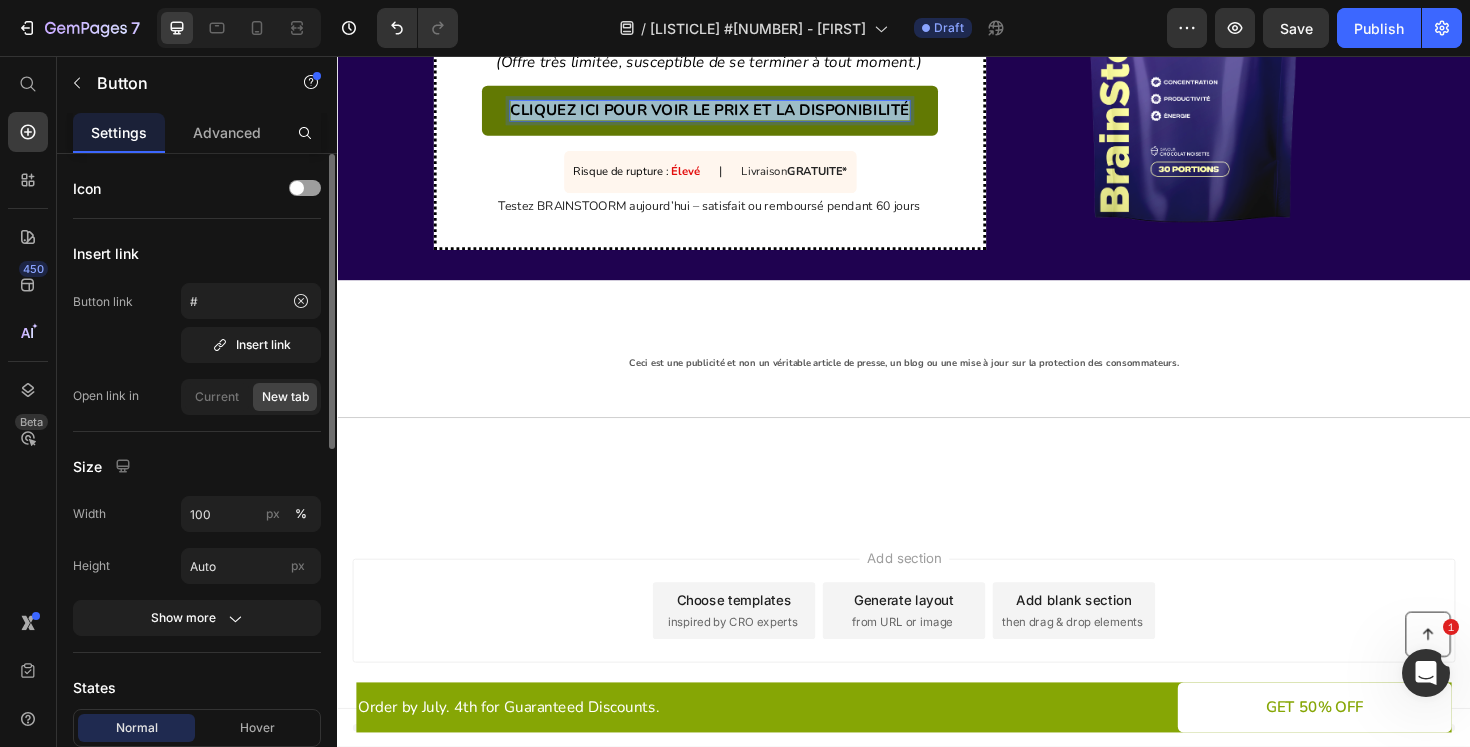 click on "Cliquez ici pour voir le prix et la disponibilité" at bounding box center [731, 113] 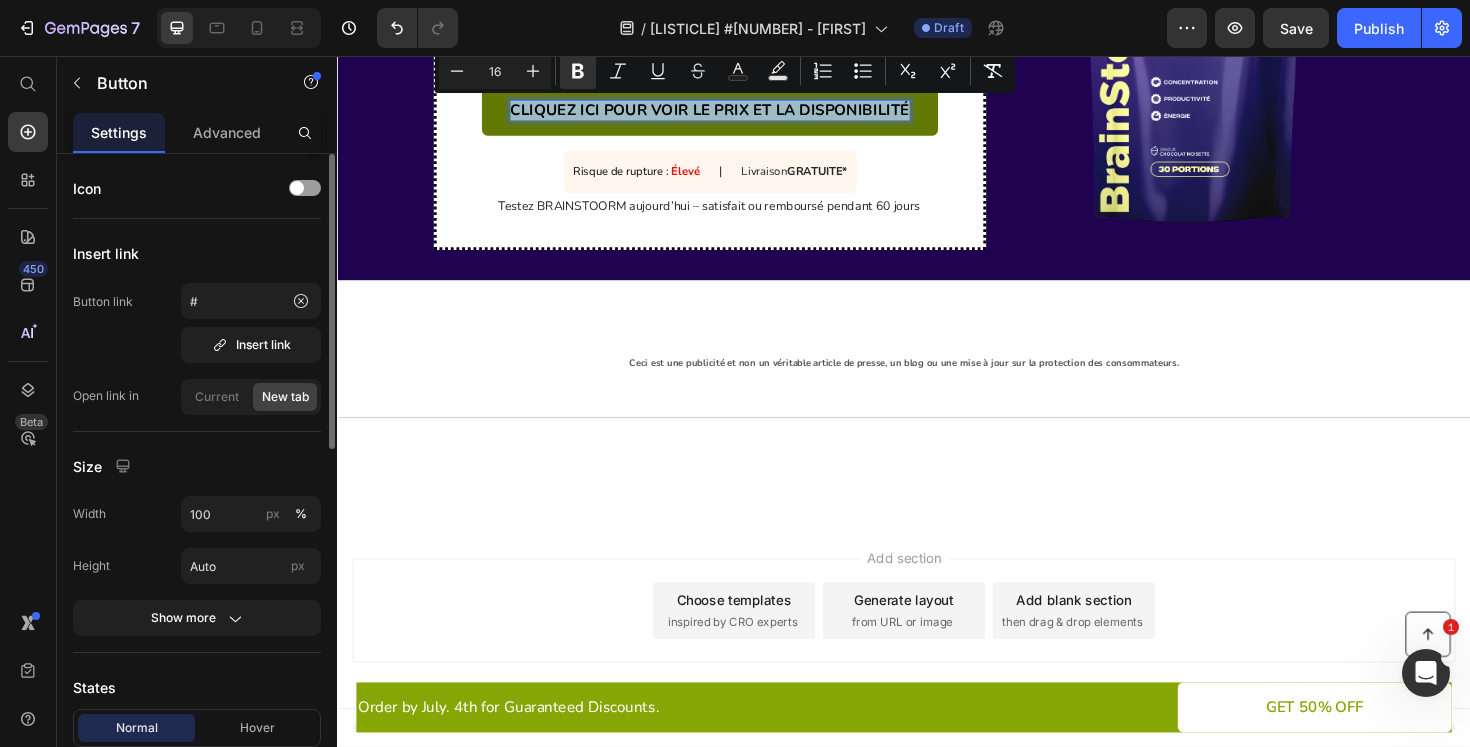 copy on "Cliquez ici pour voir le prix et la disponibilité" 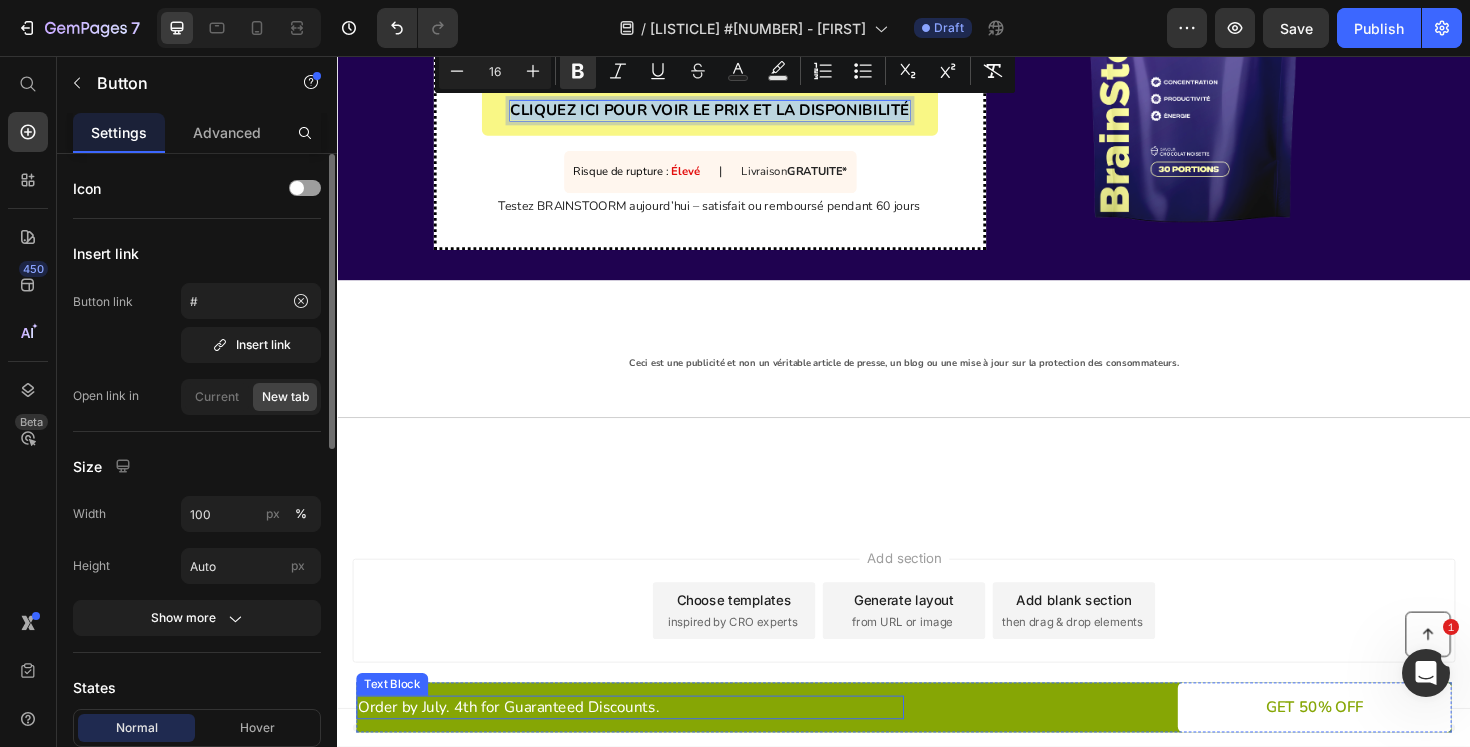 click on "Order by July. 4th for Guaranteed Discounts." at bounding box center (647, 745) 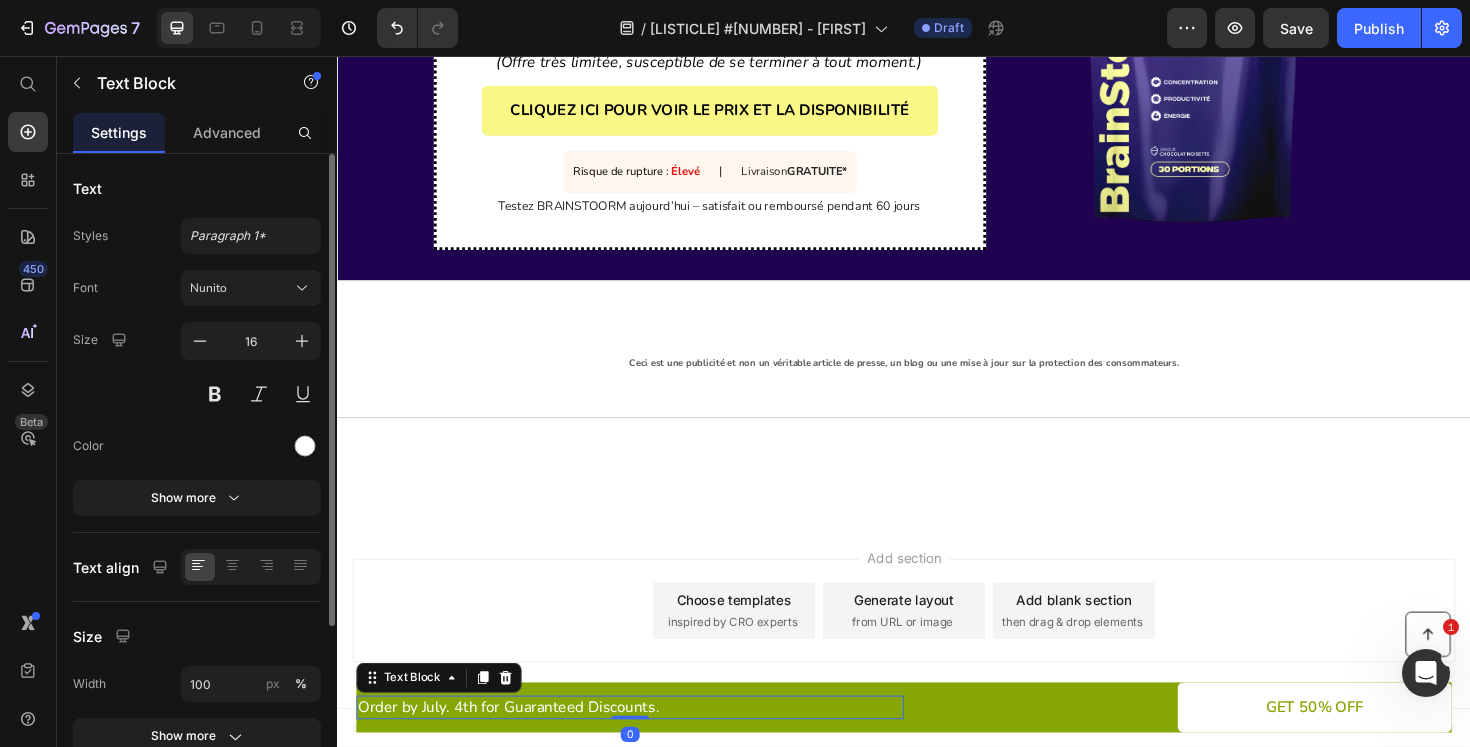 click on "Order by July. 4th for Guaranteed Discounts." at bounding box center [647, 745] 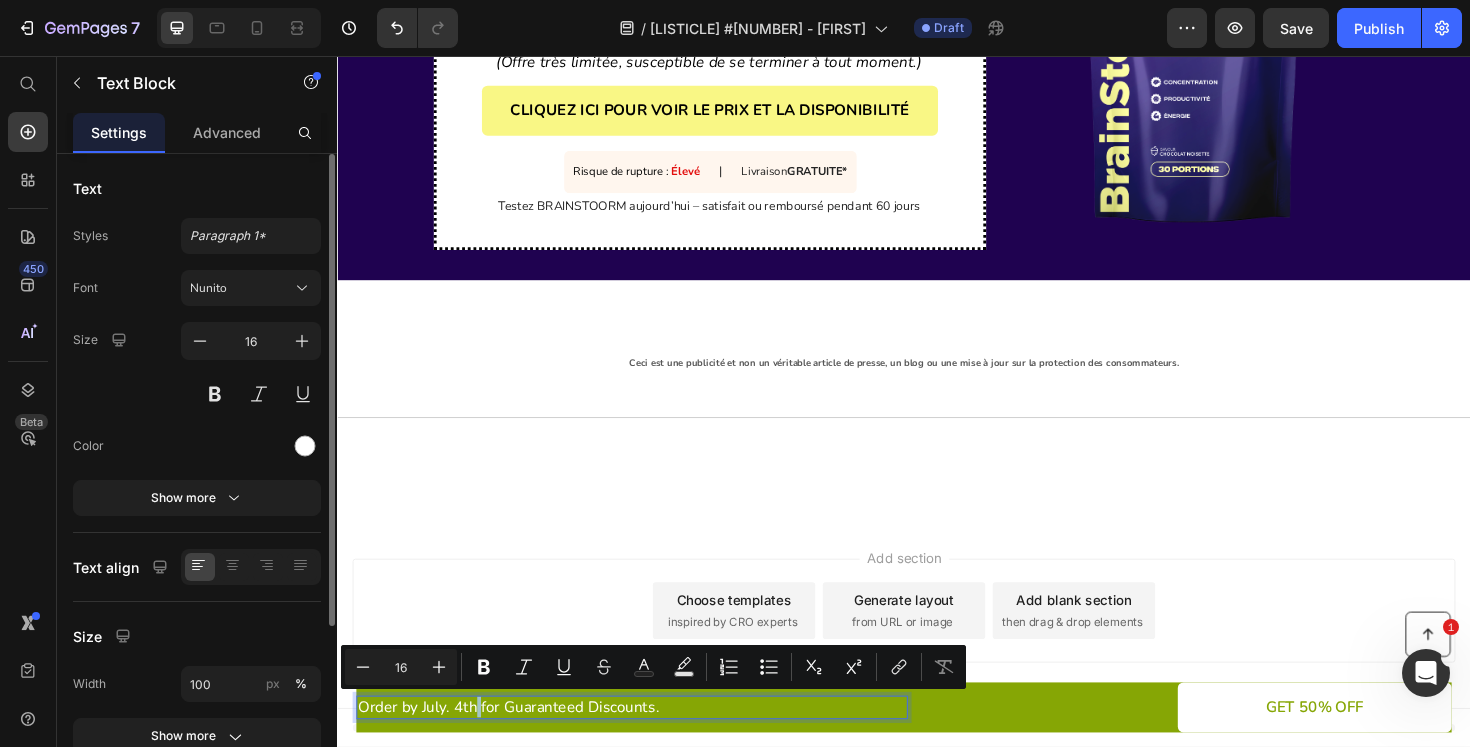 click on "Order by July. 4th for Guaranteed Discounts." at bounding box center [647, 745] 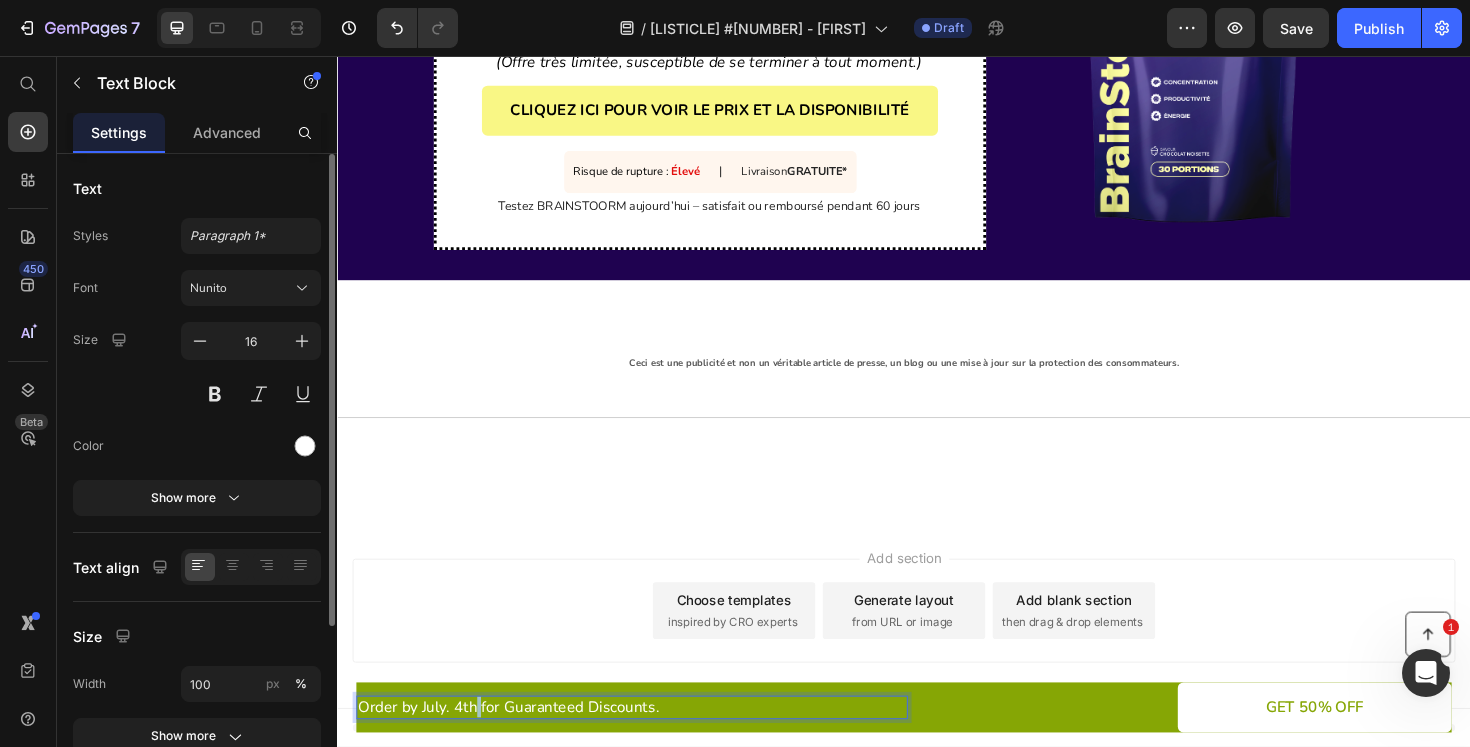 click on "Order by July. 4th for Guaranteed Discounts." at bounding box center (647, 745) 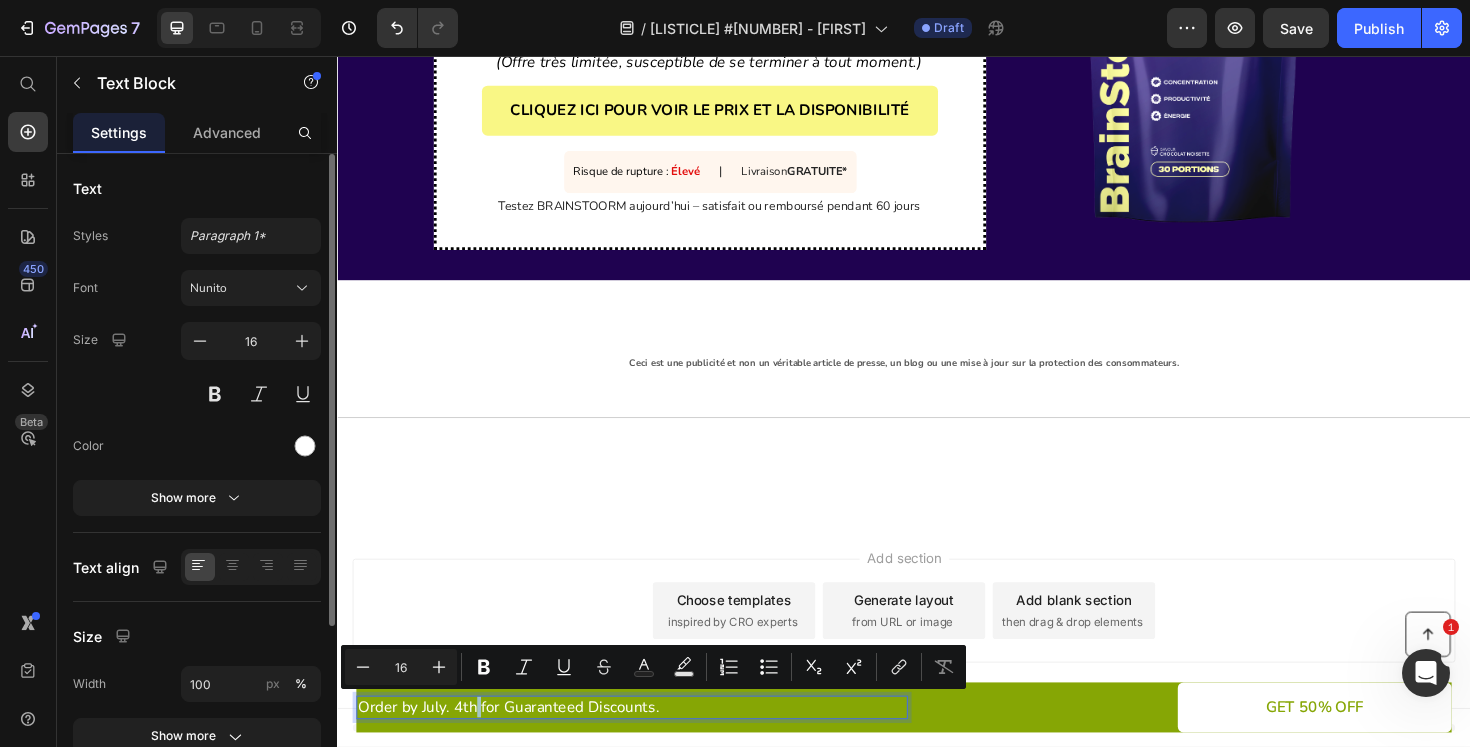 click on "Order by July. 4th for Guaranteed Discounts." at bounding box center [647, 745] 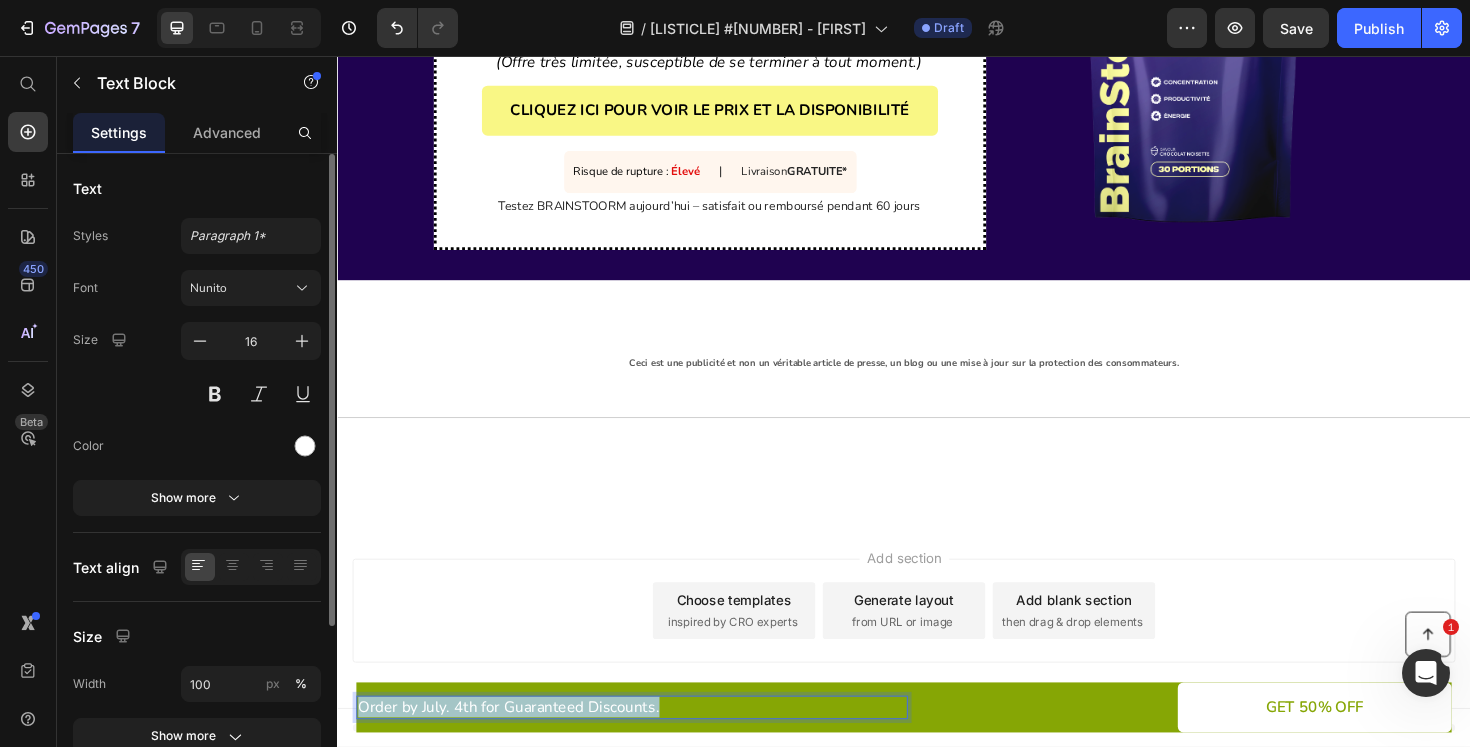click on "Order by July. 4th for Guaranteed Discounts." at bounding box center [647, 745] 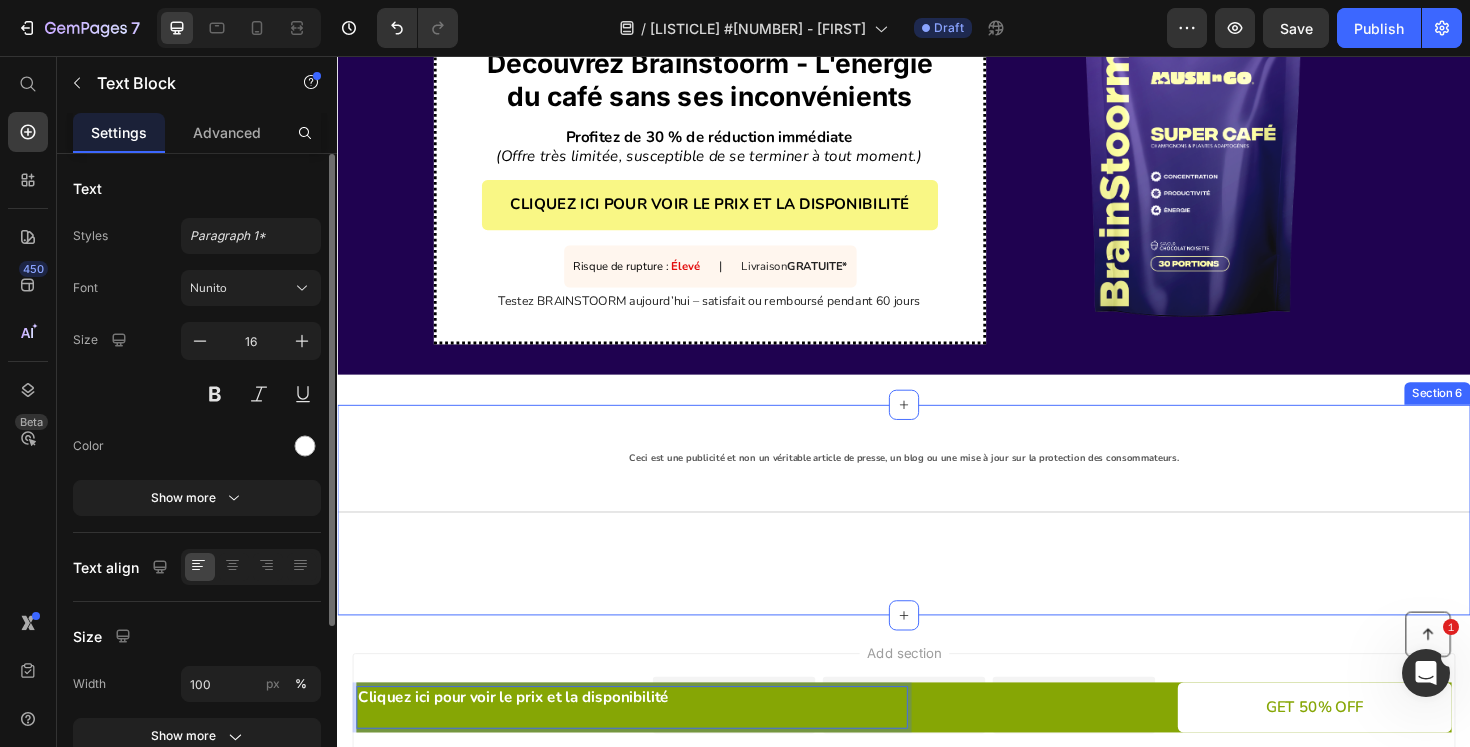 scroll, scrollTop: 4879, scrollLeft: 0, axis: vertical 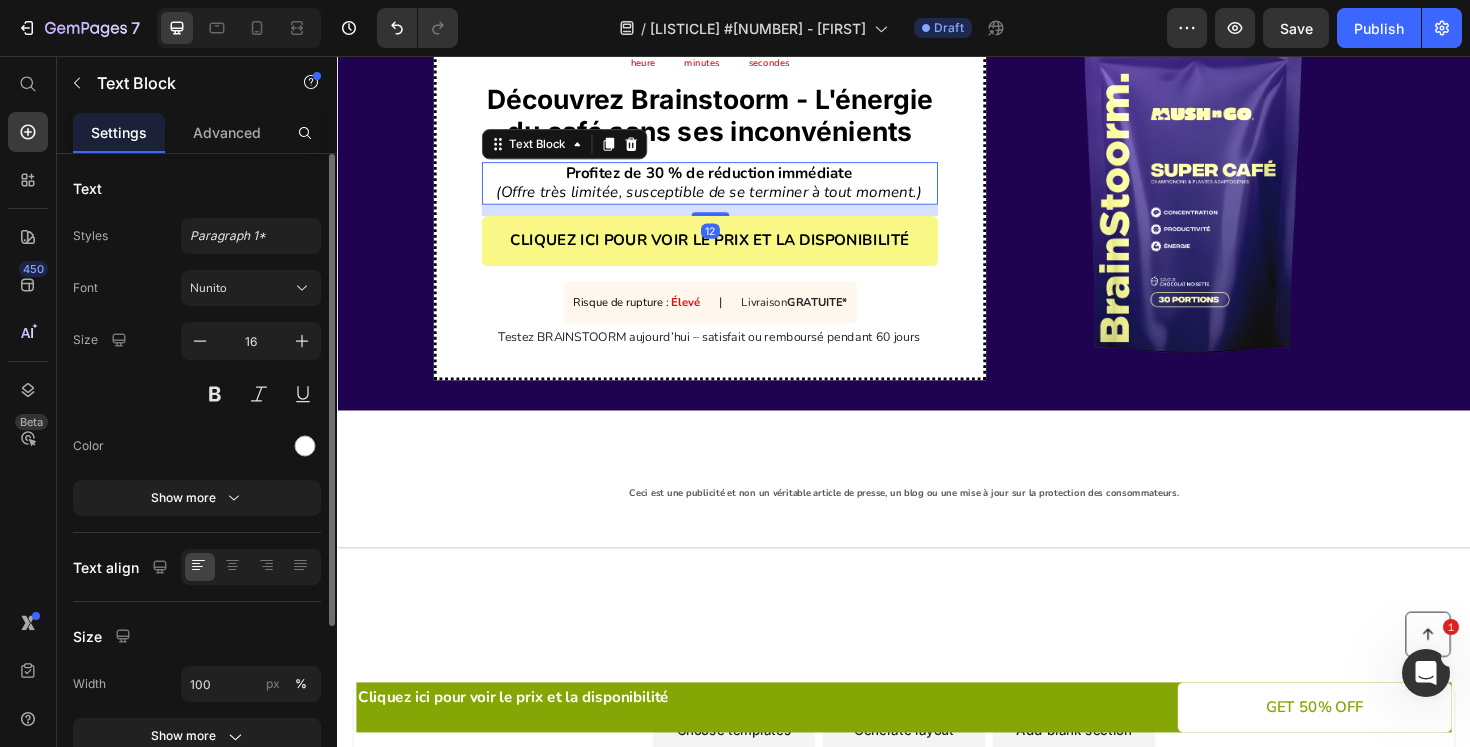 click on "Profitez de 30 % de réduction immédiate" at bounding box center [731, 180] 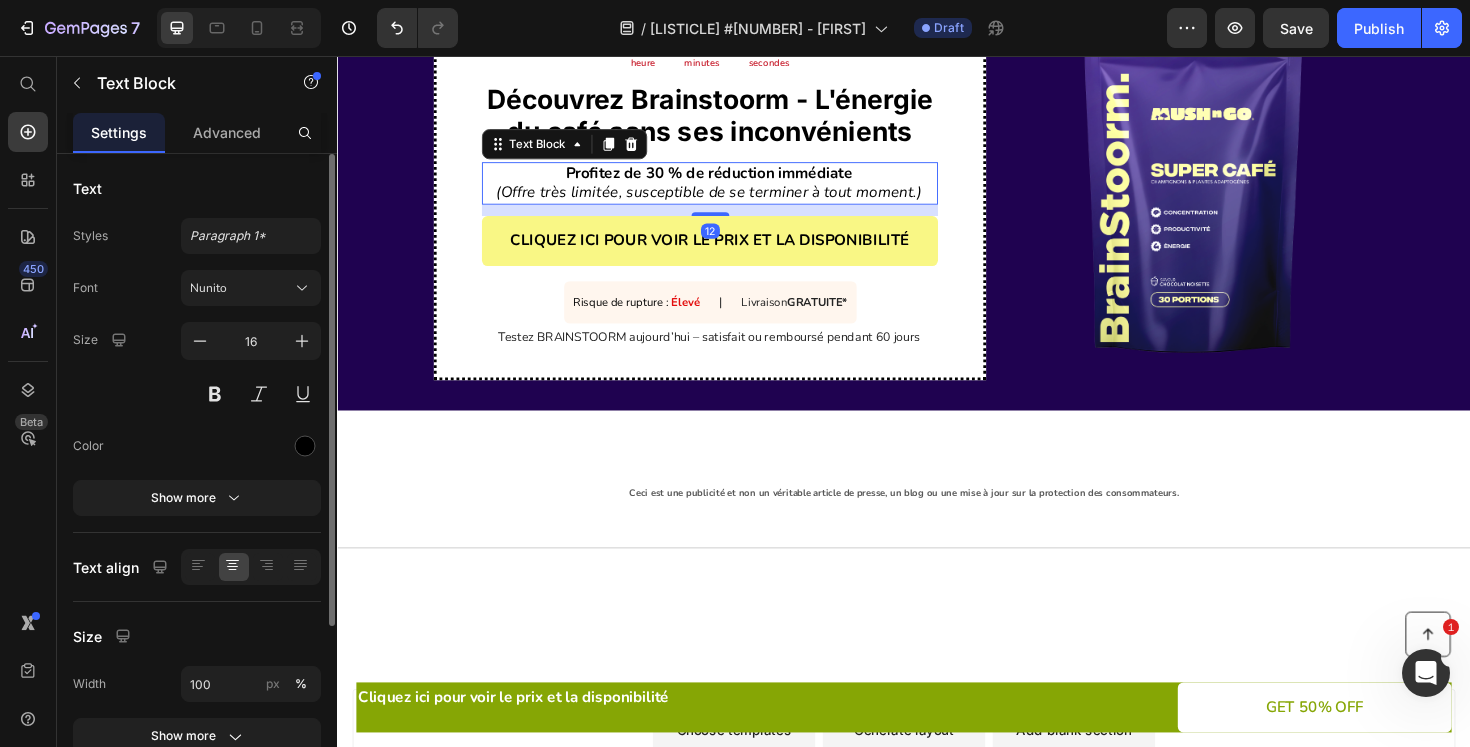 scroll, scrollTop: 0, scrollLeft: 0, axis: both 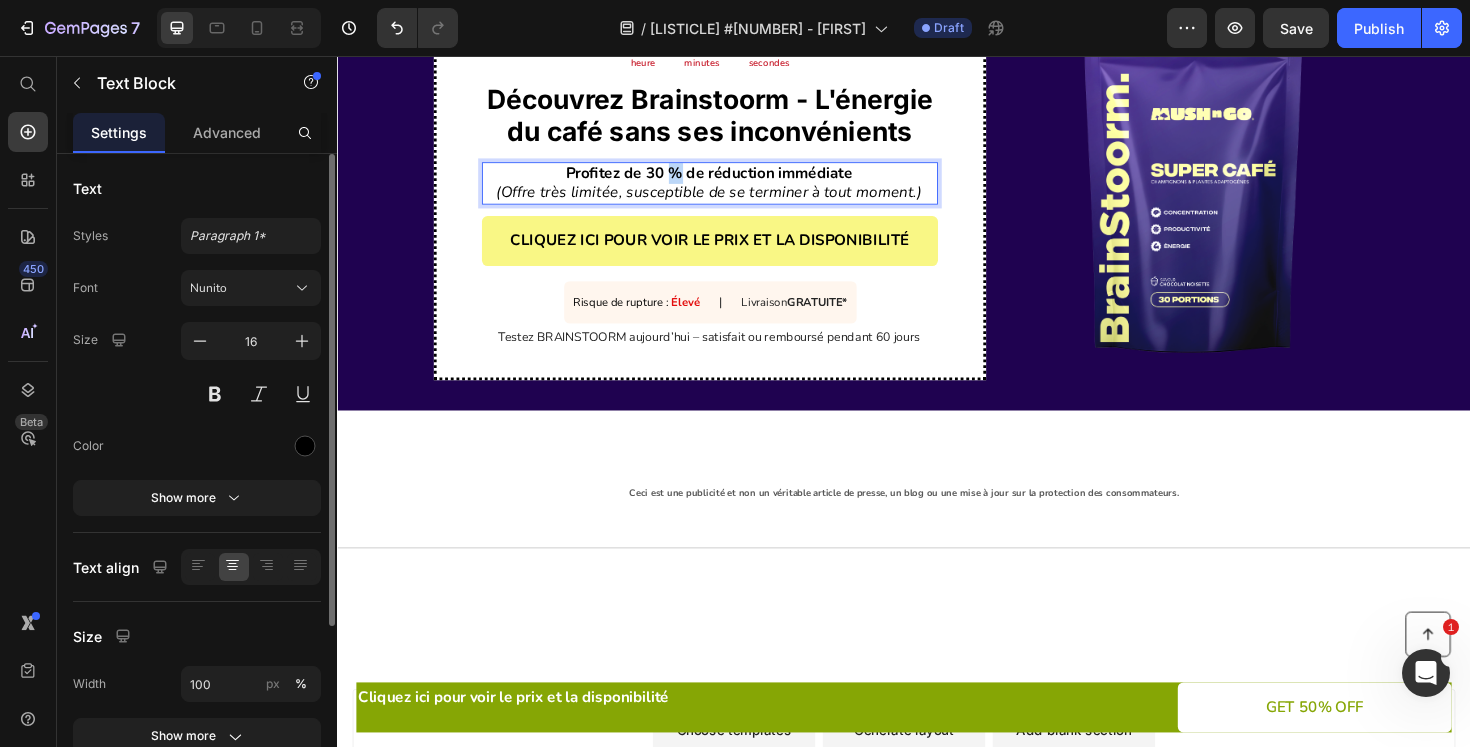 click on "Profitez de 30 % de réduction immédiate" at bounding box center (731, 180) 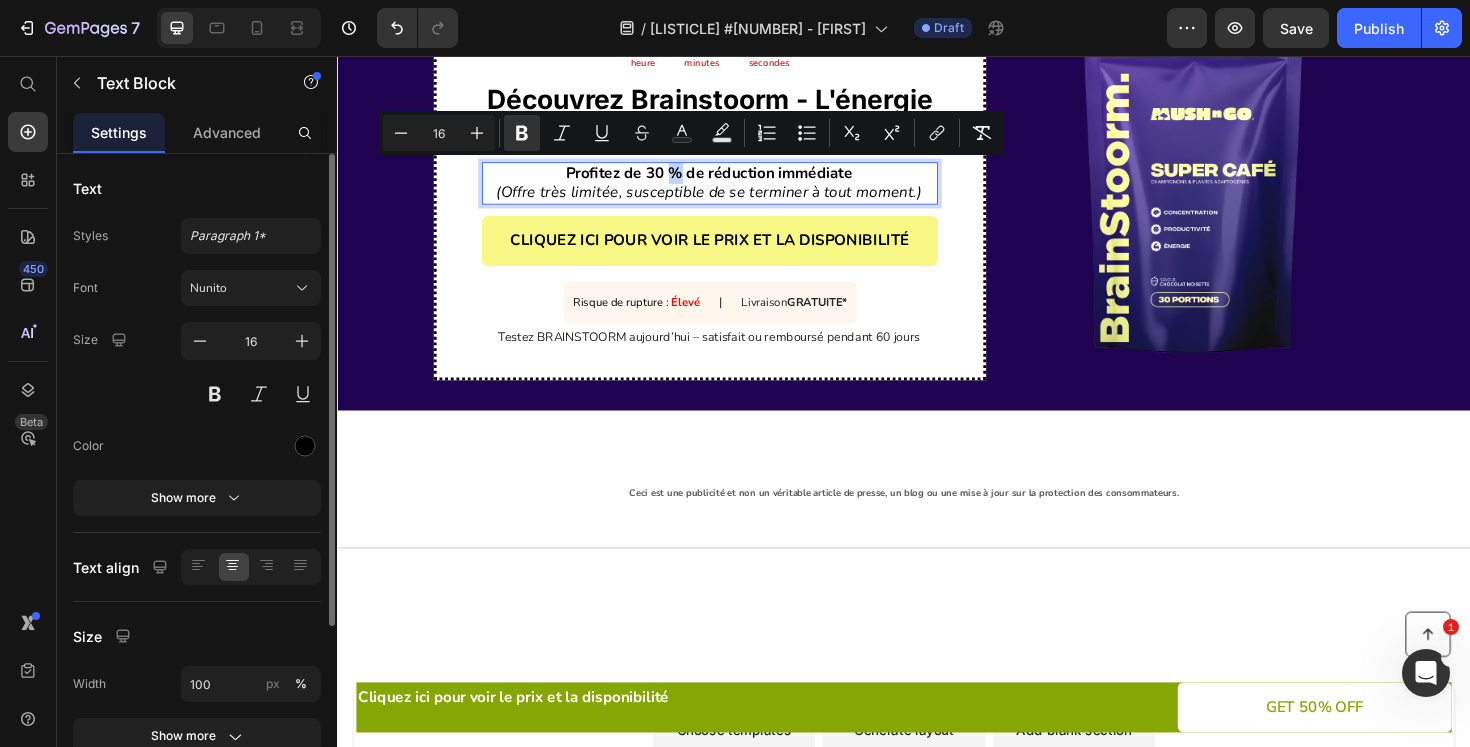click on "Profitez de 30 % de réduction immédiate" at bounding box center (731, 180) 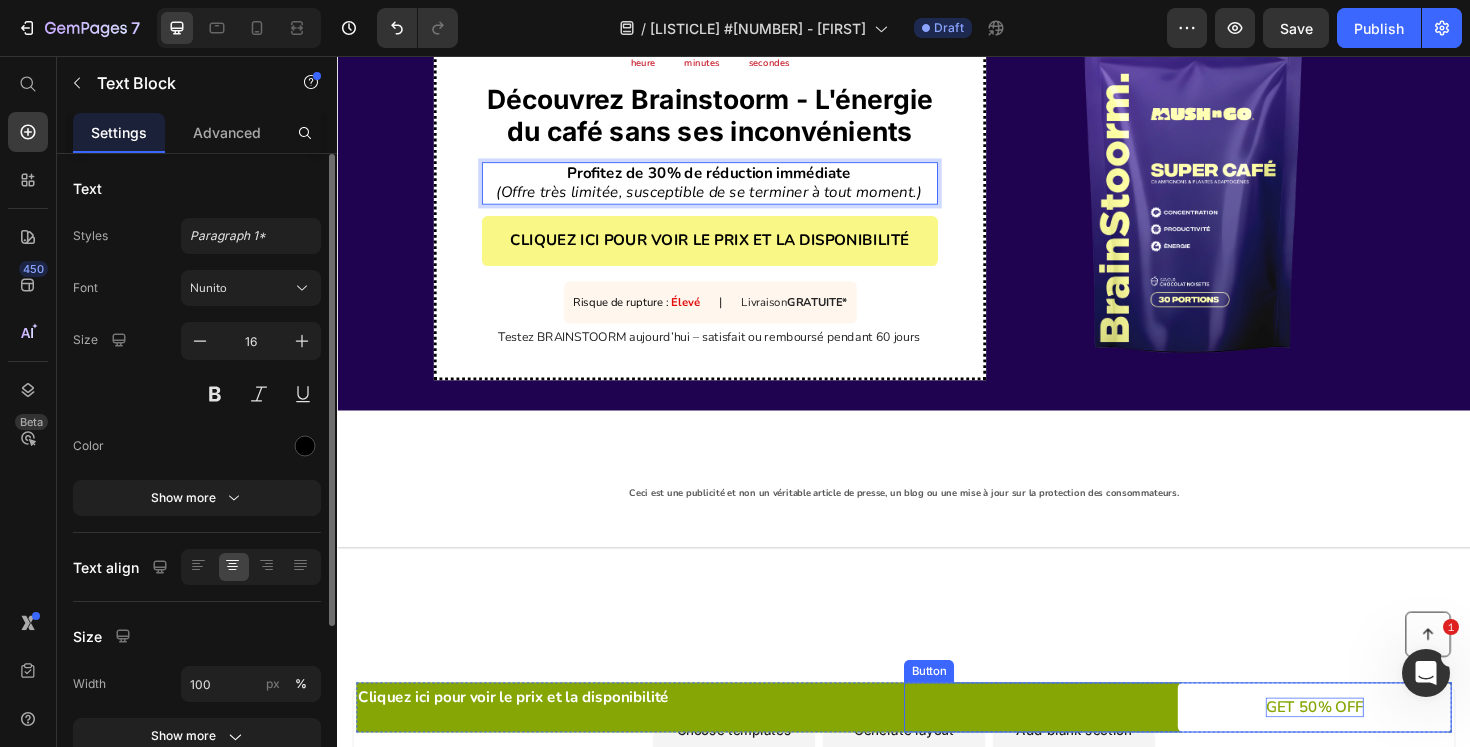 click on "GET 50% OFF" at bounding box center [1372, 745] 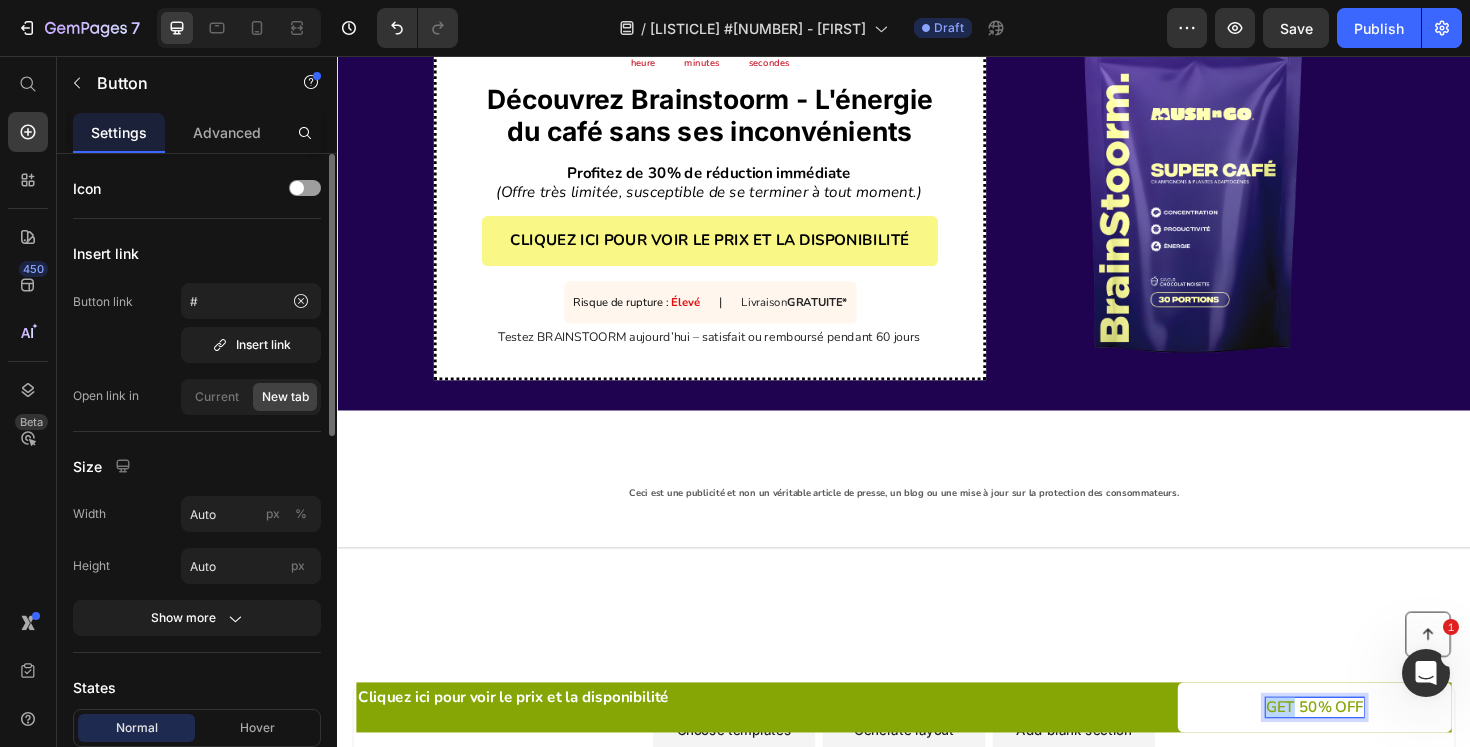 click on "GET 50% OFF" at bounding box center [1372, 745] 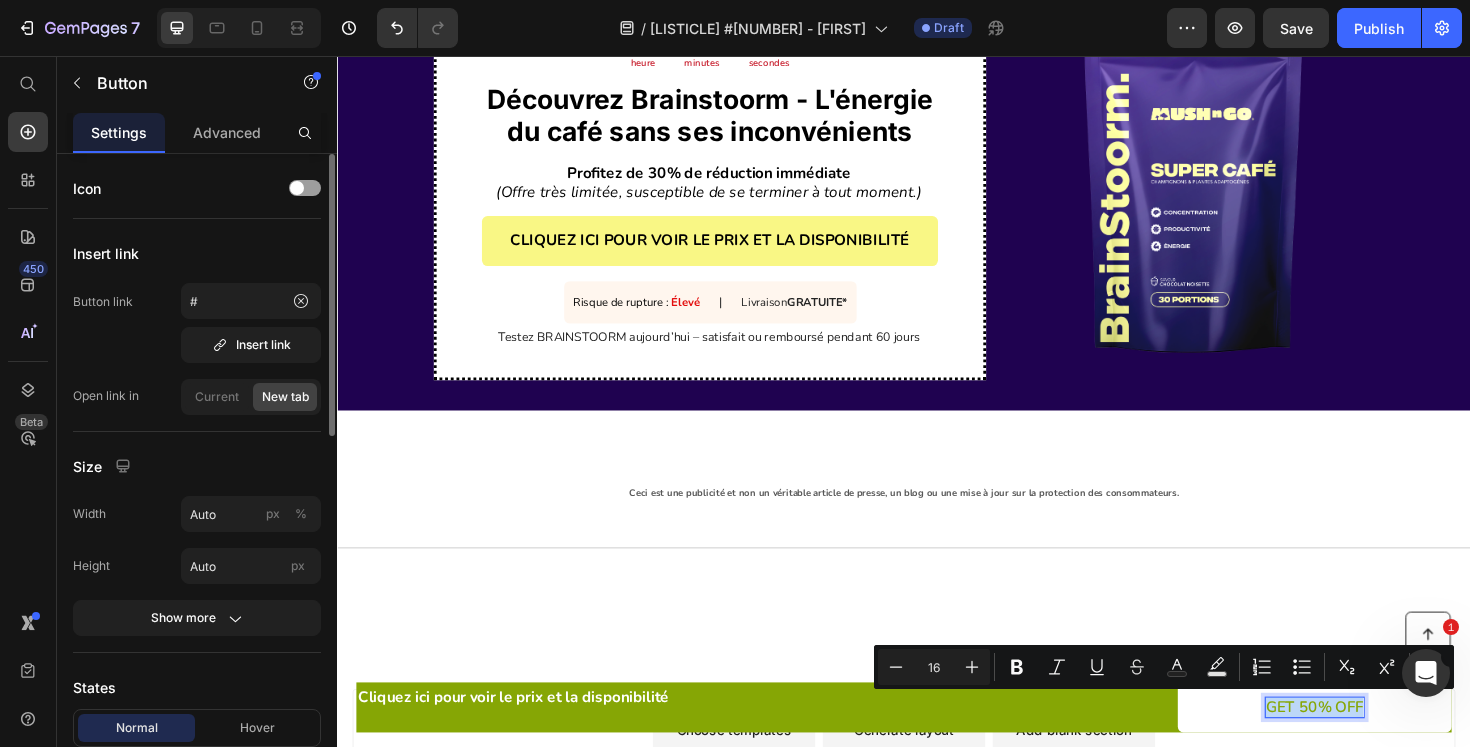 click on "GET 50% OFF" at bounding box center (1372, 745) 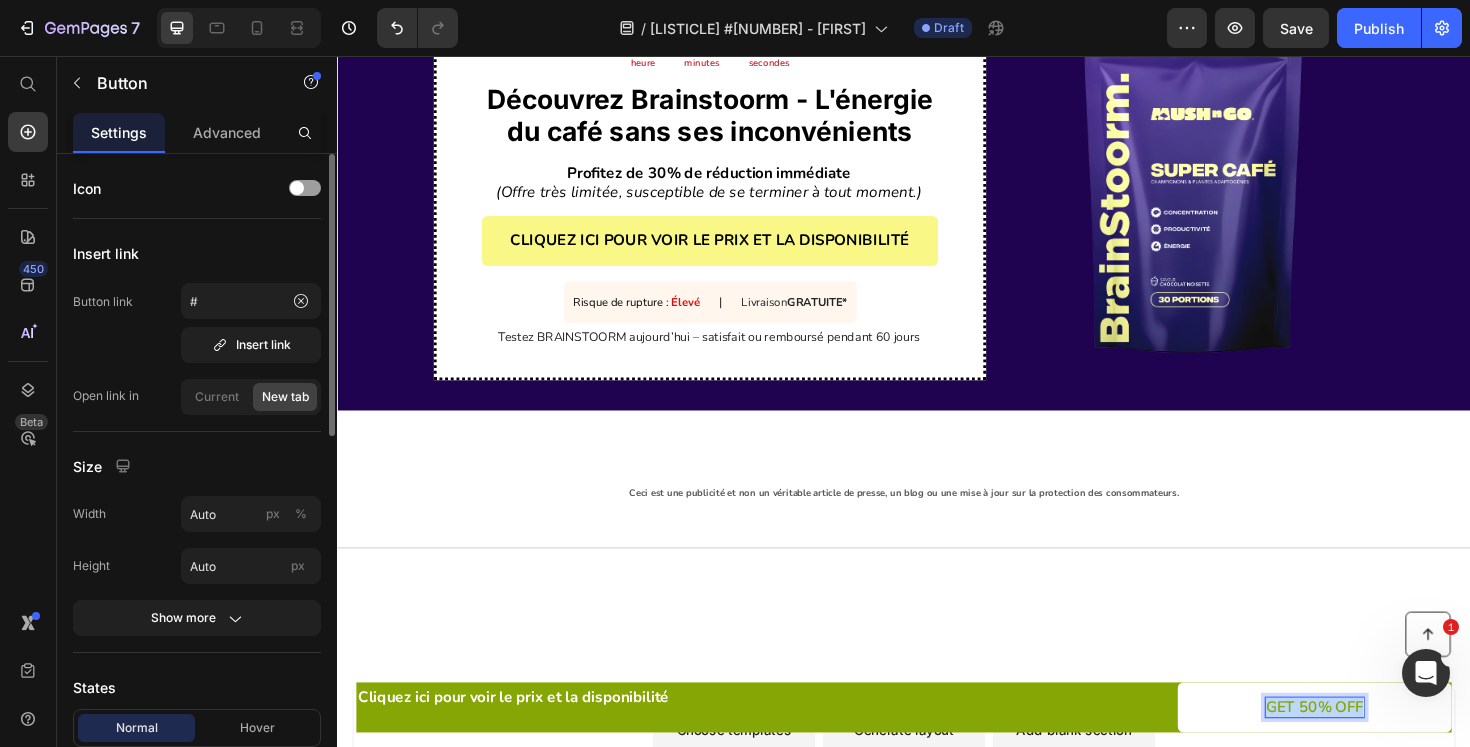 click on "GET 50% OFF" at bounding box center [1372, 745] 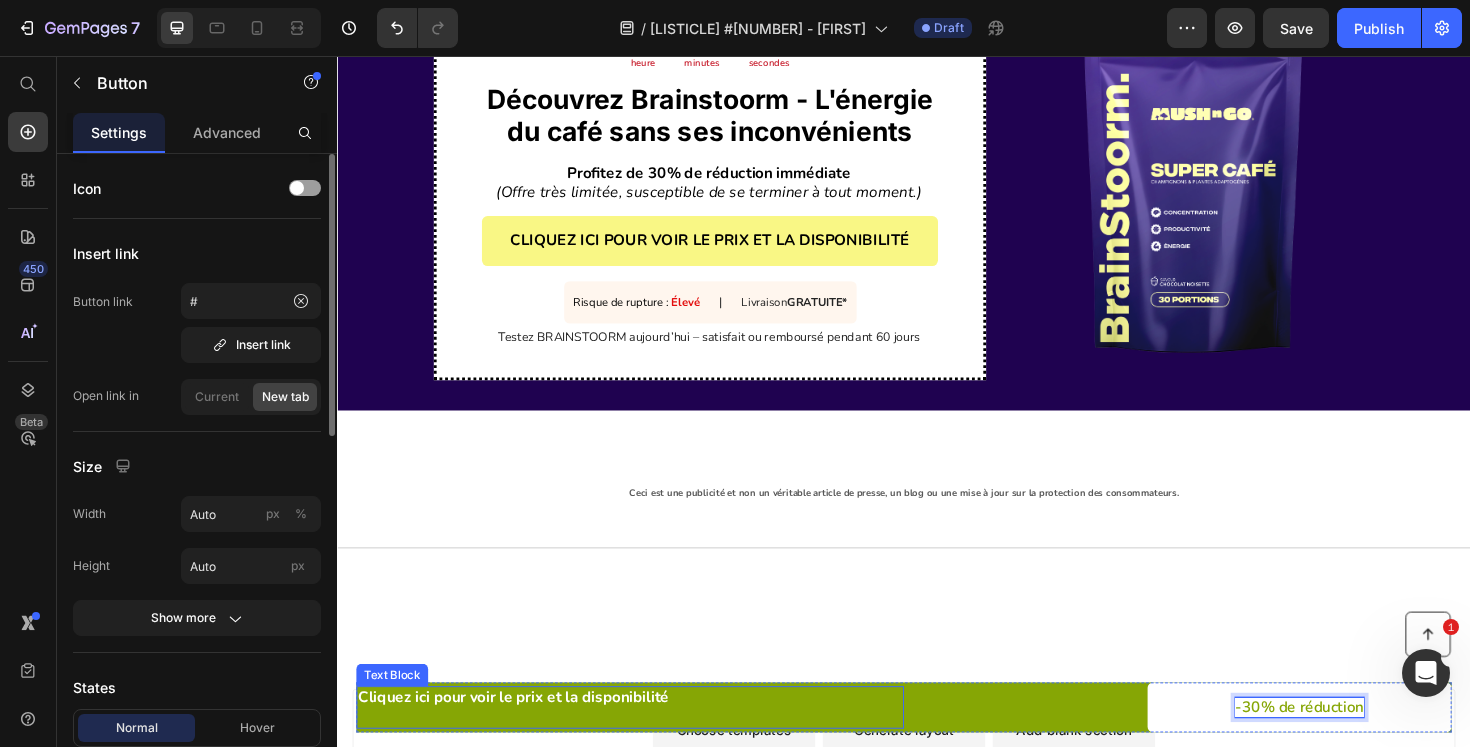click at bounding box center (647, 756) 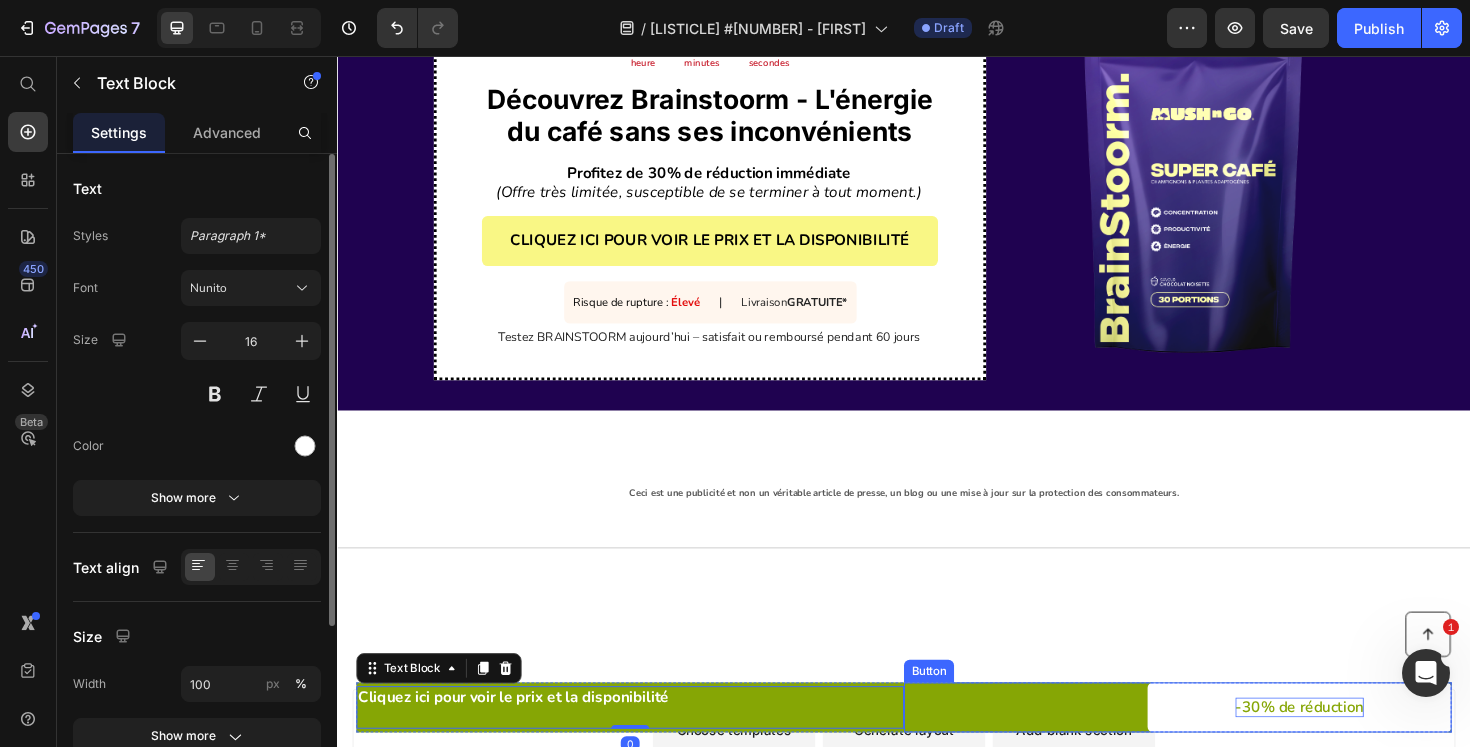 click on "-30% de réduction Button" at bounding box center [1227, 745] 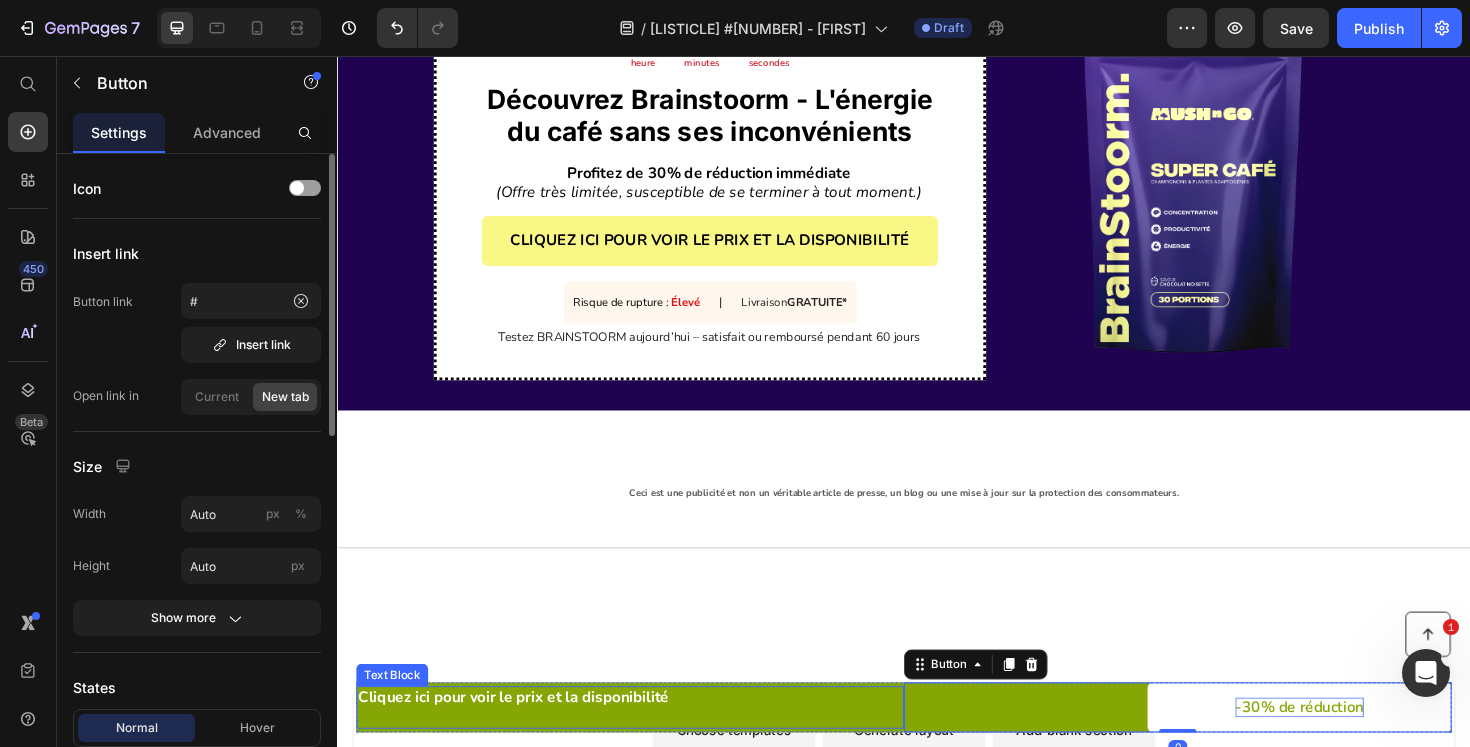 click at bounding box center [647, 756] 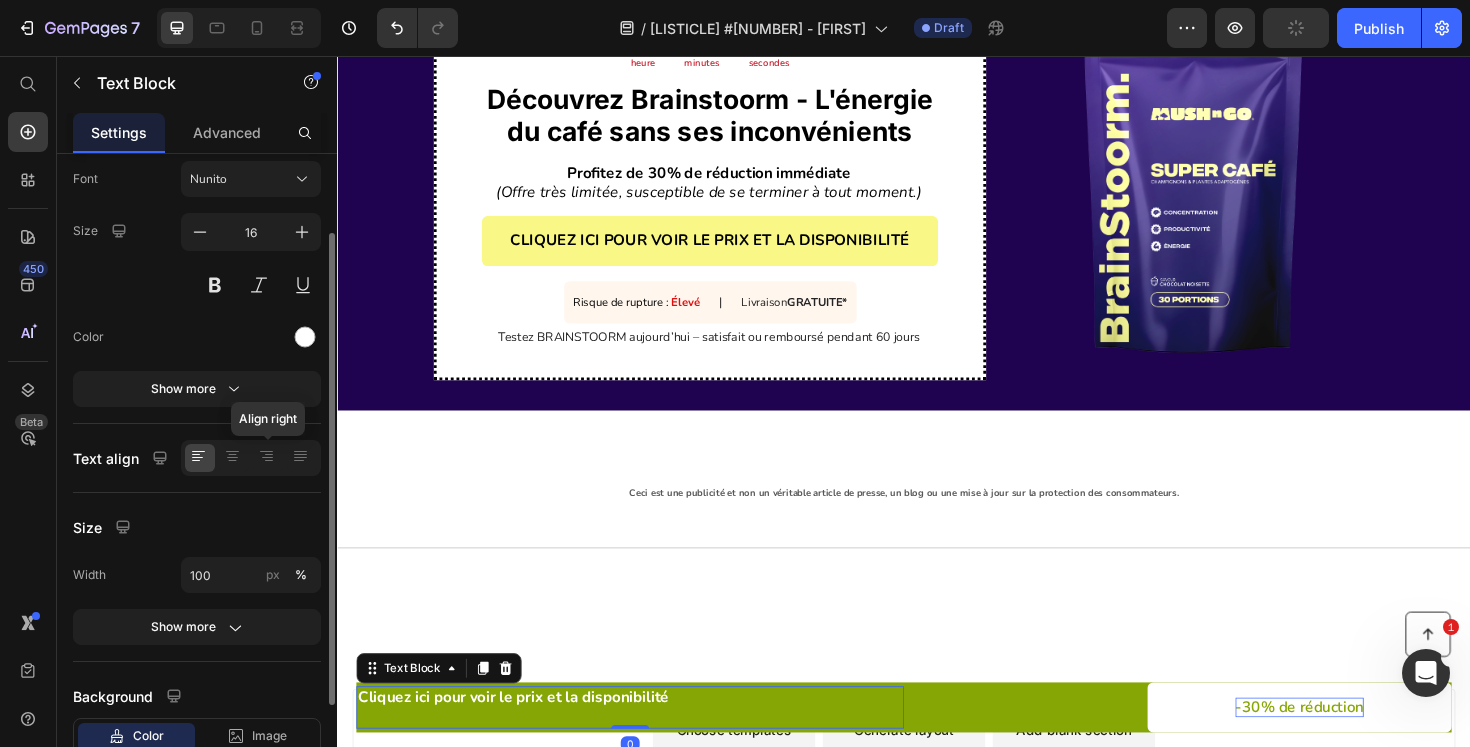 scroll, scrollTop: 245, scrollLeft: 0, axis: vertical 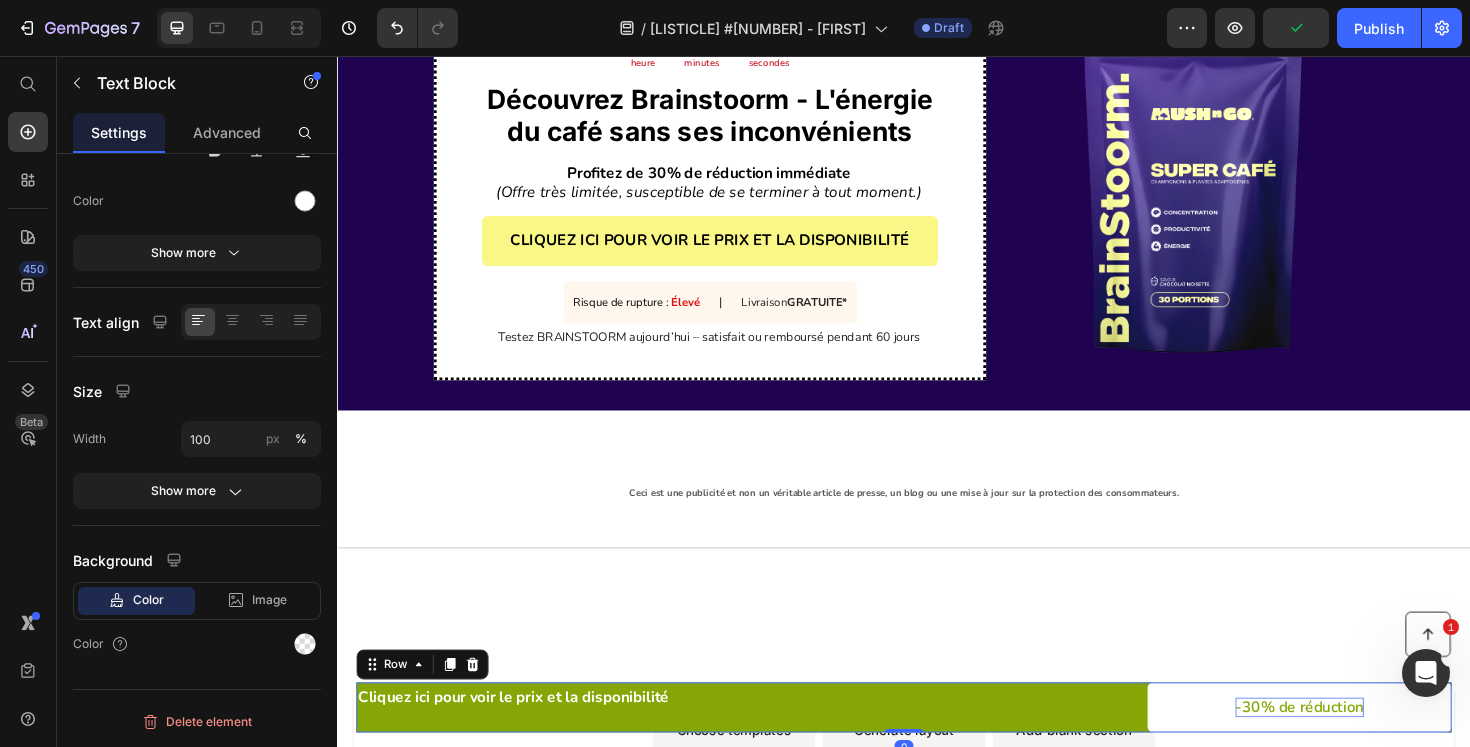 click on "Cliquez ici pour voir le prix et la disponibilité Text Block" at bounding box center [647, 745] 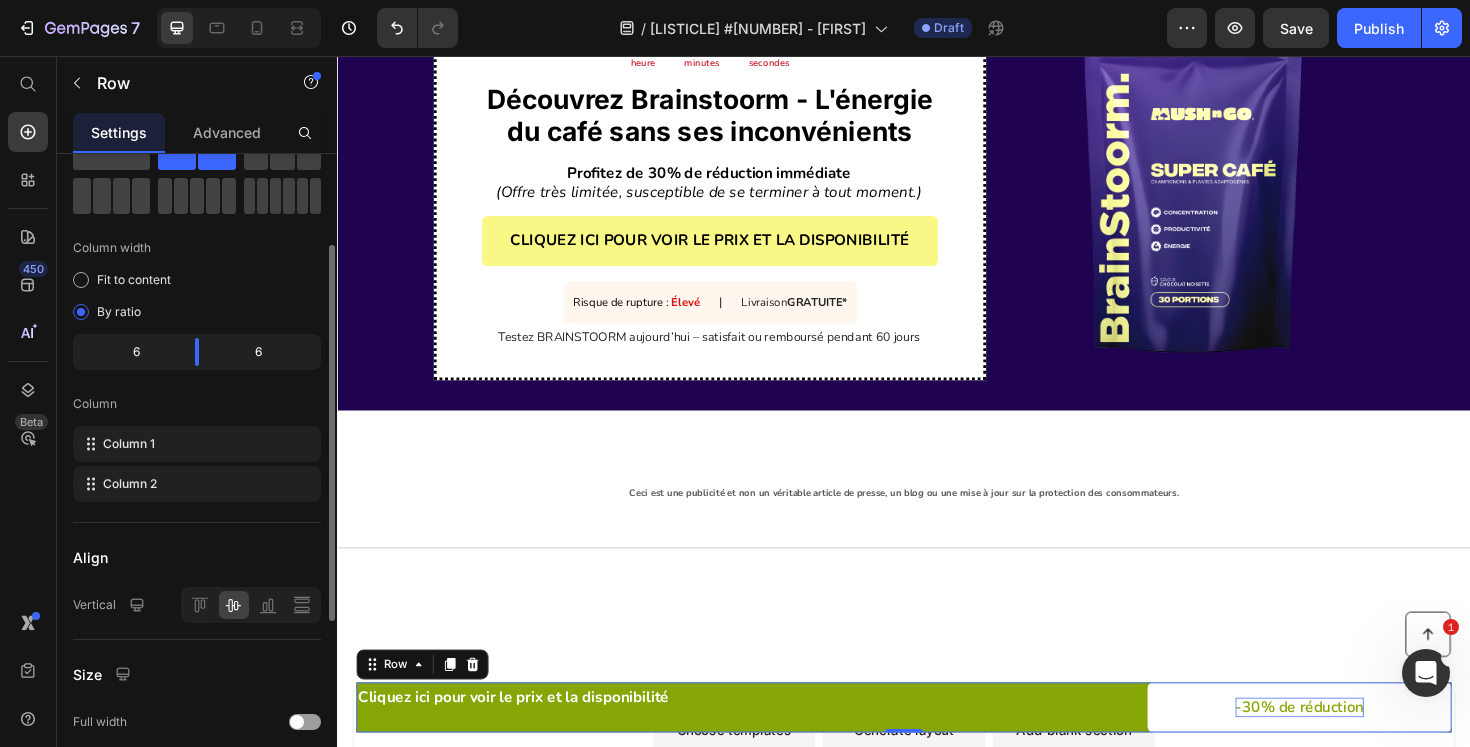 scroll, scrollTop: 125, scrollLeft: 0, axis: vertical 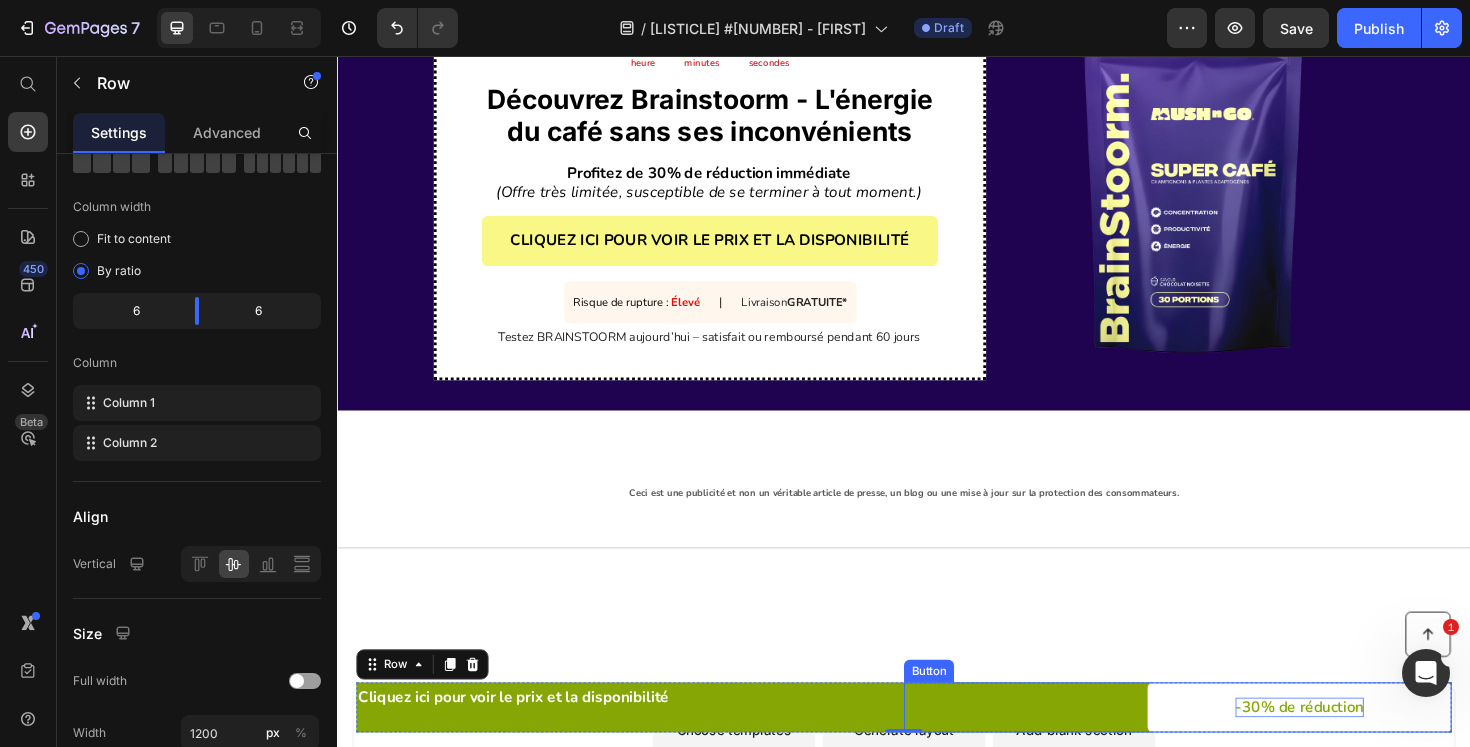 click on "-30% de réduction" at bounding box center (1356, 745) 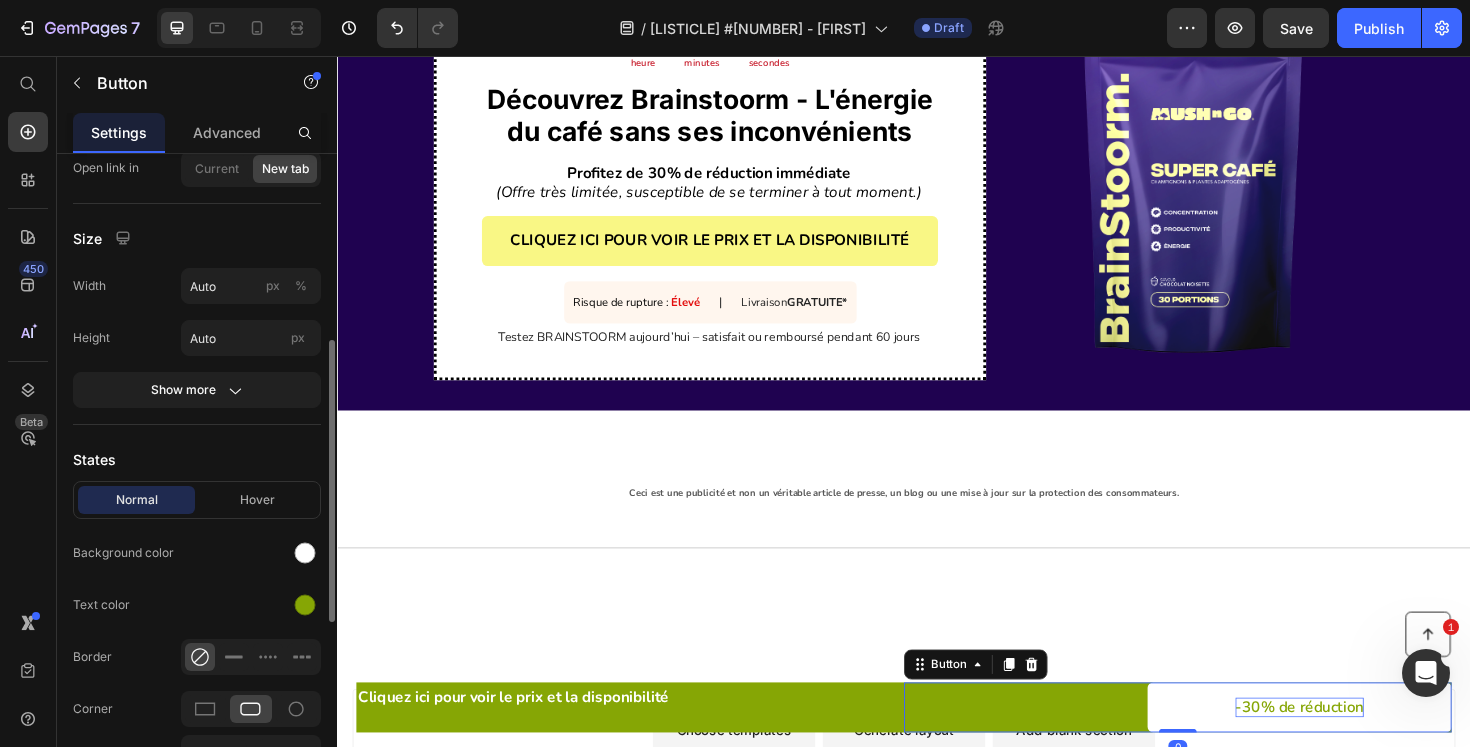 scroll, scrollTop: 462, scrollLeft: 0, axis: vertical 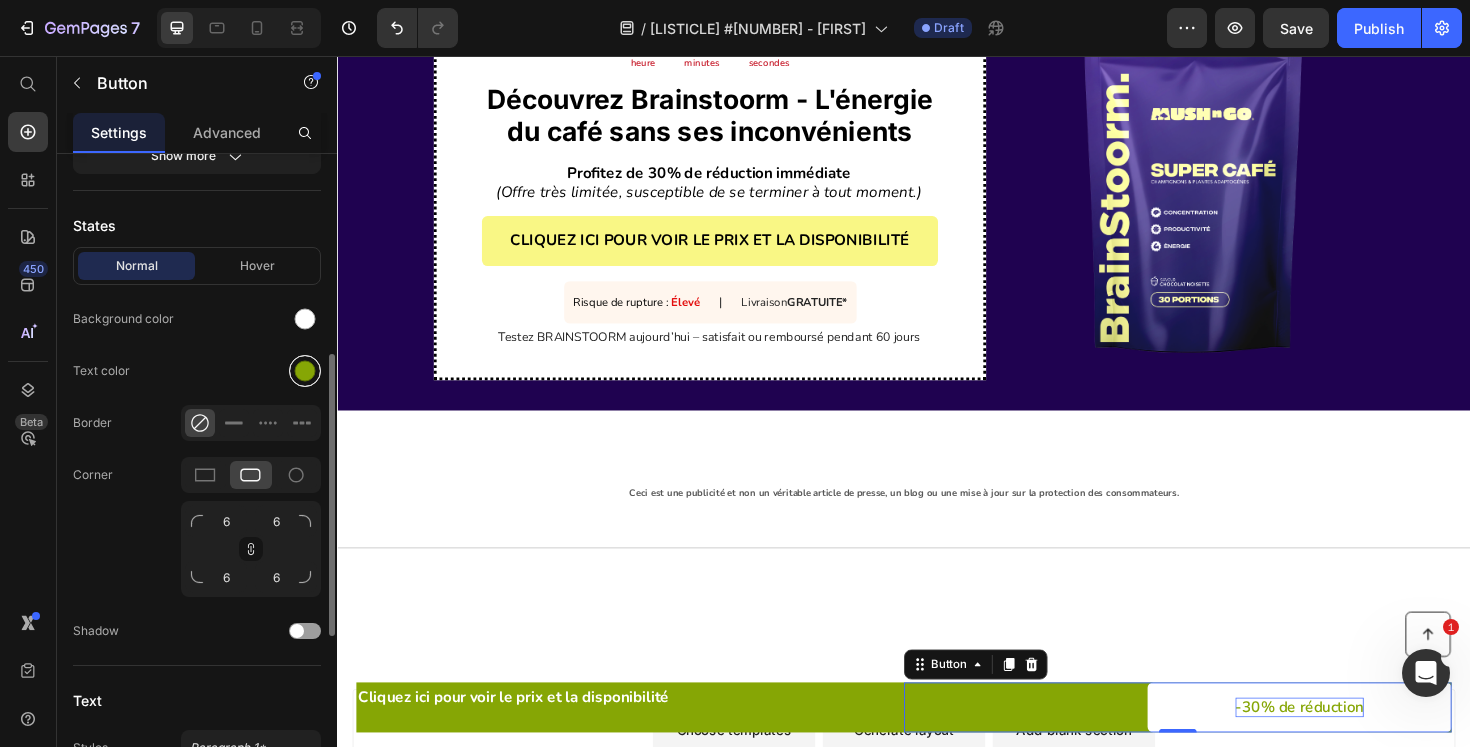 click at bounding box center (305, 371) 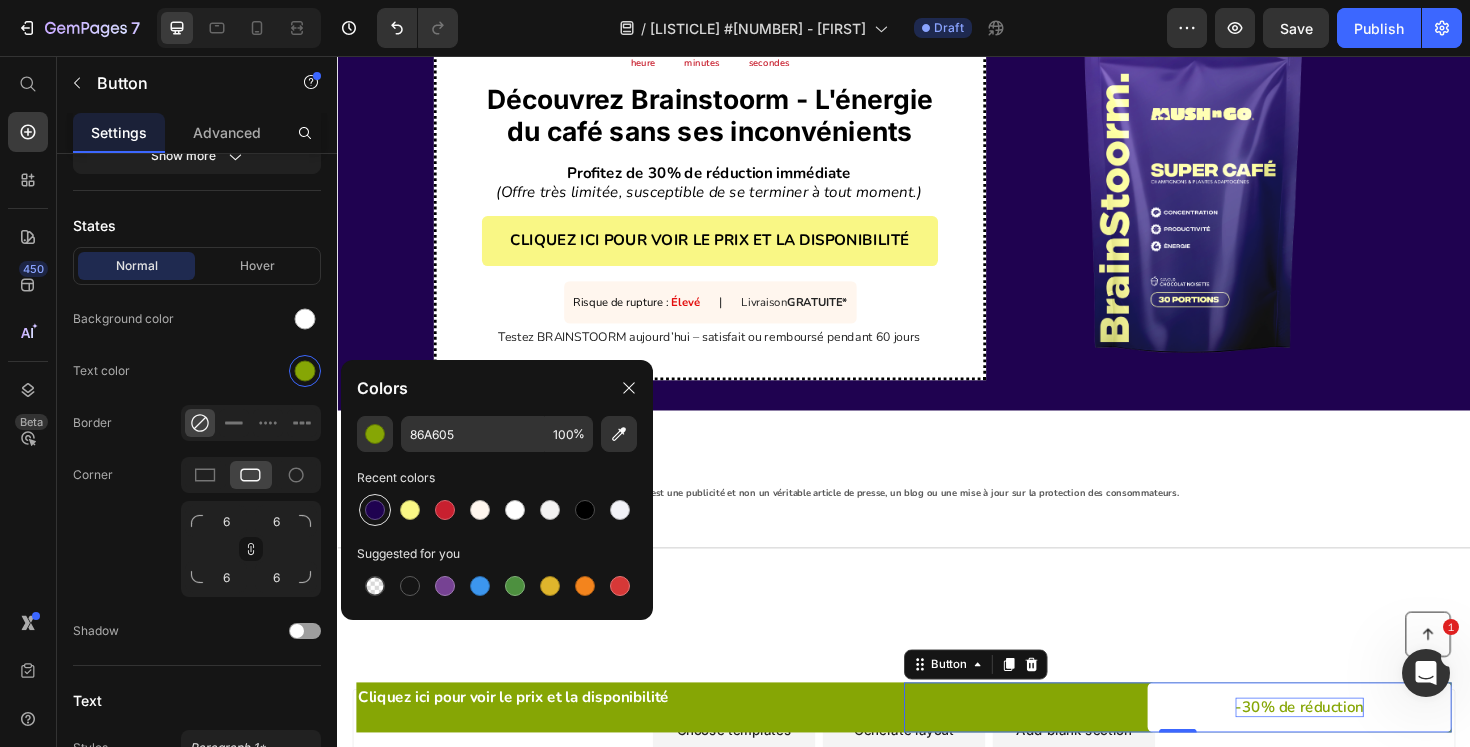 click at bounding box center (375, 510) 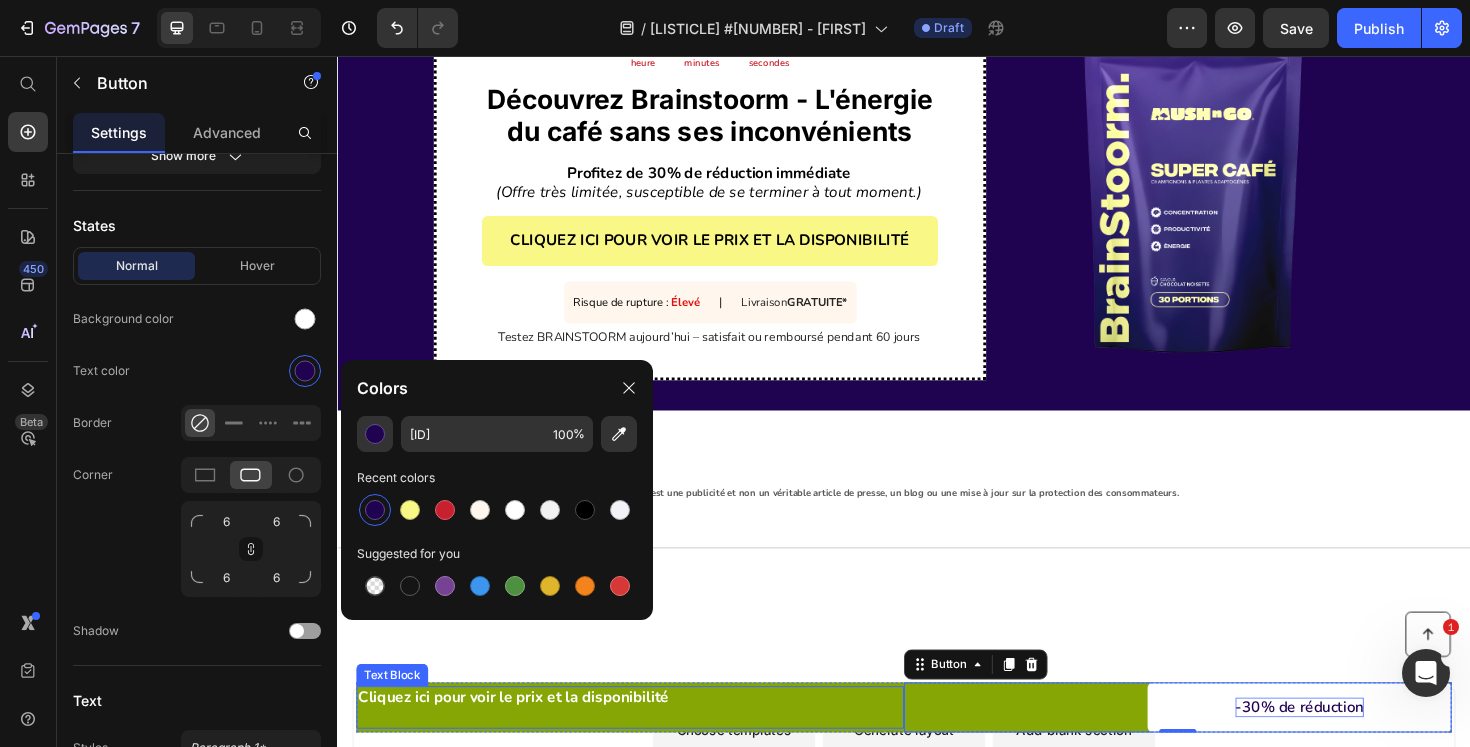 click on "Cliquez ici pour voir le prix et la disponibilité" at bounding box center [647, 735] 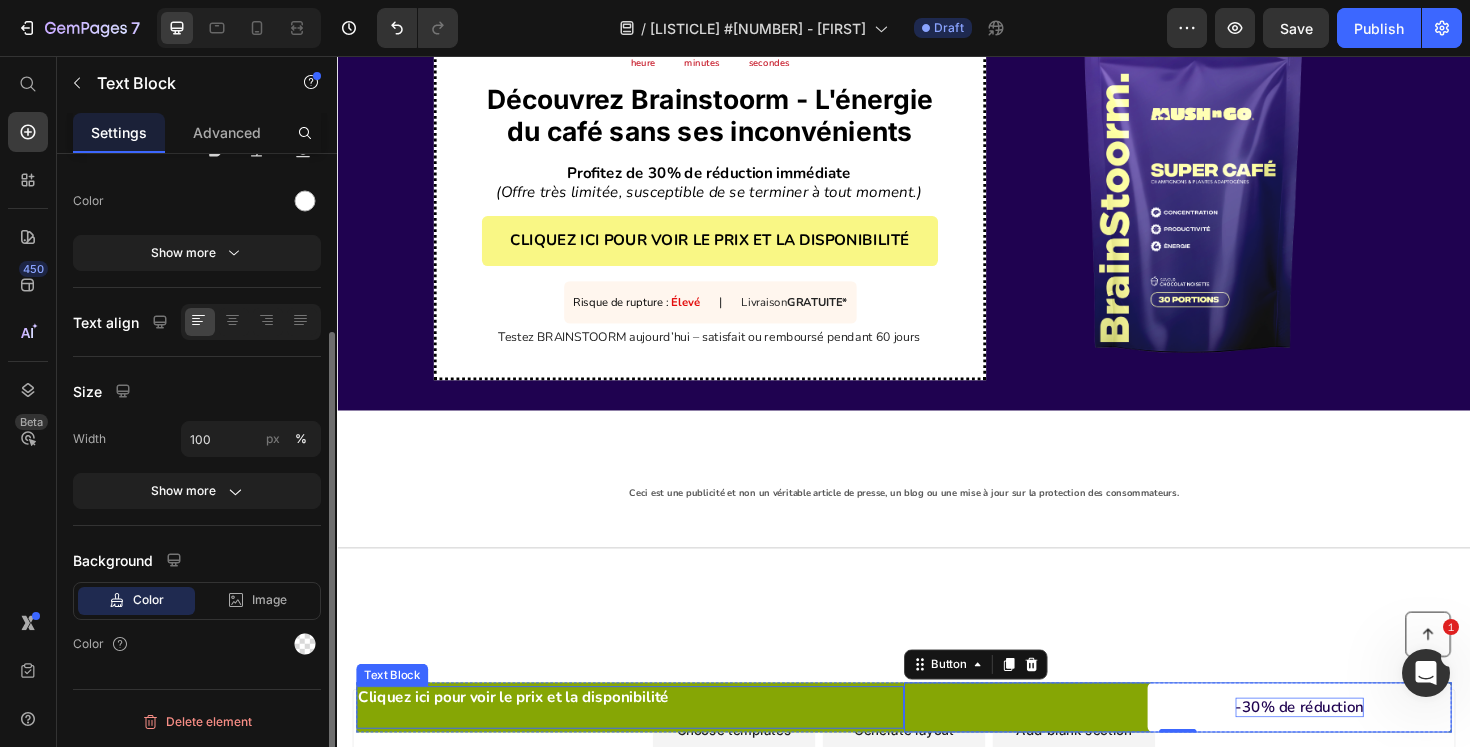 scroll, scrollTop: 0, scrollLeft: 0, axis: both 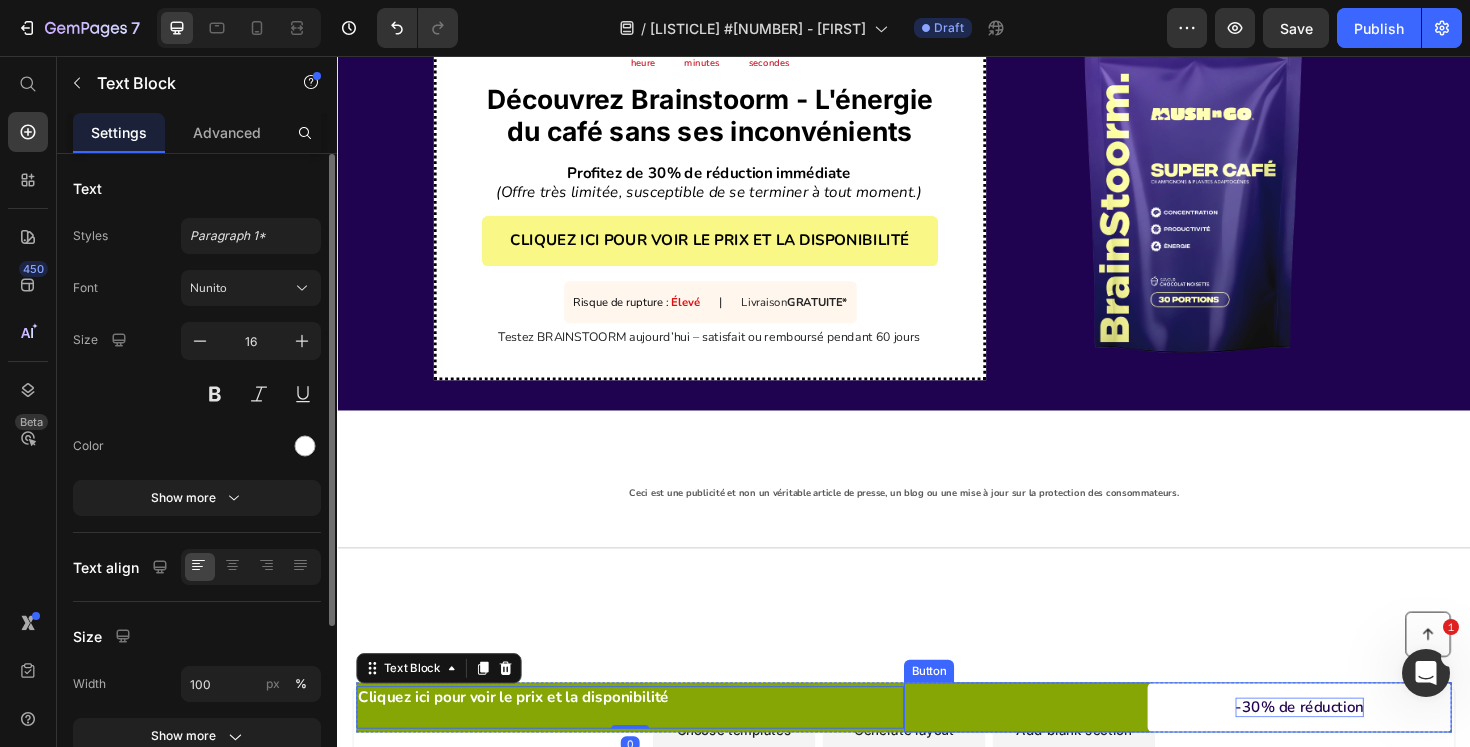 click on "-30% de réduction Button" at bounding box center [1227, 745] 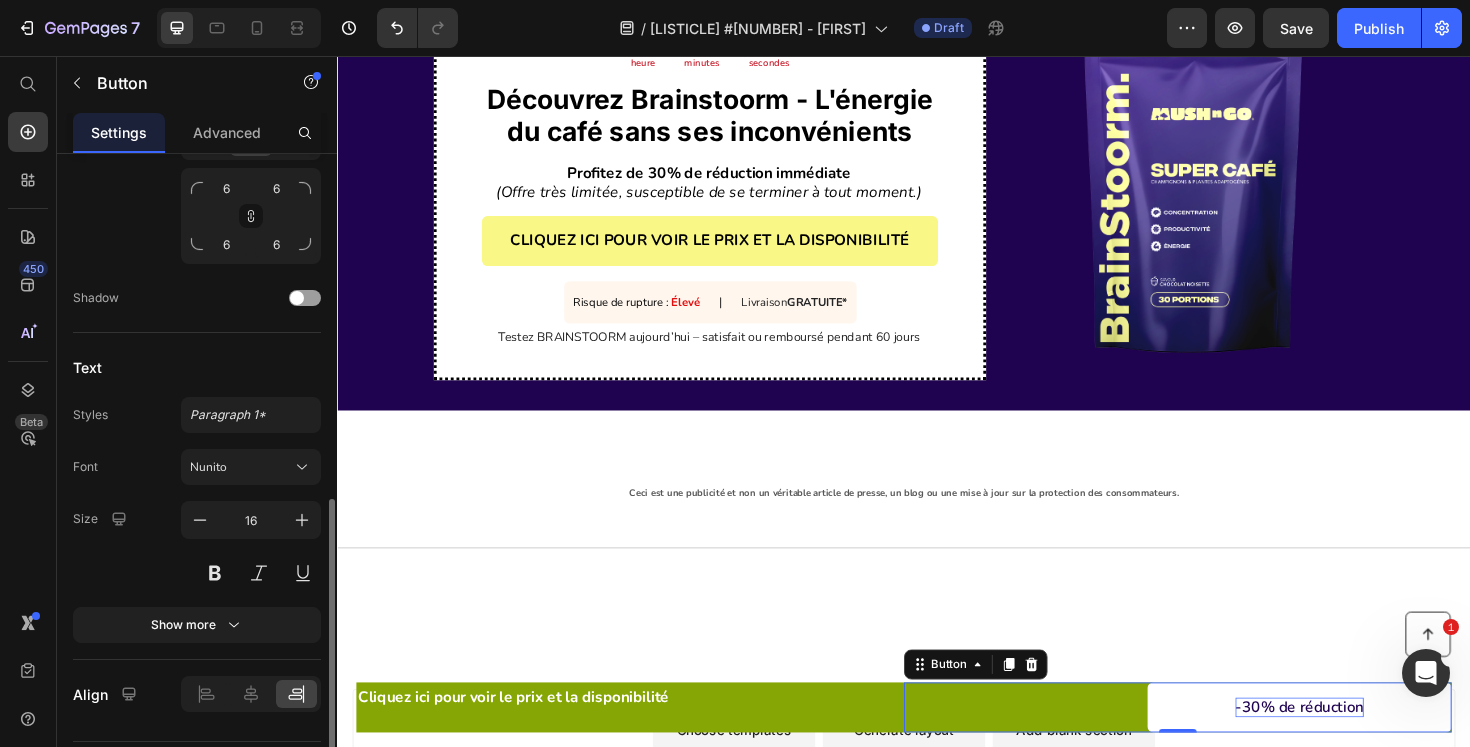 scroll, scrollTop: 847, scrollLeft: 0, axis: vertical 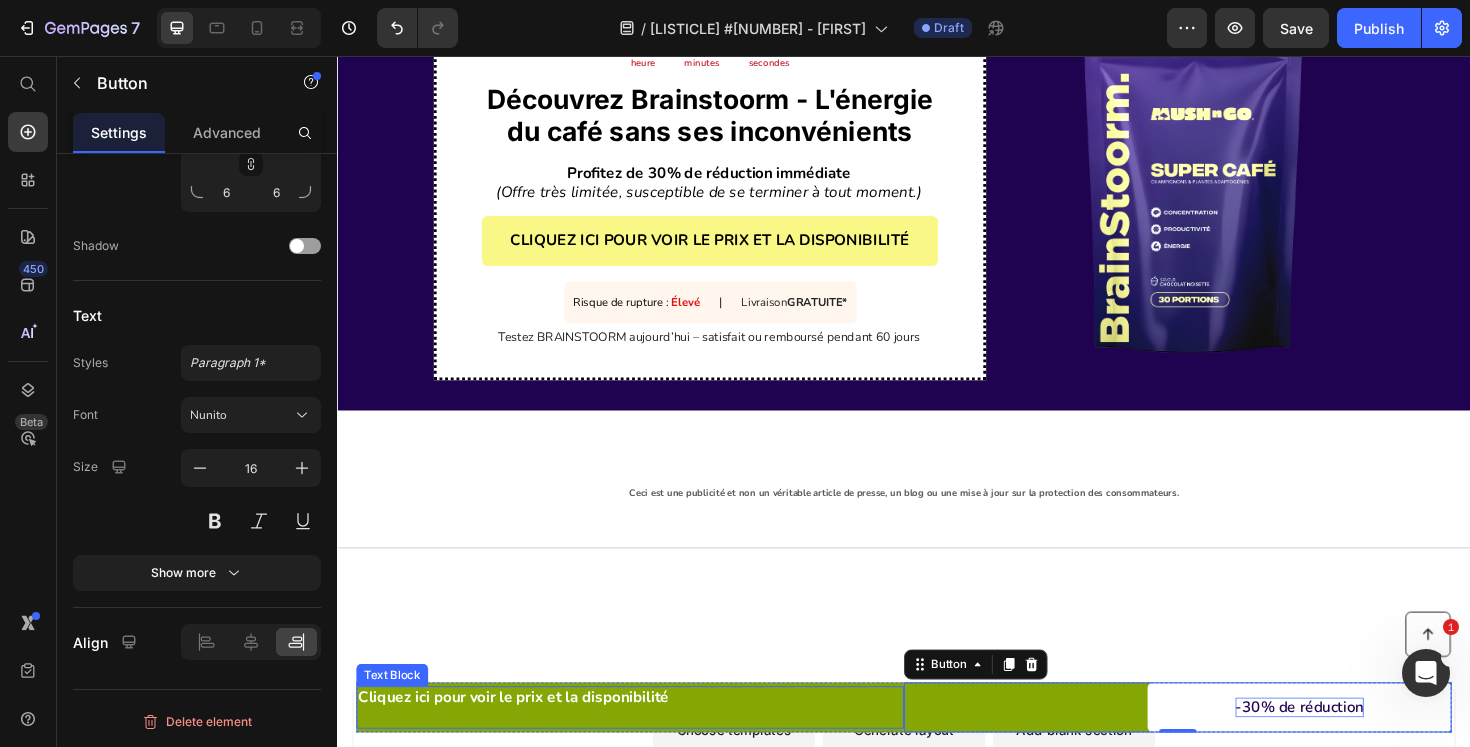 click at bounding box center [647, 756] 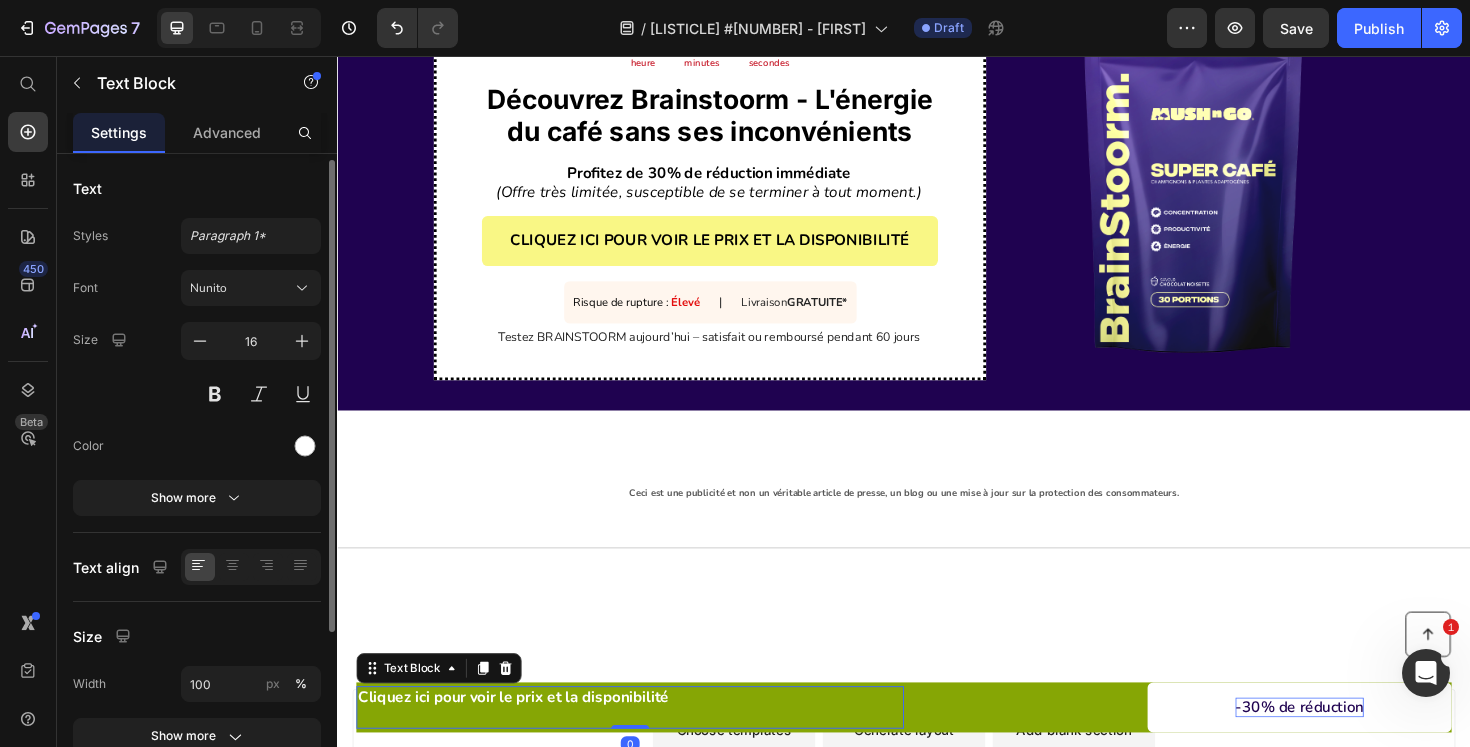 scroll, scrollTop: 245, scrollLeft: 0, axis: vertical 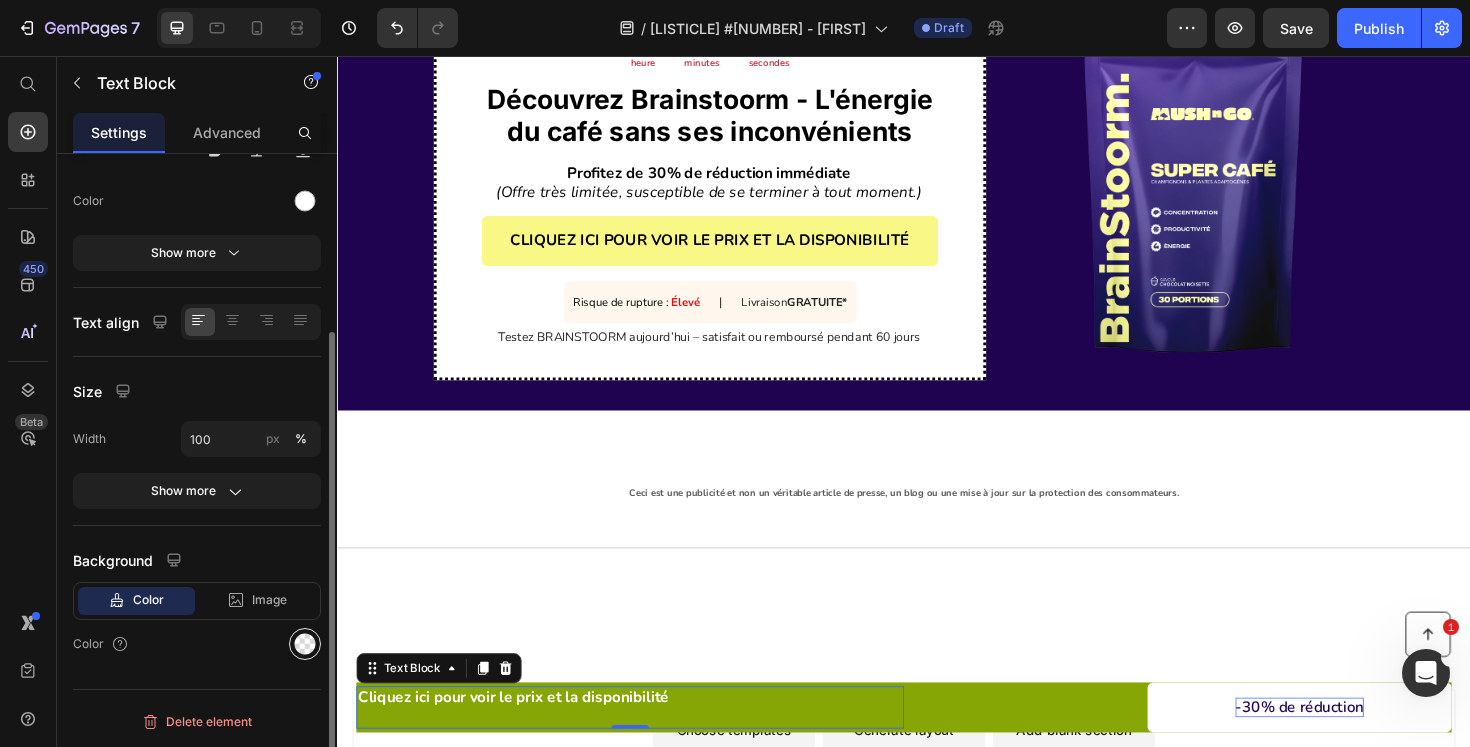 click at bounding box center [305, 644] 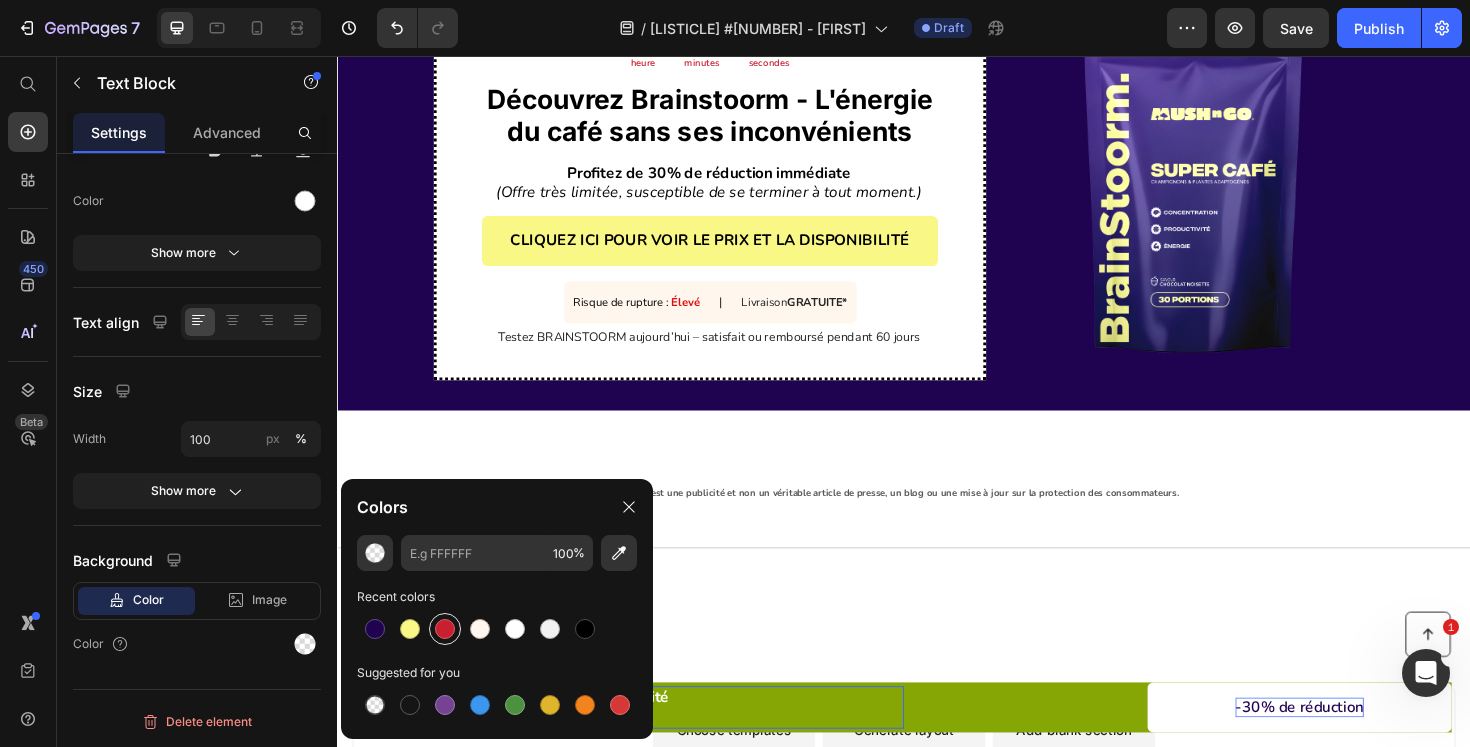 click at bounding box center (445, 629) 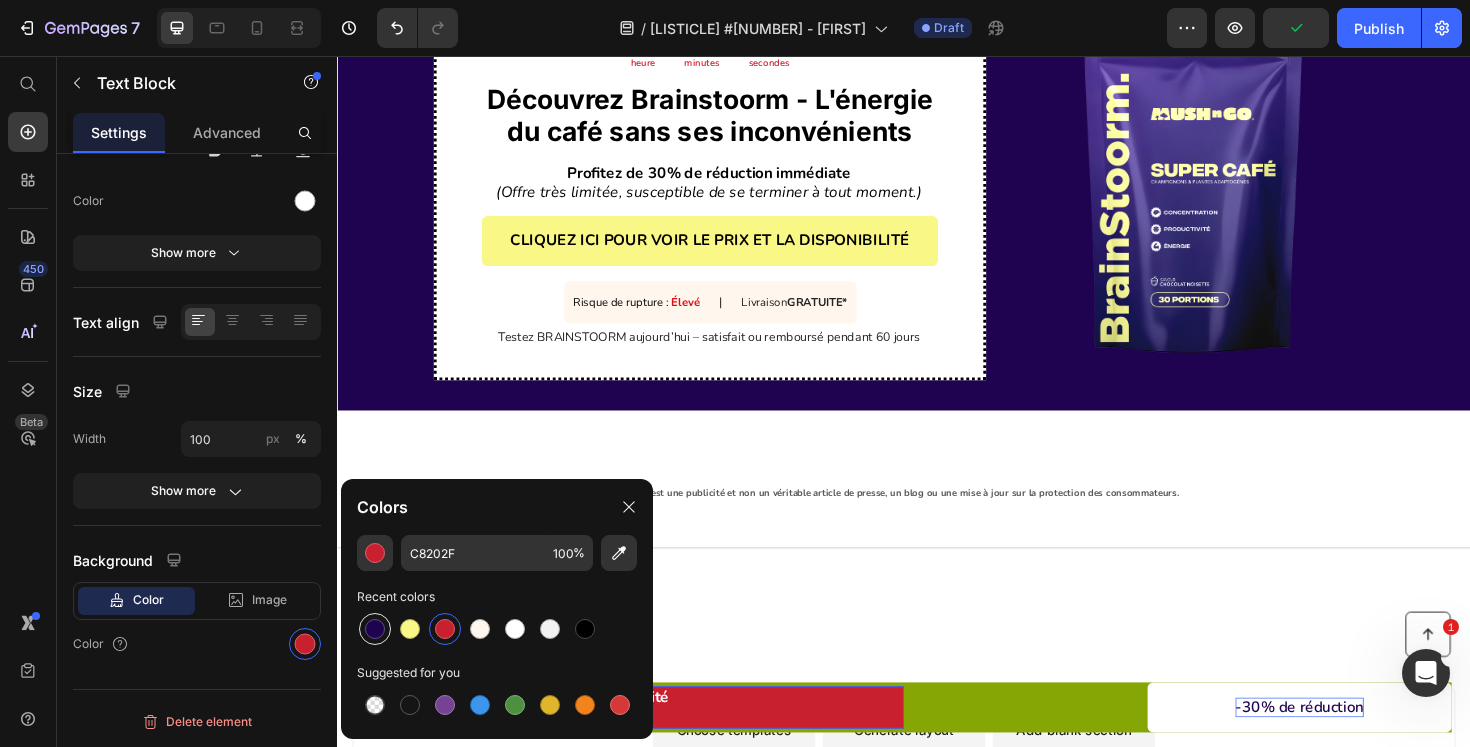 click at bounding box center [375, 629] 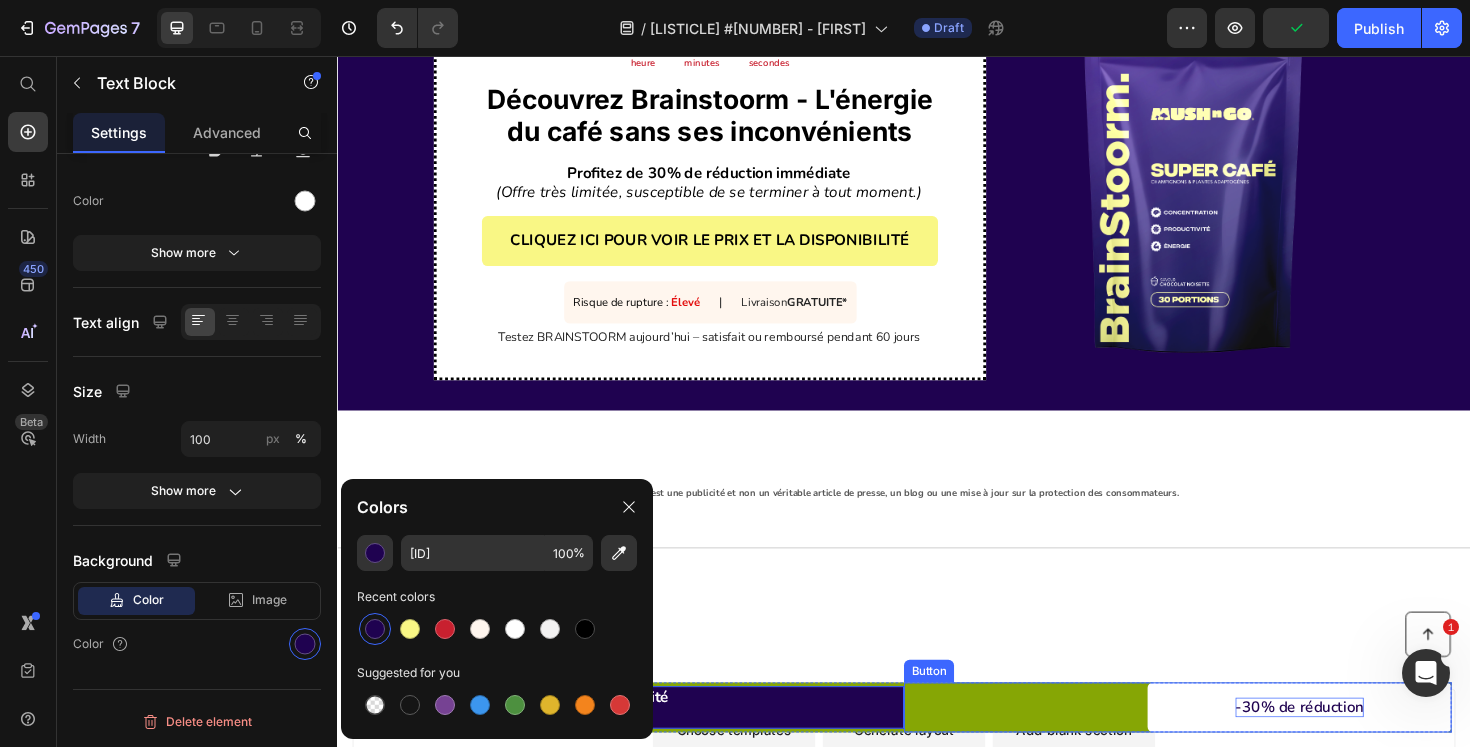click on "-30% de réduction Button" at bounding box center [1227, 745] 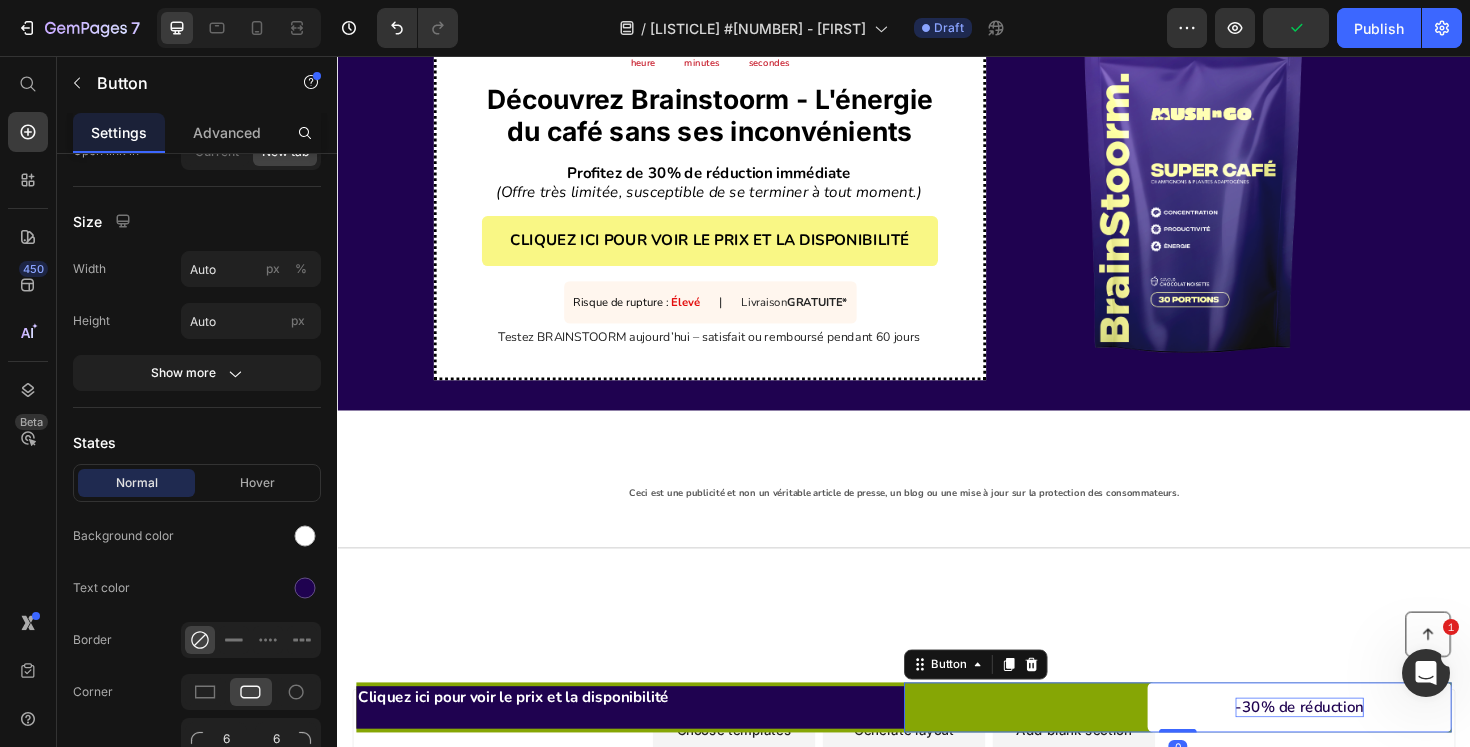 scroll, scrollTop: 0, scrollLeft: 0, axis: both 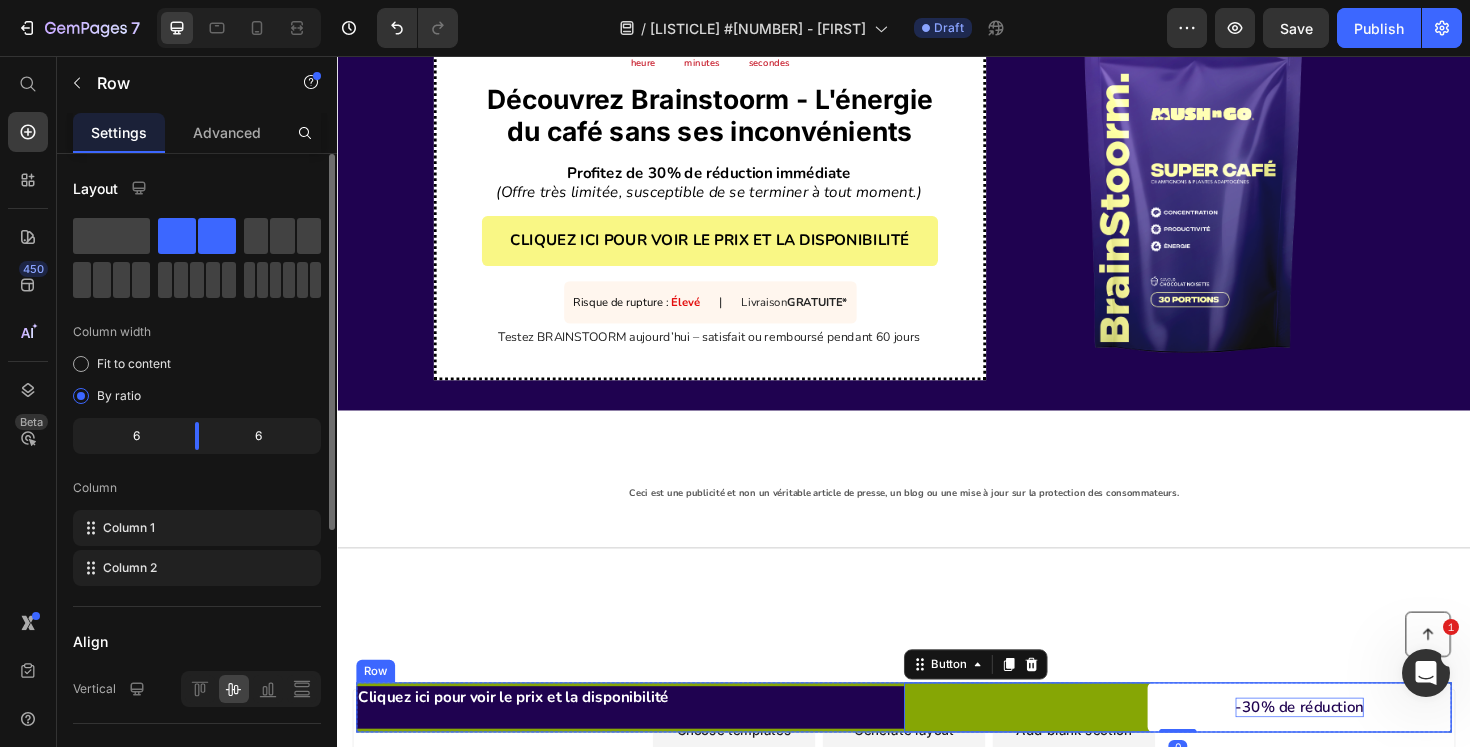 click on "Cliquez ici pour voir le prix et la disponibilité Text Block" at bounding box center (647, 745) 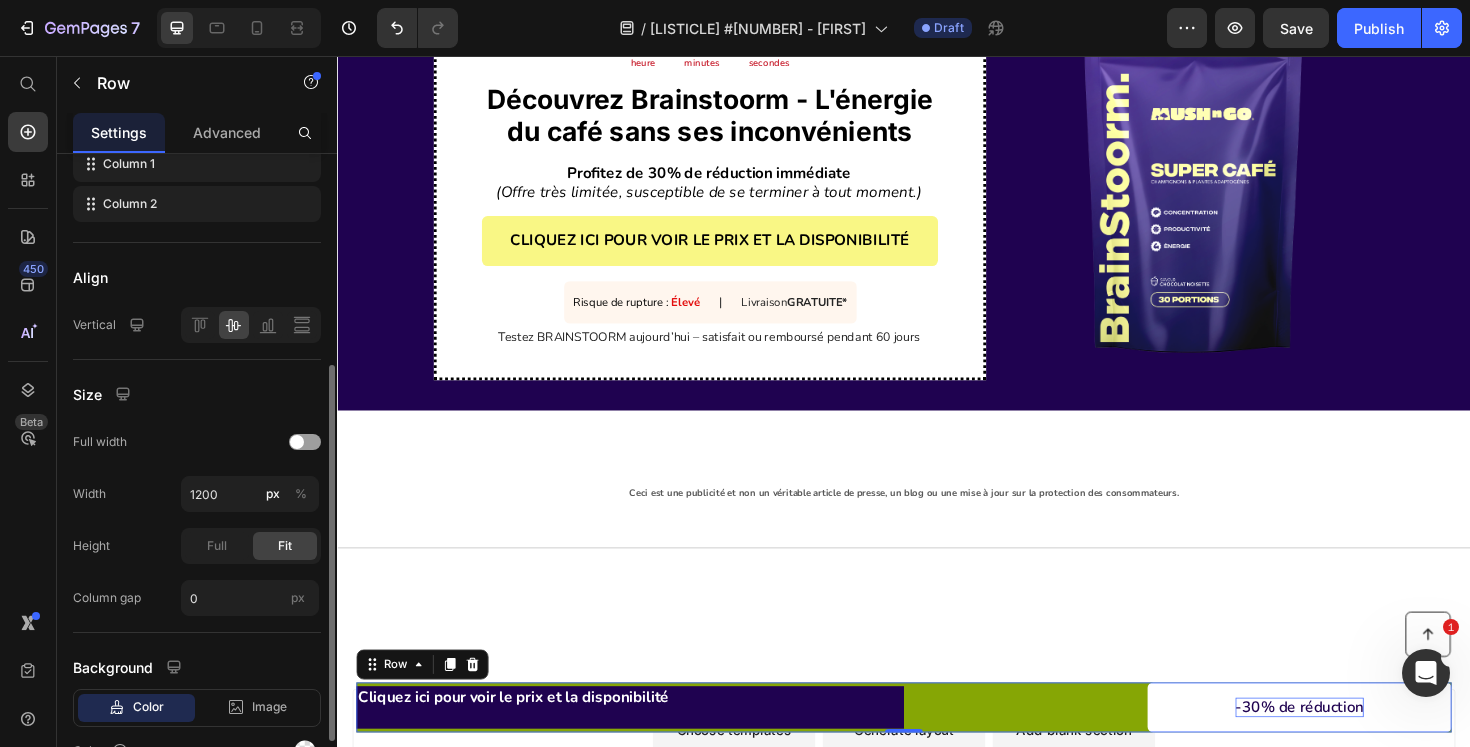 scroll, scrollTop: 471, scrollLeft: 0, axis: vertical 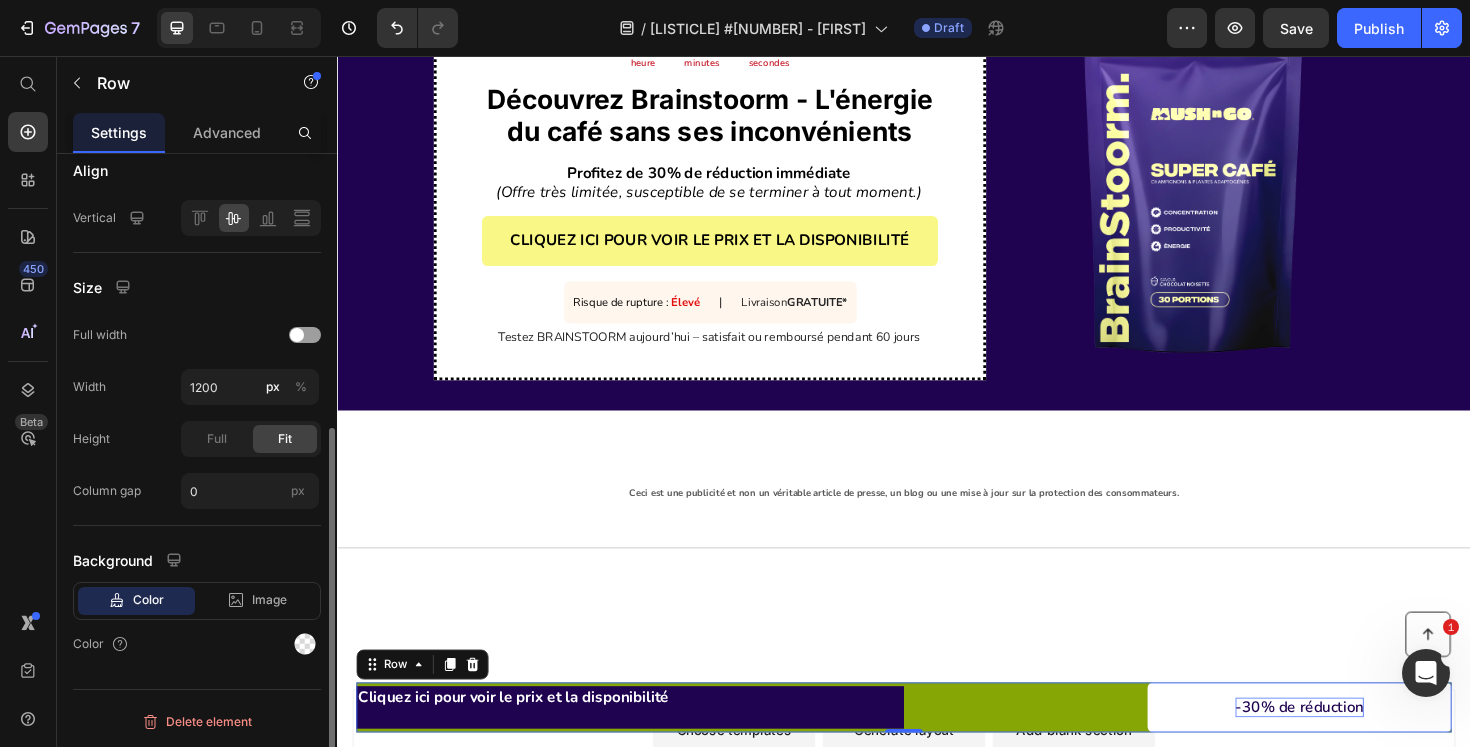 click on "Background Color Image Video  Color" 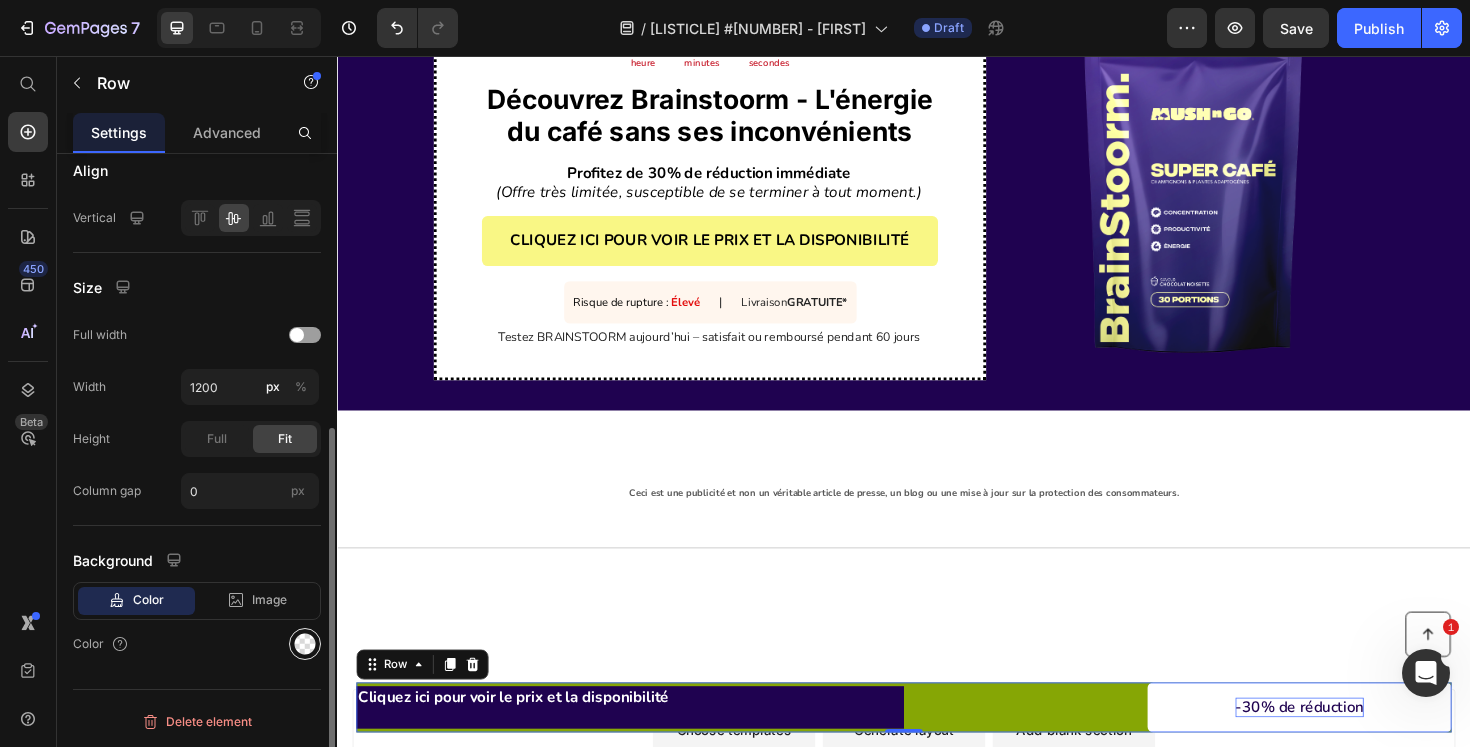 click at bounding box center (305, 644) 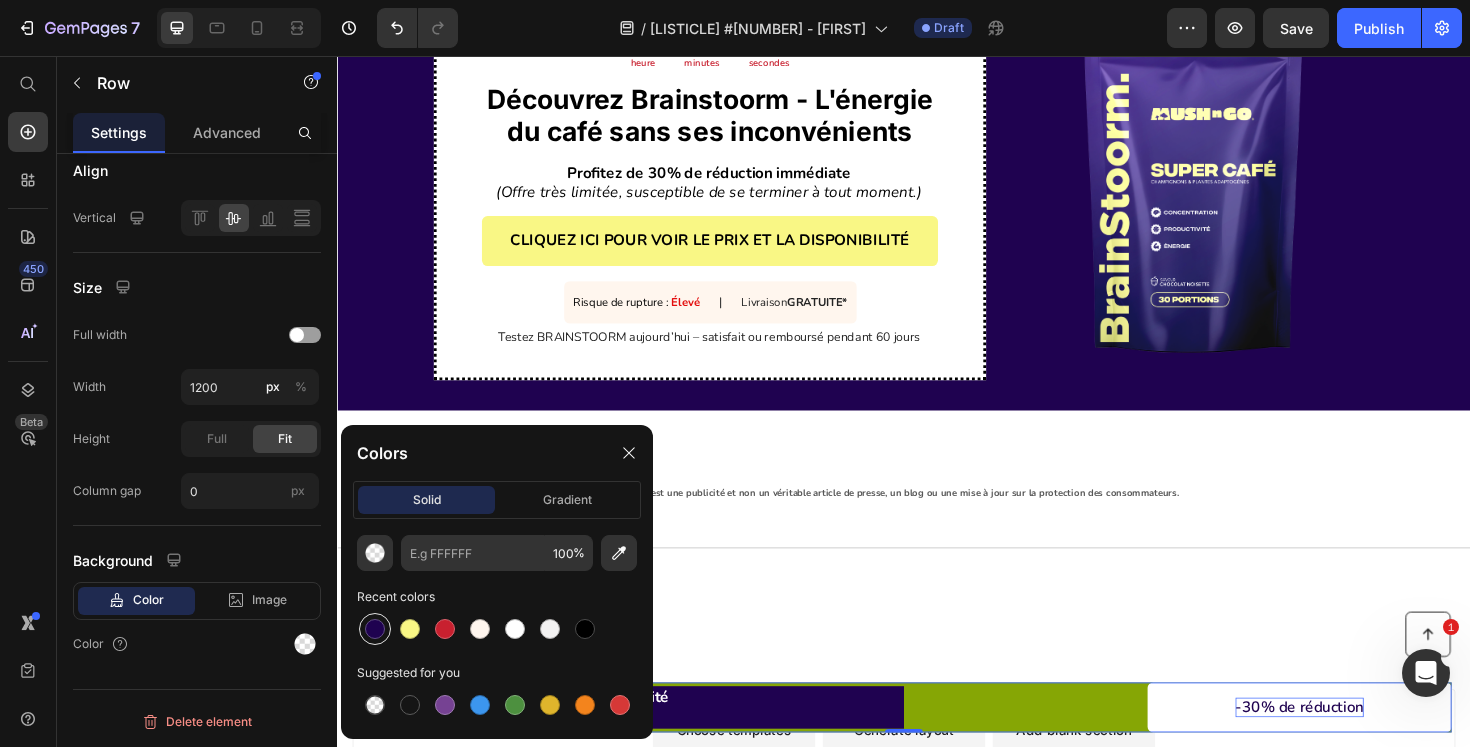 click at bounding box center [375, 629] 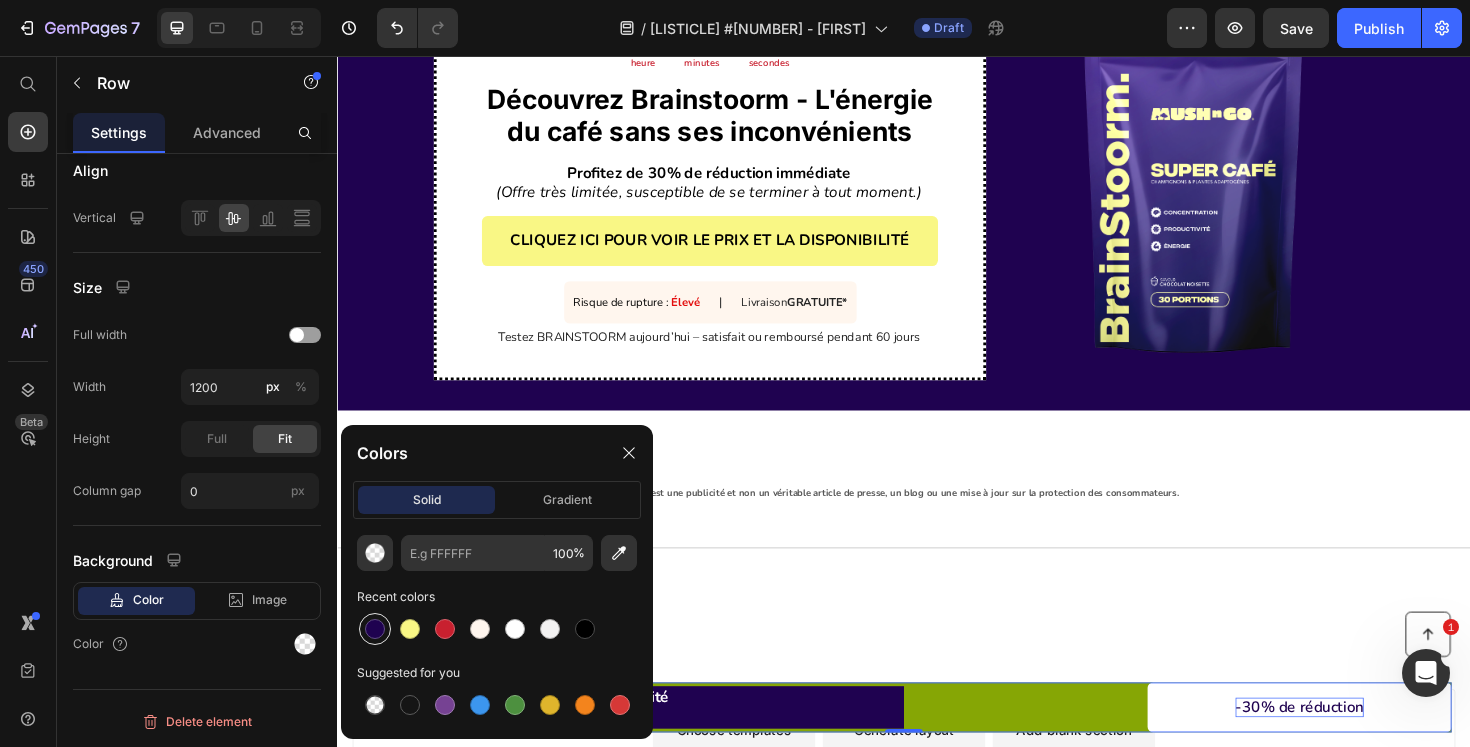 type on "[ID]" 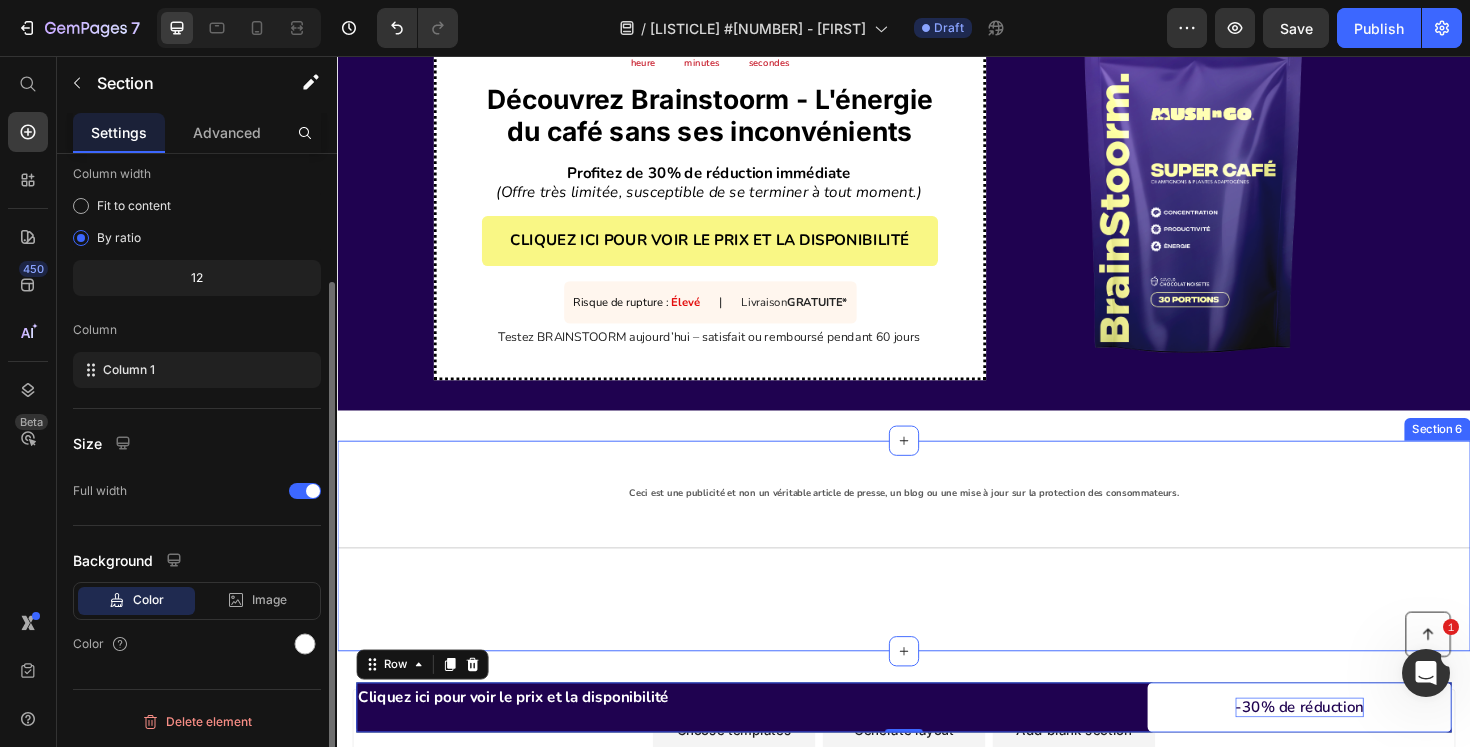 click on "Ceci est une publicité et non un véritable article de presse, un blog ou une mise à jour sur la protection des consommateurs. Text Block                Title Line Section 6" at bounding box center (937, 574) 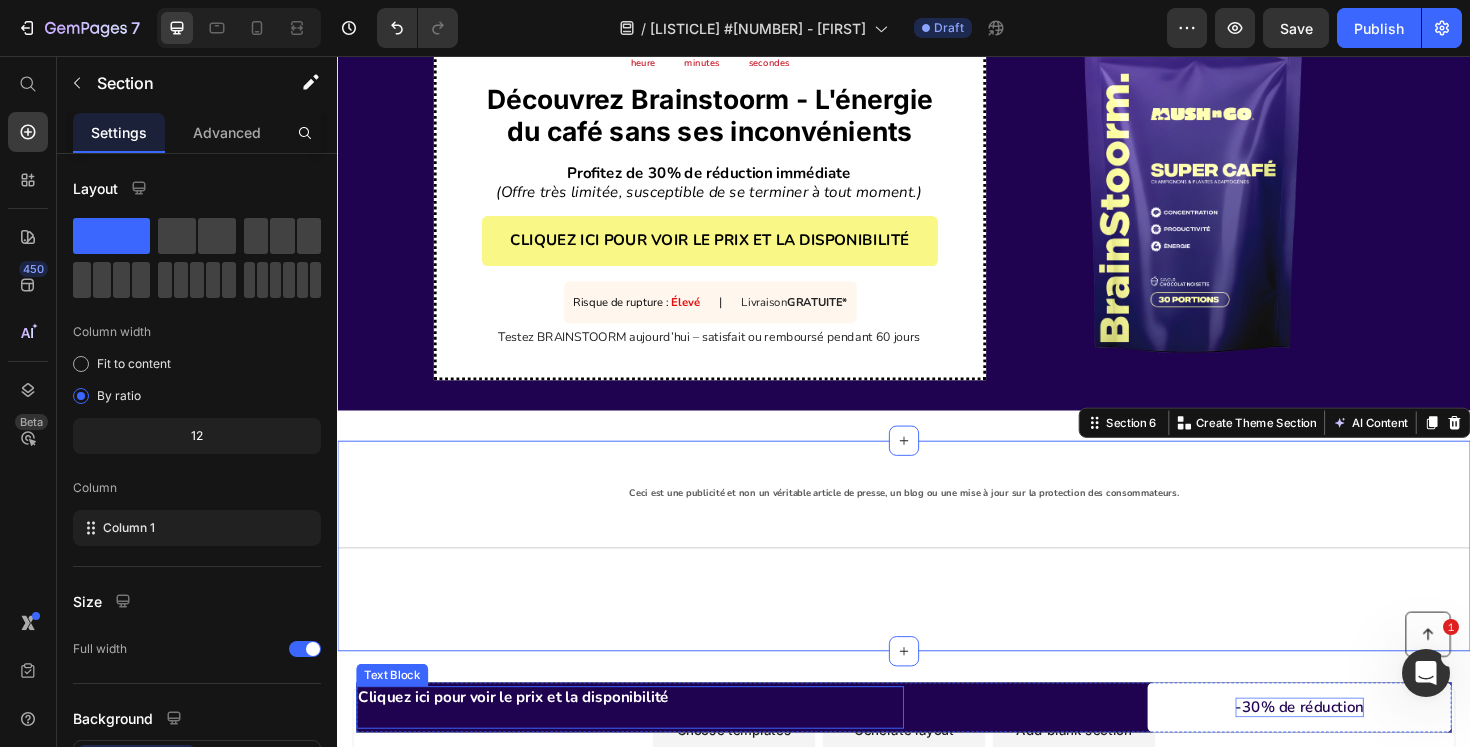 click on "Cliquez ici pour voir le prix et la disponibilité" at bounding box center [523, 735] 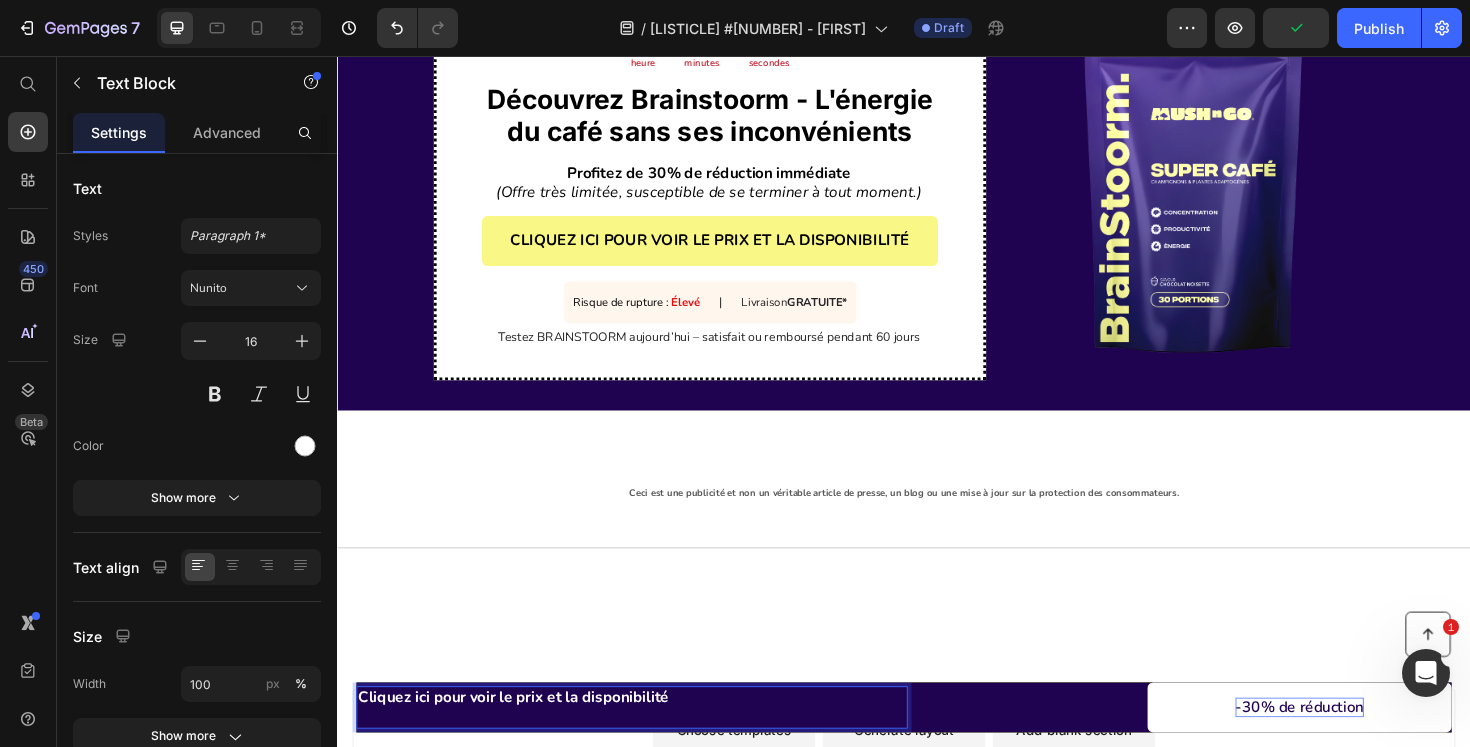 click on "Cliquez ici pour voir le prix et la disponibilité" at bounding box center (523, 735) 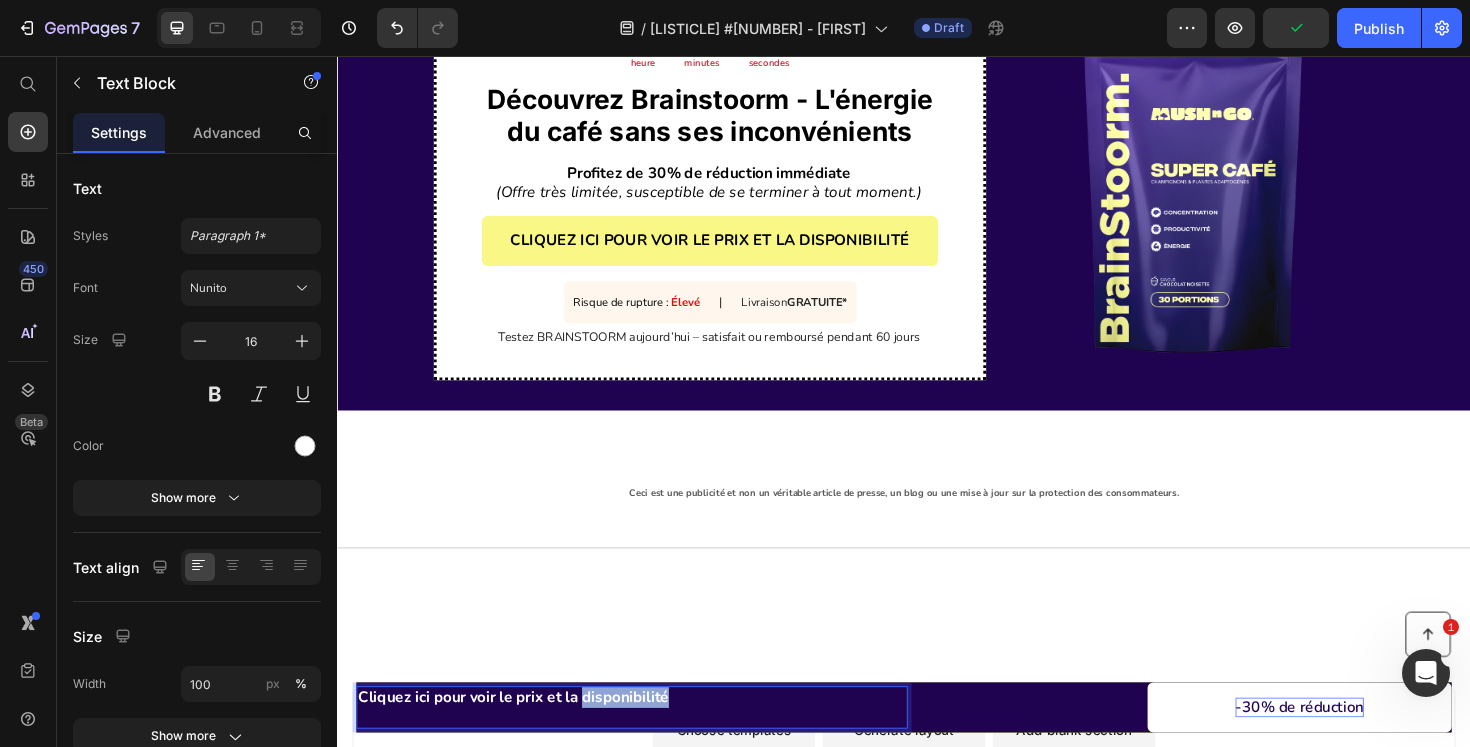 click on "Cliquez ici pour voir le prix et la disponibilité" at bounding box center (523, 735) 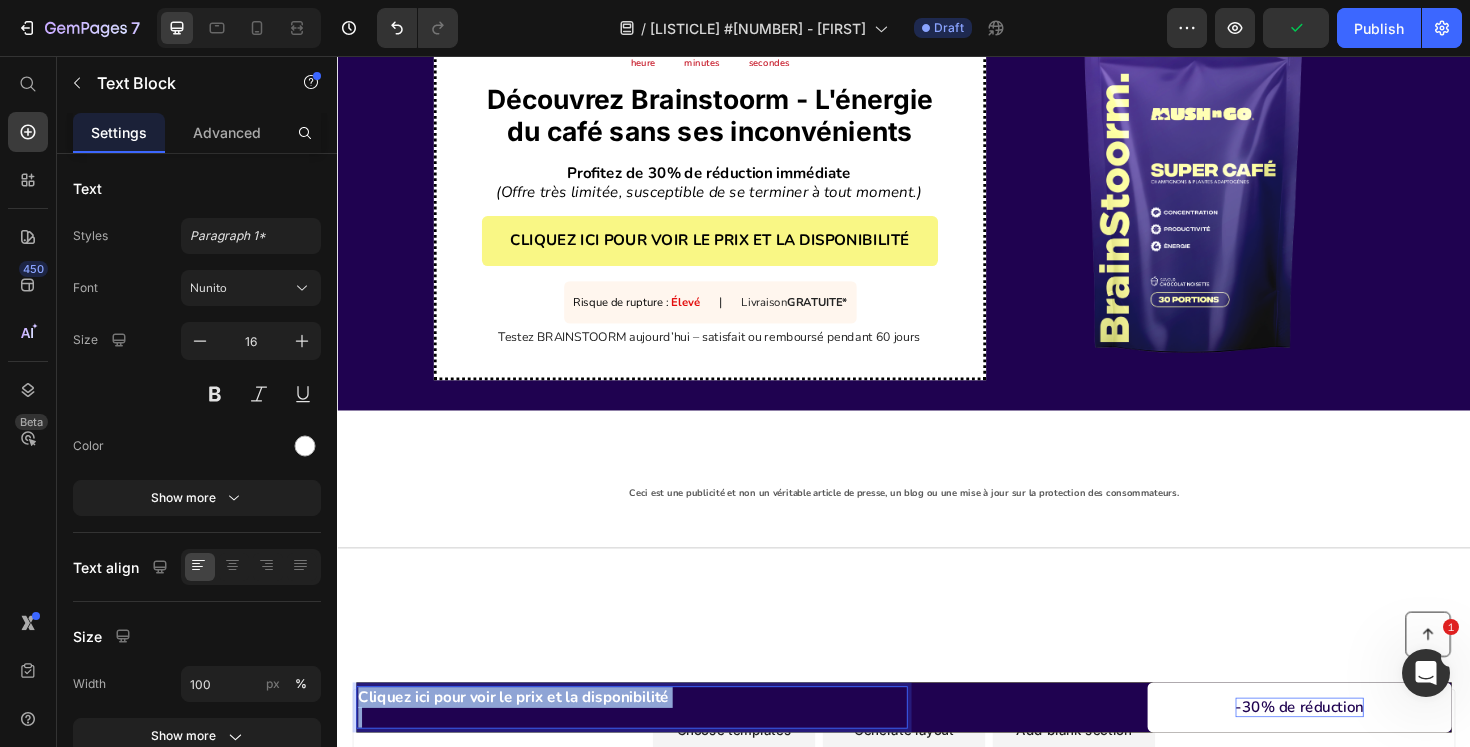 click on "Cliquez ici pour voir le prix et la disponibilité" at bounding box center (523, 735) 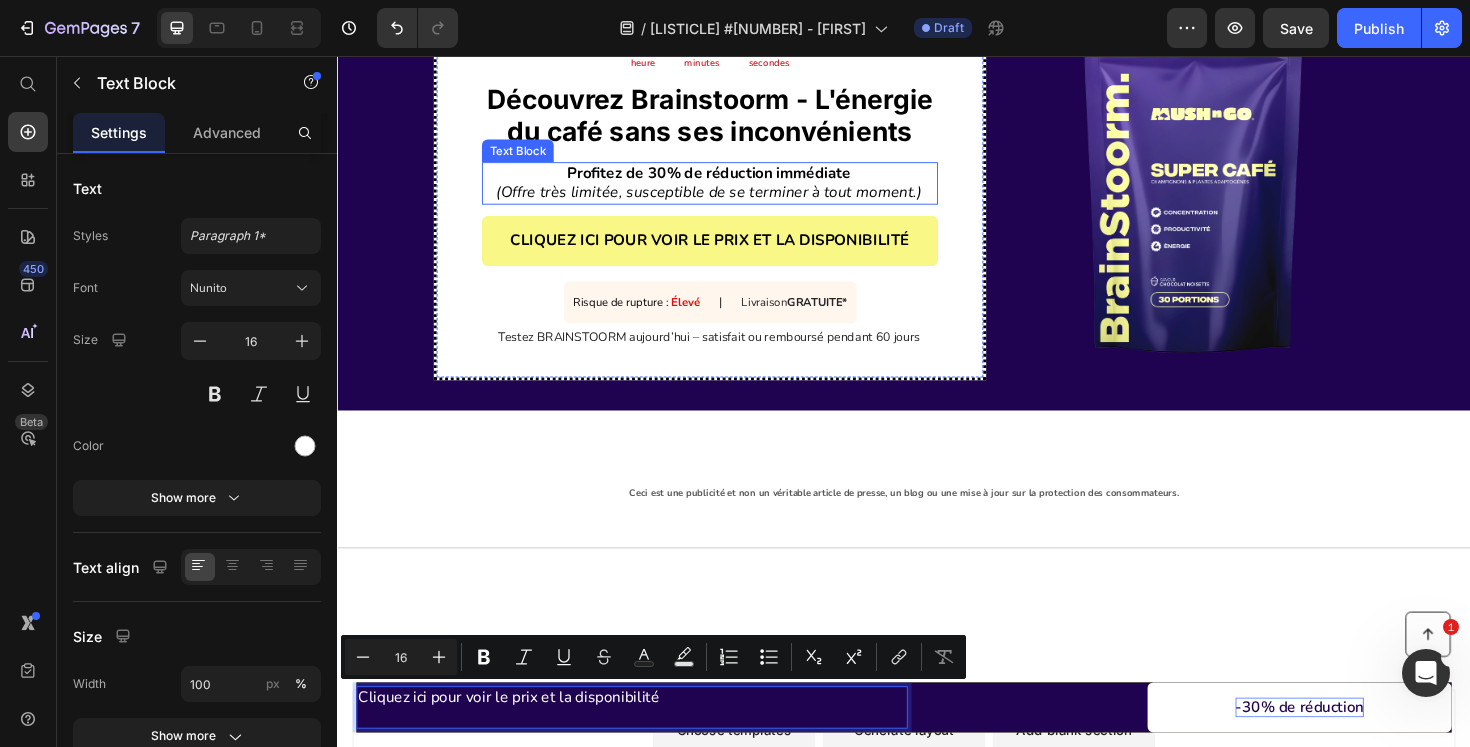 click on "Profitez de 30% de réduction immédiate" at bounding box center [731, 180] 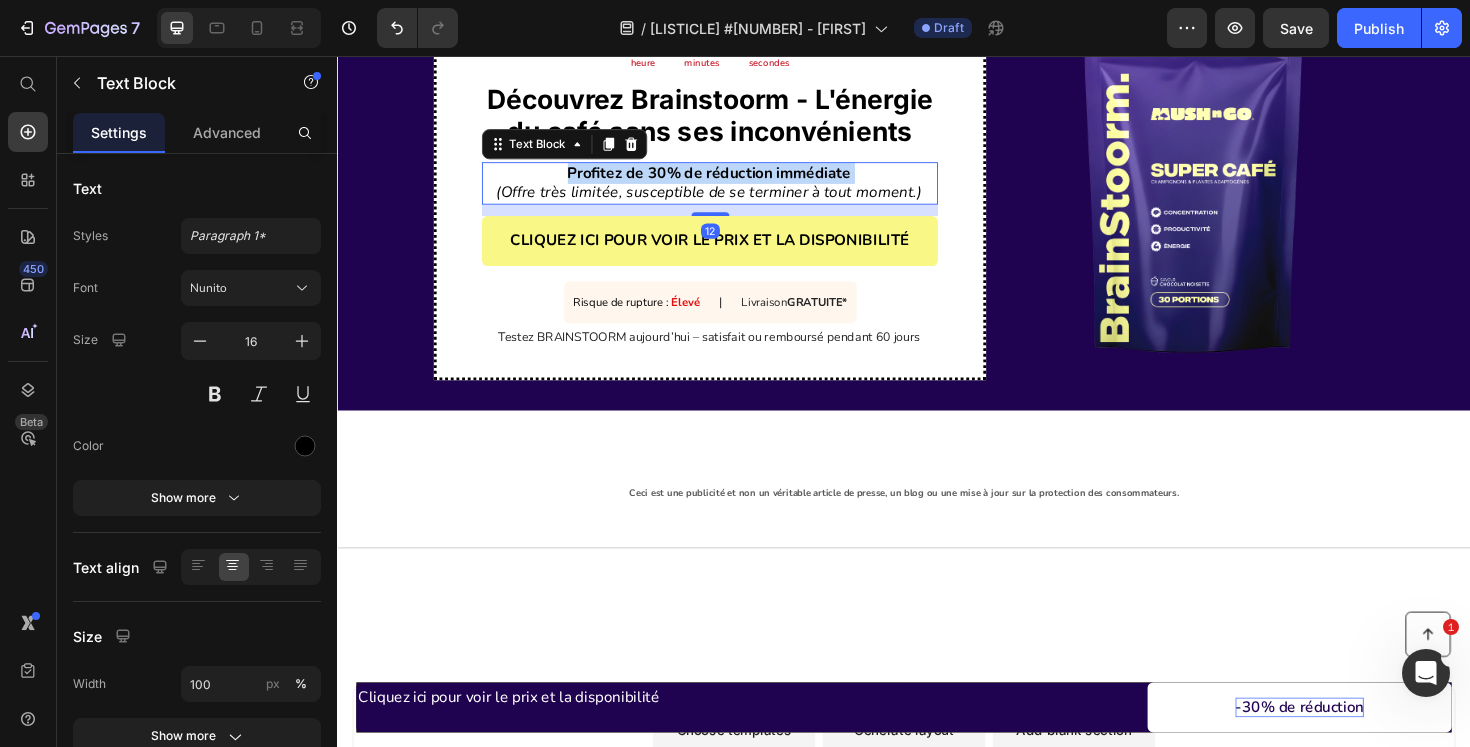 click on "Profitez de 30% de réduction immédiate" at bounding box center (731, 180) 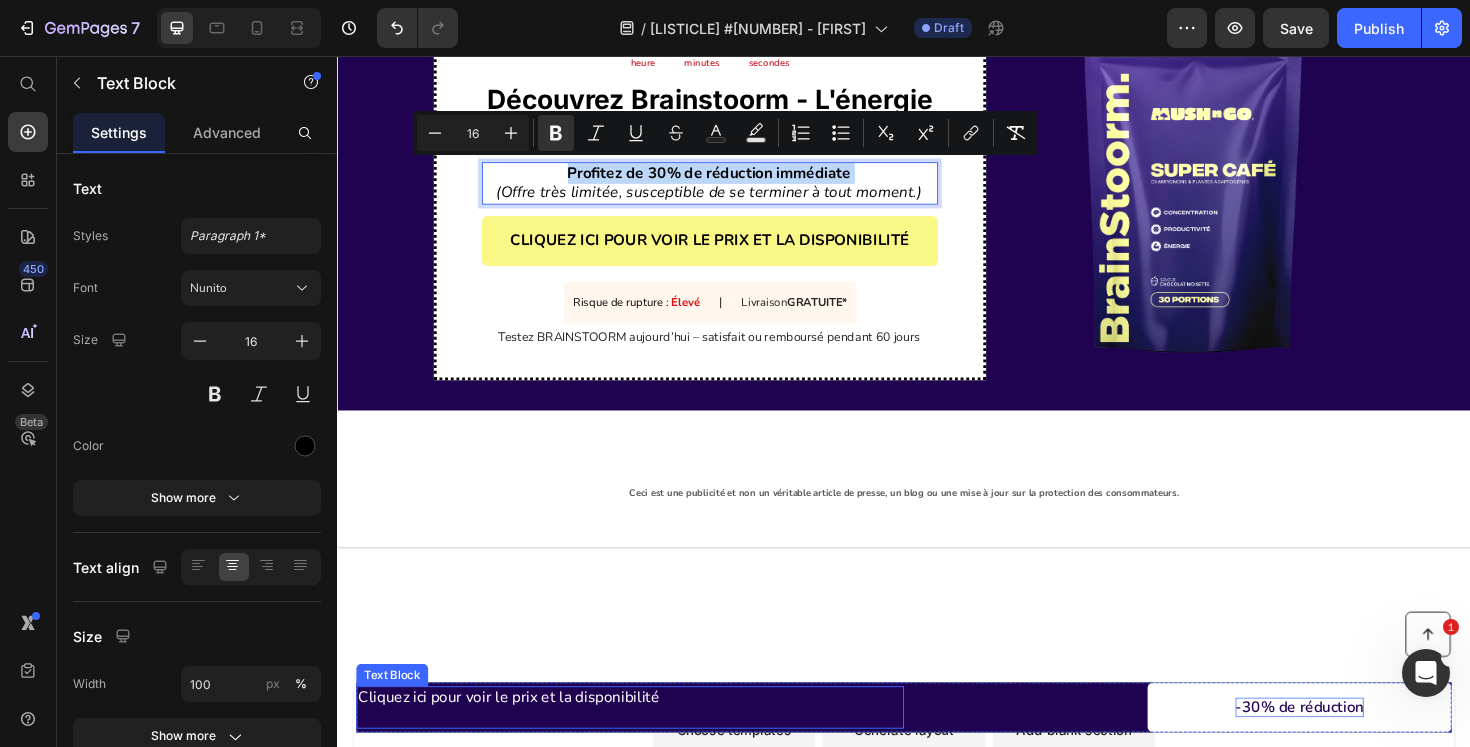 click on "Cliquez ici pour voir le prix et la disponibilité" at bounding box center [647, 735] 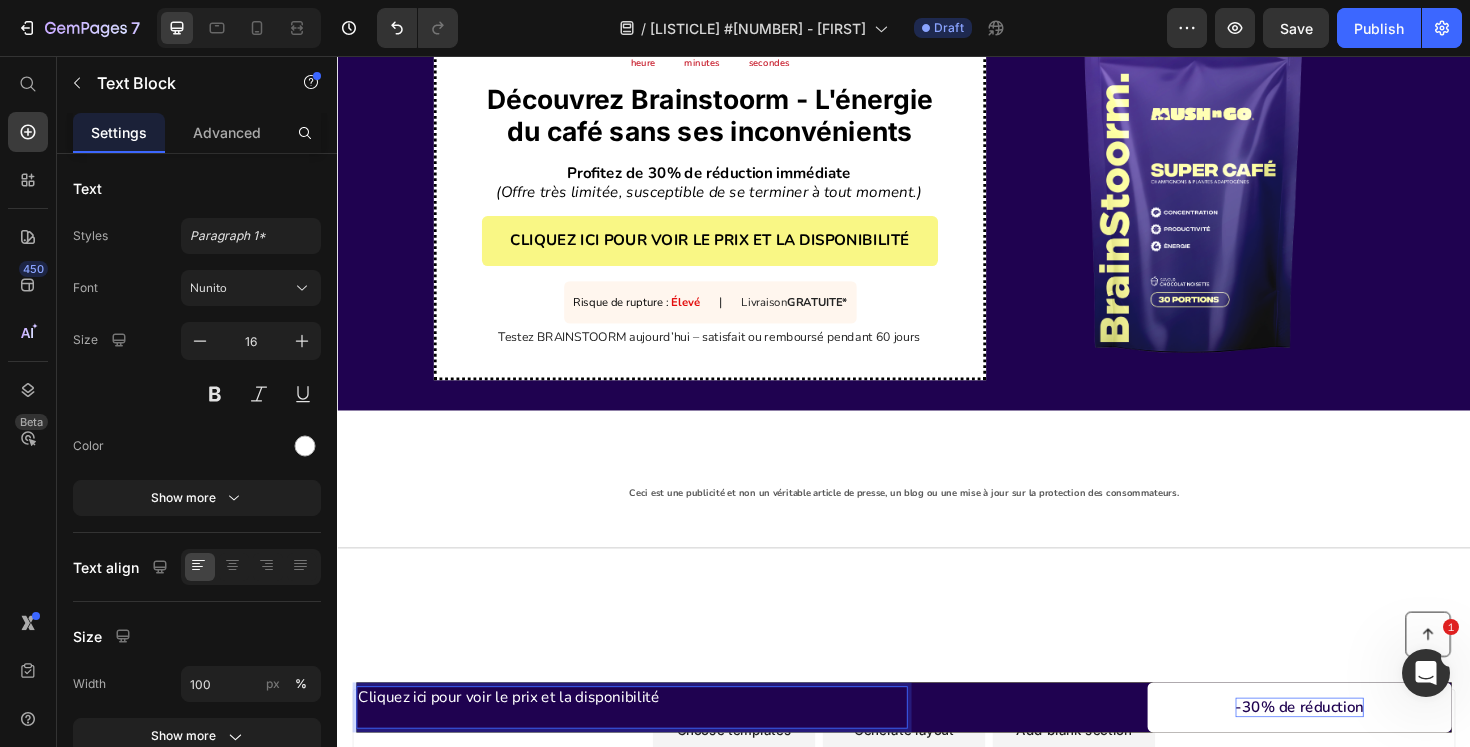 click on "Cliquez ici pour voir le prix et la disponibilité" at bounding box center (647, 735) 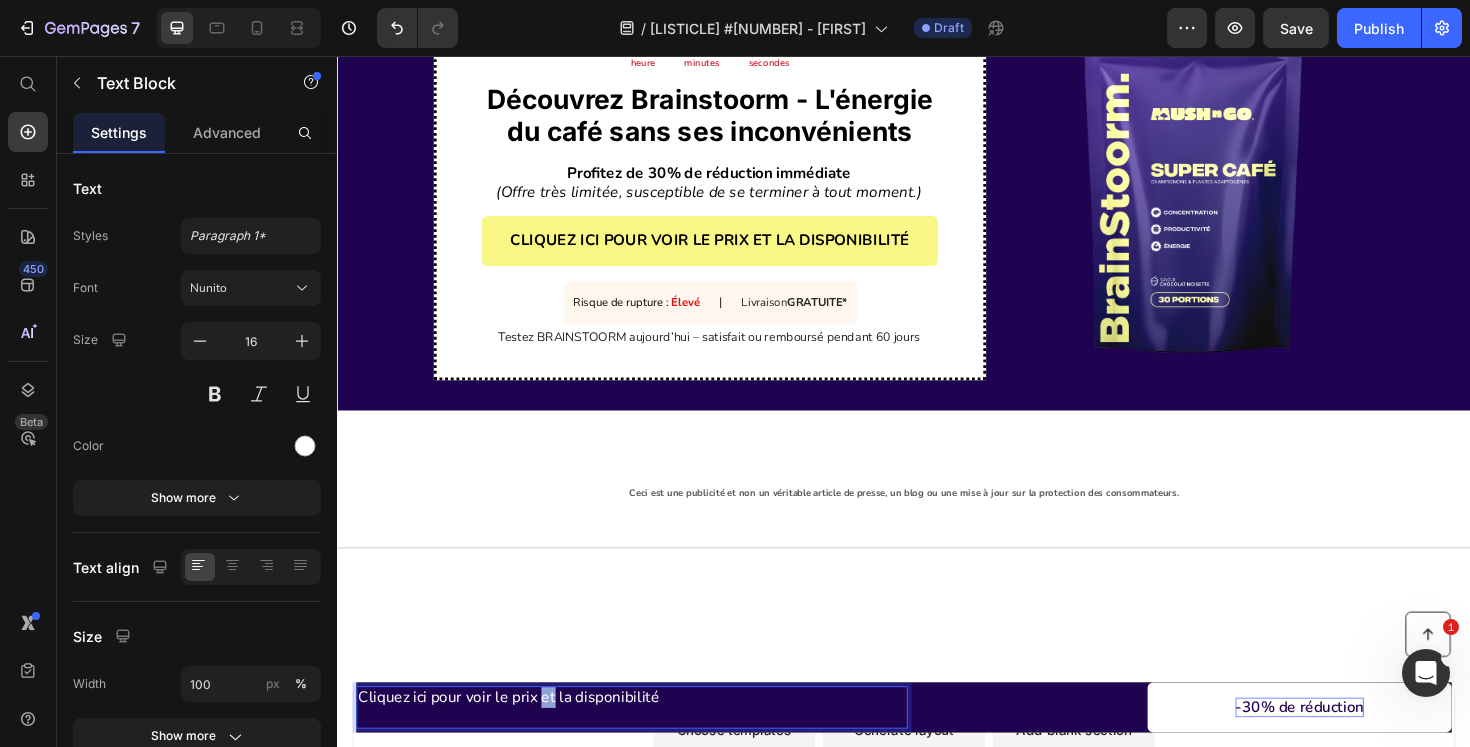 click on "Cliquez ici pour voir le prix et la disponibilité" at bounding box center [647, 735] 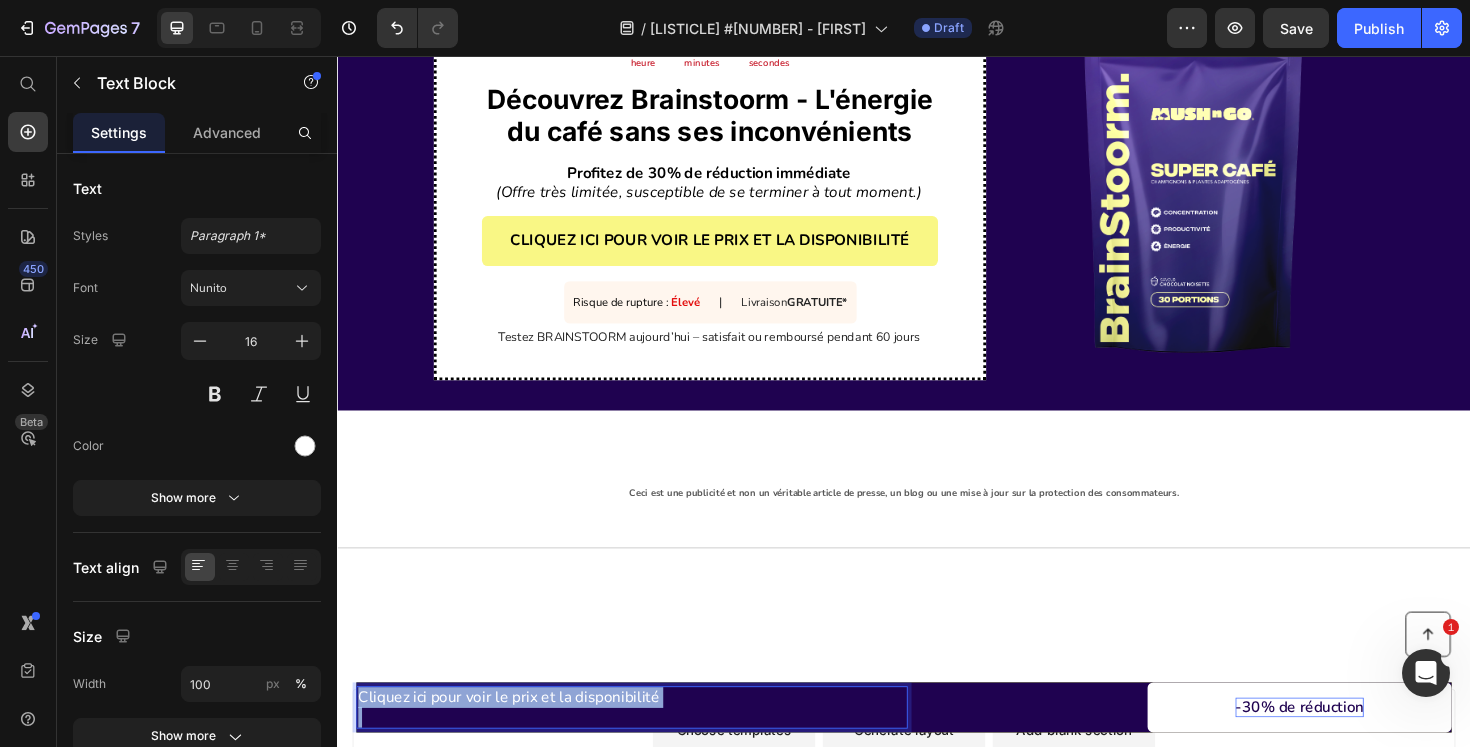 click on "Cliquez ici pour voir le prix et la disponibilité" at bounding box center (647, 735) 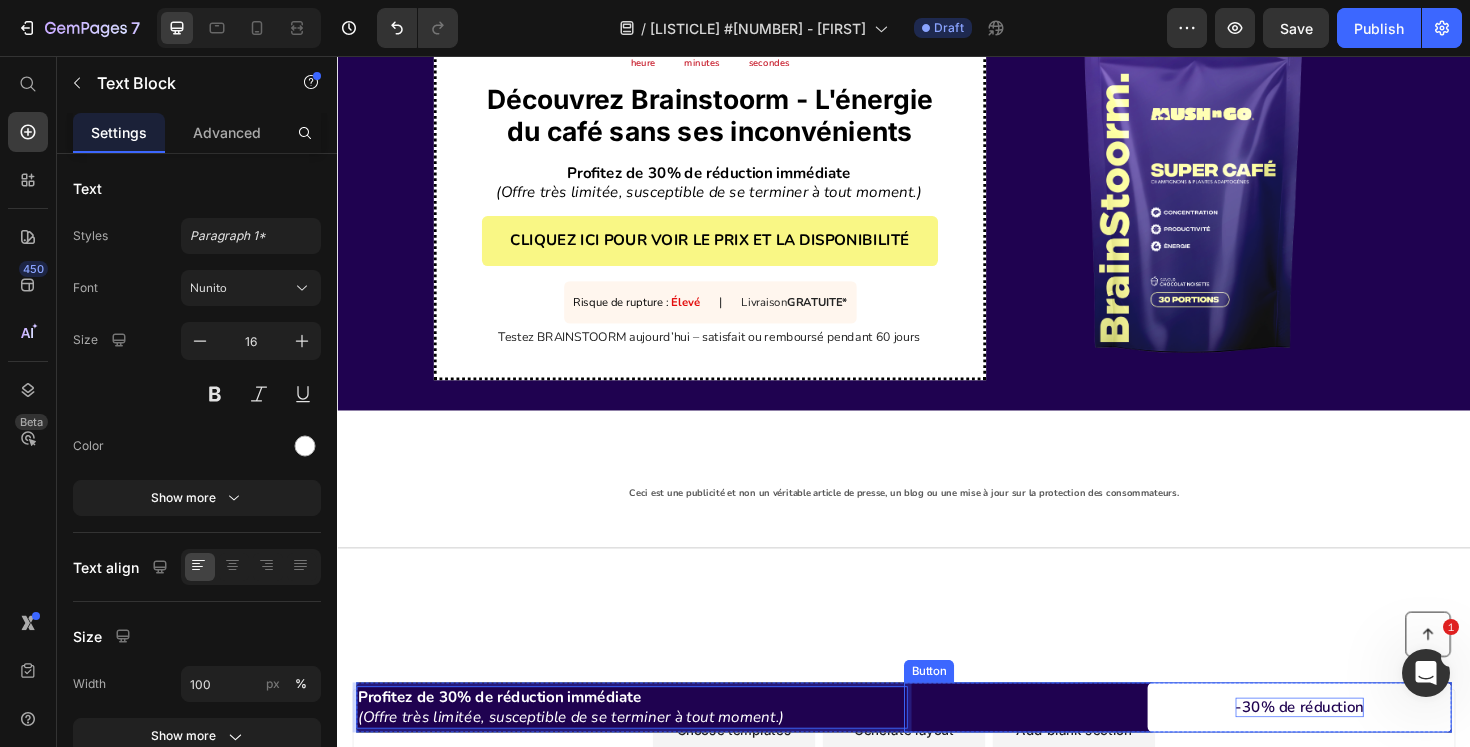 click on "-30% de réduction" at bounding box center [1356, 745] 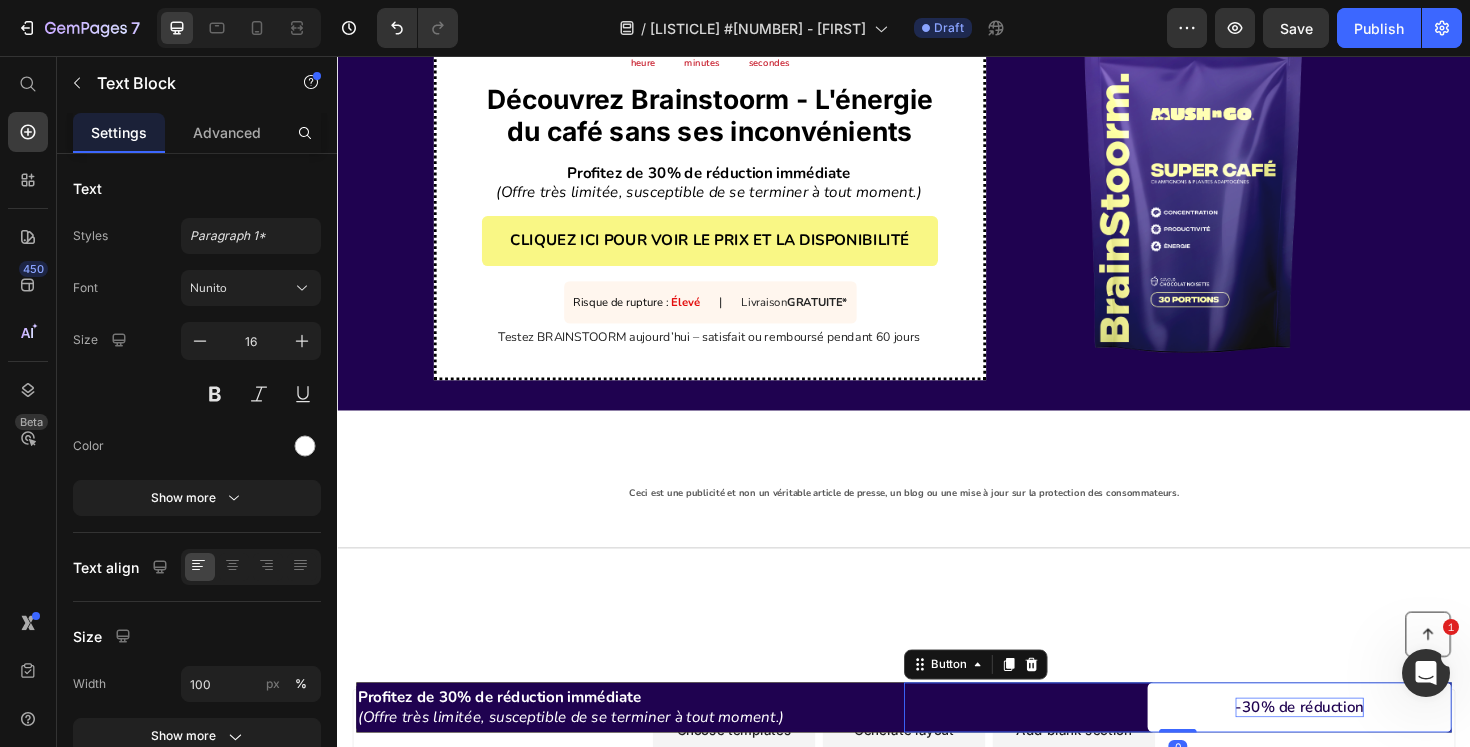 scroll, scrollTop: 0, scrollLeft: 0, axis: both 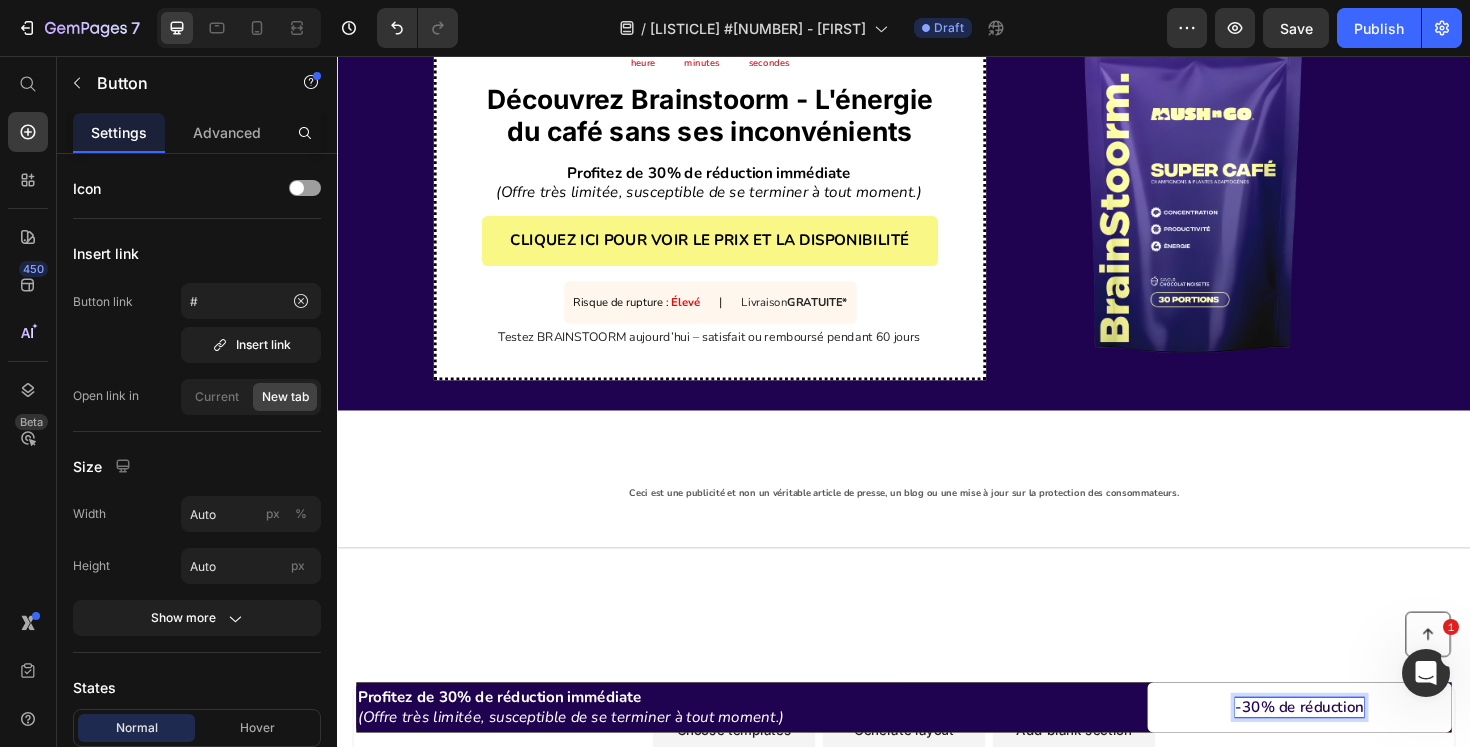 click on "-30% de réduction" at bounding box center [1356, 745] 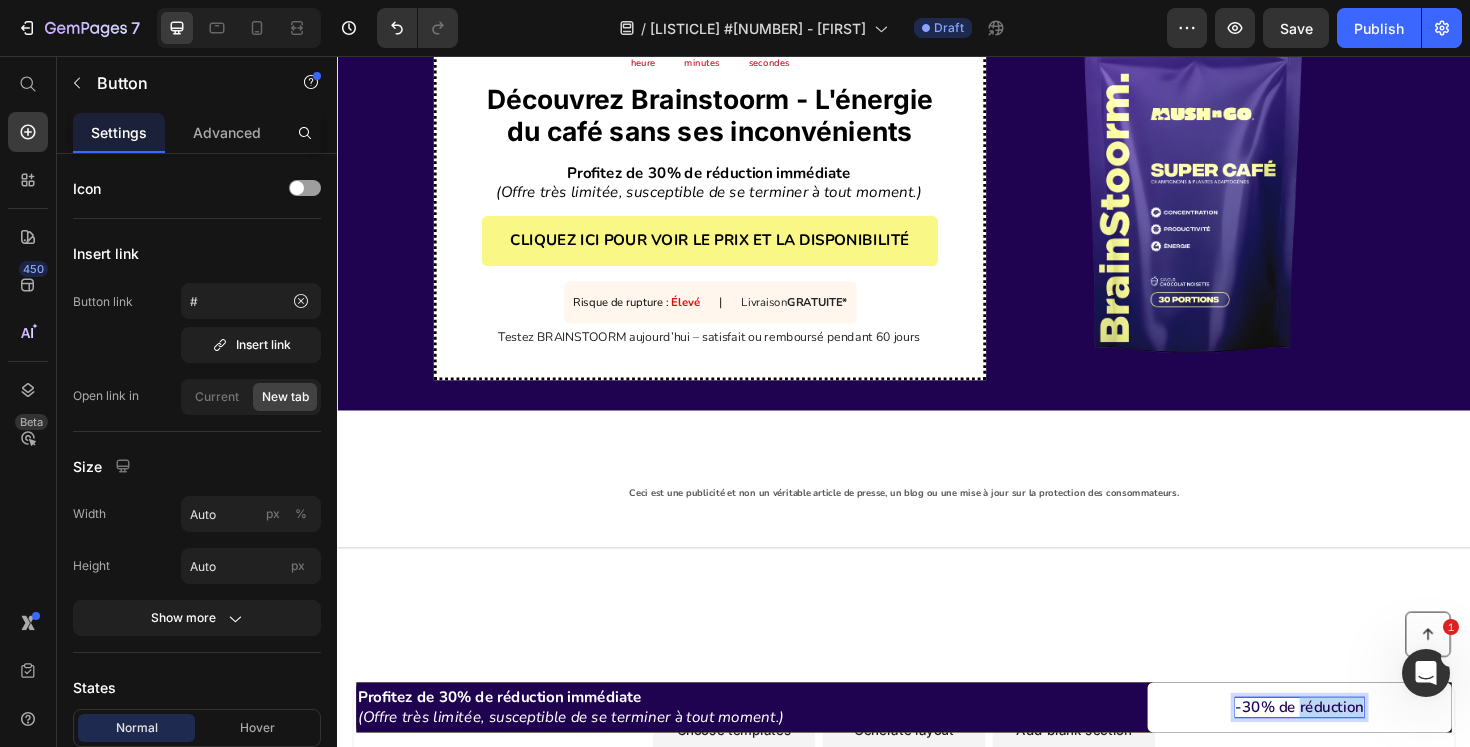 click on "-30% de réduction" at bounding box center (1356, 745) 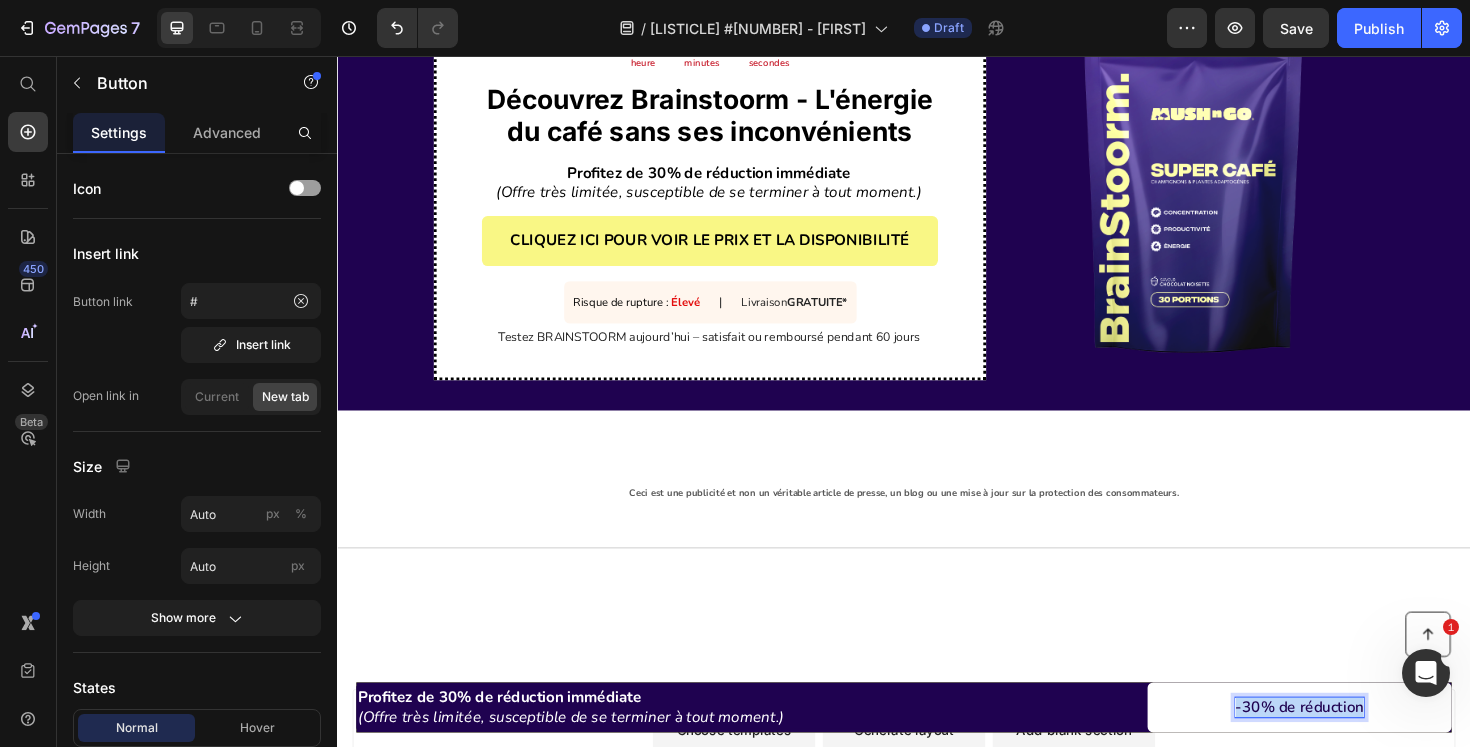 click on "-30% de réduction" at bounding box center (1356, 745) 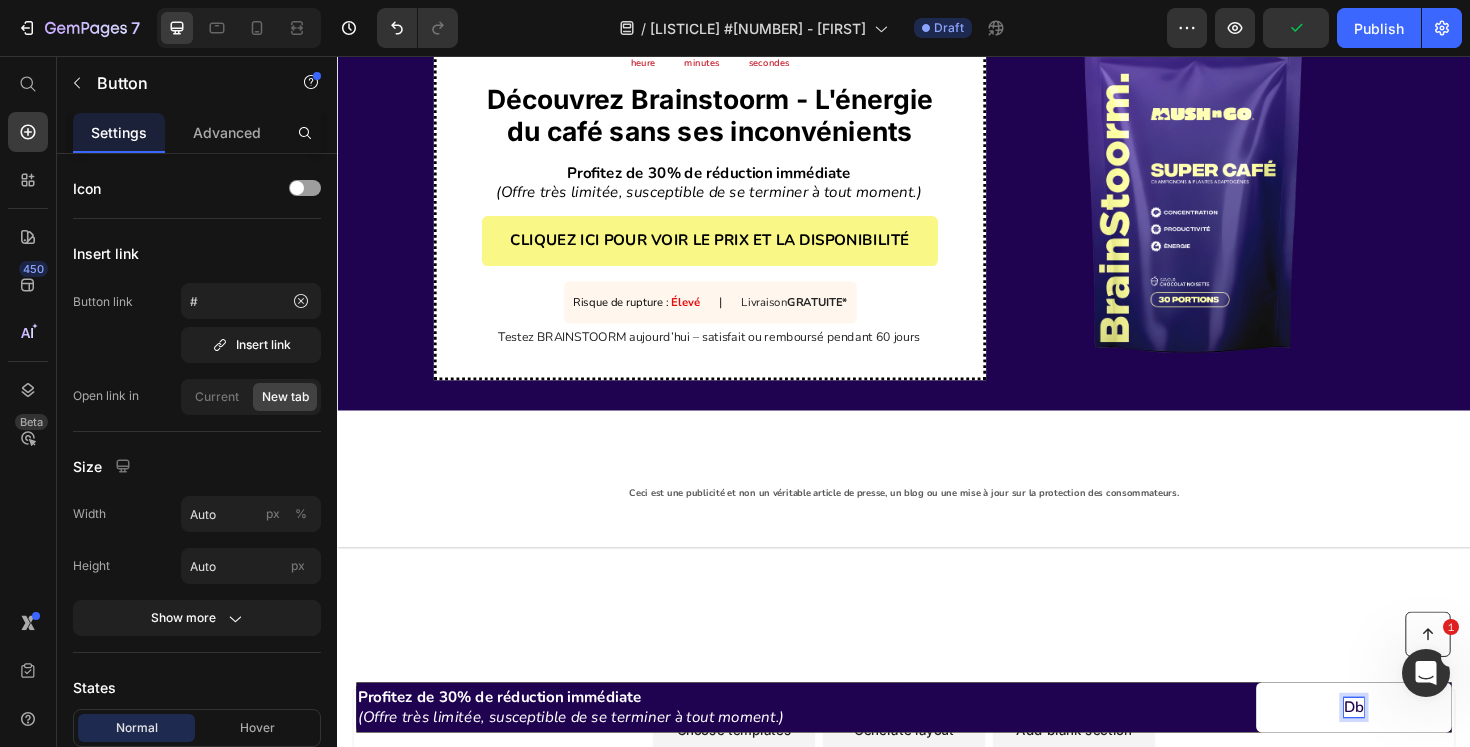 scroll, scrollTop: 29, scrollLeft: 0, axis: vertical 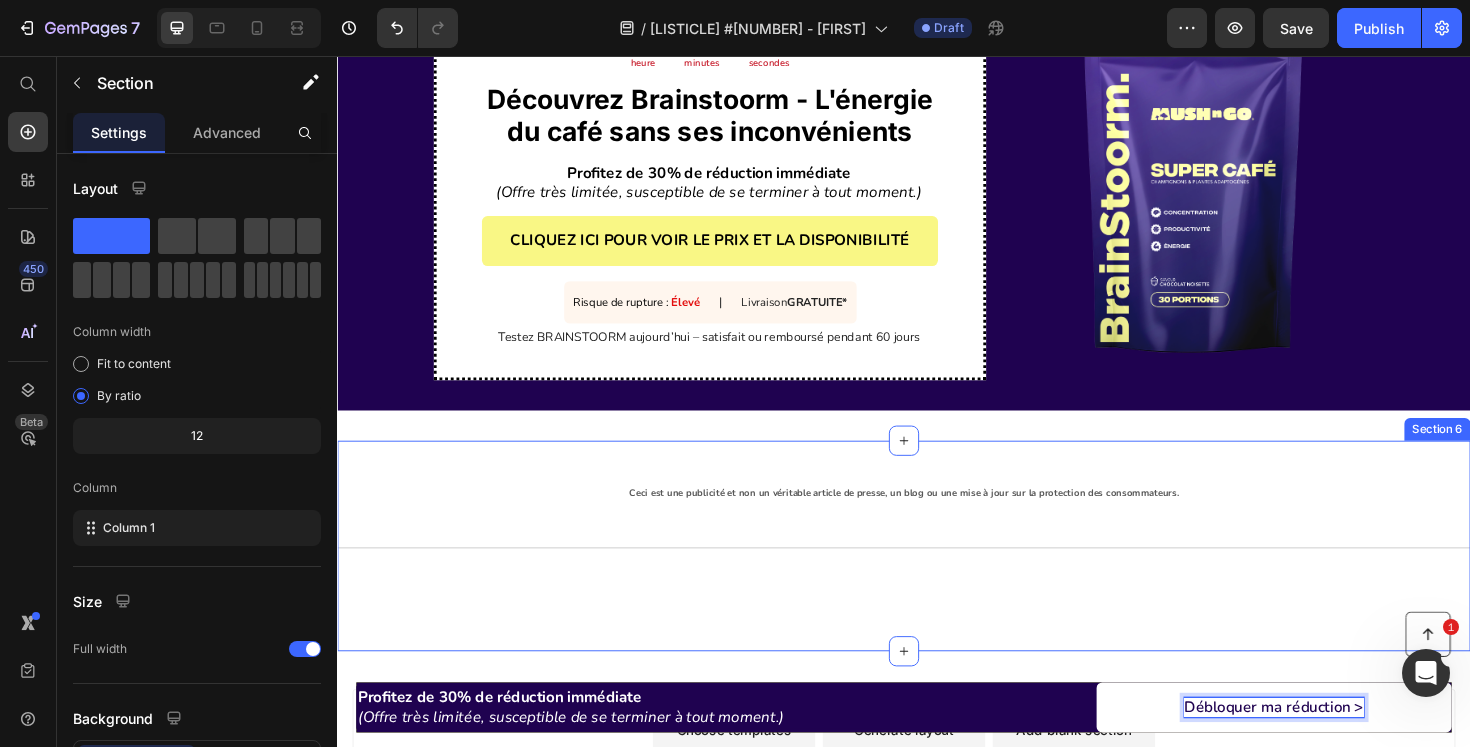 click on "Ceci est une publicité et non un véritable article de presse, un blog ou une mise à jour sur la protection des consommateurs. Text Block                Title Line Section 6" at bounding box center [937, 574] 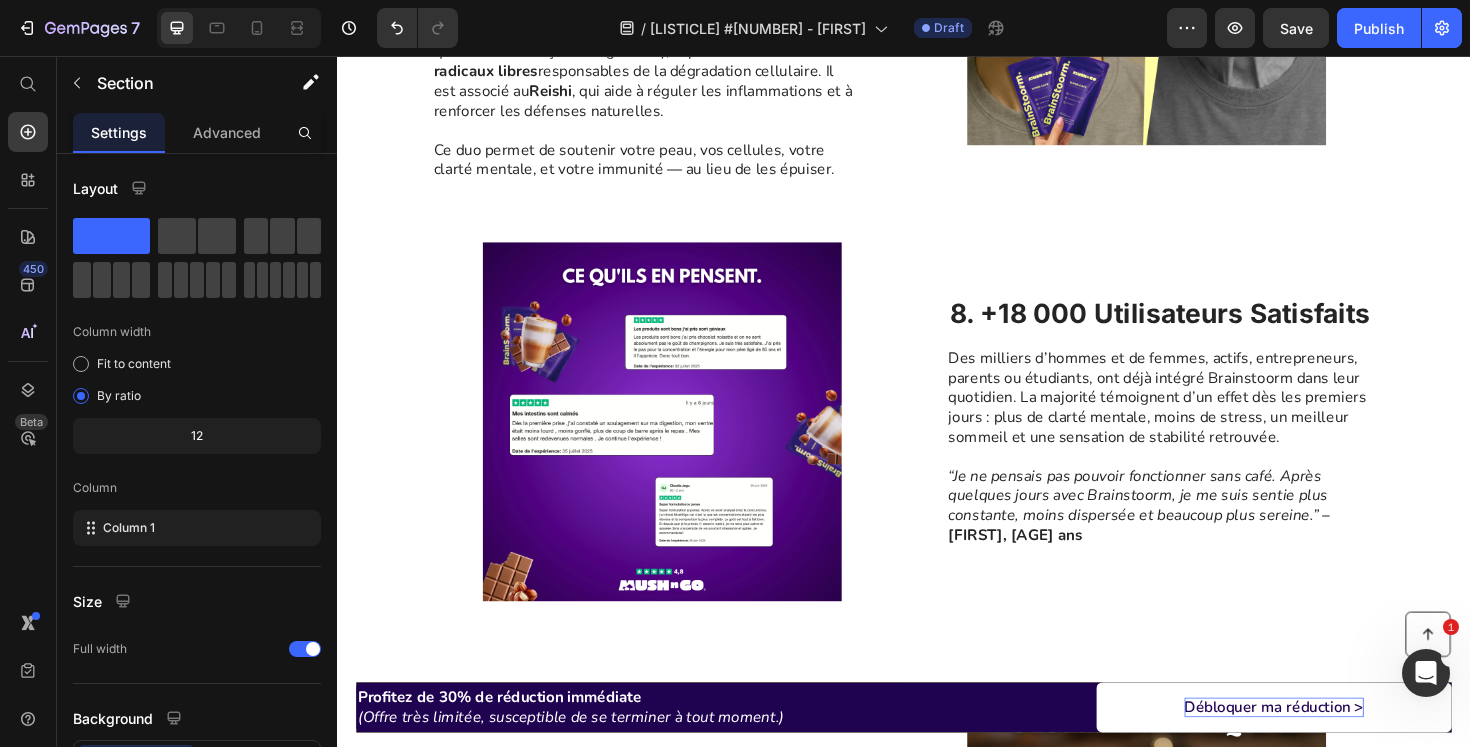 scroll, scrollTop: 3142, scrollLeft: 0, axis: vertical 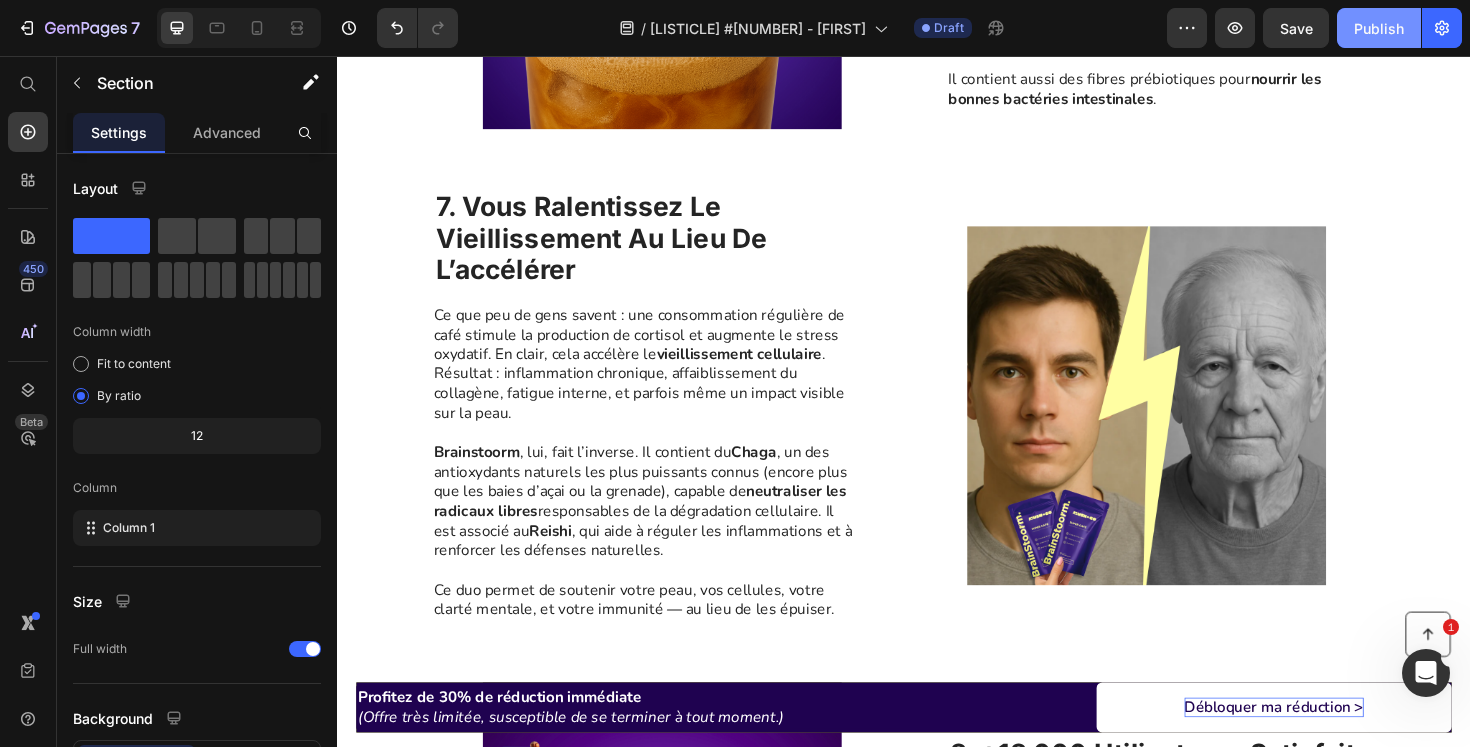 click on "Publish" at bounding box center [1379, 28] 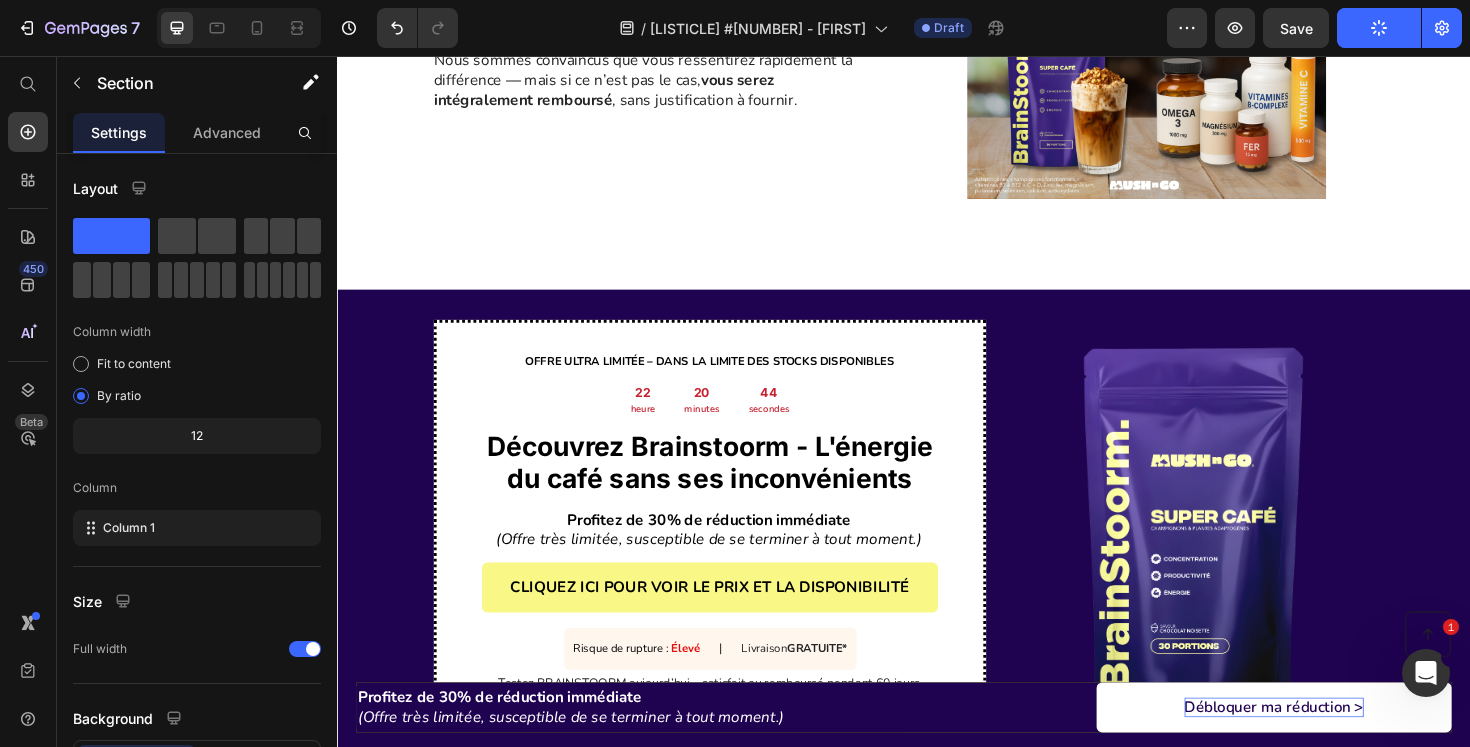 scroll, scrollTop: 4624, scrollLeft: 0, axis: vertical 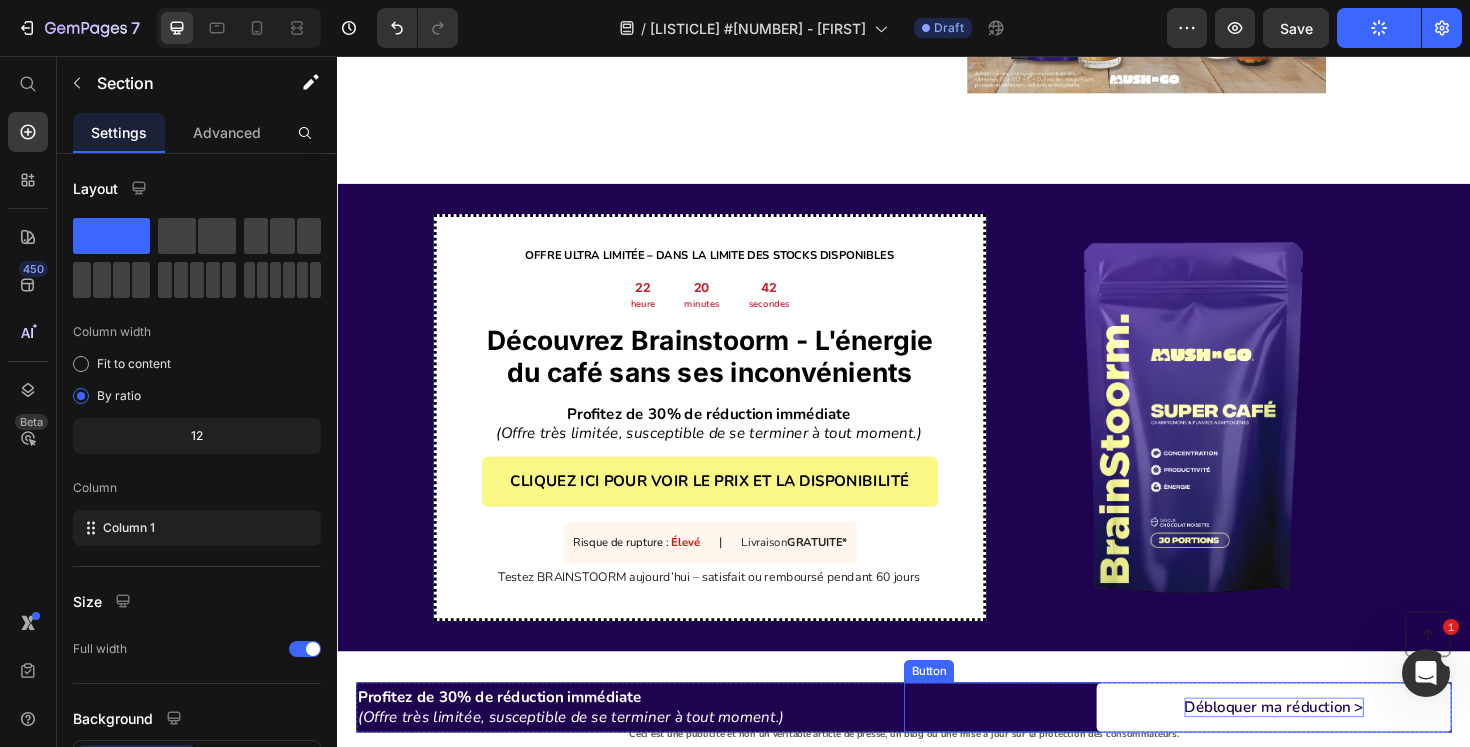 click on "Débloquer ma réduction >" at bounding box center (1329, 745) 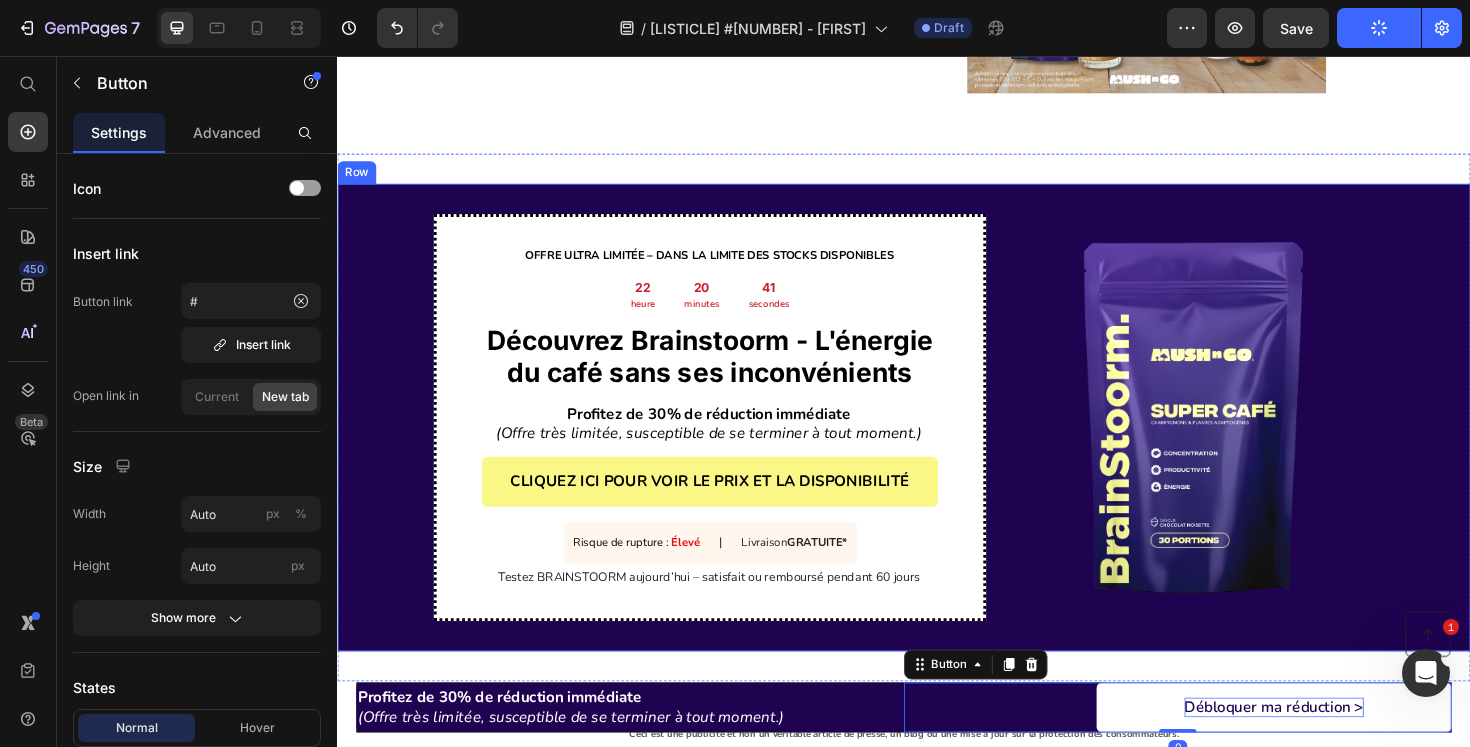 scroll, scrollTop: 4764, scrollLeft: 0, axis: vertical 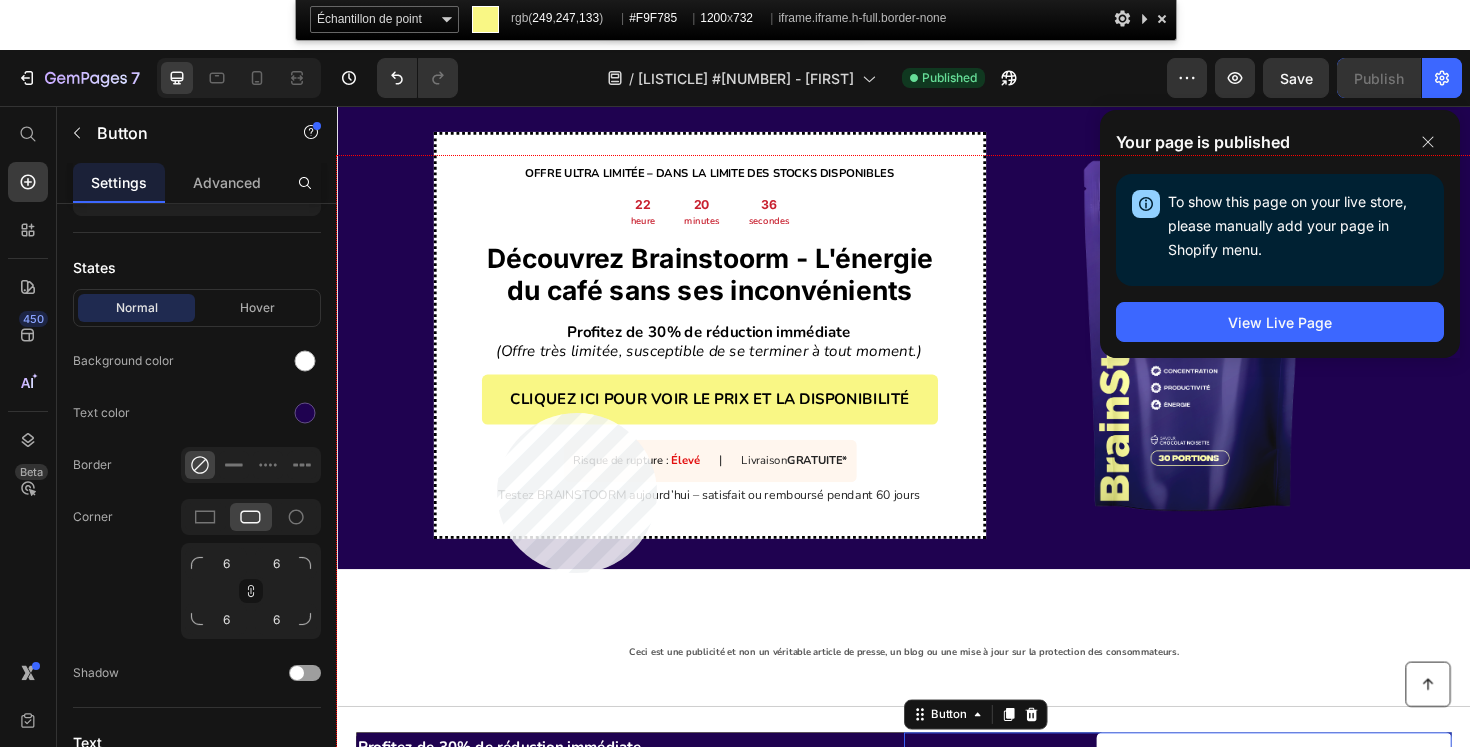 click 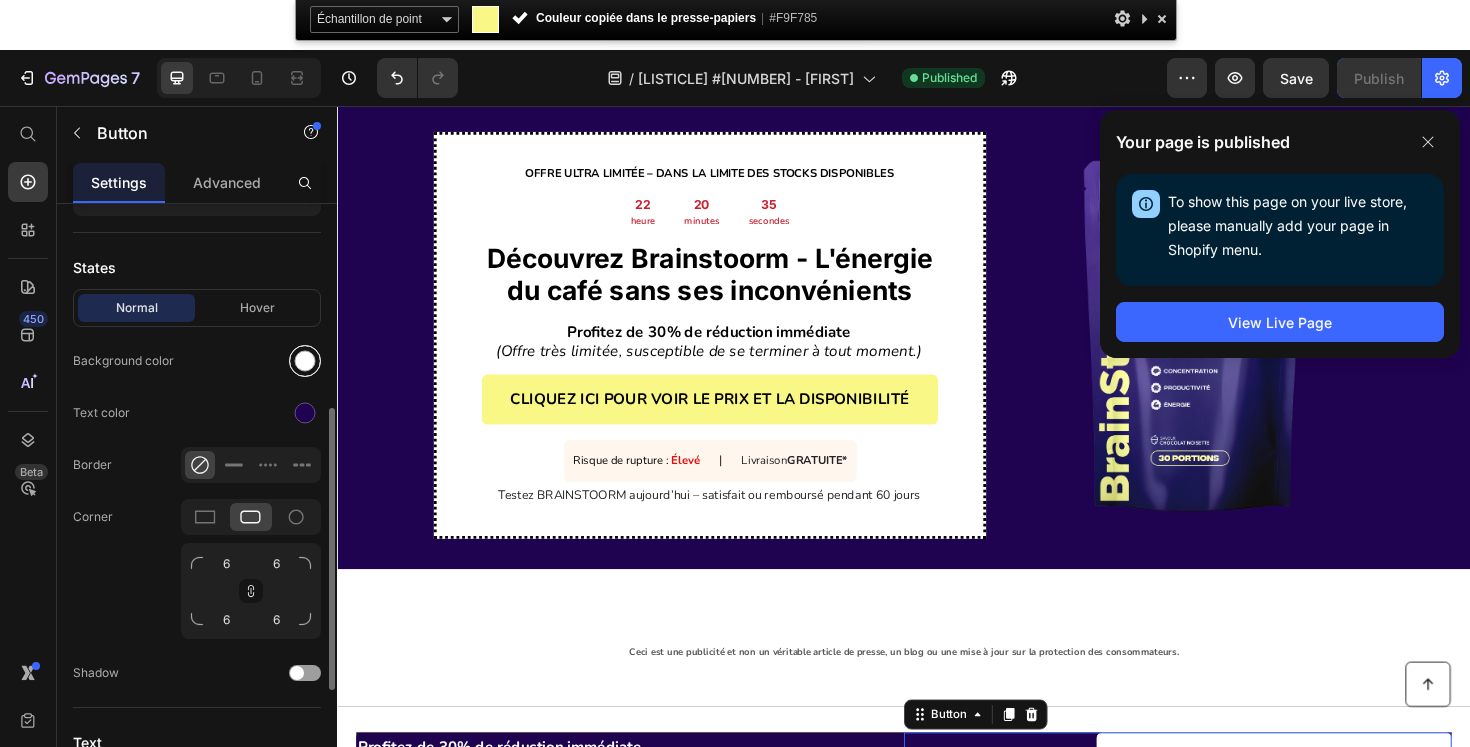 click at bounding box center (305, 361) 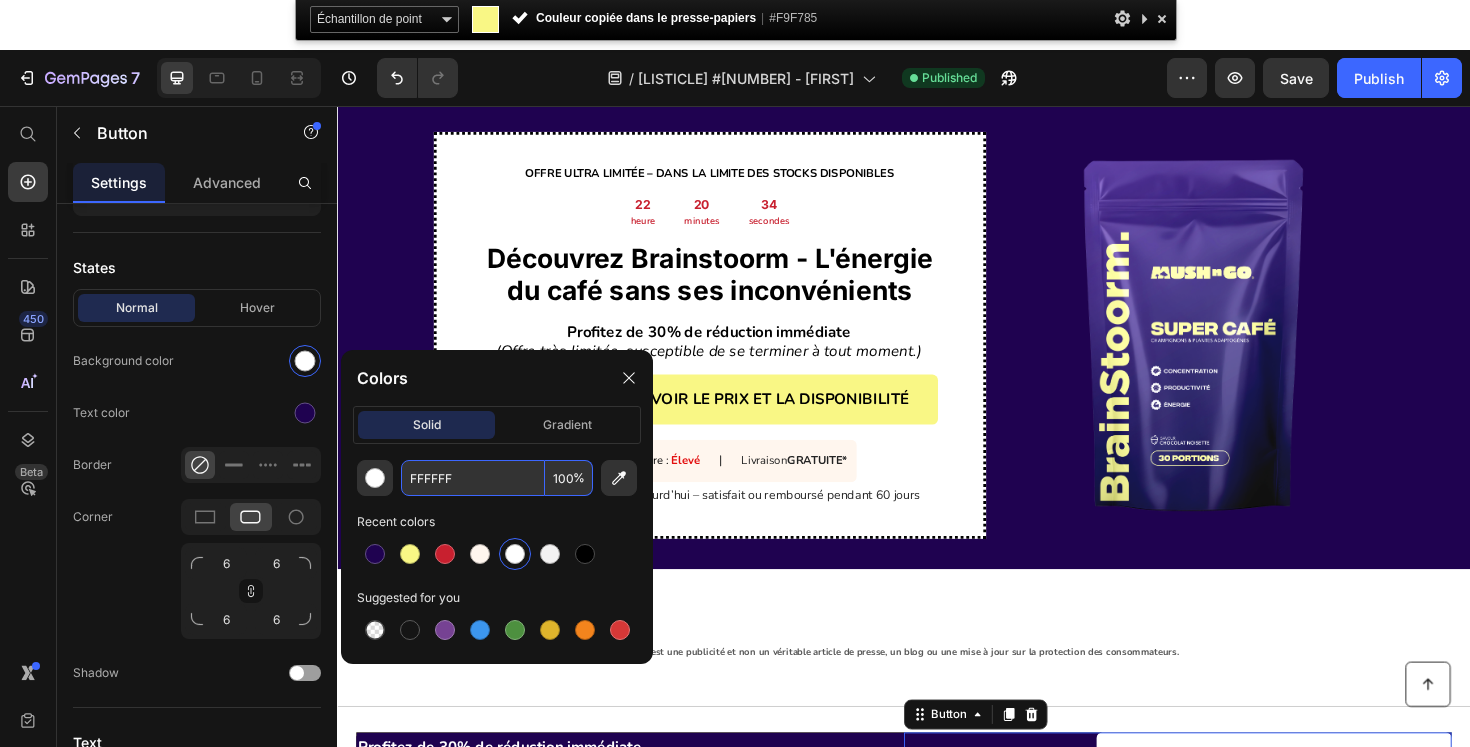 click on "FFFFFF" at bounding box center [473, 478] 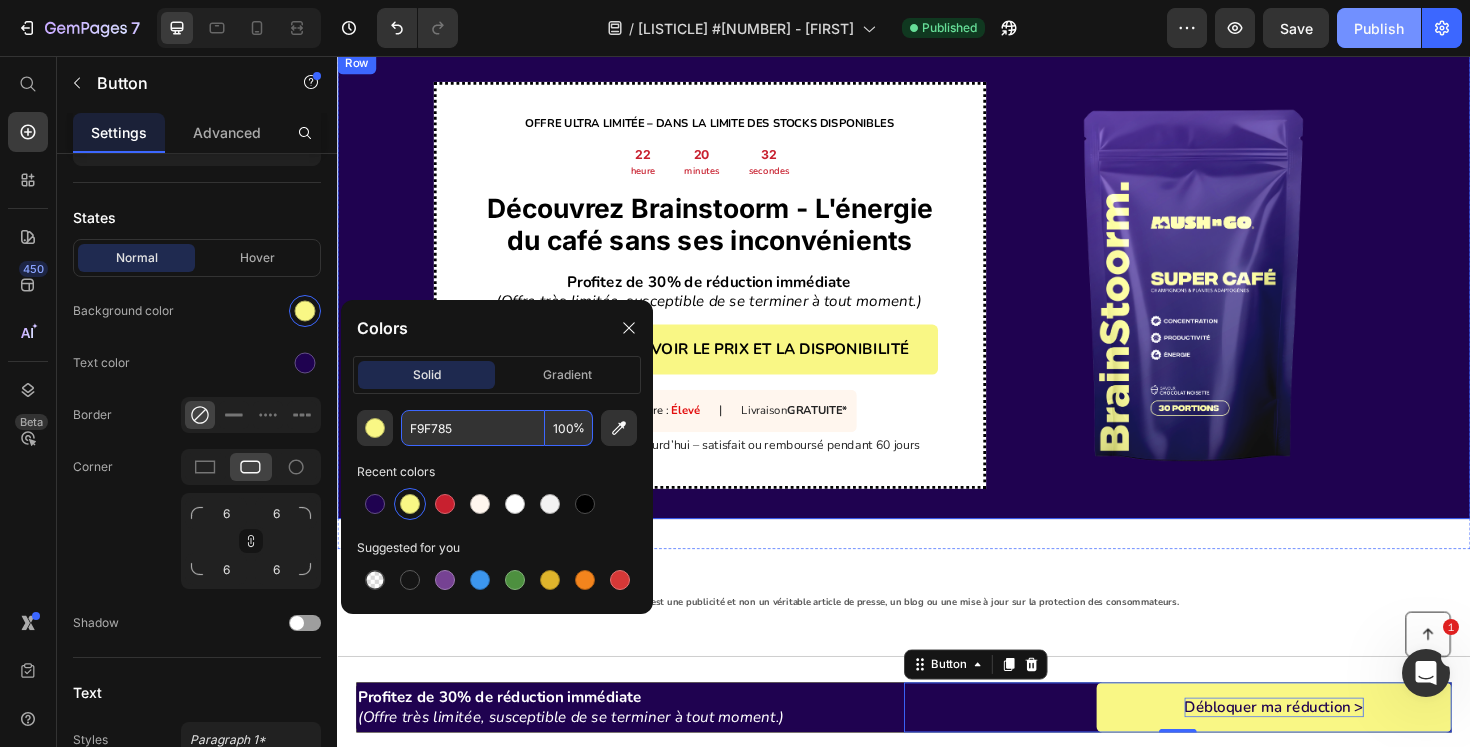 type on "F9F785" 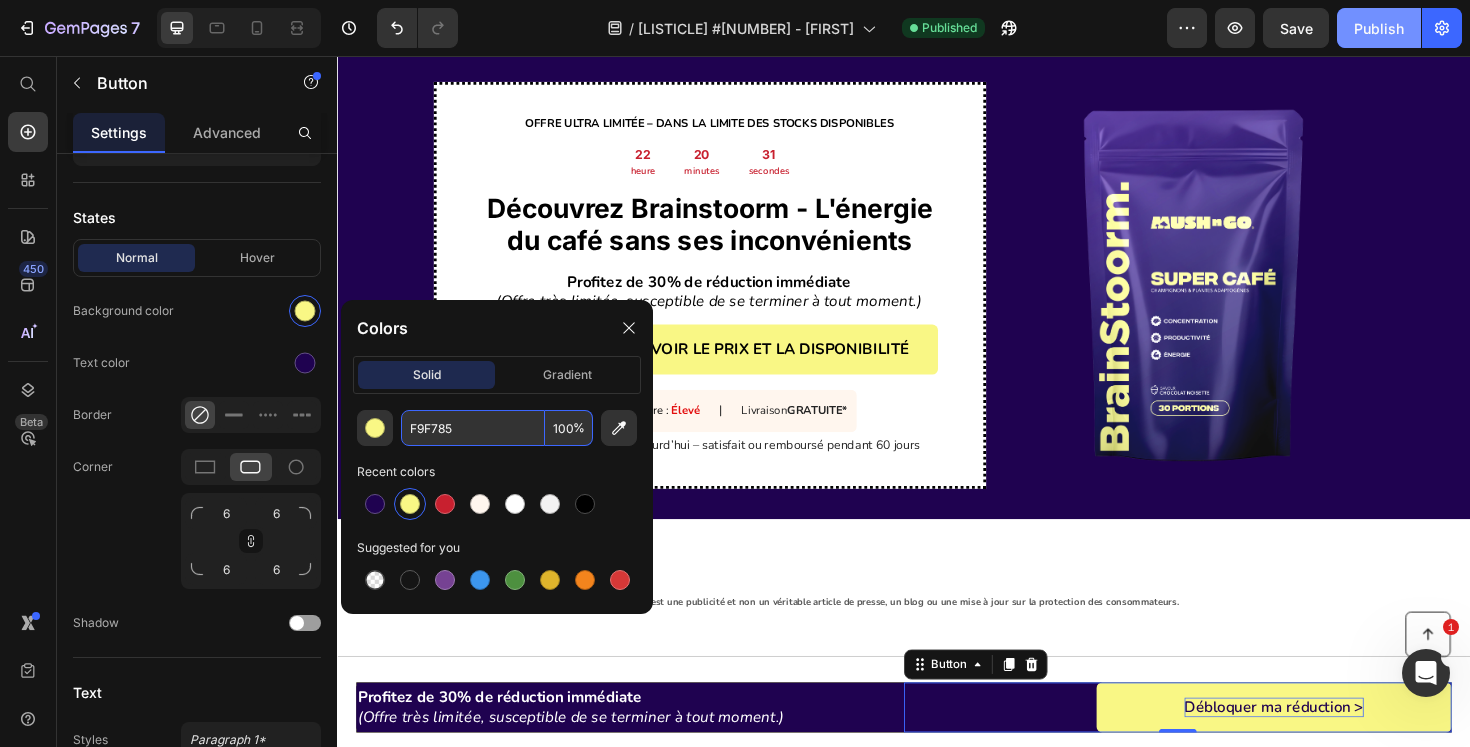 click on "Publish" at bounding box center [1379, 28] 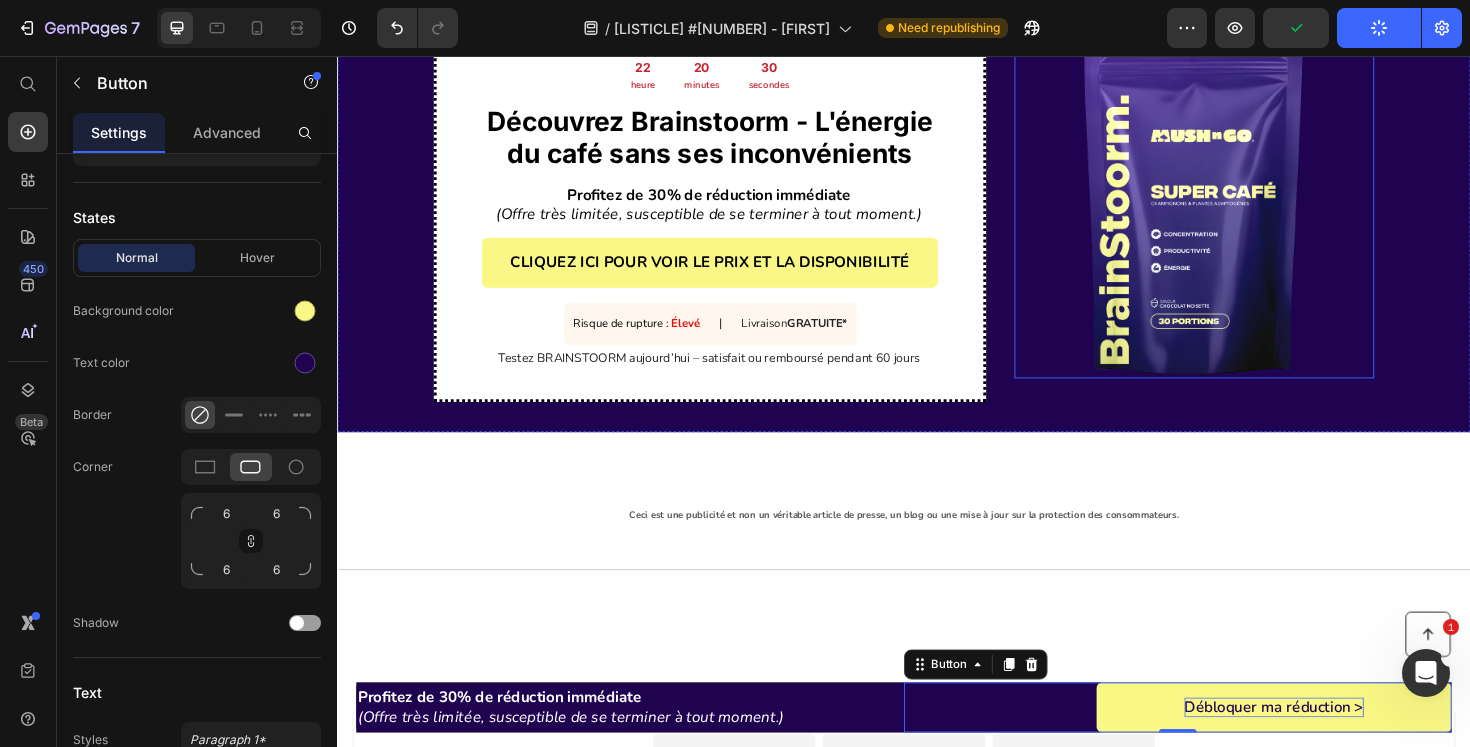 scroll, scrollTop: 4857, scrollLeft: 0, axis: vertical 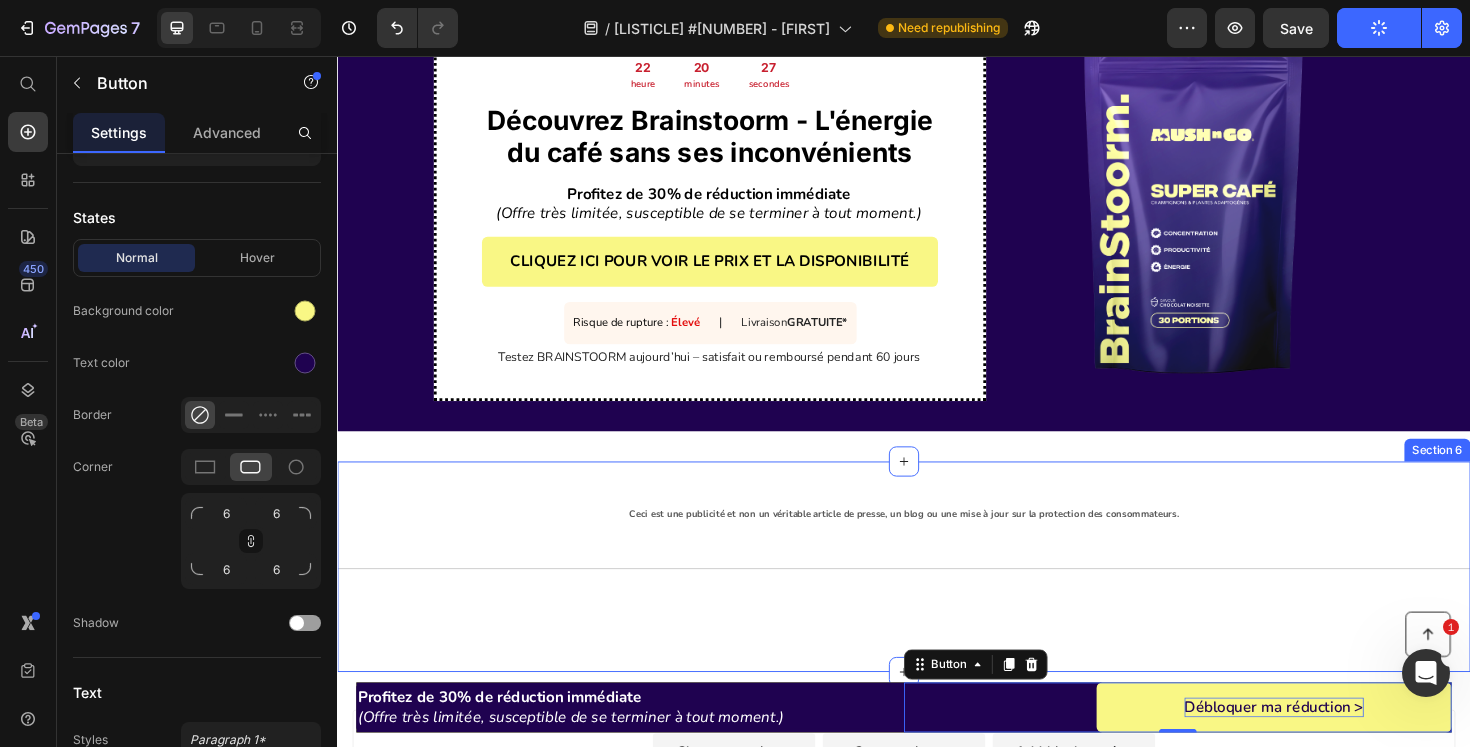 click on "Ceci est une publicité et non un véritable article de presse, un blog ou une mise à jour sur la protection des consommateurs. Text Block                Title Line Section 6" at bounding box center (937, 596) 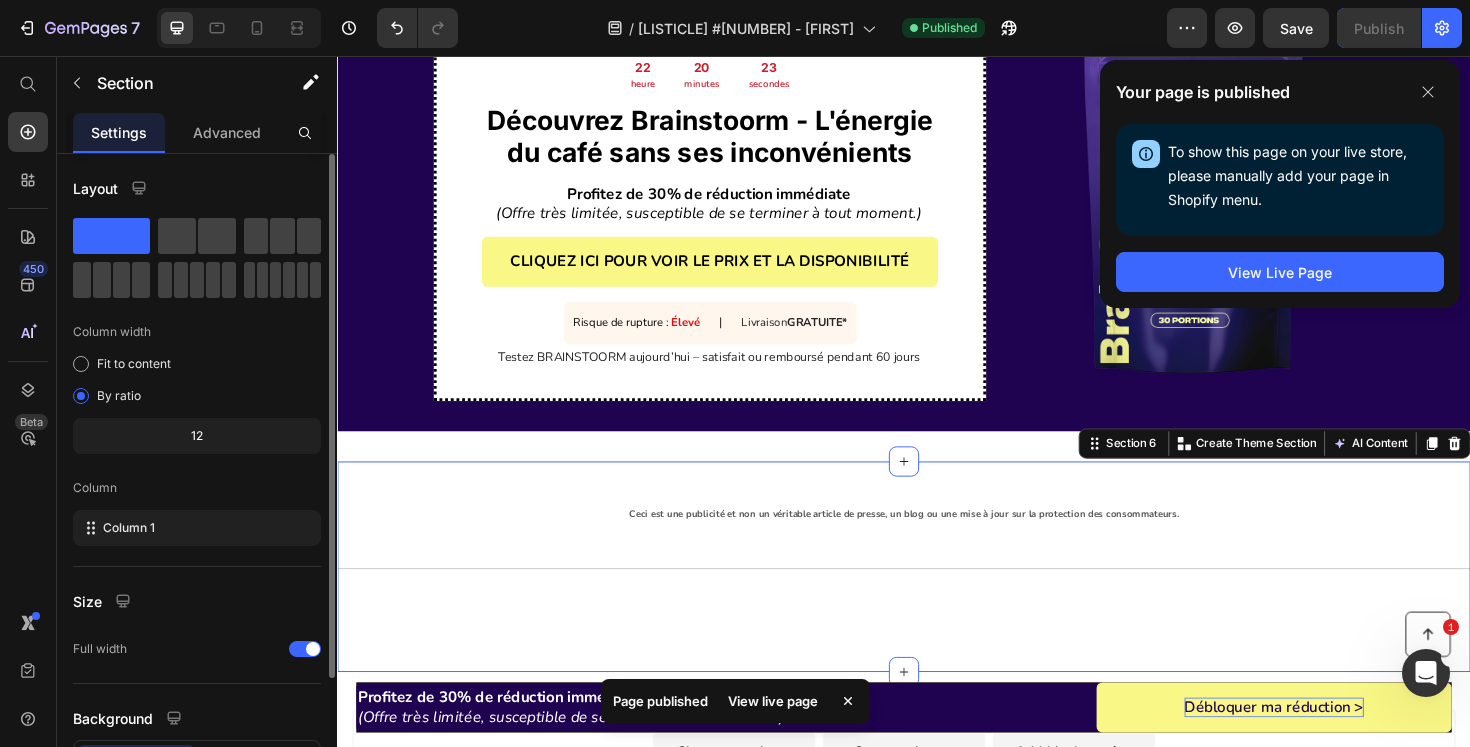 scroll, scrollTop: 1, scrollLeft: 0, axis: vertical 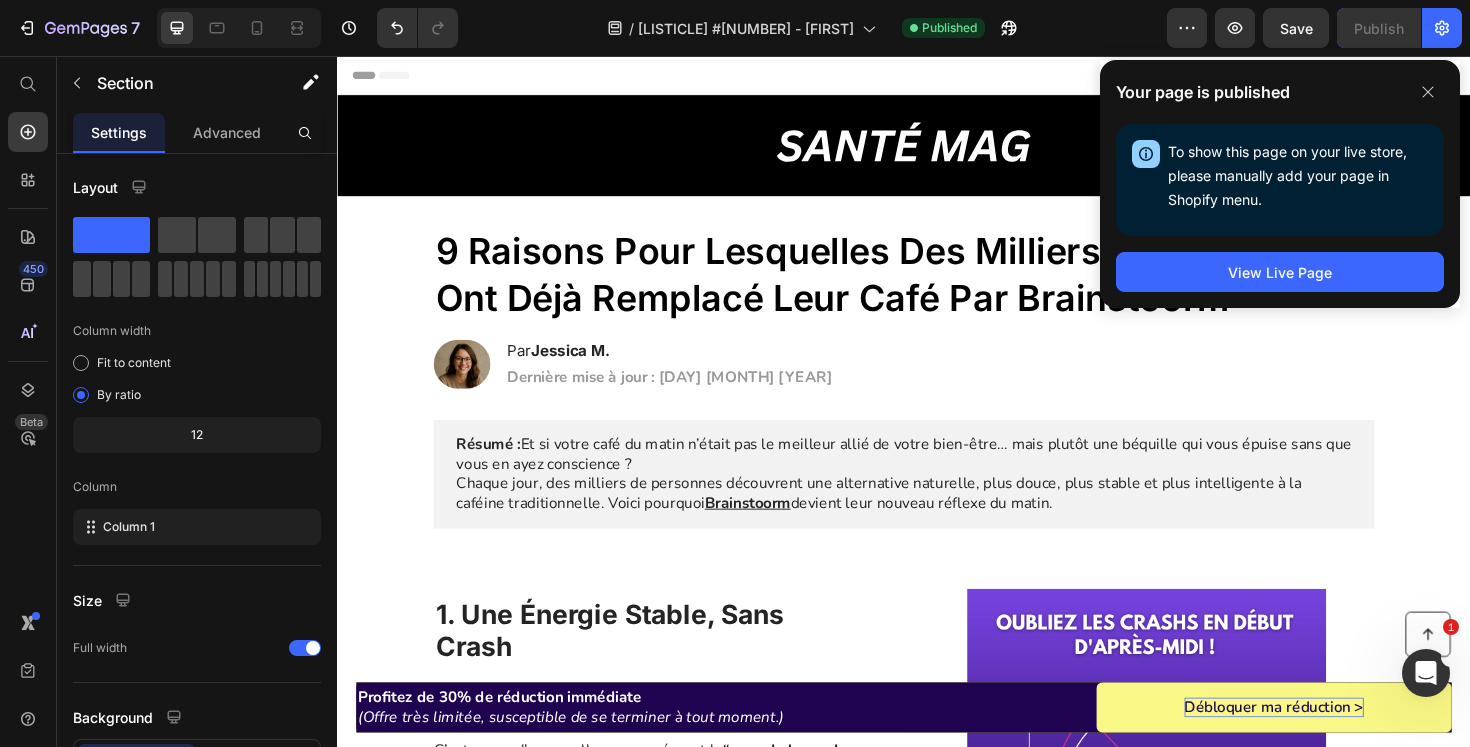 click on "Your page is published To show this page on your live store, please manually add your page in Shopify menu. Open Shopify Menu View Live Page" 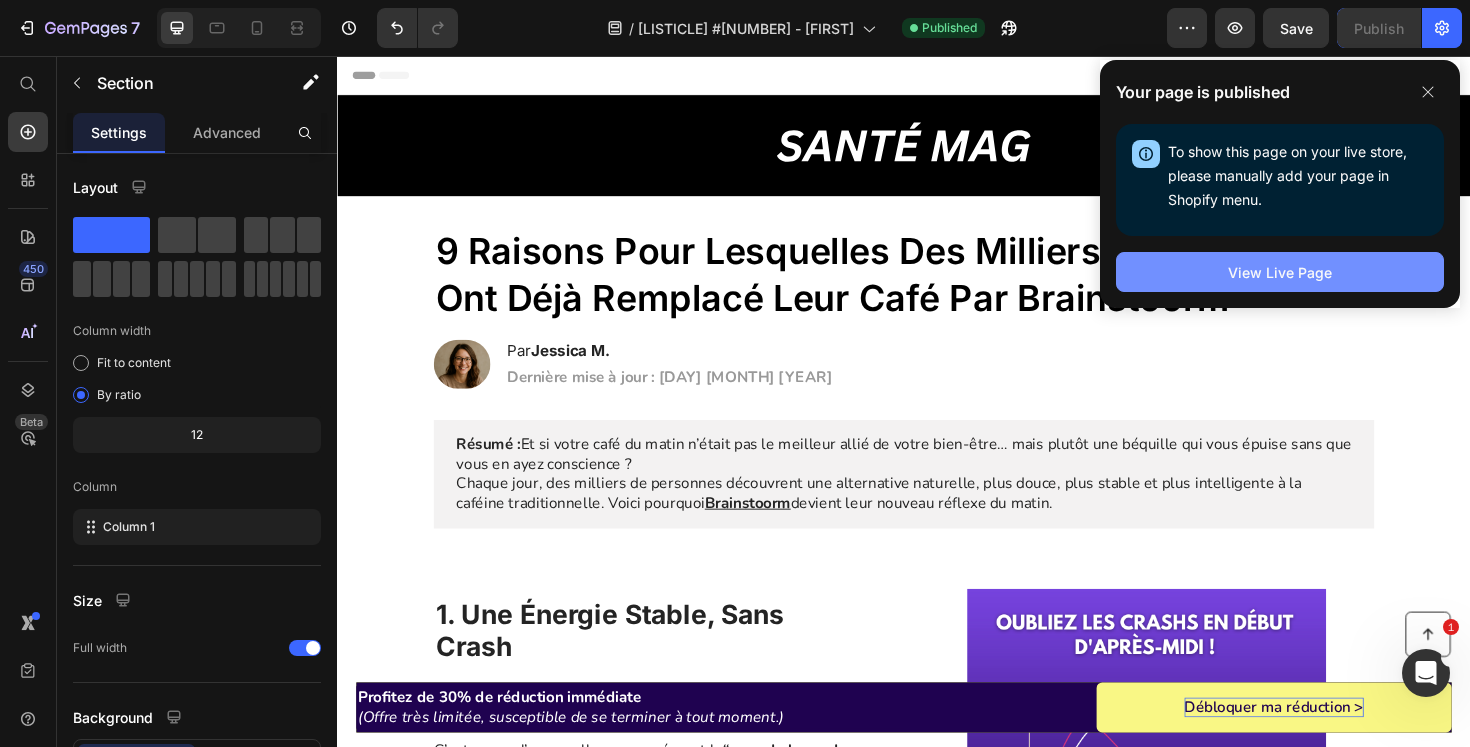 click on "View Live Page" at bounding box center [1280, 272] 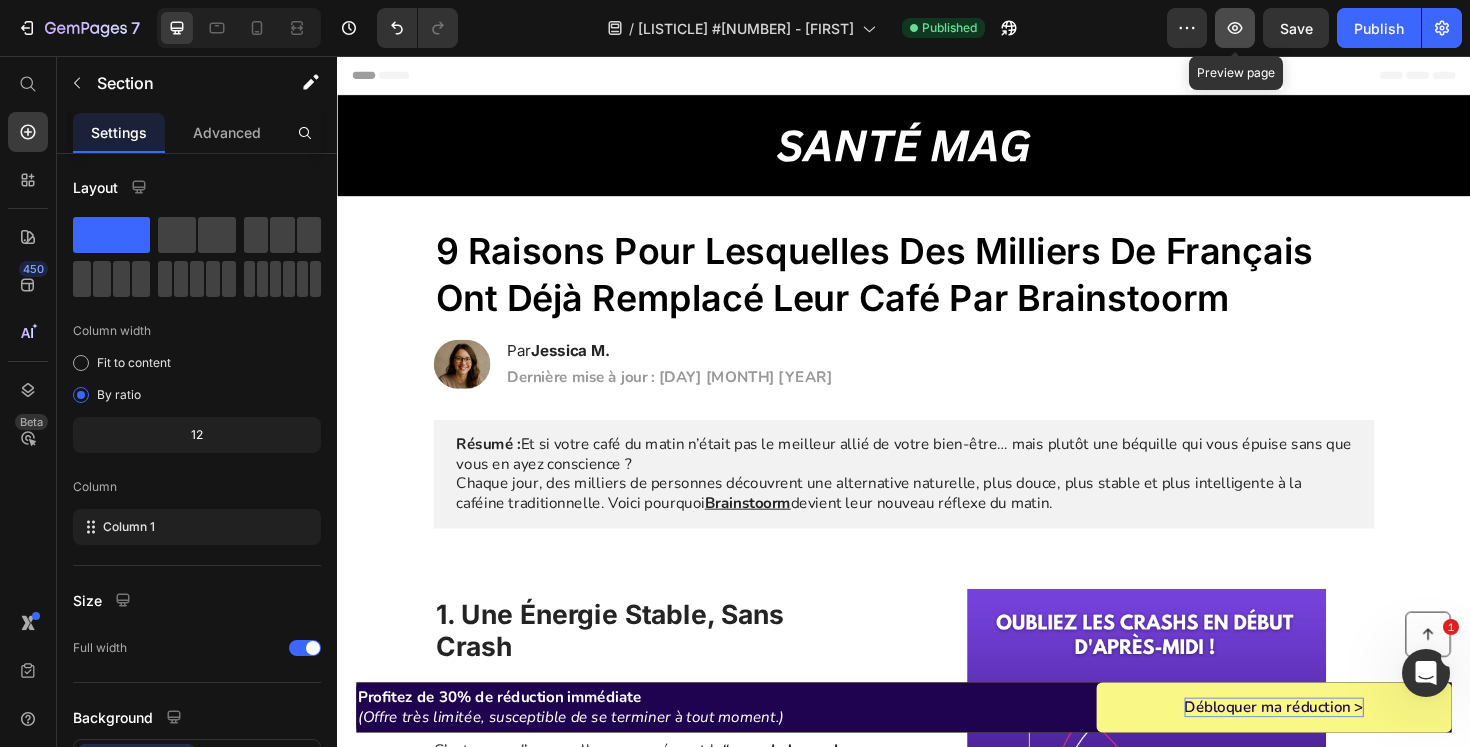 click 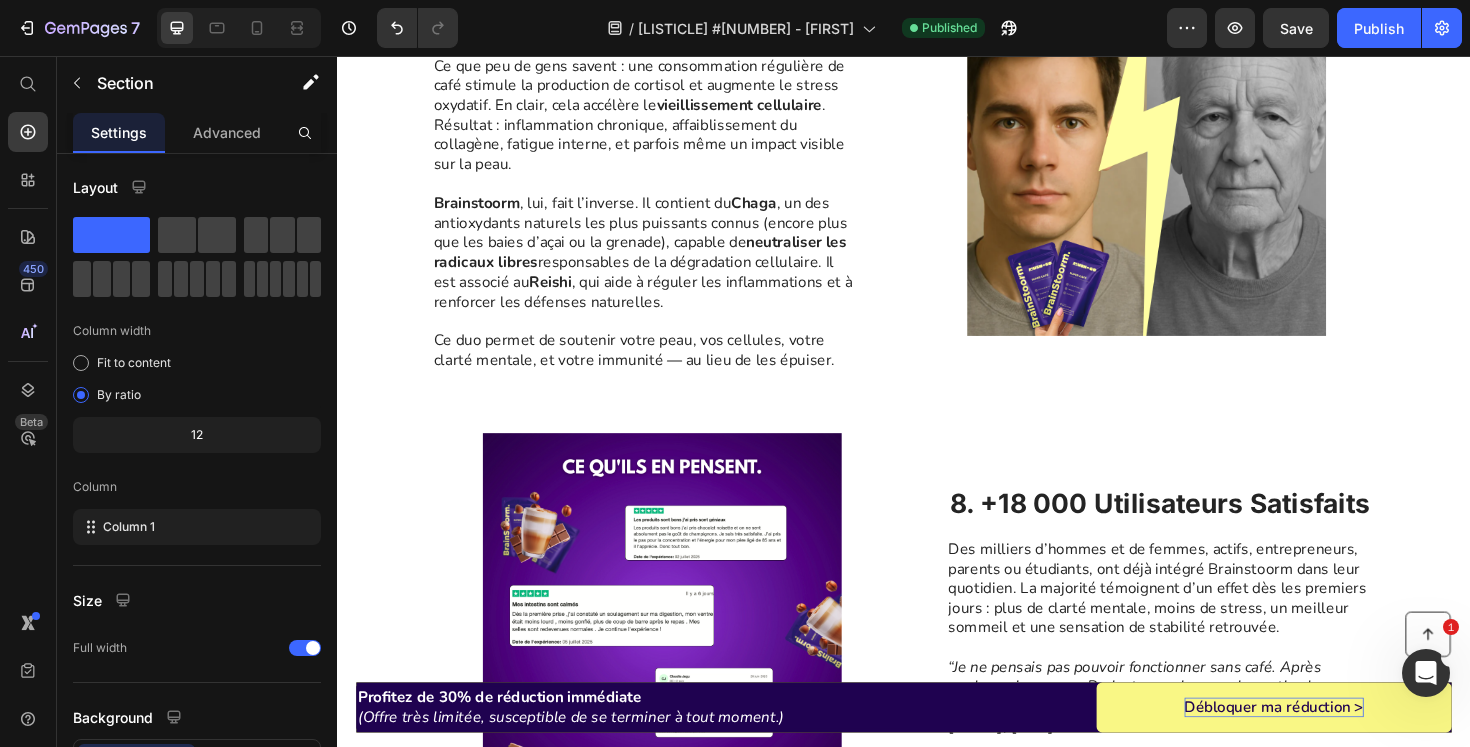 scroll, scrollTop: 5017, scrollLeft: 0, axis: vertical 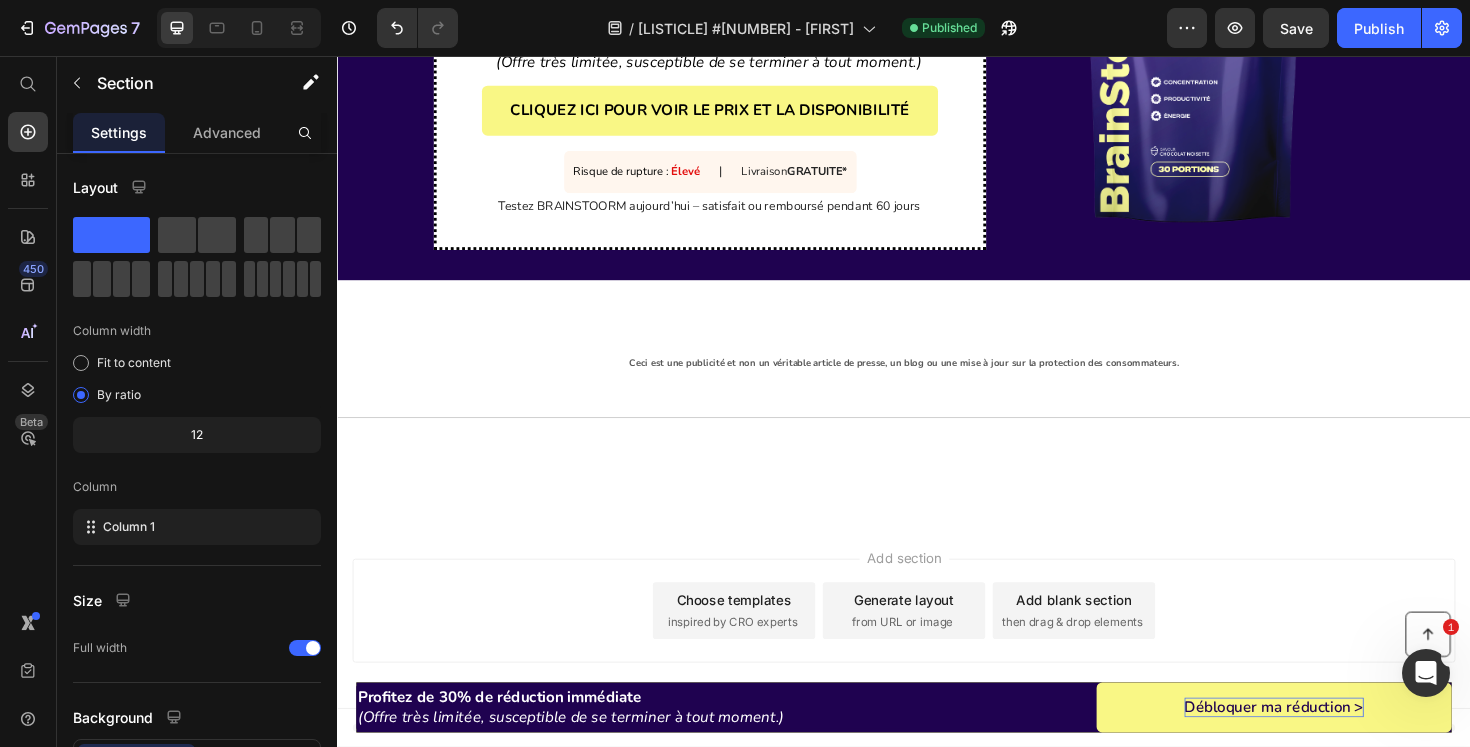 click on "Ceci est une publicité et non un véritable article de presse, un blog ou une mise à jour sur la protection des consommateurs. Text Block                Title Line Section 6" at bounding box center [937, 436] 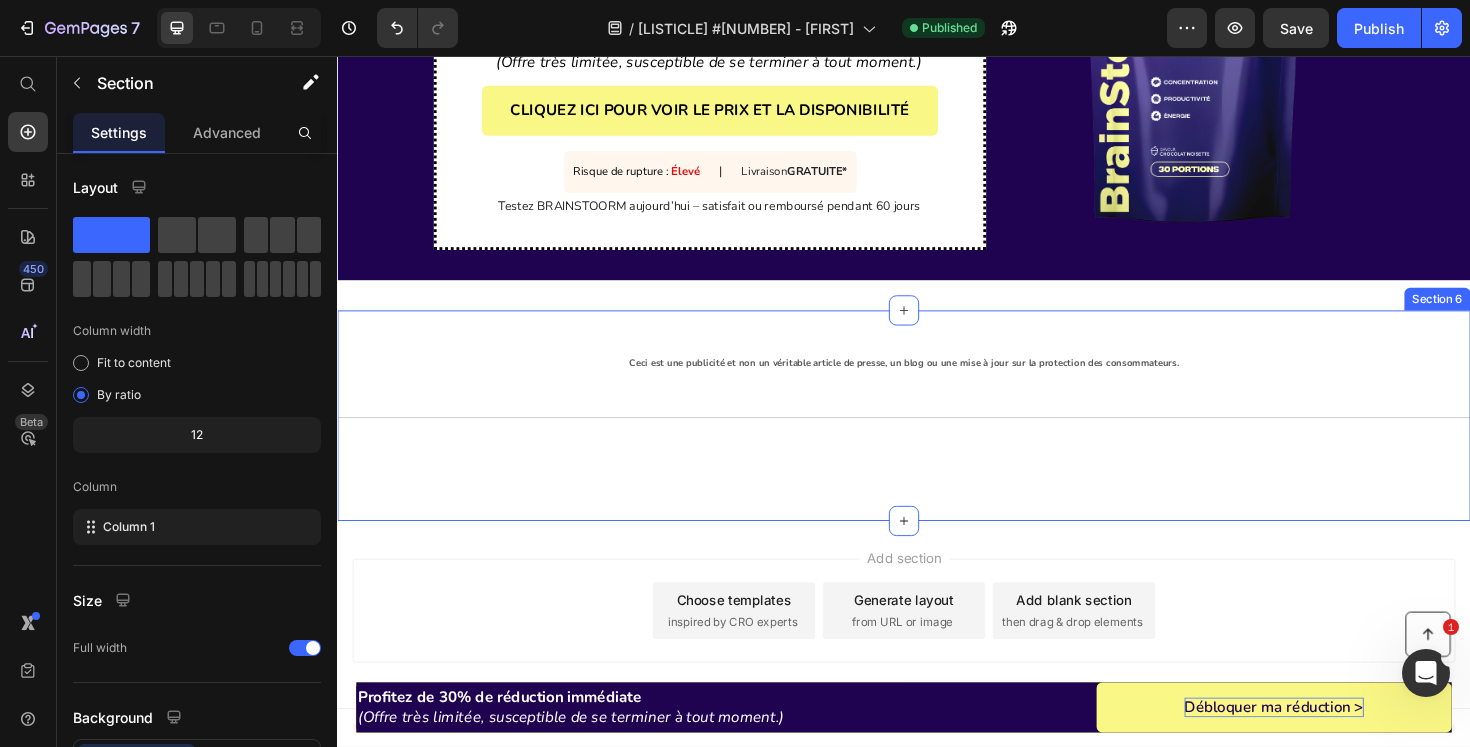 click on "Ceci est une publicité et non un véritable article de presse, un blog ou une mise à jour sur la protection des consommateurs. Text Block                Title Line" at bounding box center (937, 412) 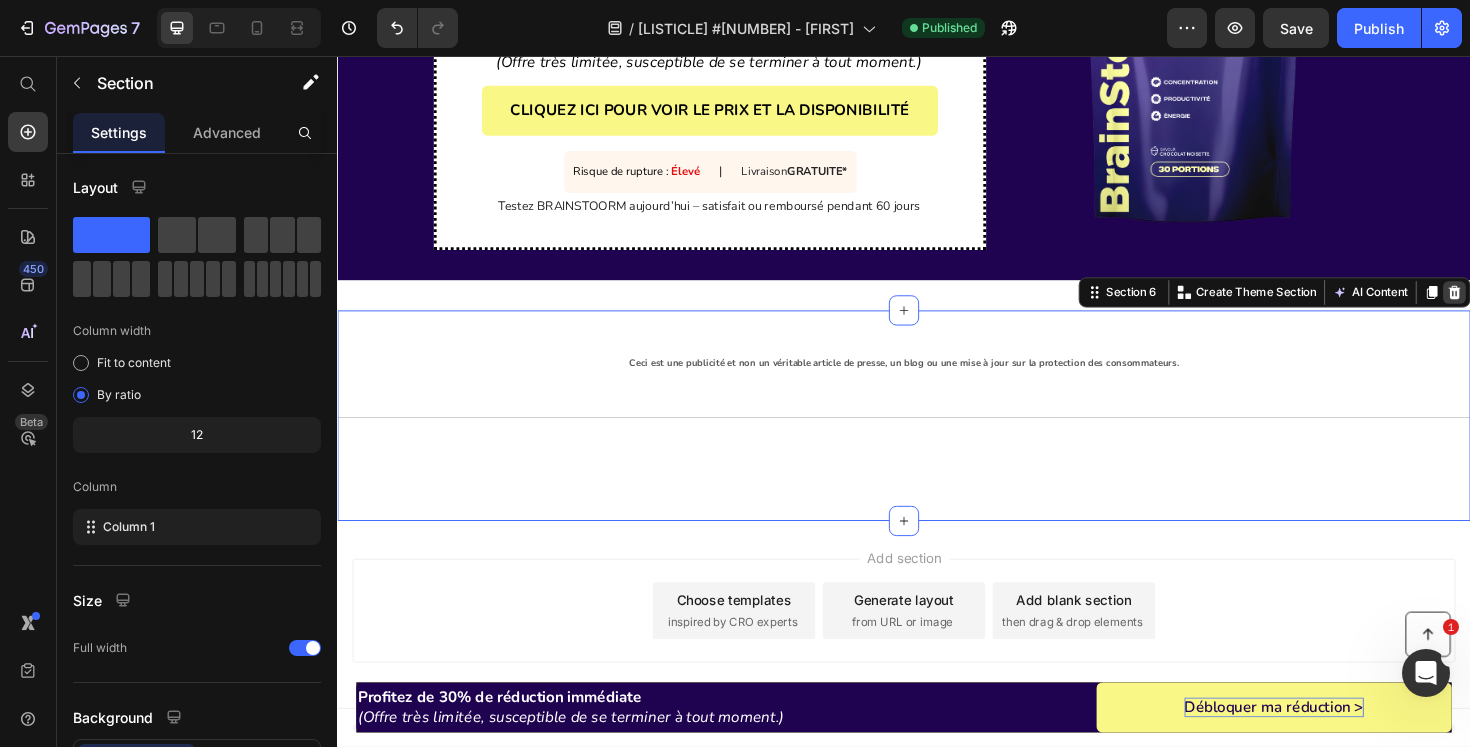 click 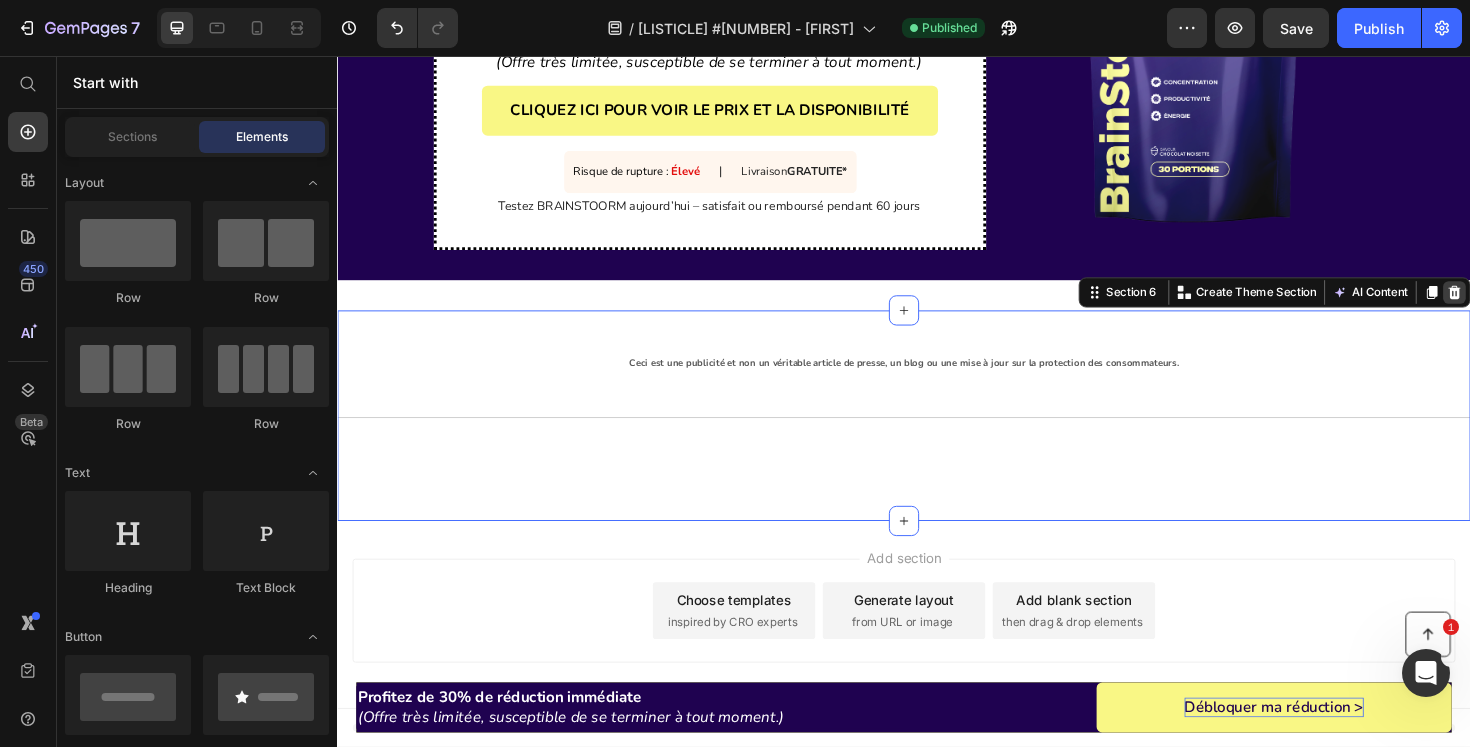 scroll, scrollTop: 4794, scrollLeft: 0, axis: vertical 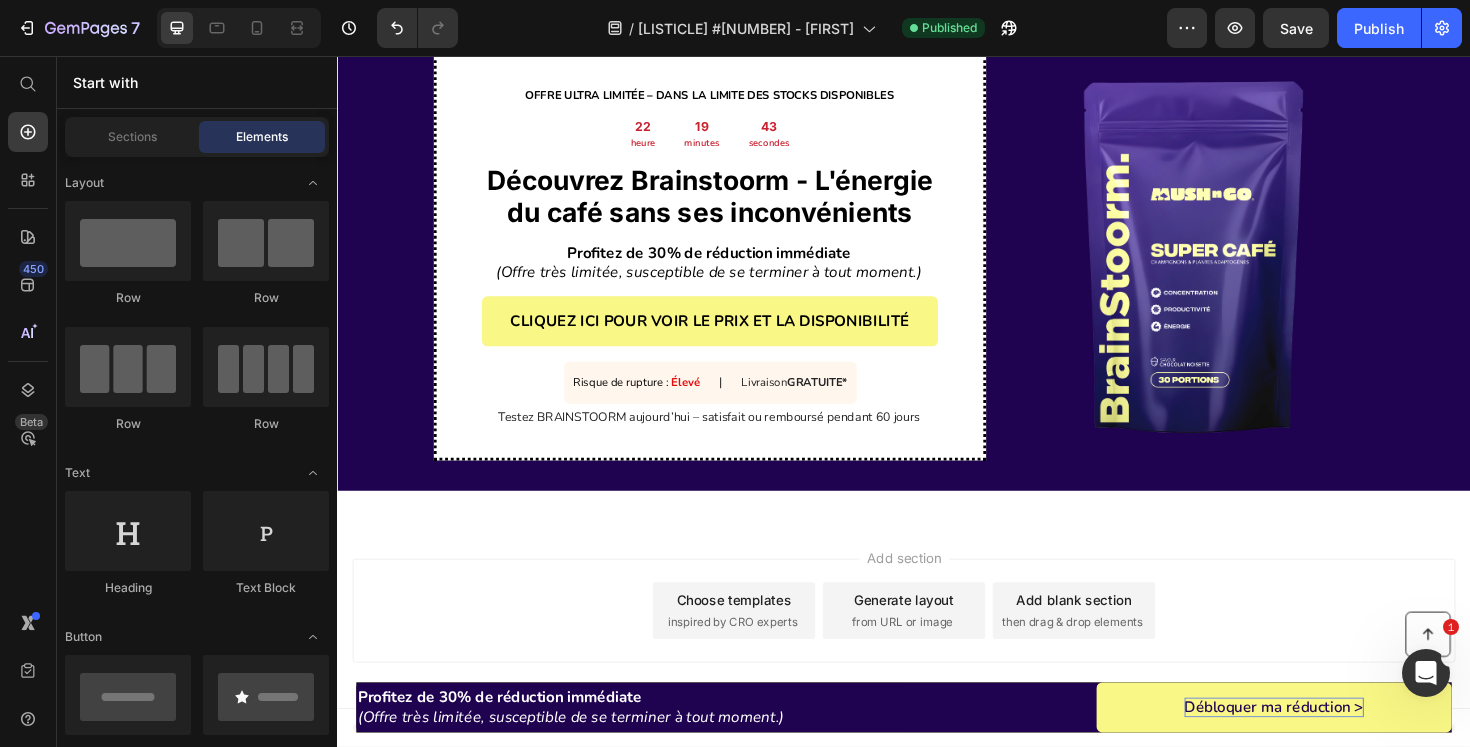 click on "Add section Choose templates inspired by CRO experts Generate layout from URL or image Add blank section then drag & drop elements" at bounding box center [937, 647] 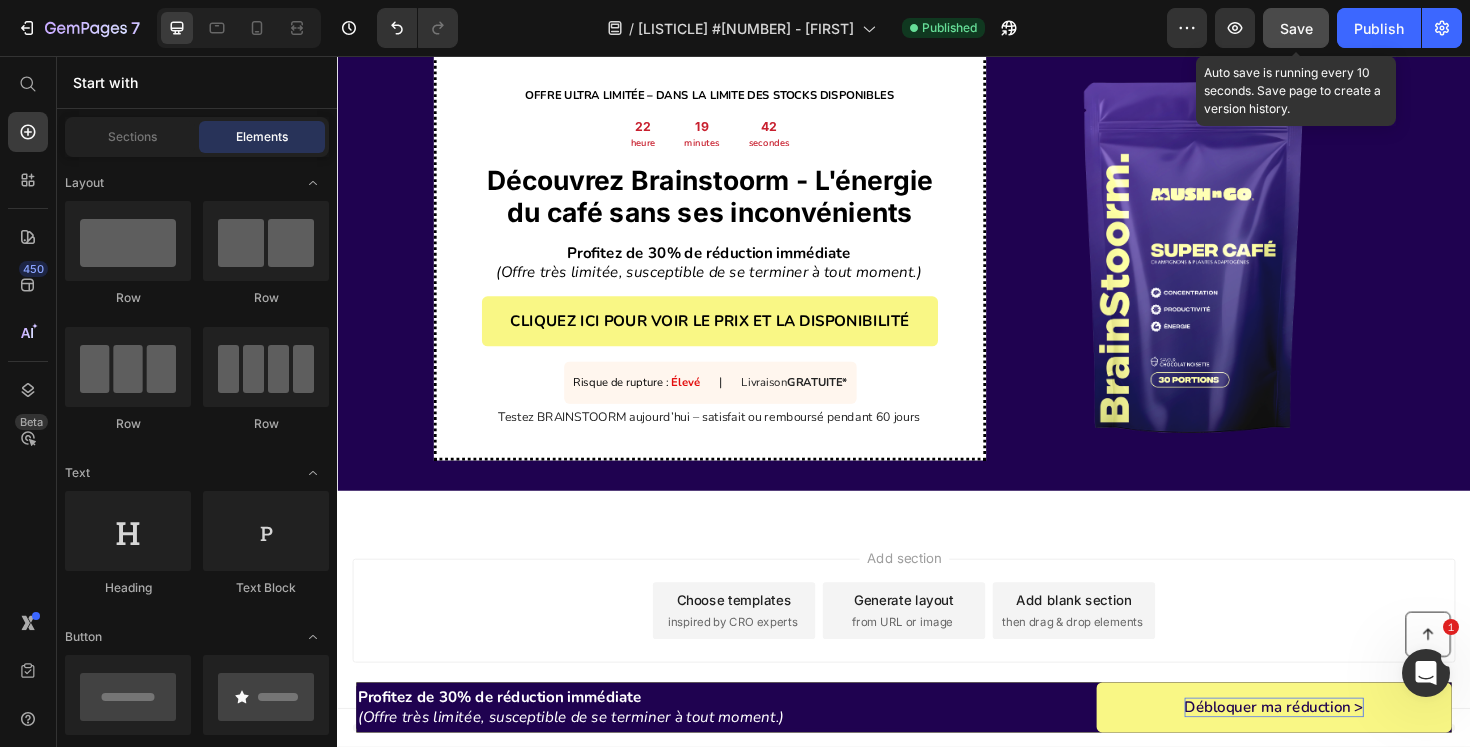click on "Save" at bounding box center [1296, 28] 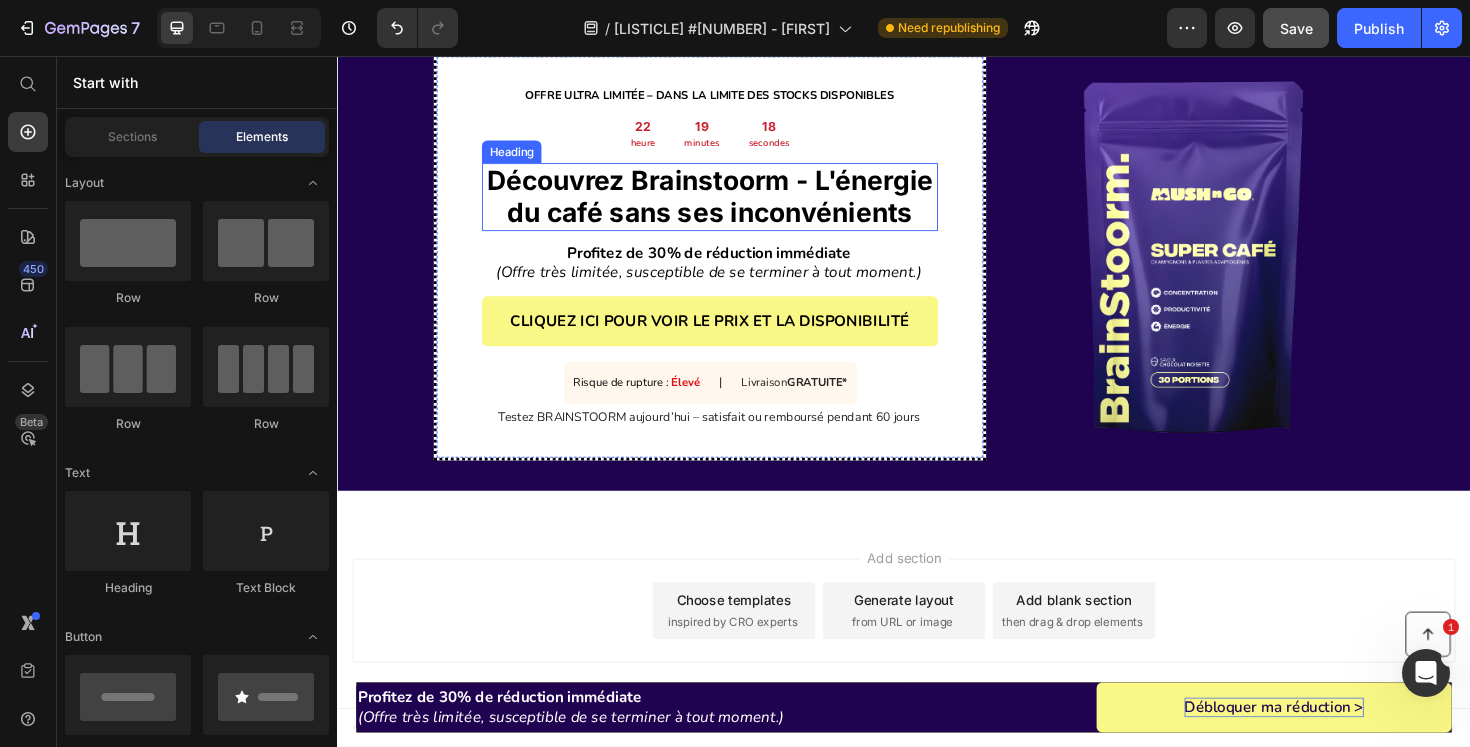 click on "Découvrez Brainstoorm - L'énergie du café sans ses inconvénients" at bounding box center (731, 204) 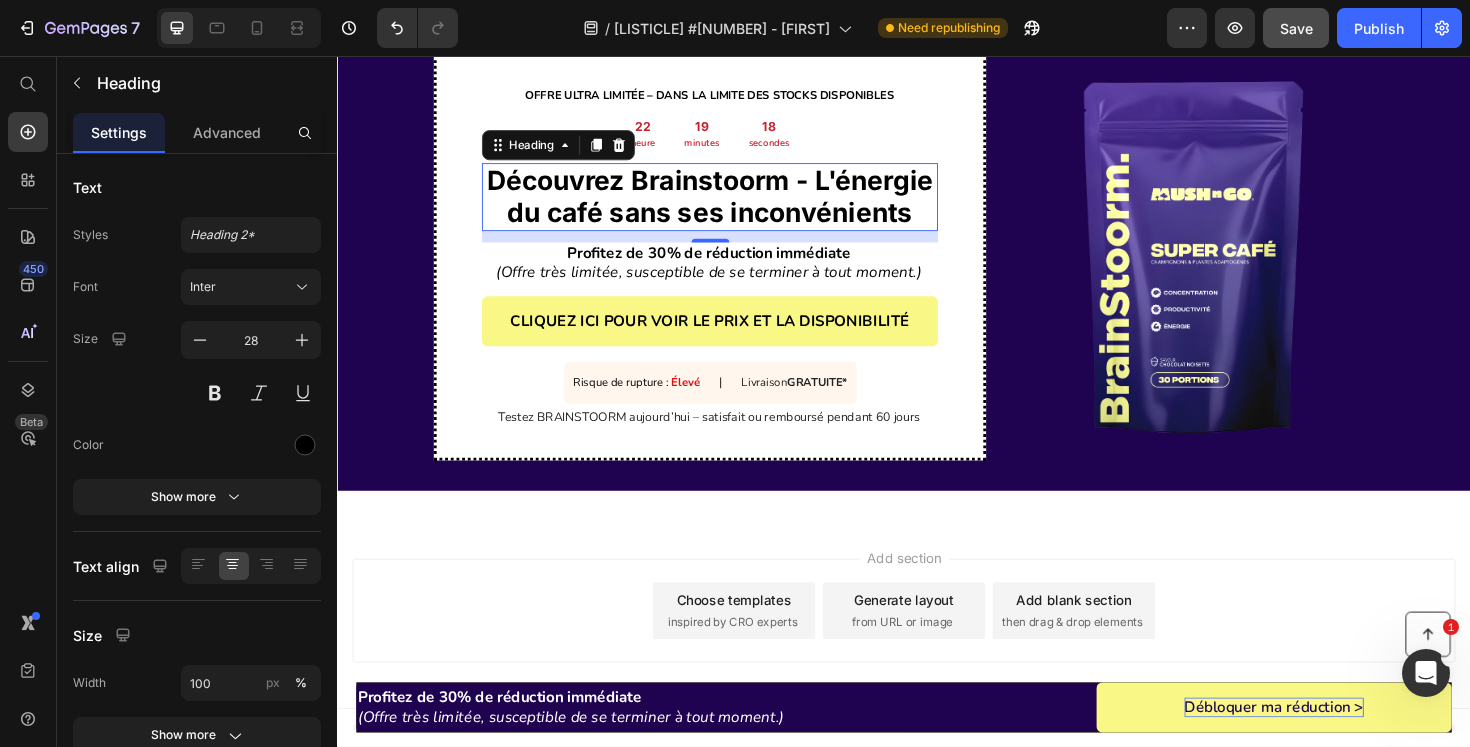 scroll, scrollTop: 0, scrollLeft: 0, axis: both 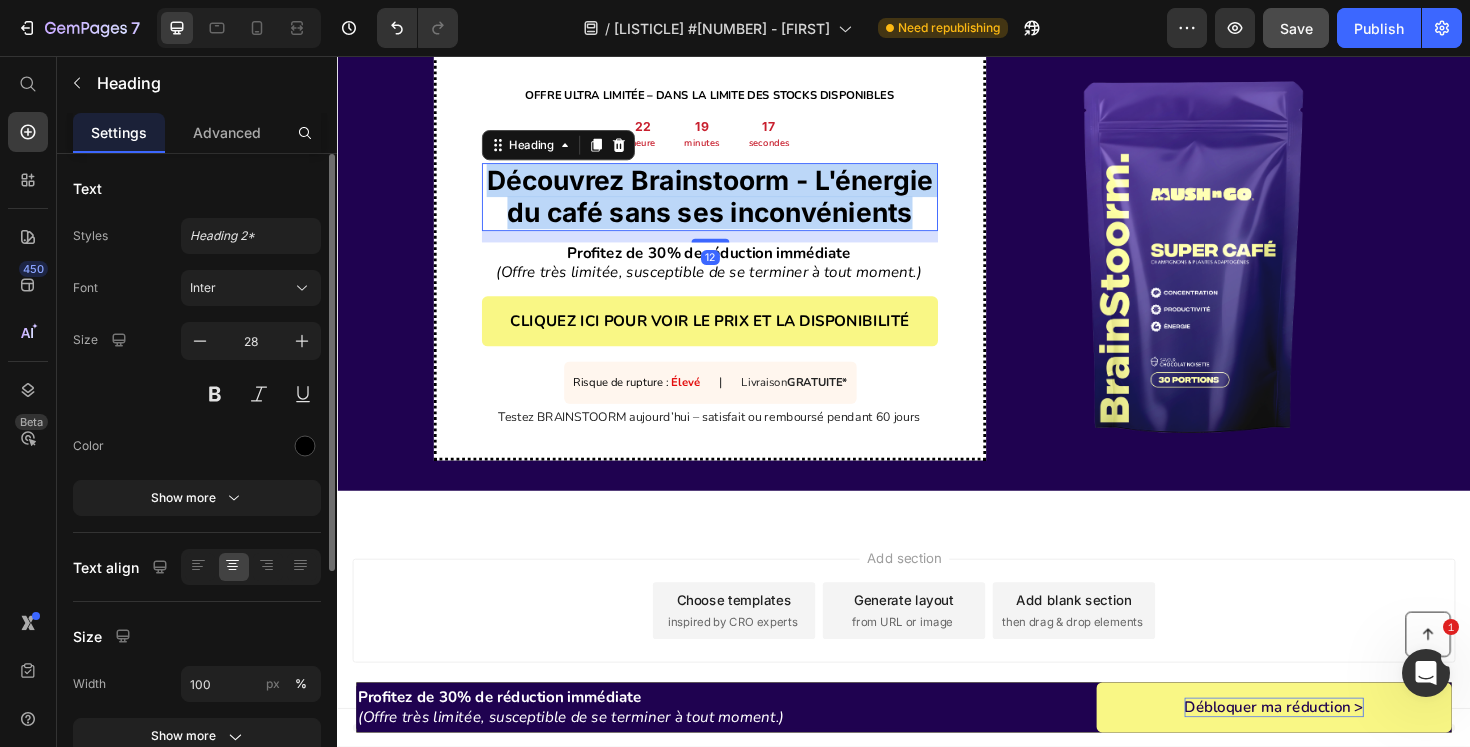 click on "Découvrez Brainstoorm - L'énergie du café sans ses inconvénients" at bounding box center (731, 204) 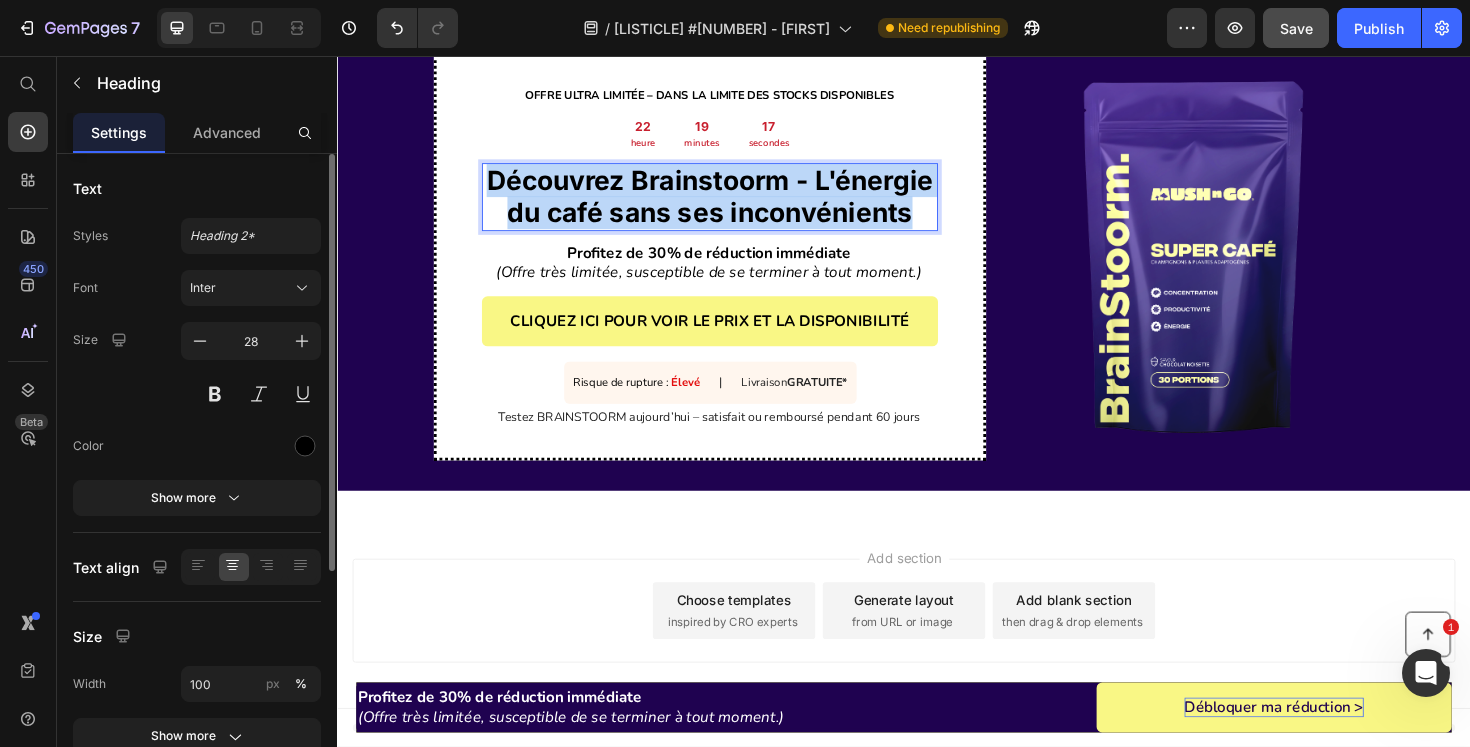 click on "Découvrez Brainstoorm - L'énergie du café sans ses inconvénients" at bounding box center [731, 204] 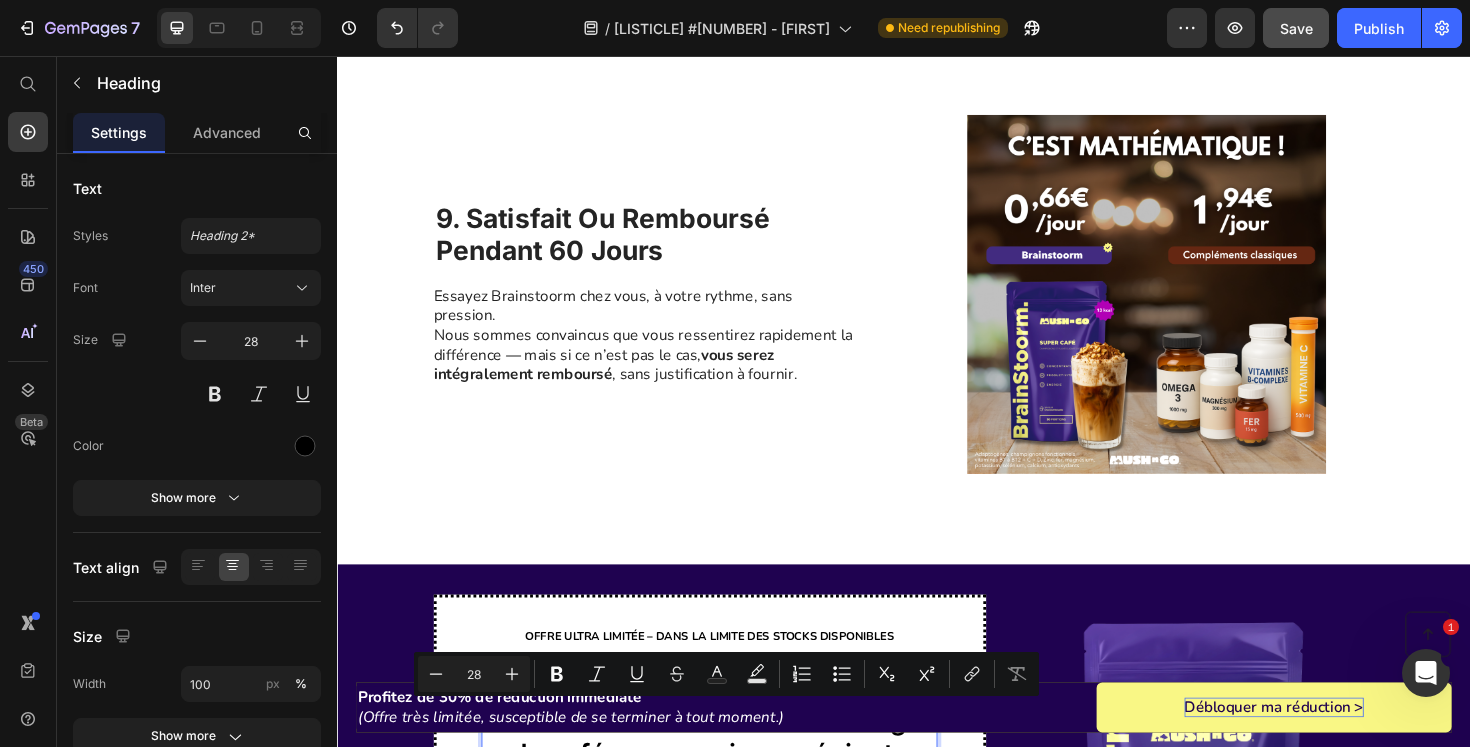 scroll, scrollTop: 4216, scrollLeft: 0, axis: vertical 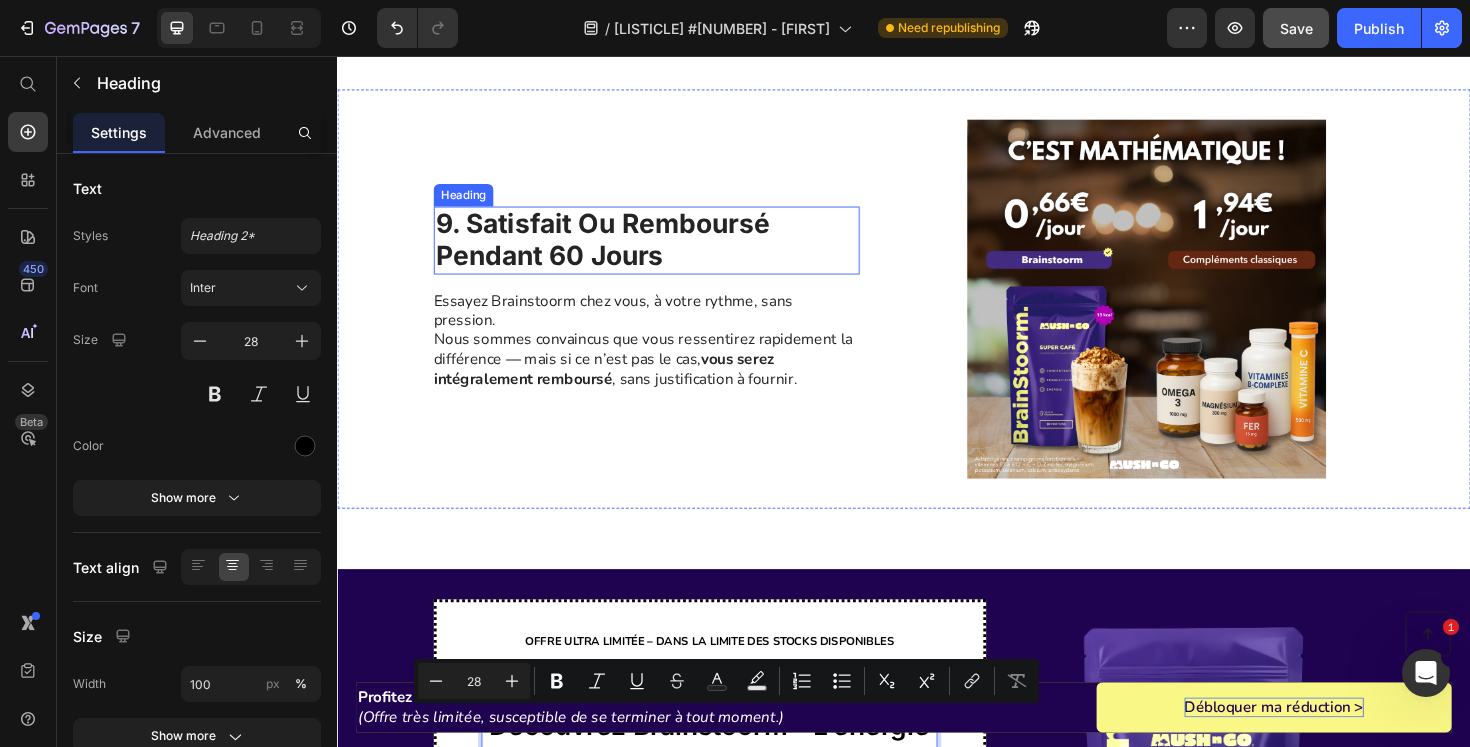 click on "9. Satisfait ou remboursé pendant 60 jours" at bounding box center (618, 250) 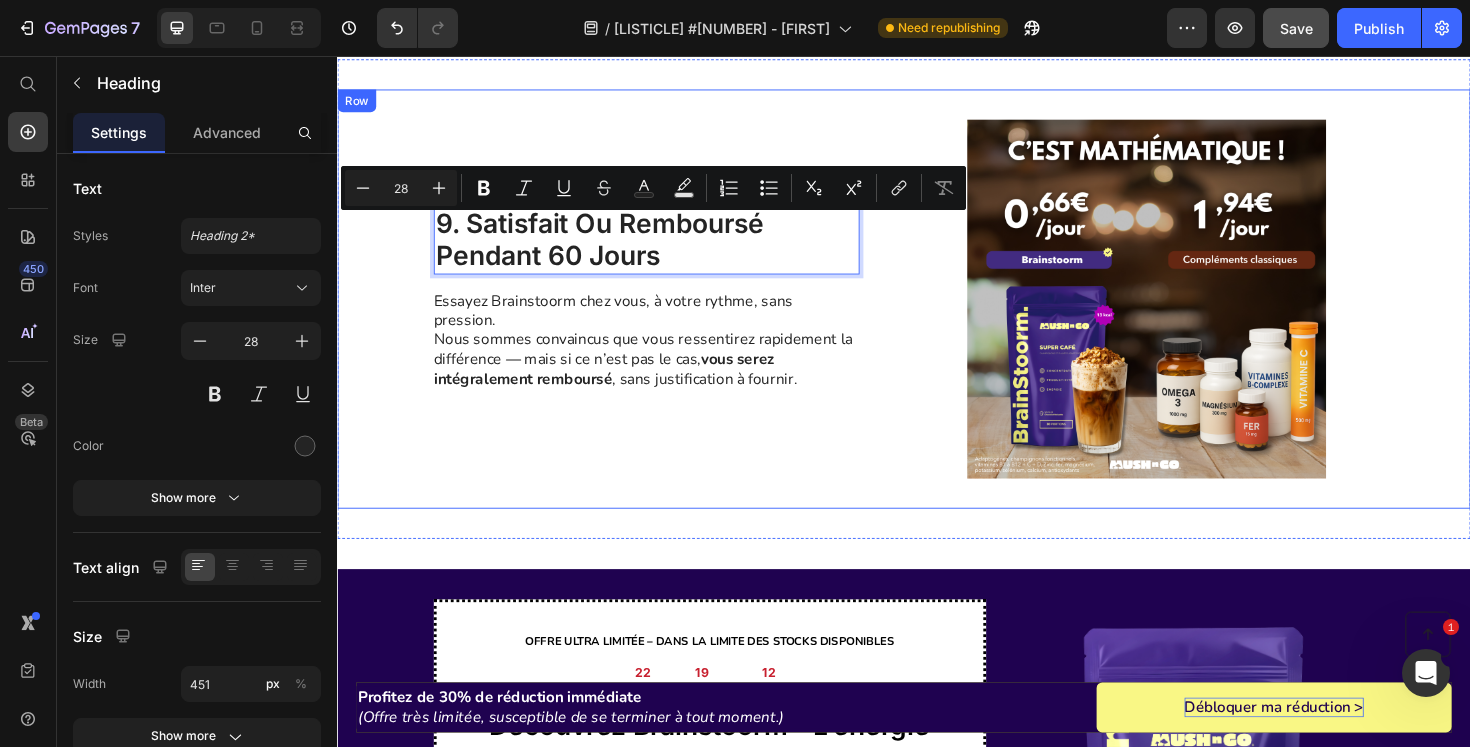 click on "9. Satisfait ou remboursé pendant 60 jours Heading   16 Essayez Brainstoorm chez vous, à votre rythme, sans pression. Nous sommes convaincus que vous ressentirez rapidement la différence — mais si ce n’est pas le cas,  vous serez intégralement remboursé , sans justification à fournir. Text Block" at bounding box center [664, 313] 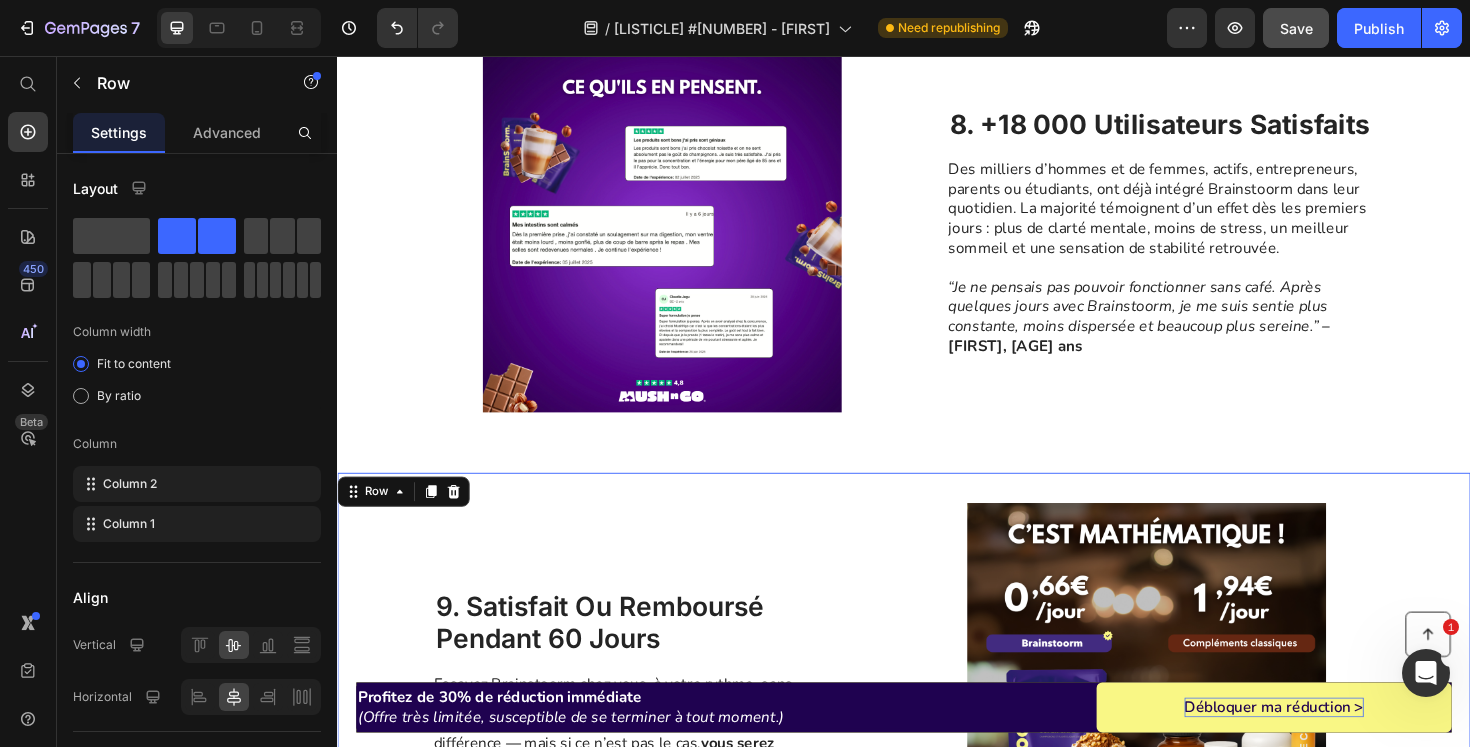 scroll, scrollTop: 3809, scrollLeft: 0, axis: vertical 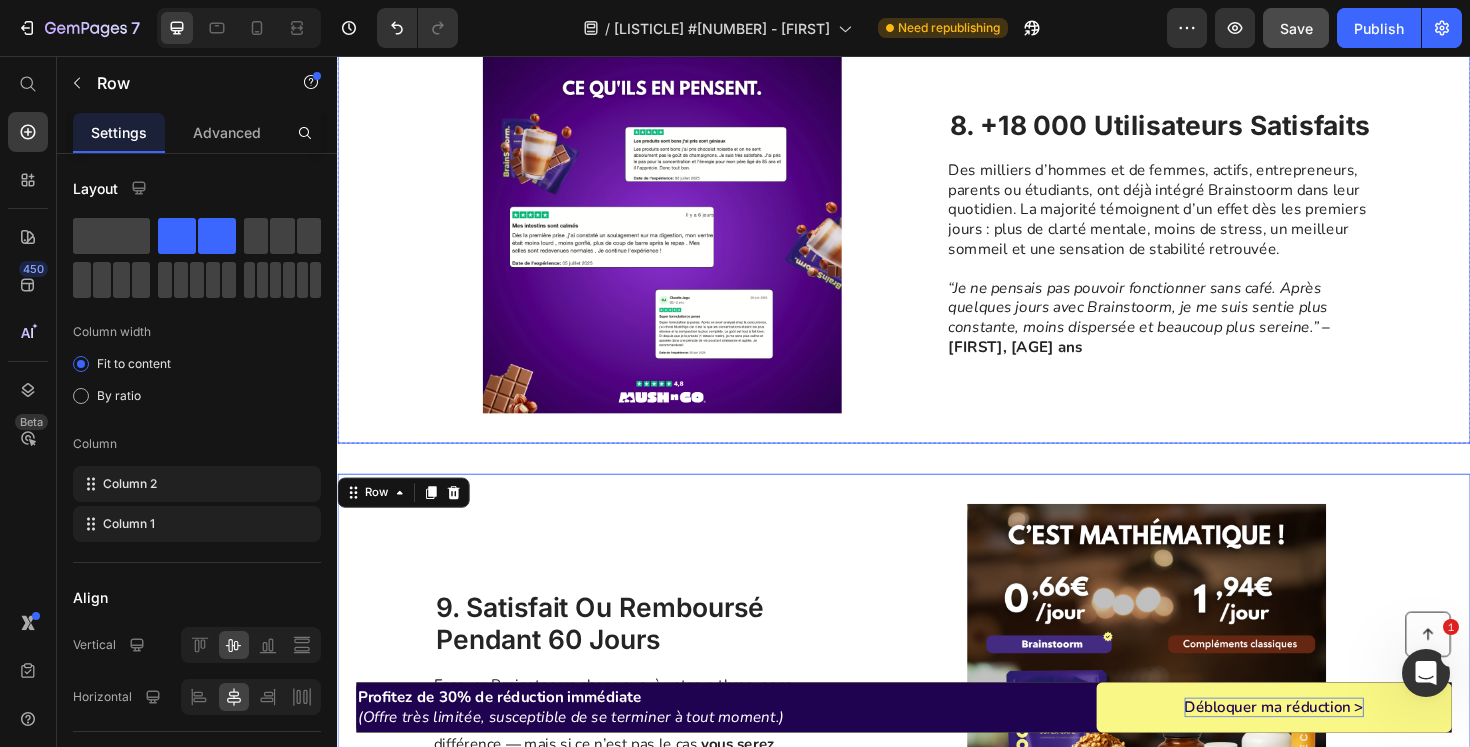 click on "8. +18 000 utilisateurs satisfaits" at bounding box center [1208, 129] 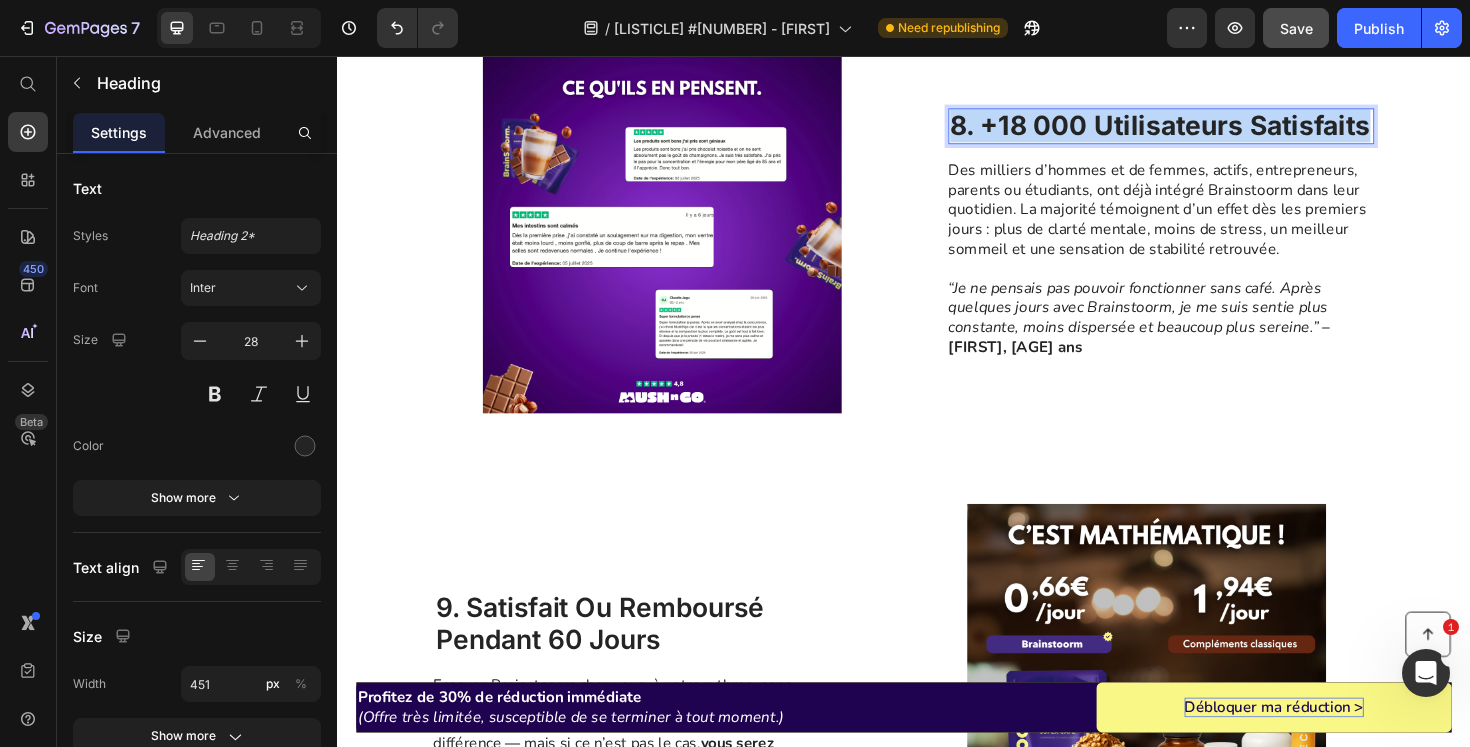click on "8. +18 000 utilisateurs satisfaits" at bounding box center (1208, 129) 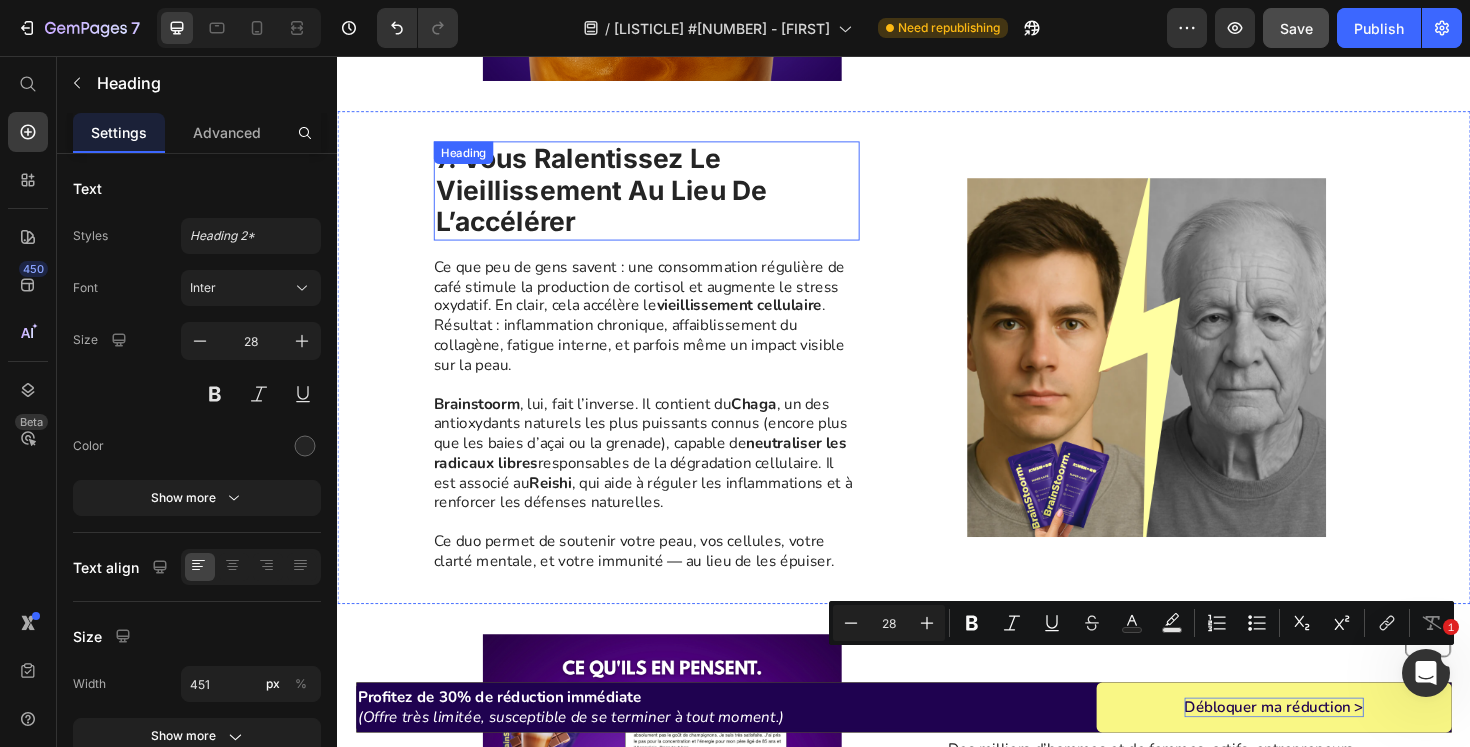 scroll, scrollTop: 3181, scrollLeft: 0, axis: vertical 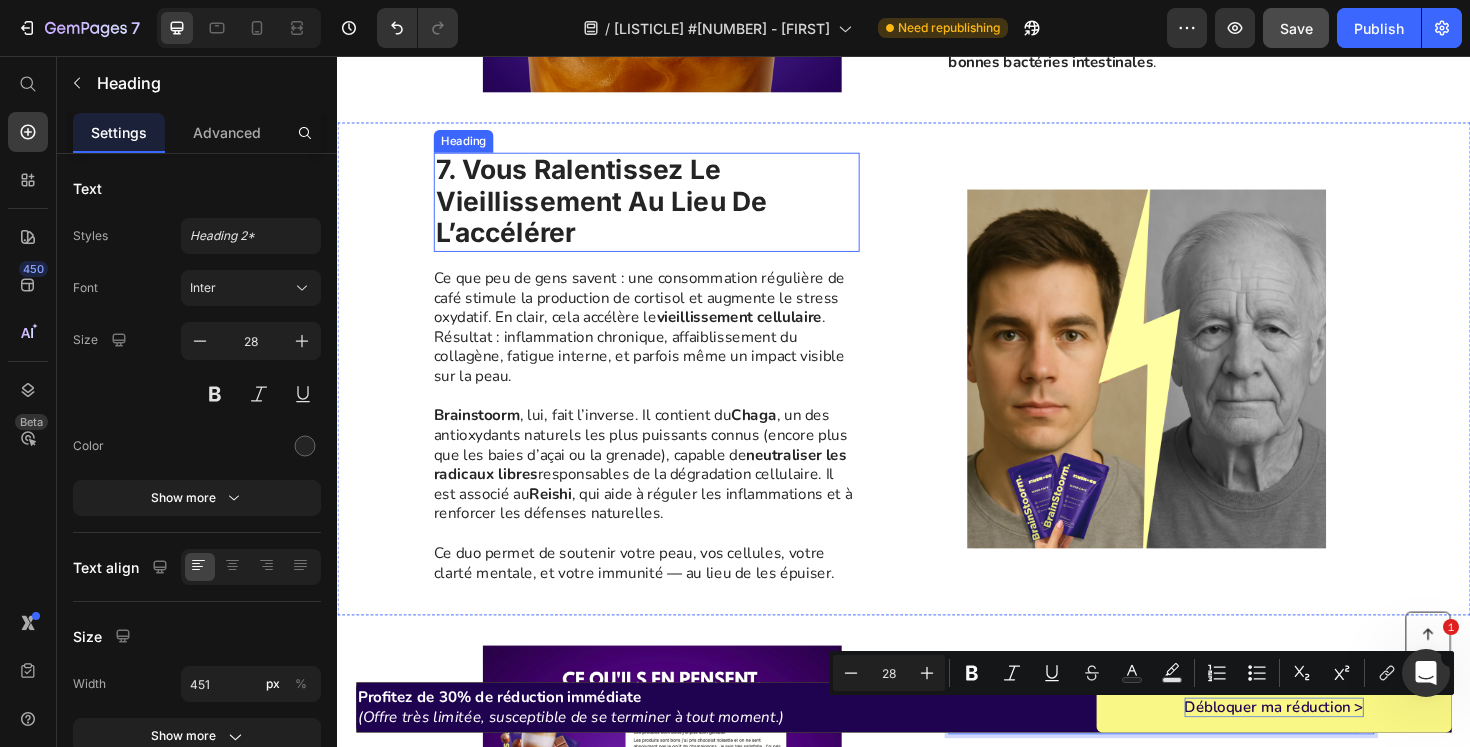 click on "7. Vous ralentissez le vieillissement au lieu de l’accélérer" at bounding box center [616, 209] 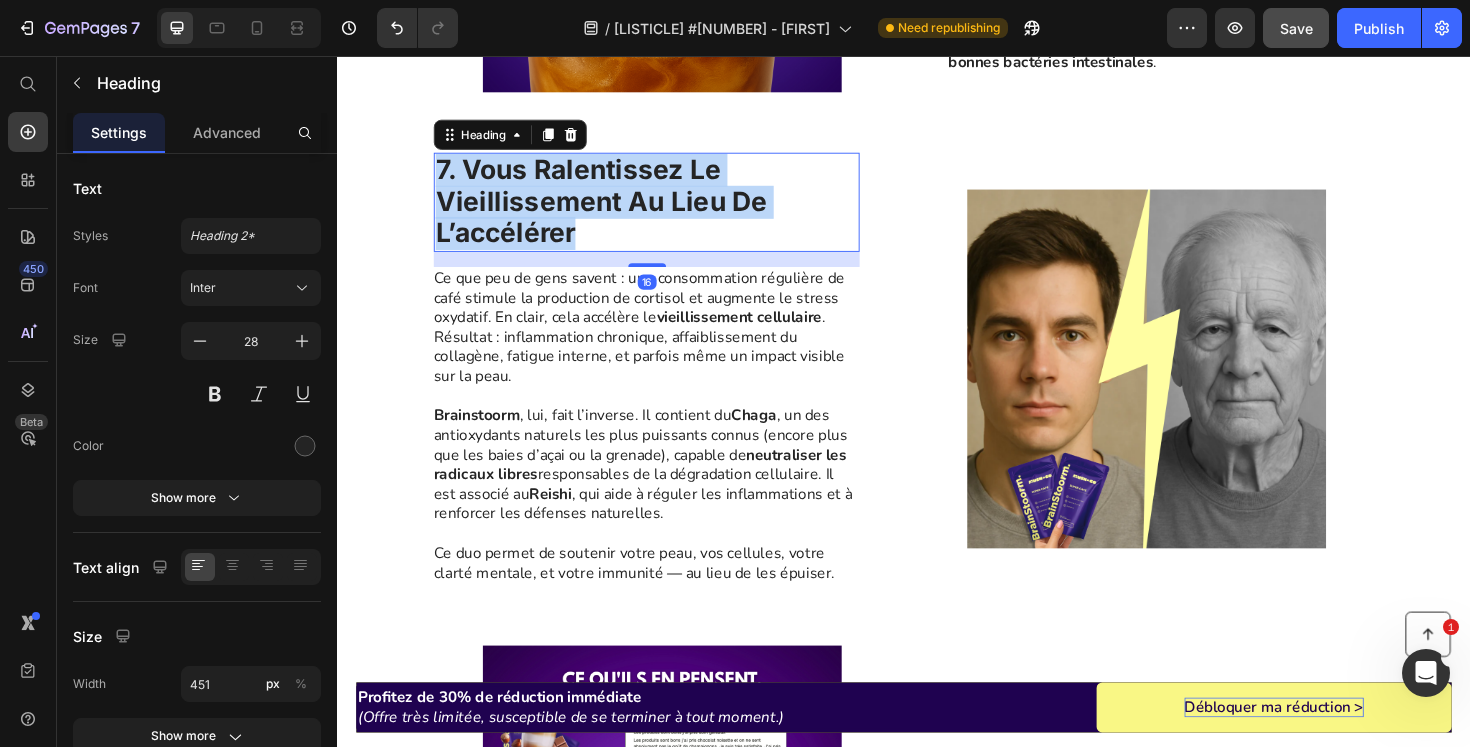 click on "7. Vous ralentissez le vieillissement au lieu de l’accélérer" at bounding box center [616, 209] 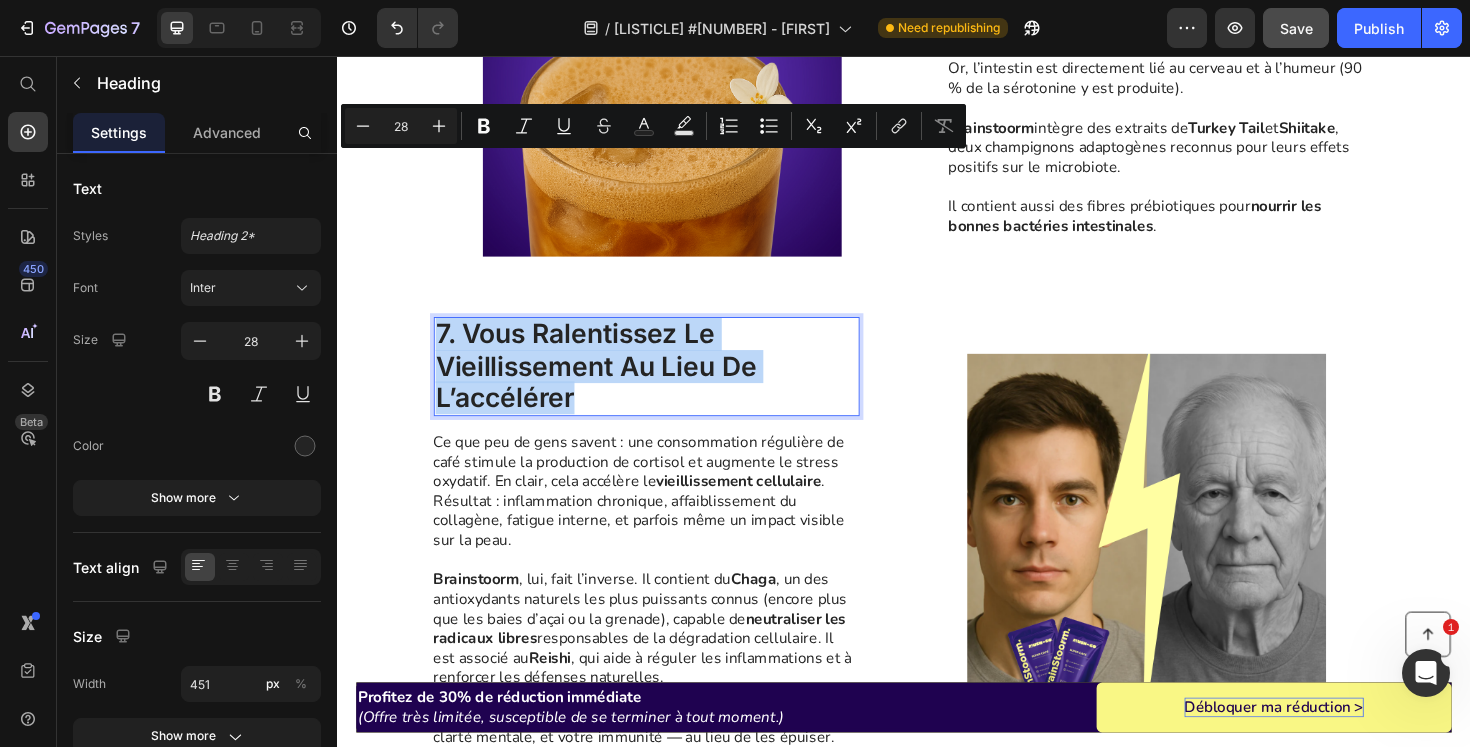 scroll, scrollTop: 2672, scrollLeft: 0, axis: vertical 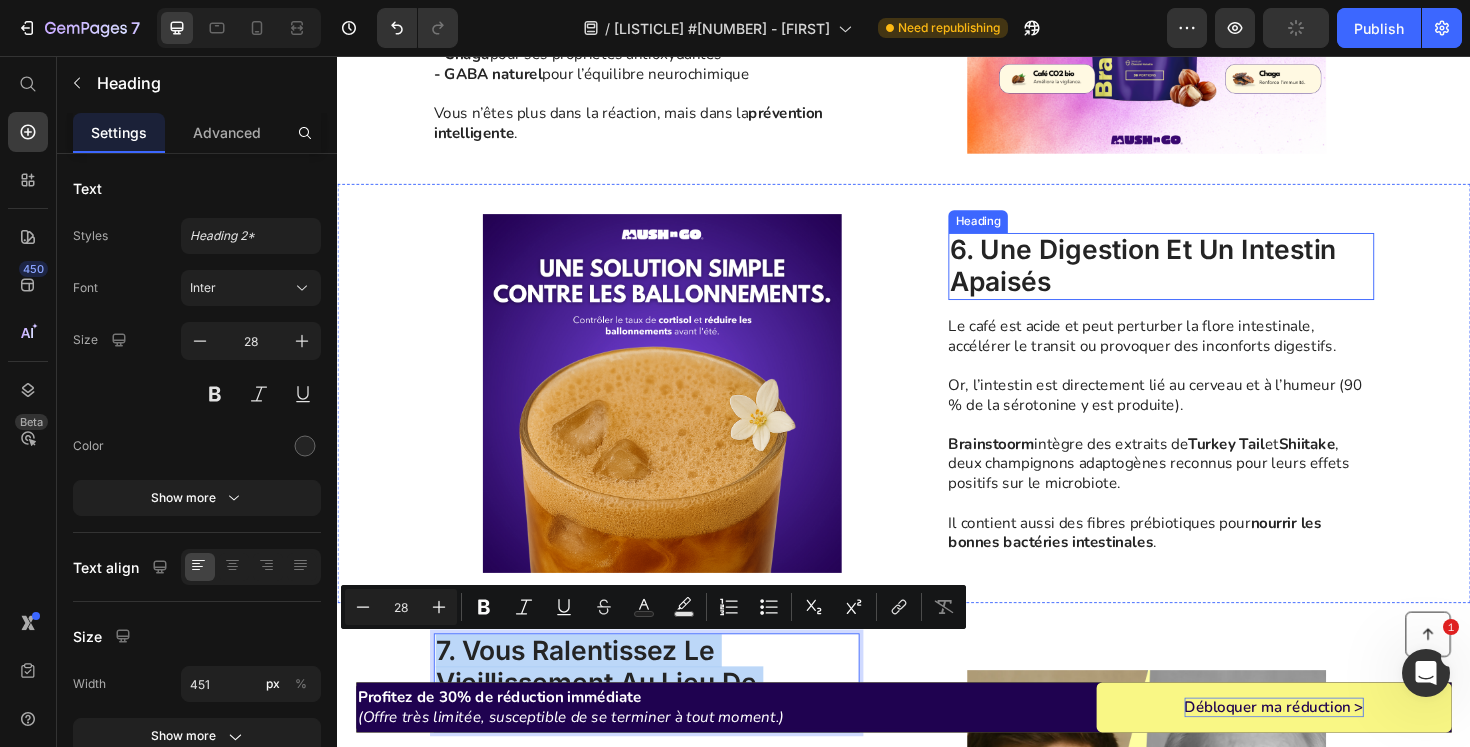 click on "6. Une digestion et un intestin apaisés" at bounding box center (1209, 278) 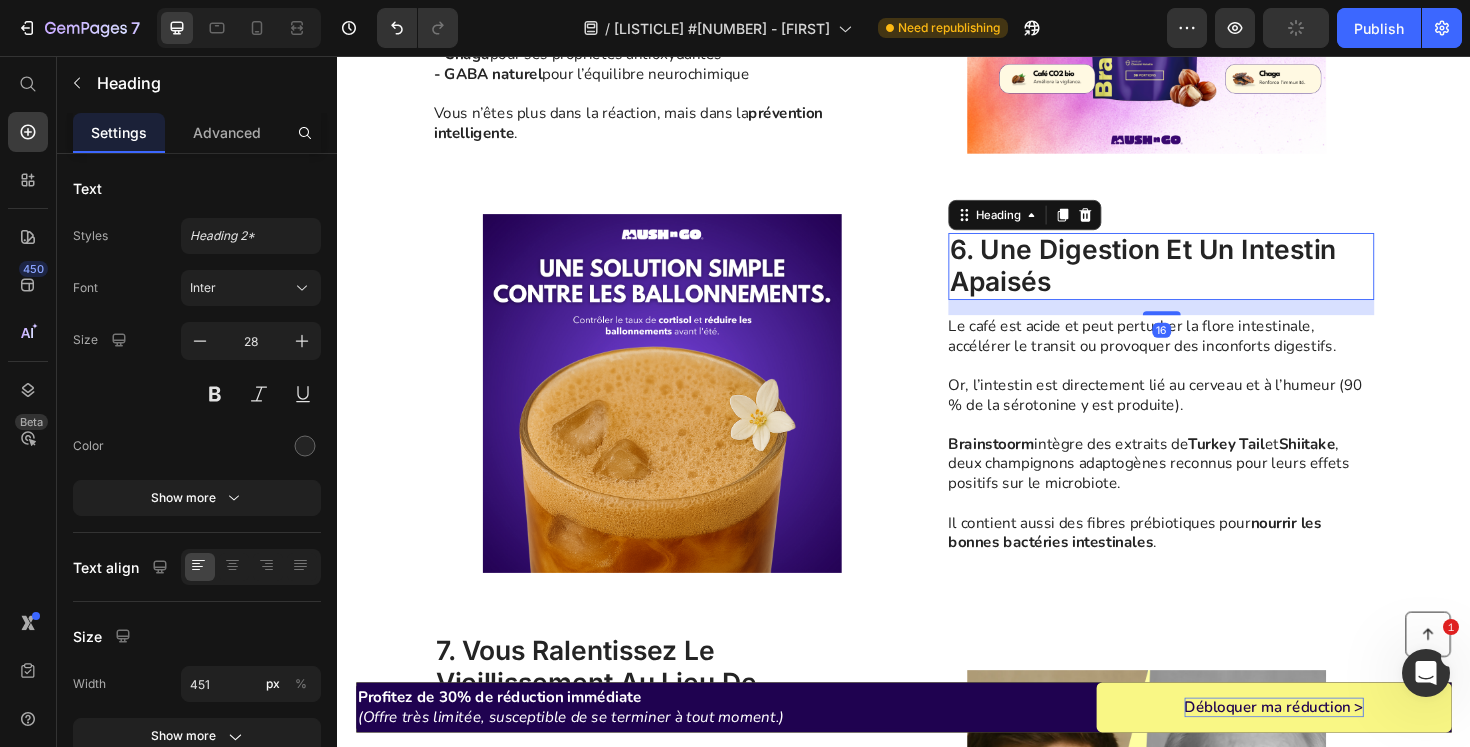click on "6. Une digestion et un intestin apaisés" at bounding box center (1209, 278) 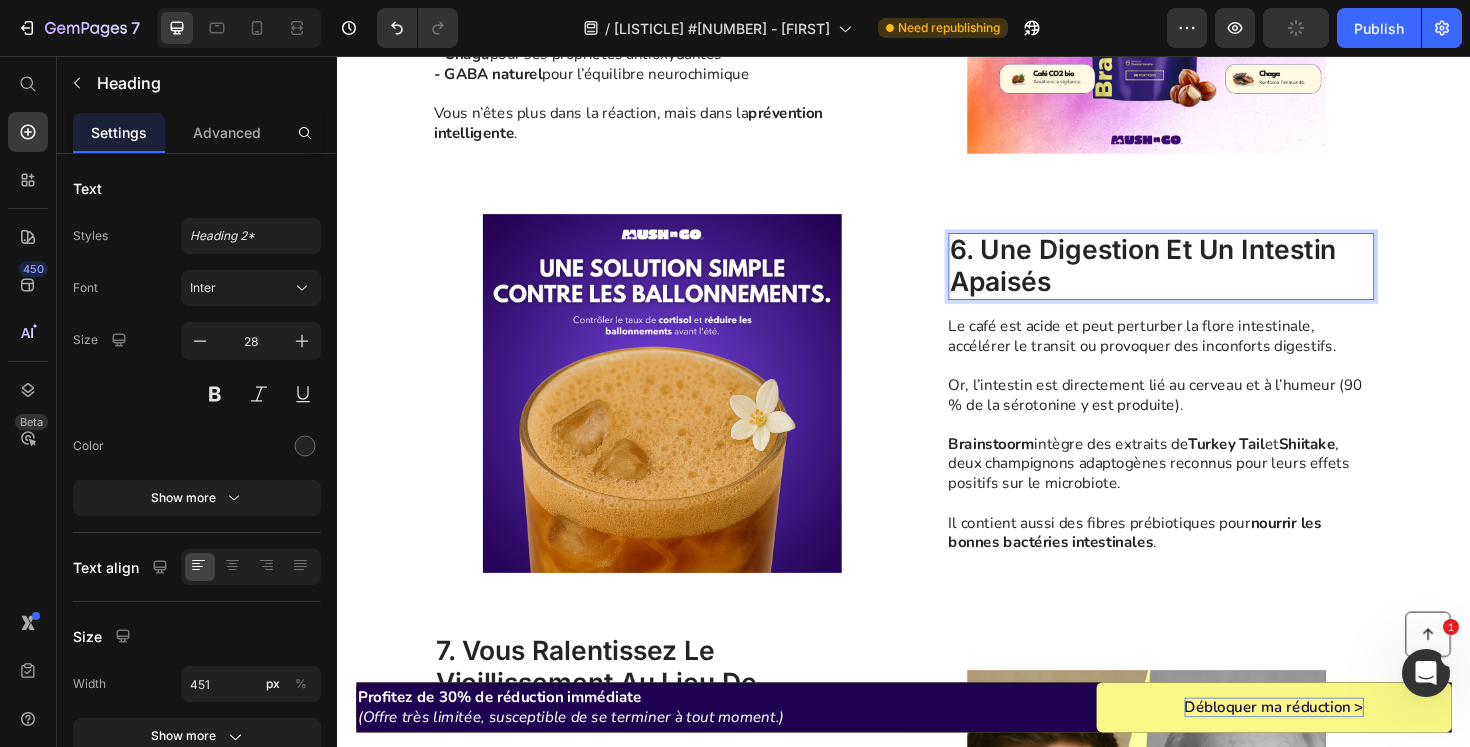 click on "6. Une digestion et un intestin apaisés" at bounding box center (1209, 278) 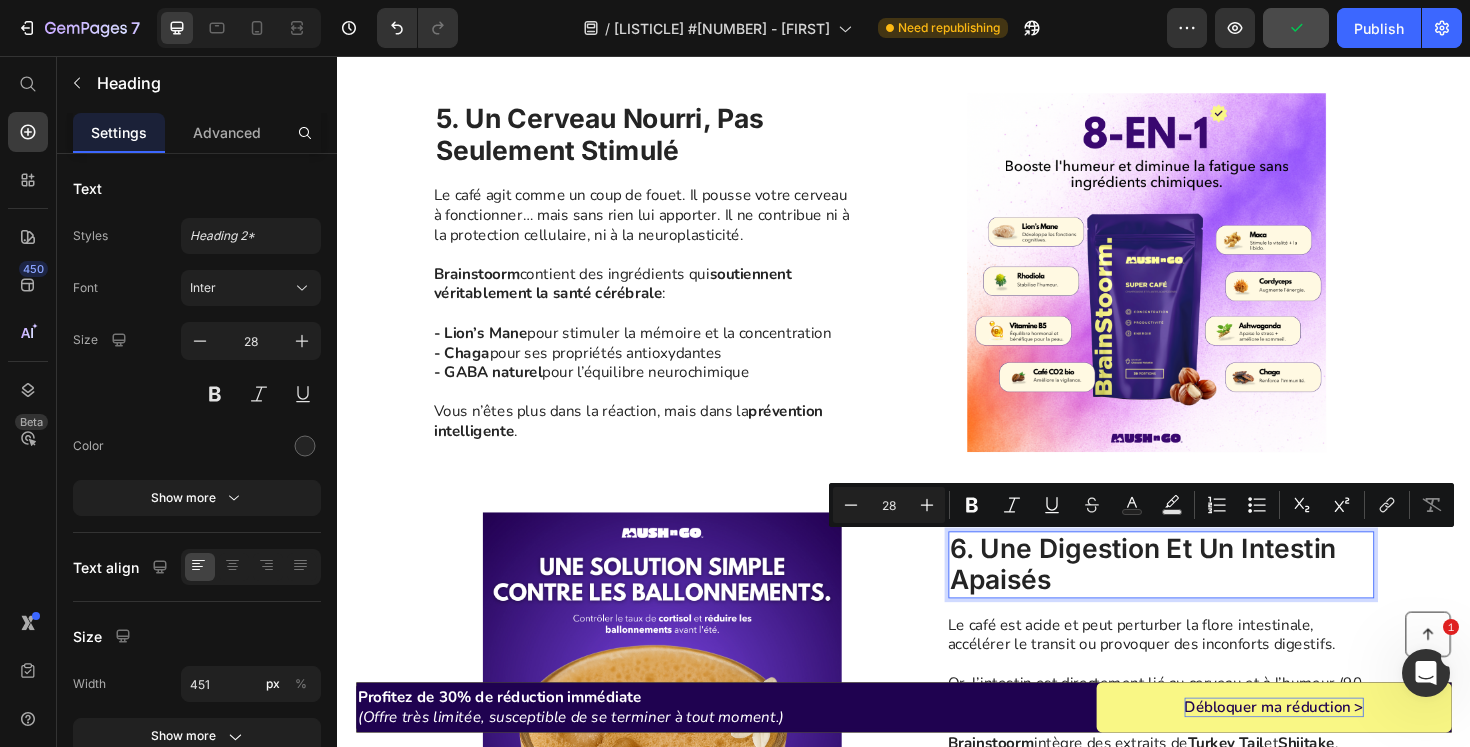 scroll, scrollTop: 2159, scrollLeft: 0, axis: vertical 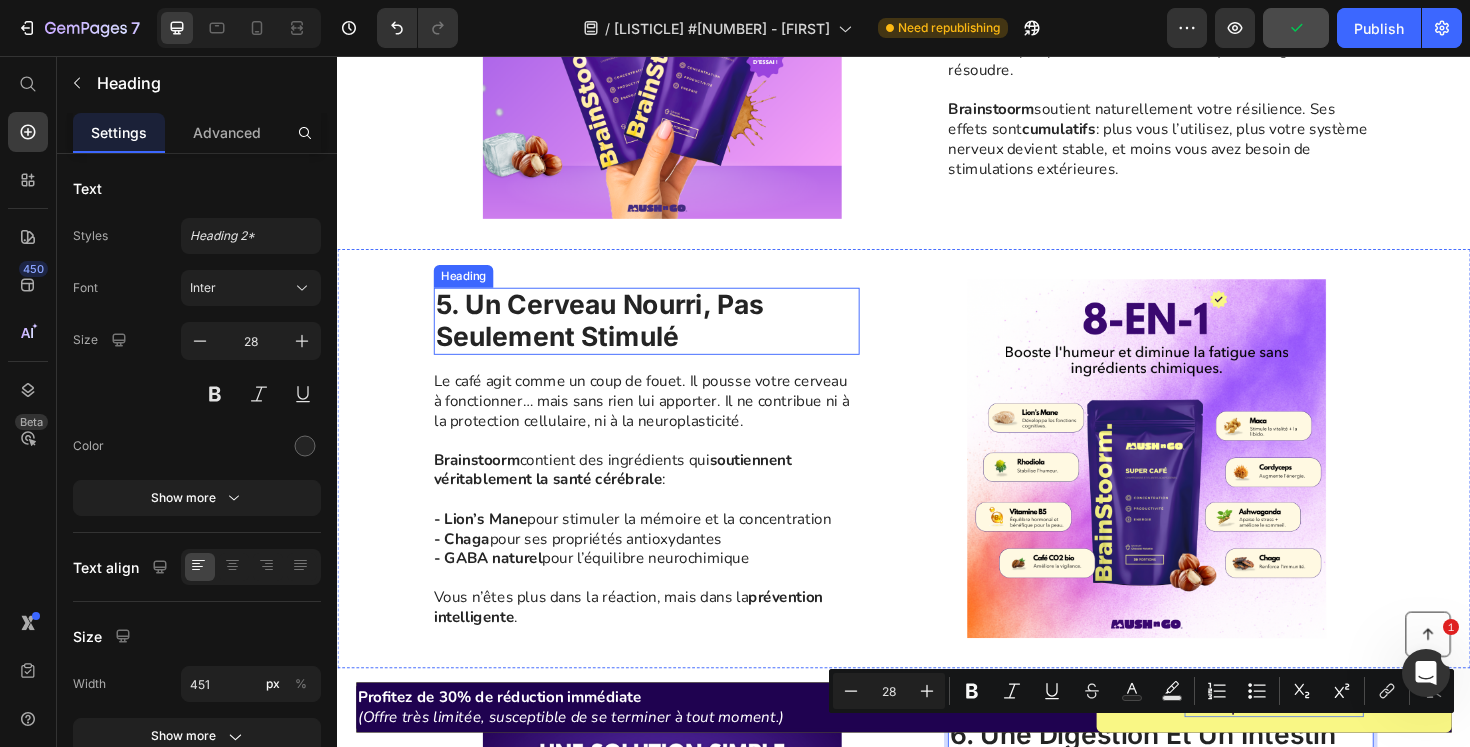 click on "5. Un cerveau nourri, pas seulement stimulé" at bounding box center (615, 336) 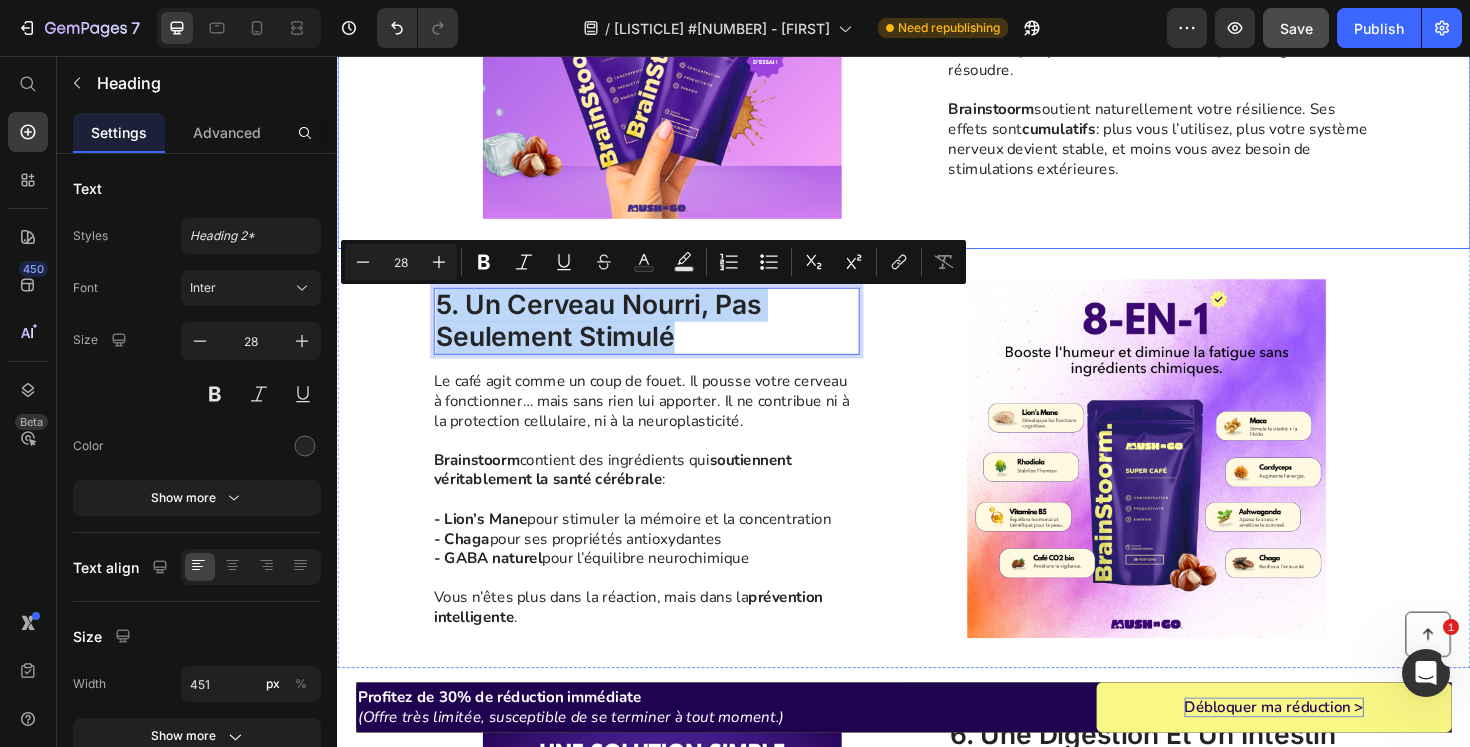 click on "Brainstoorm  soutient naturellement votre résilience. Ses effets sont  cumulatifs  : plus vous l’utilisez, plus votre système nerveux devient stable, et moins vous avez besoin de stimulations extérieures." at bounding box center (1208, 143) 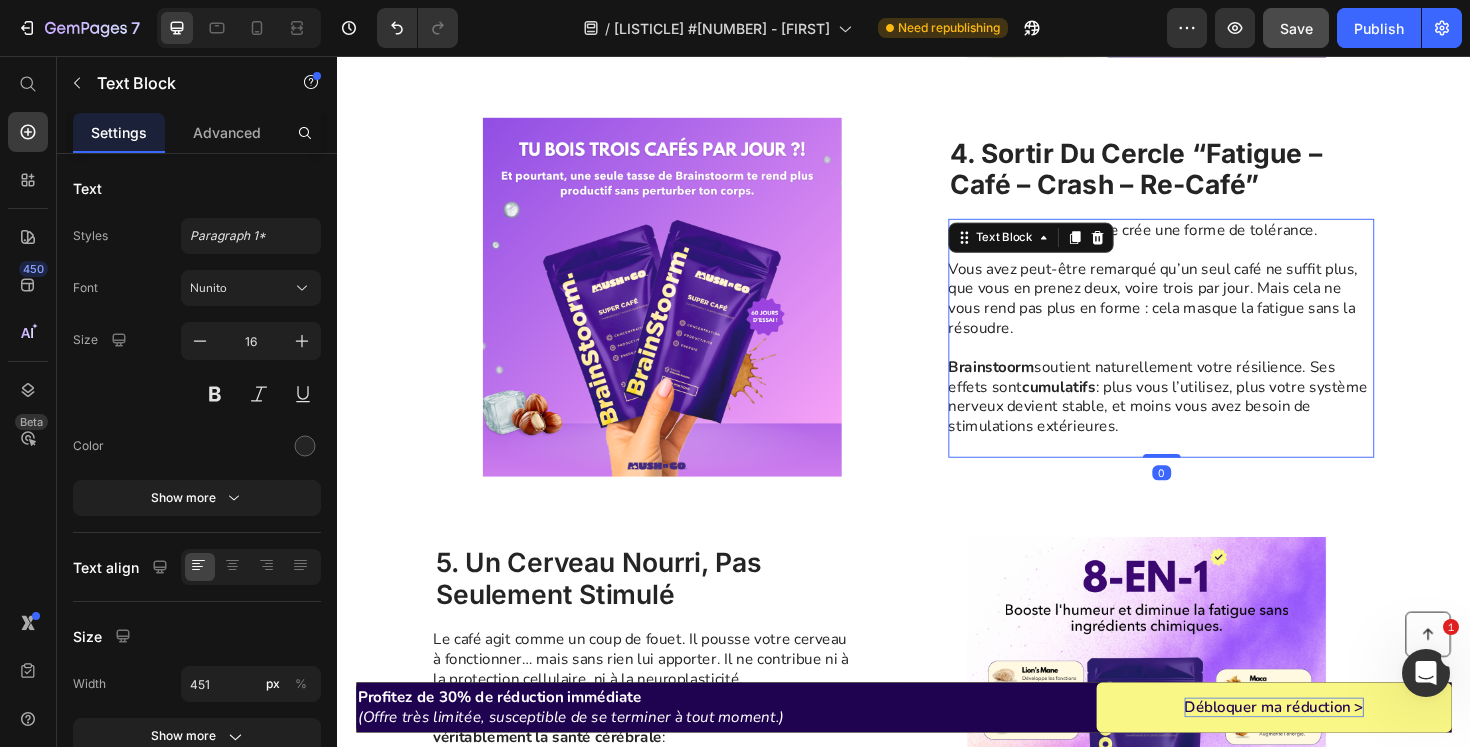 scroll, scrollTop: 1885, scrollLeft: 0, axis: vertical 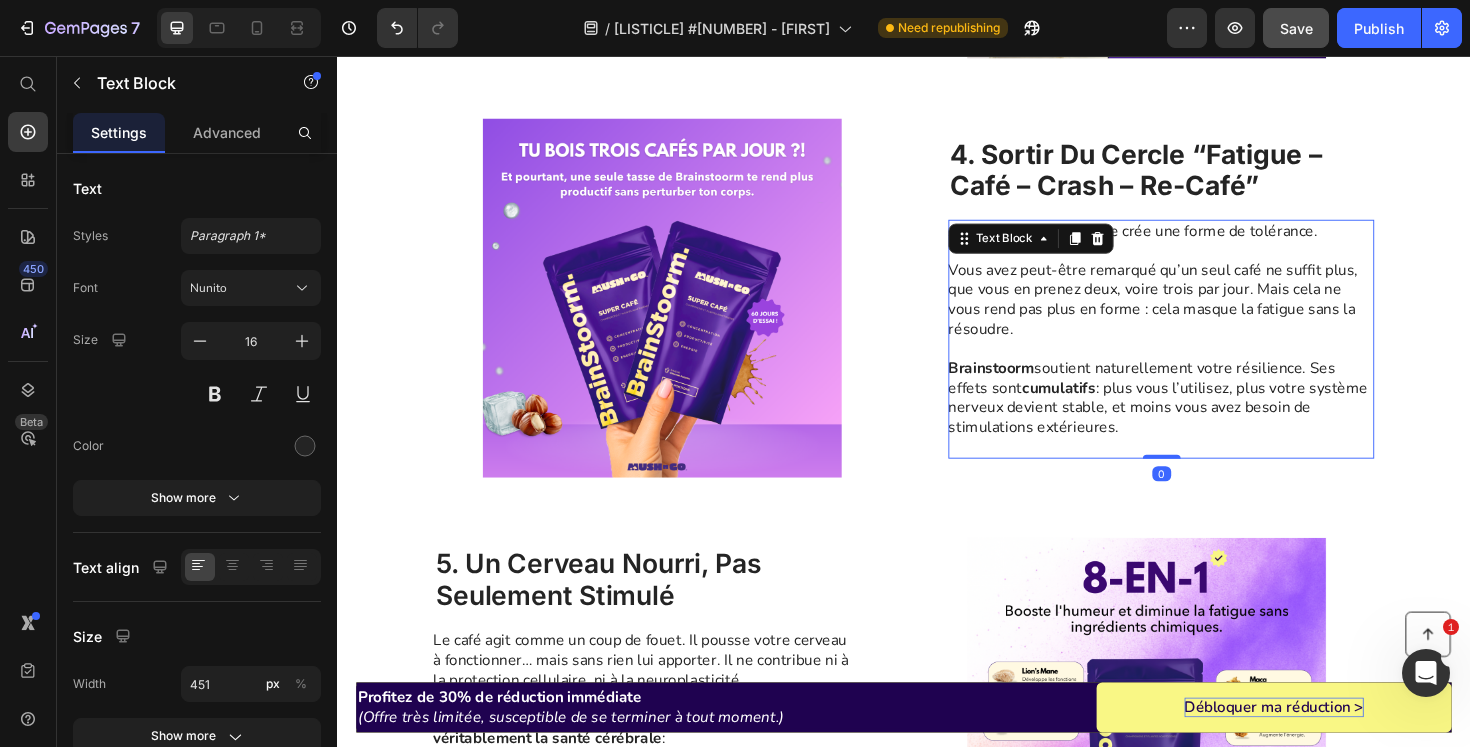 click on "4. Sortir du cercle “fatigue – café – crash – re-café”" at bounding box center [1183, 177] 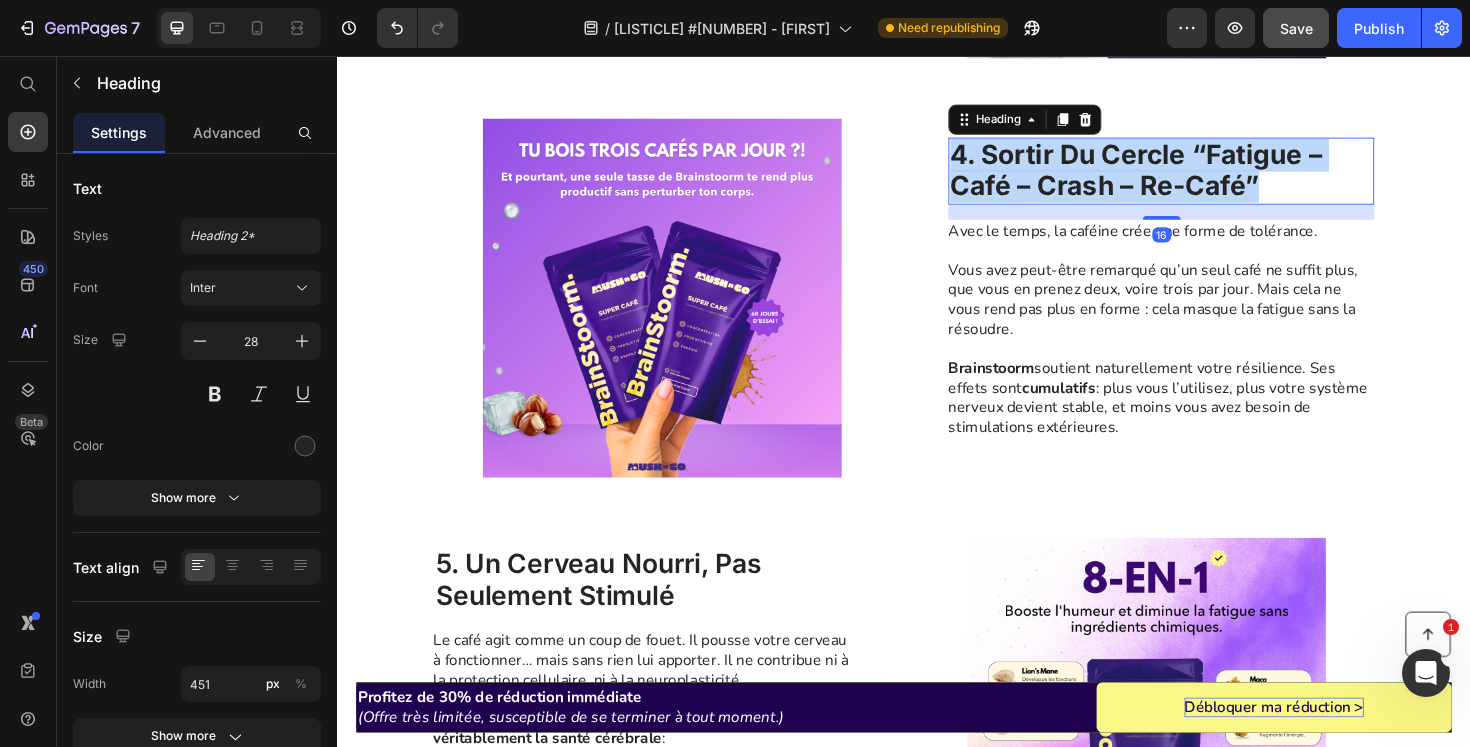 click on "4. Sortir du cercle “fatigue – café – crash – re-café”" at bounding box center (1183, 177) 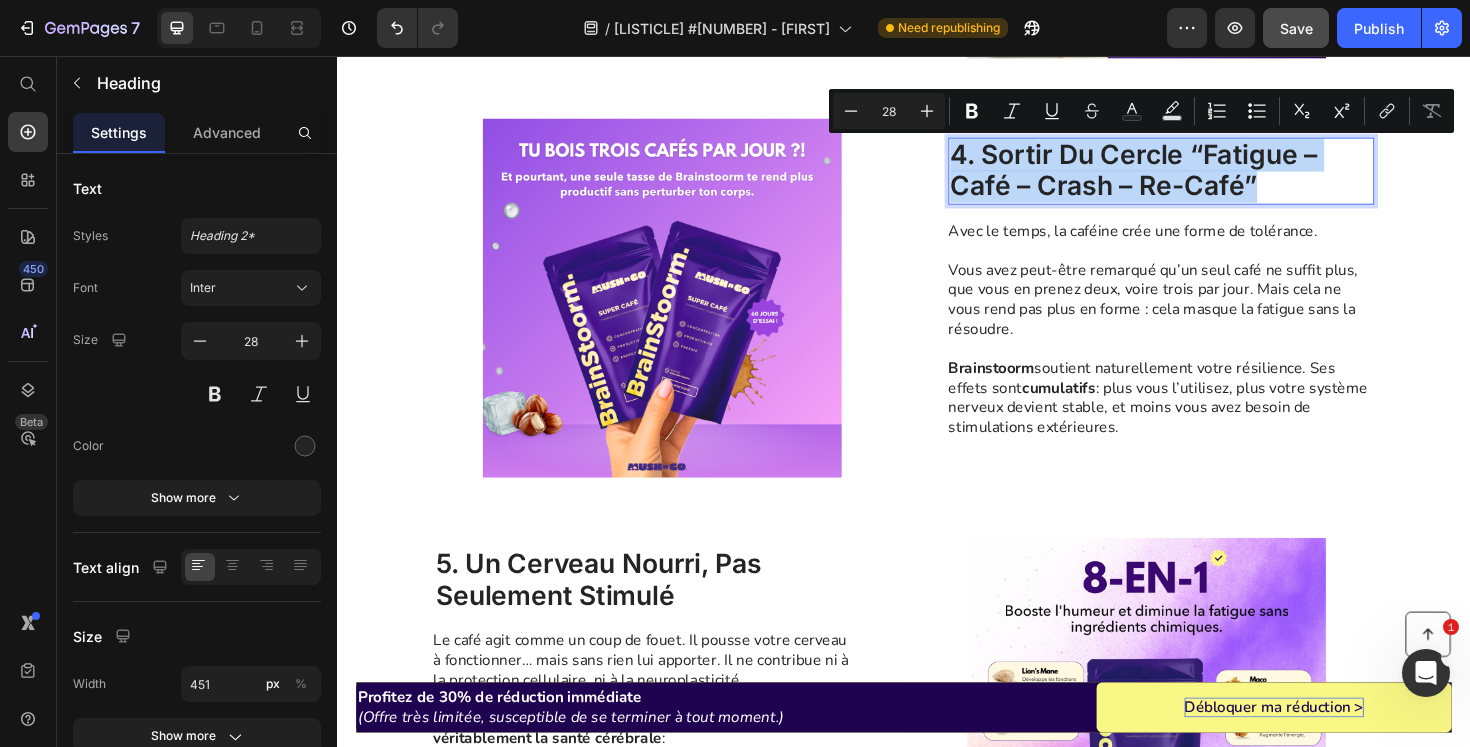 click on "4. Sortir du cercle “fatigue – café – crash – re-café”" at bounding box center (1209, 177) 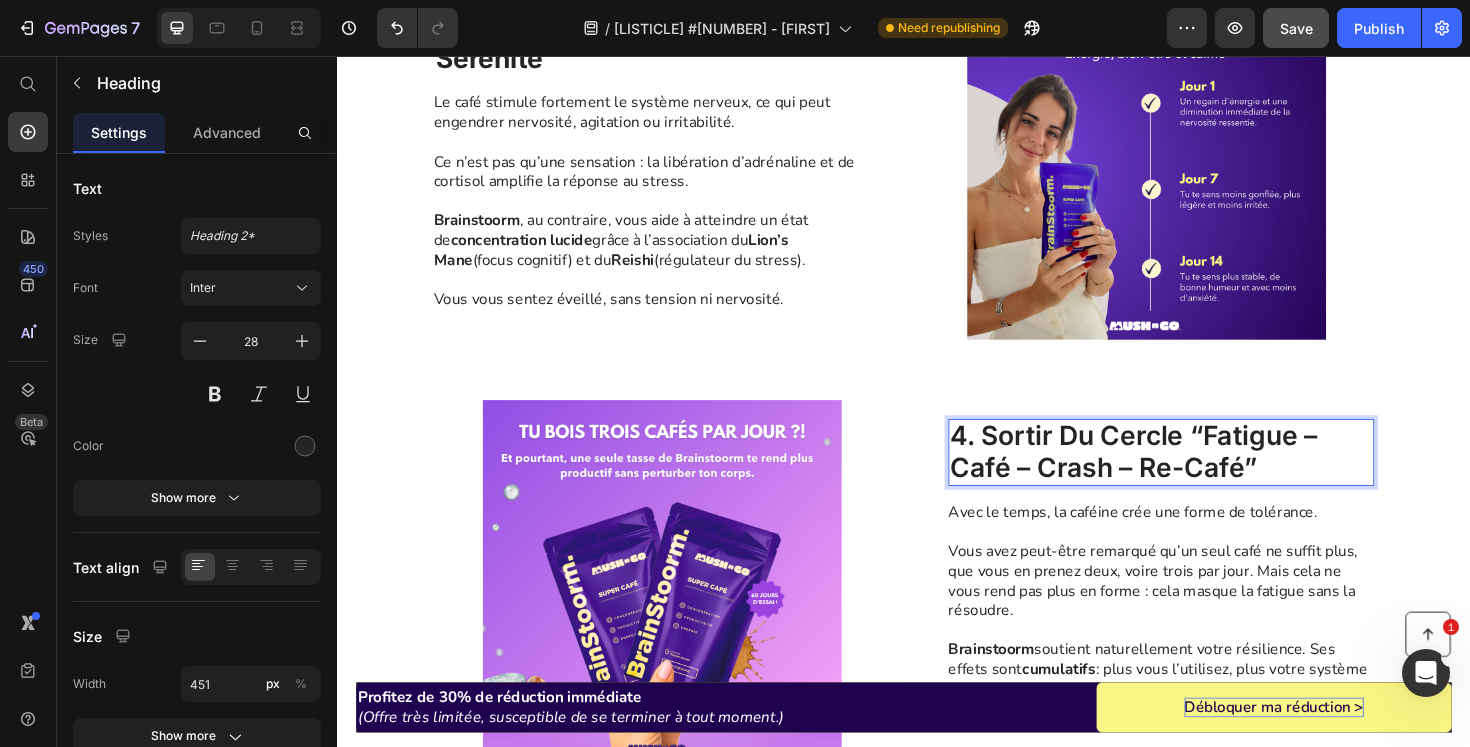 scroll, scrollTop: 1359, scrollLeft: 0, axis: vertical 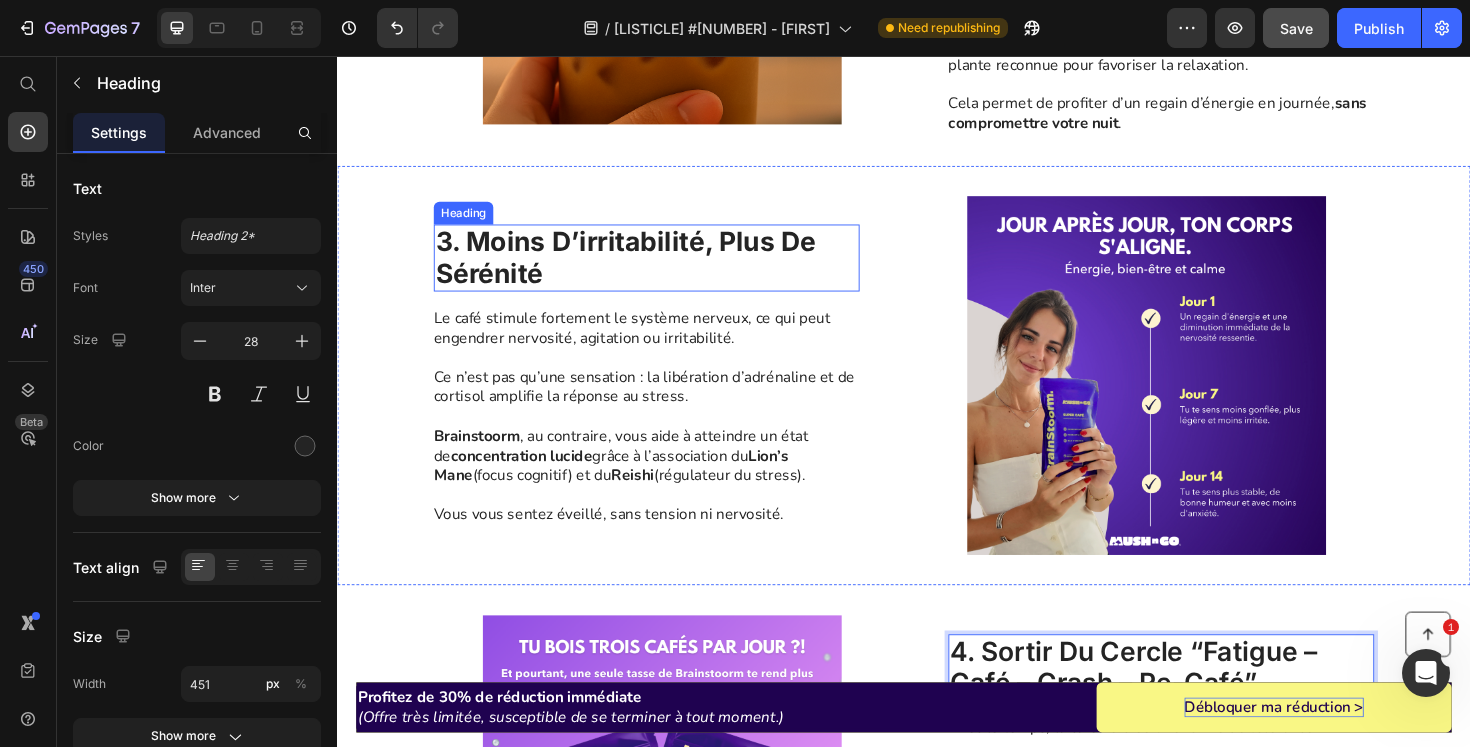 click on "3. Moins d’irritabilité, plus de sérénité" at bounding box center (642, 269) 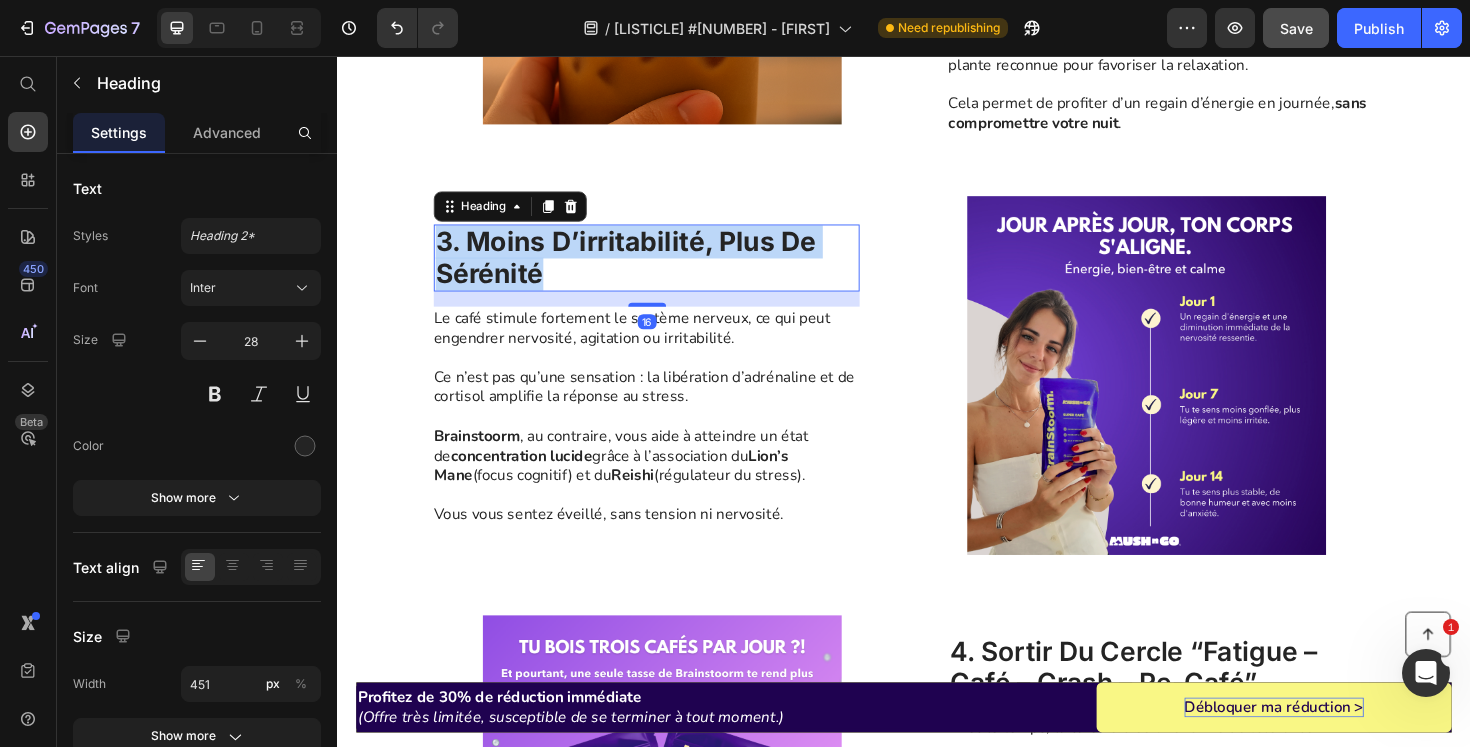 click on "3. Moins d’irritabilité, plus de sérénité" at bounding box center (642, 269) 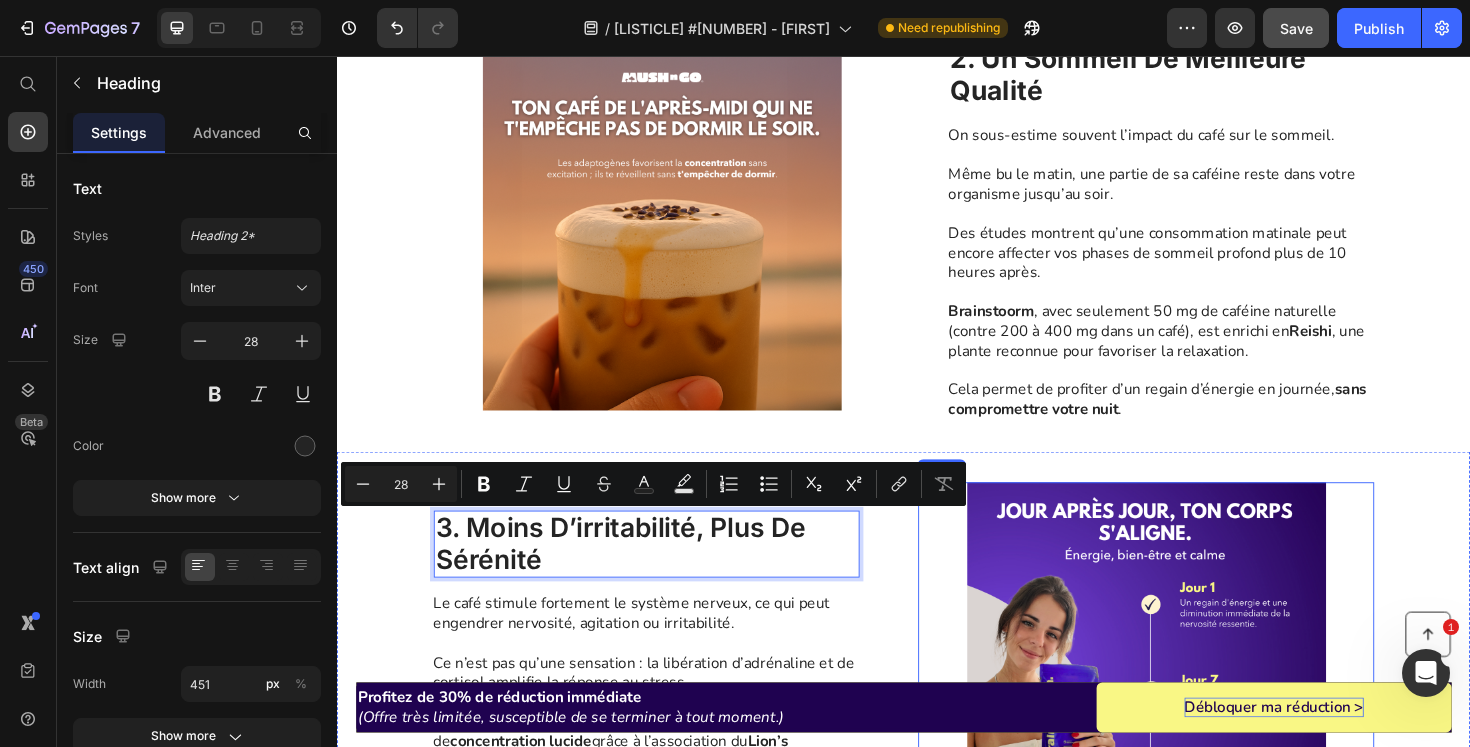 scroll, scrollTop: 700, scrollLeft: 0, axis: vertical 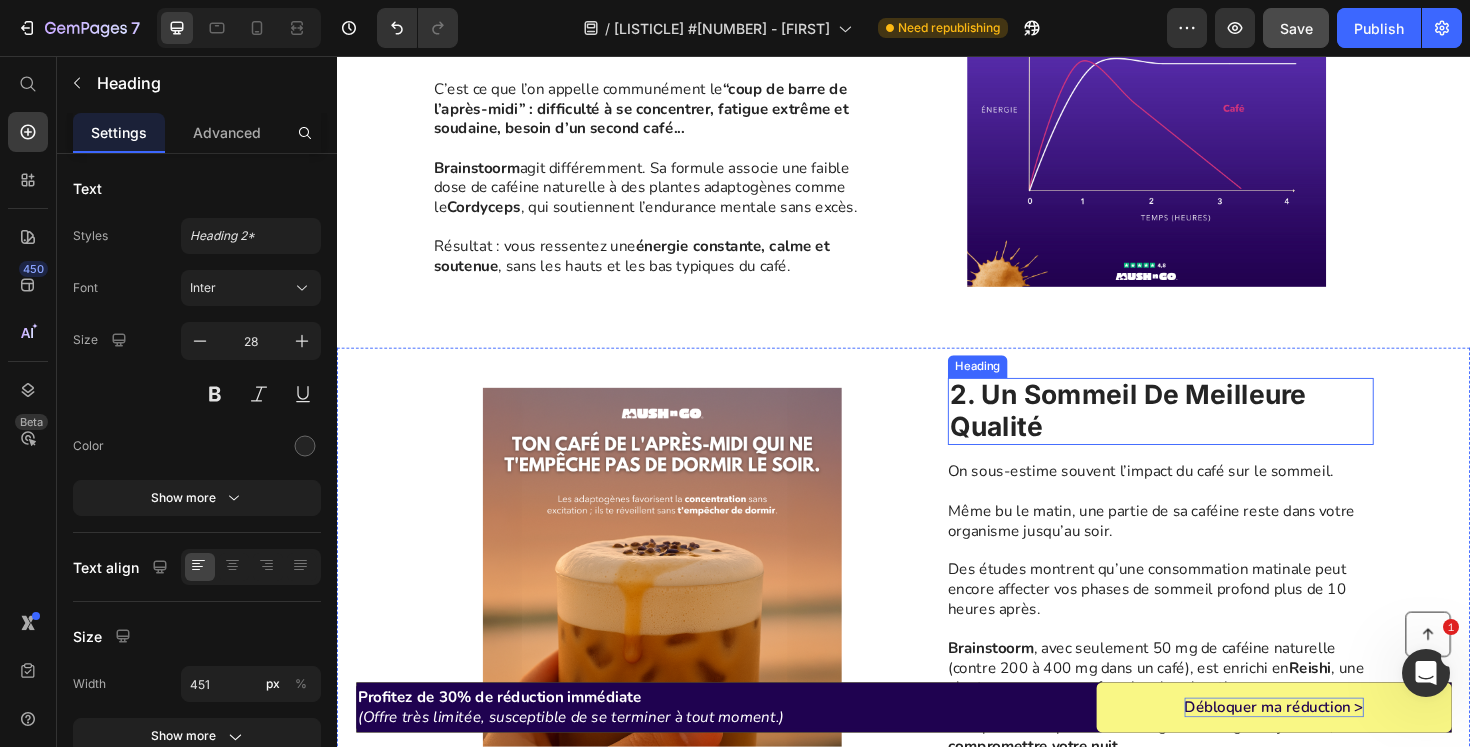 click on "2. Un sommeil de meilleure qualité" at bounding box center (1174, 431) 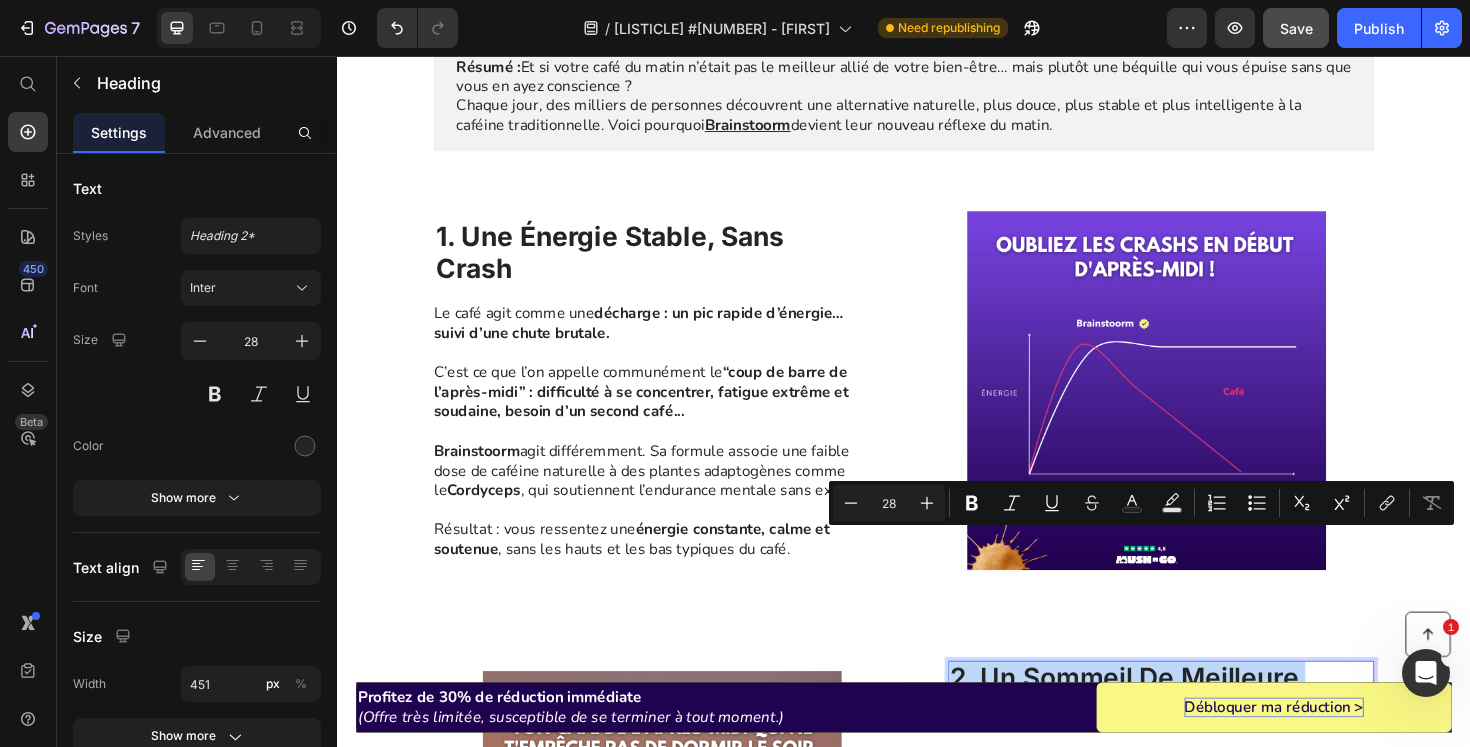 scroll, scrollTop: 366, scrollLeft: 0, axis: vertical 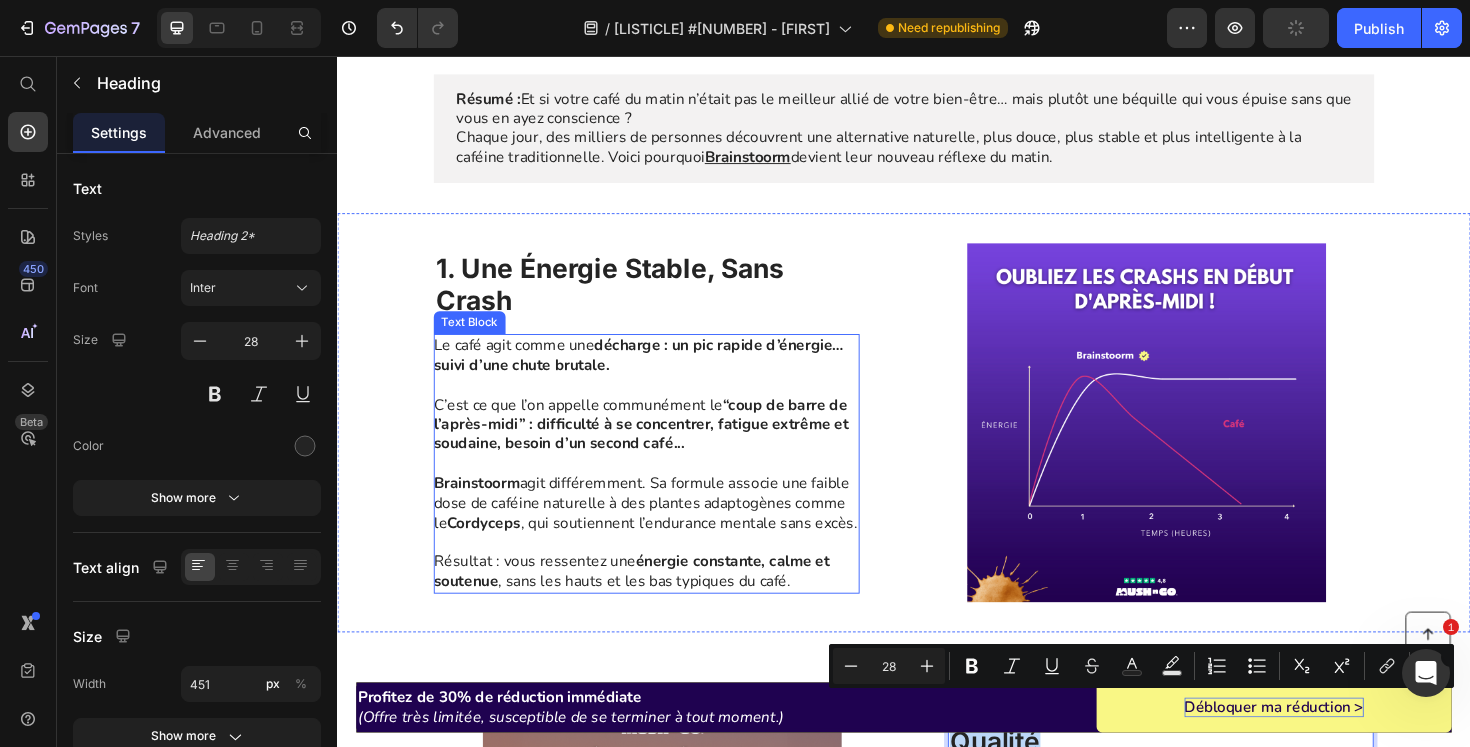 click on "1. Une énergie stable, sans crash" at bounding box center [625, 298] 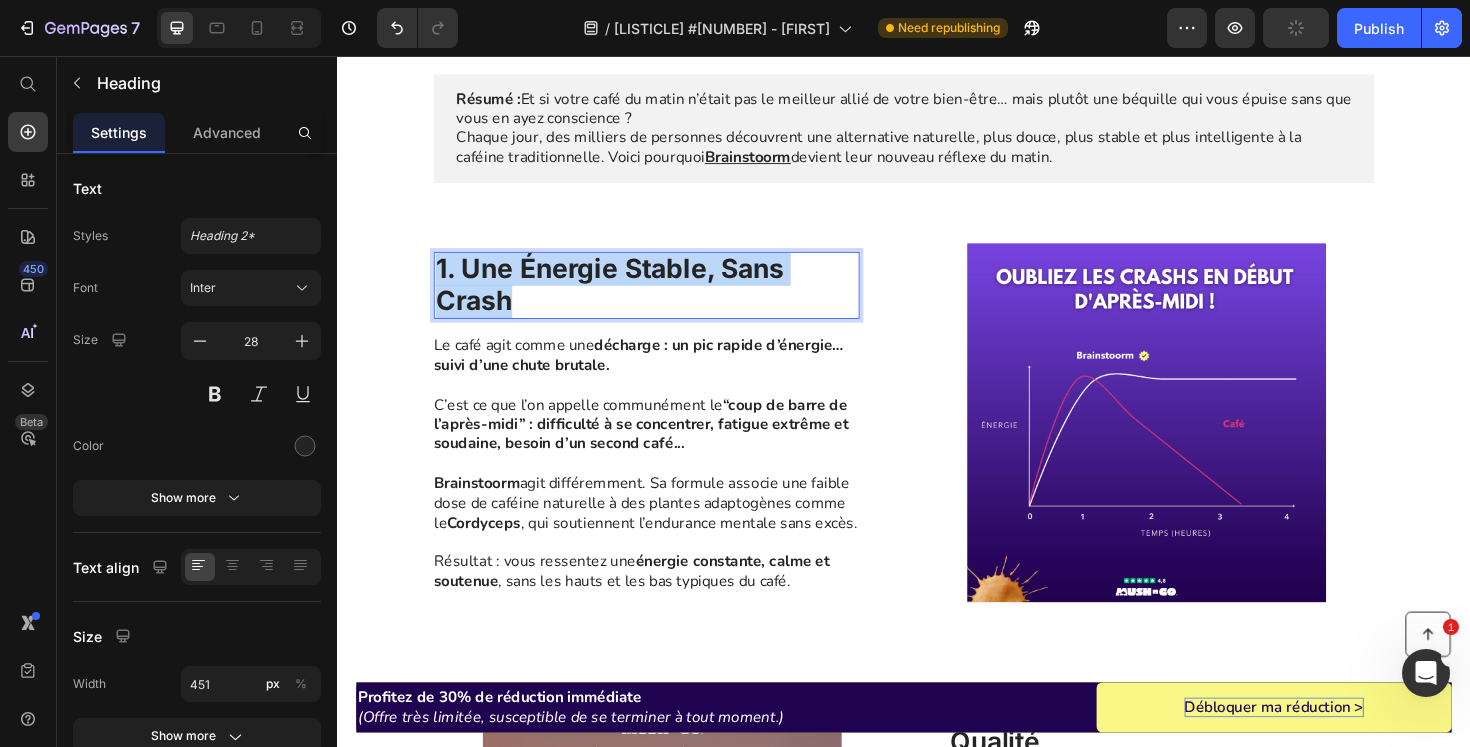click on "1. Une énergie stable, sans crash" at bounding box center [625, 298] 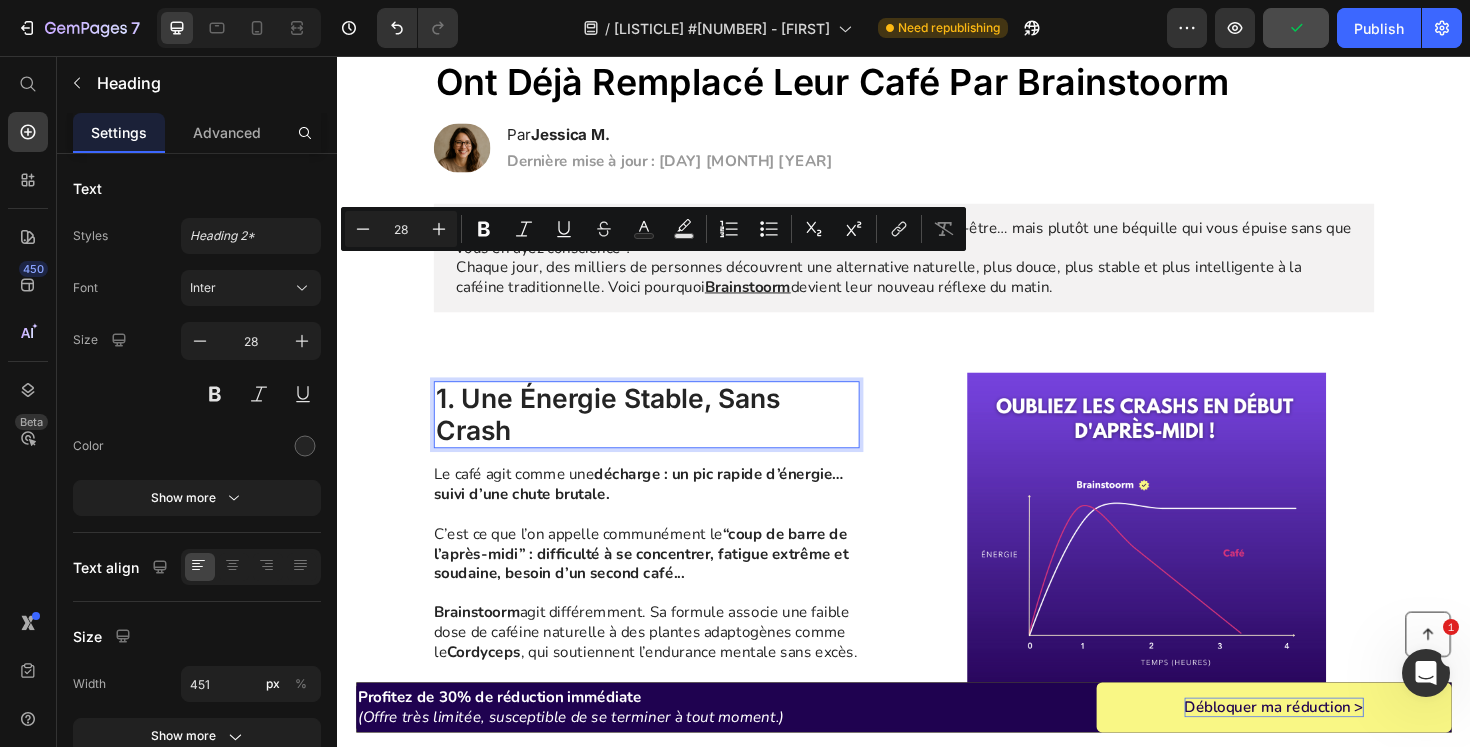 scroll, scrollTop: 0, scrollLeft: 0, axis: both 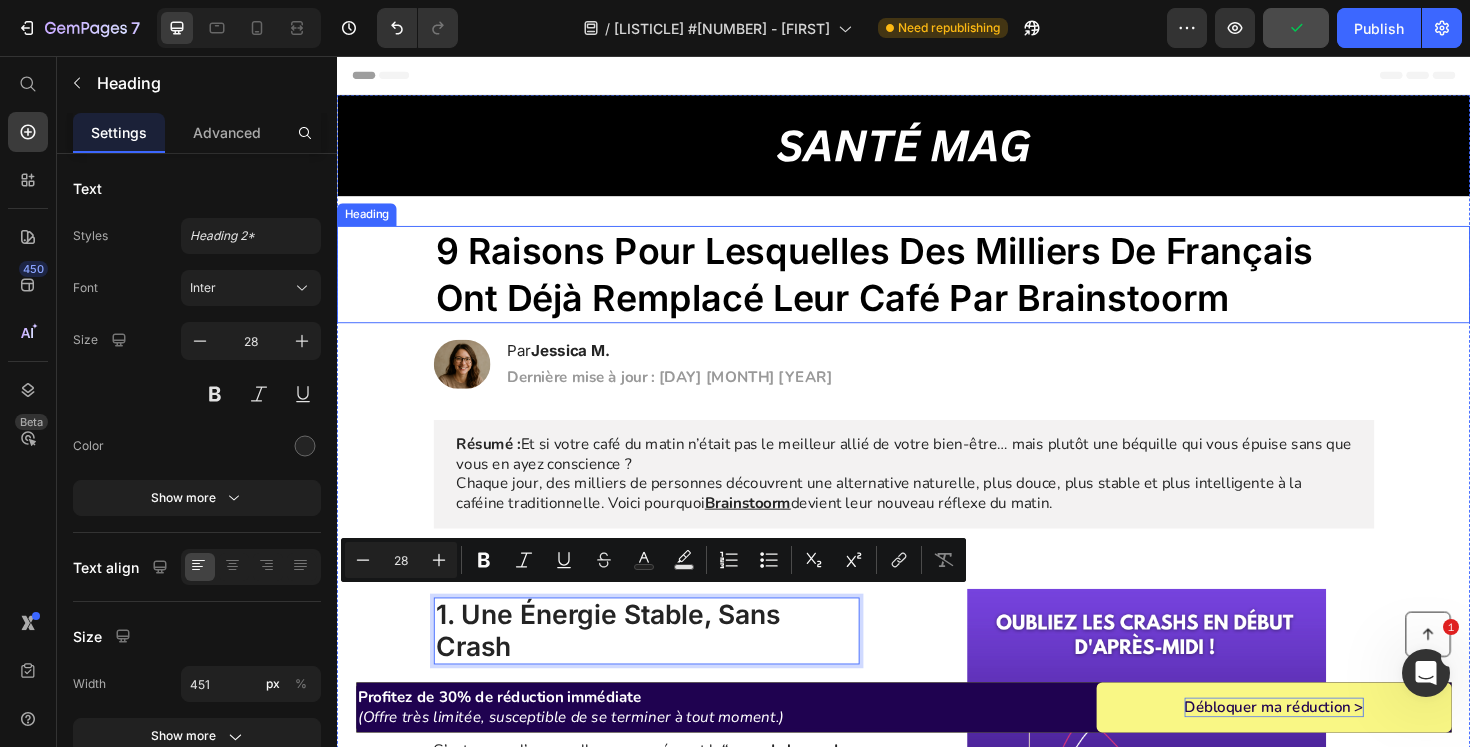 click on "9 Raisons Pour Lesquelles Des Milliers De Français Ont Déjà Remplacé Leur Café Par Brainstoorm" at bounding box center (937, 287) 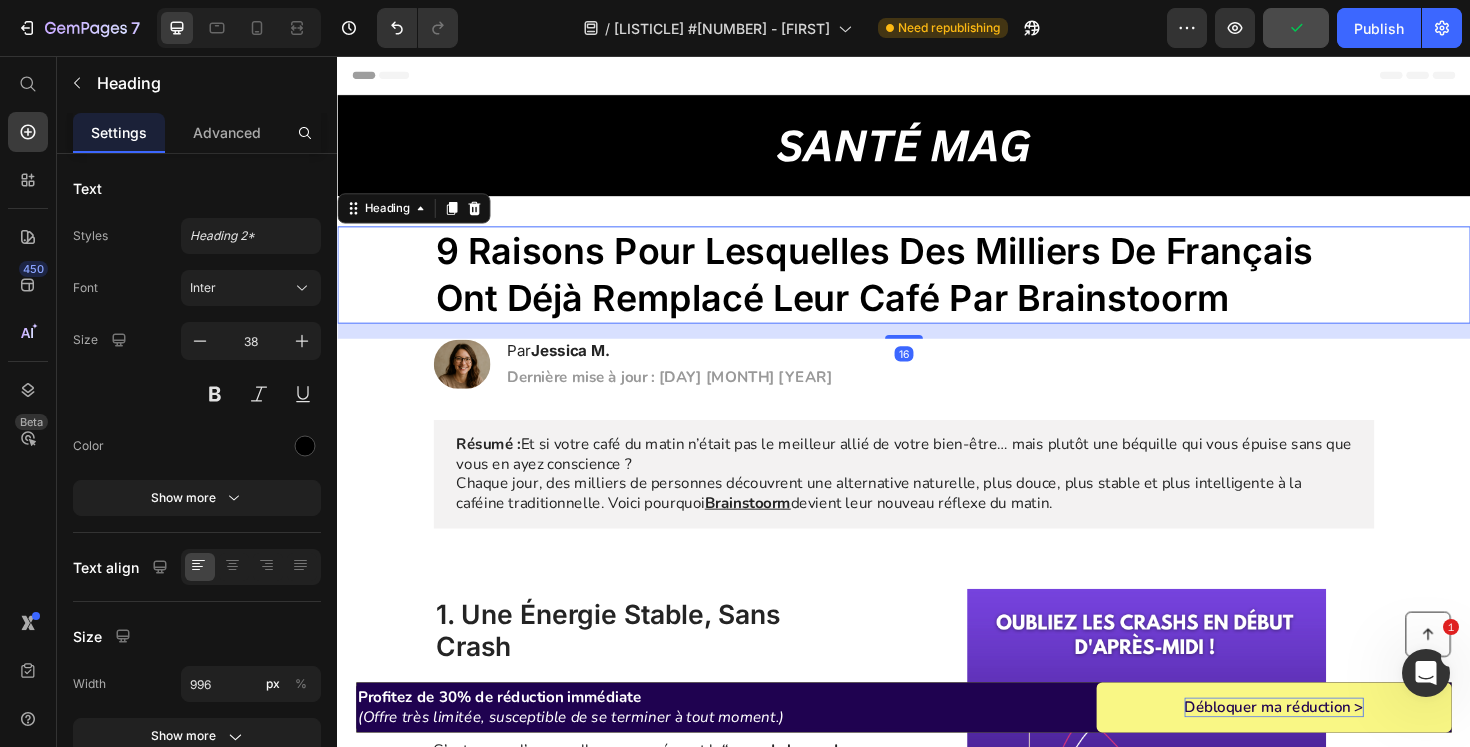click on "9 Raisons Pour Lesquelles Des Milliers De Français Ont Déjà Remplacé Leur Café Par Brainstoorm" at bounding box center [937, 287] 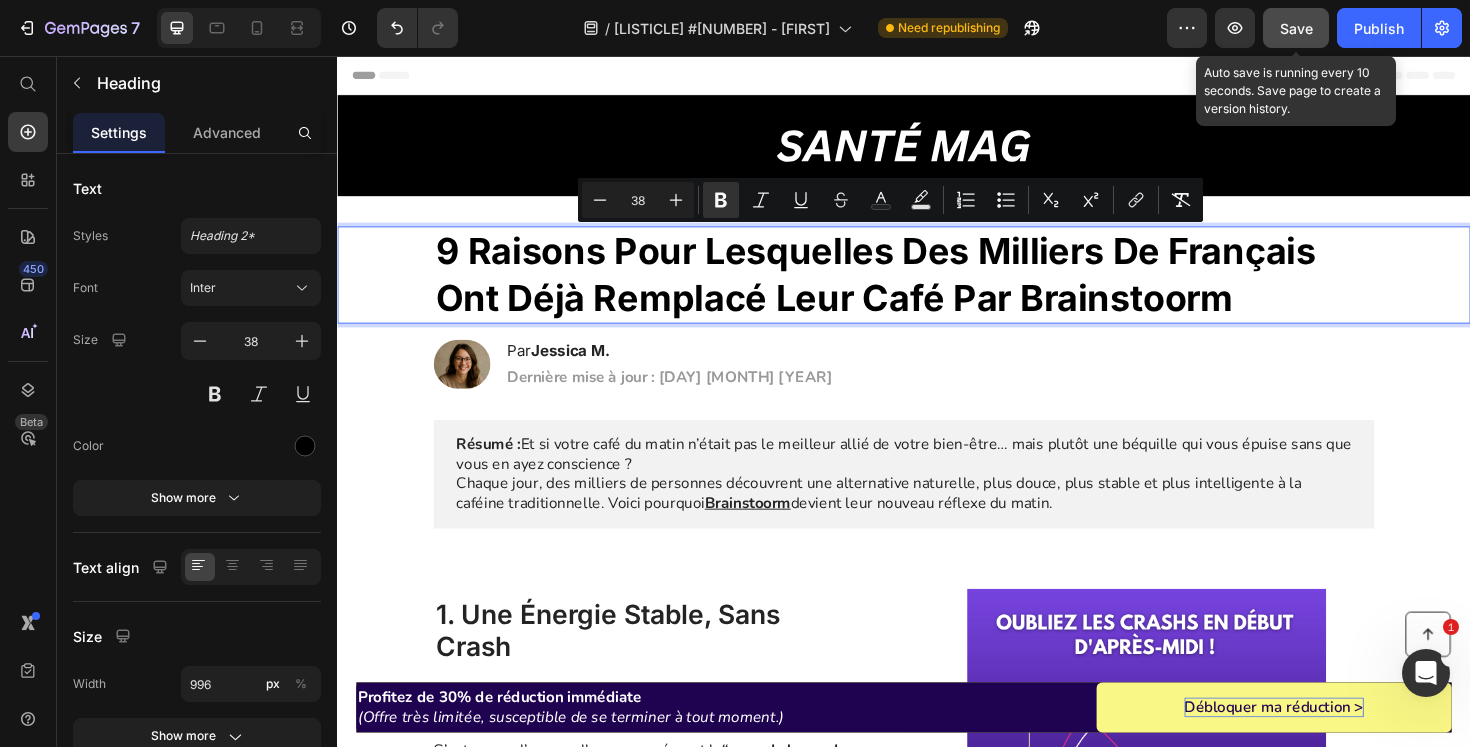 click on "Save" at bounding box center [1296, 28] 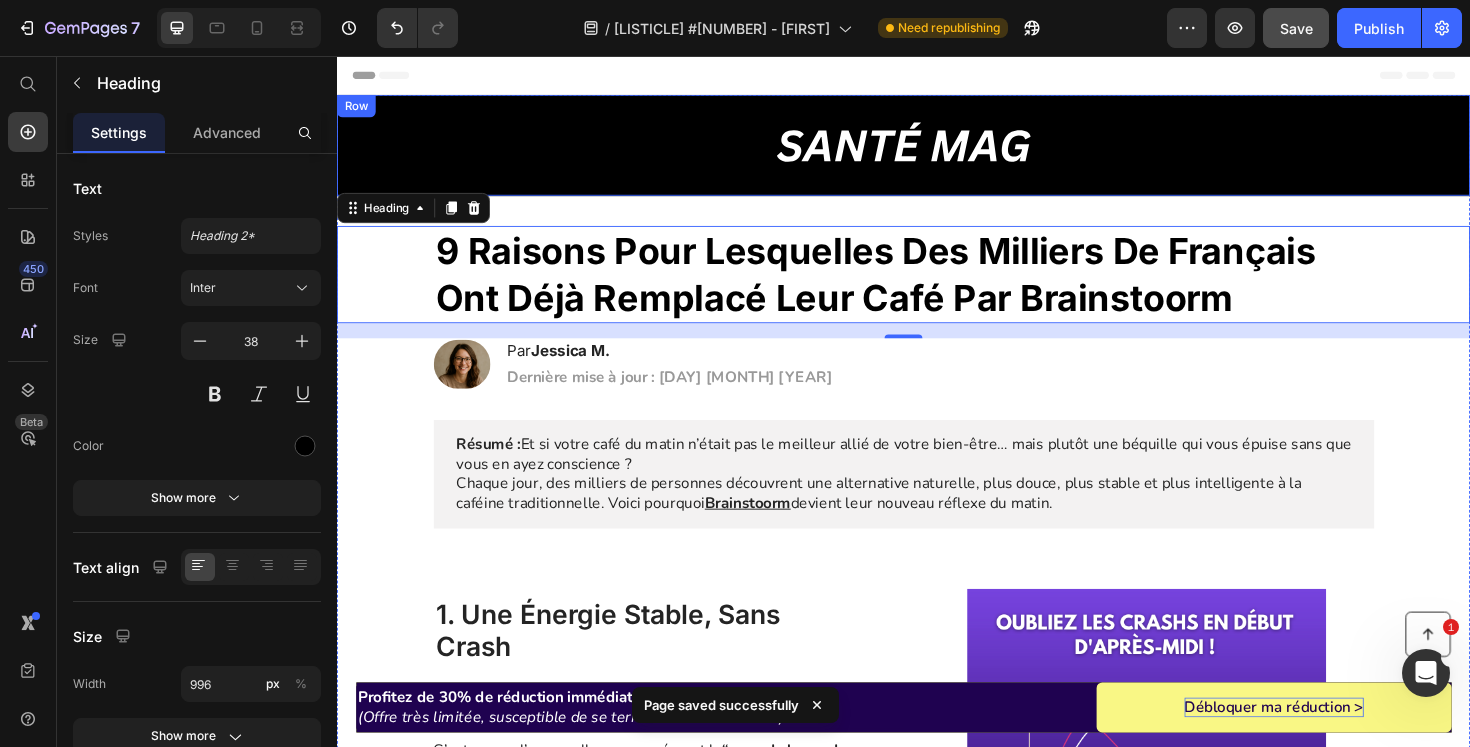 click on "Image Row" at bounding box center (937, 150) 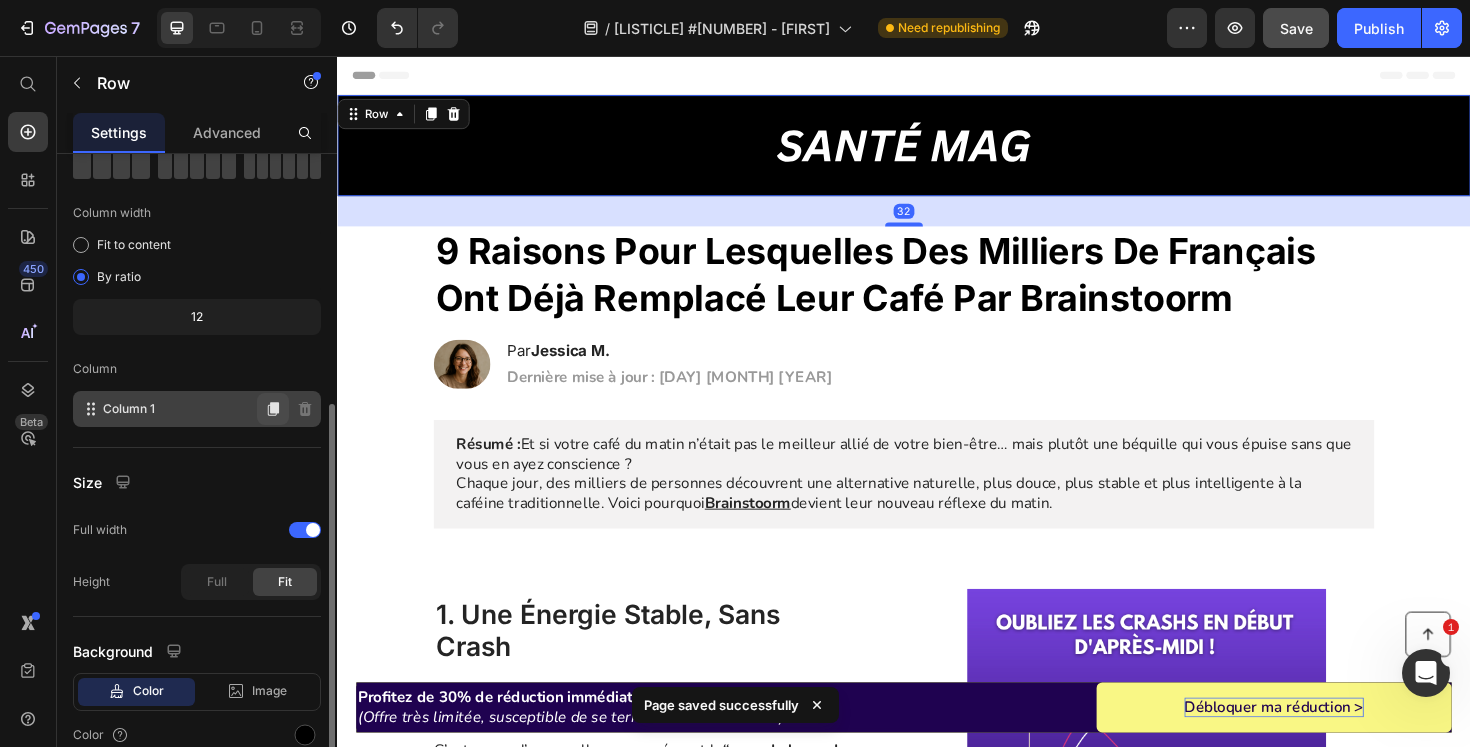 scroll, scrollTop: 210, scrollLeft: 0, axis: vertical 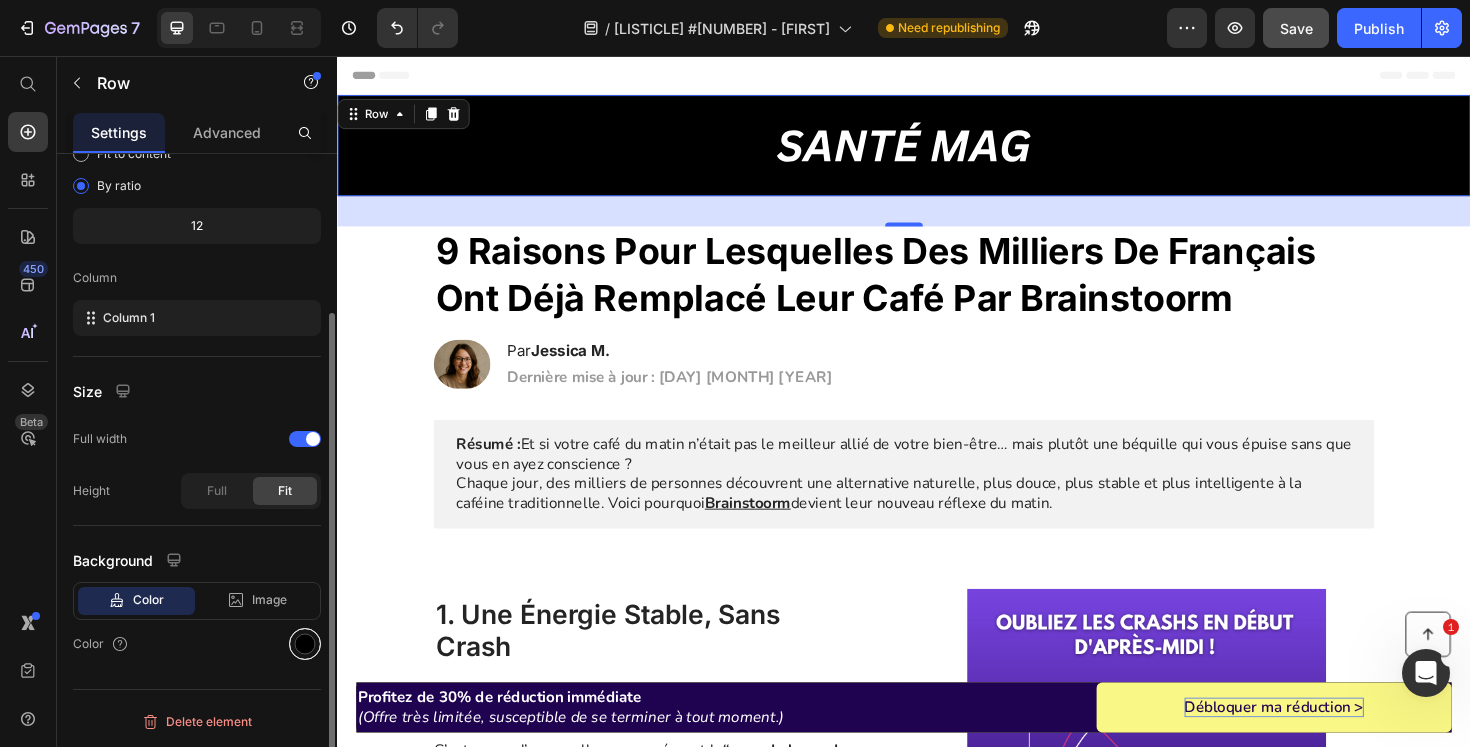 click at bounding box center [305, 644] 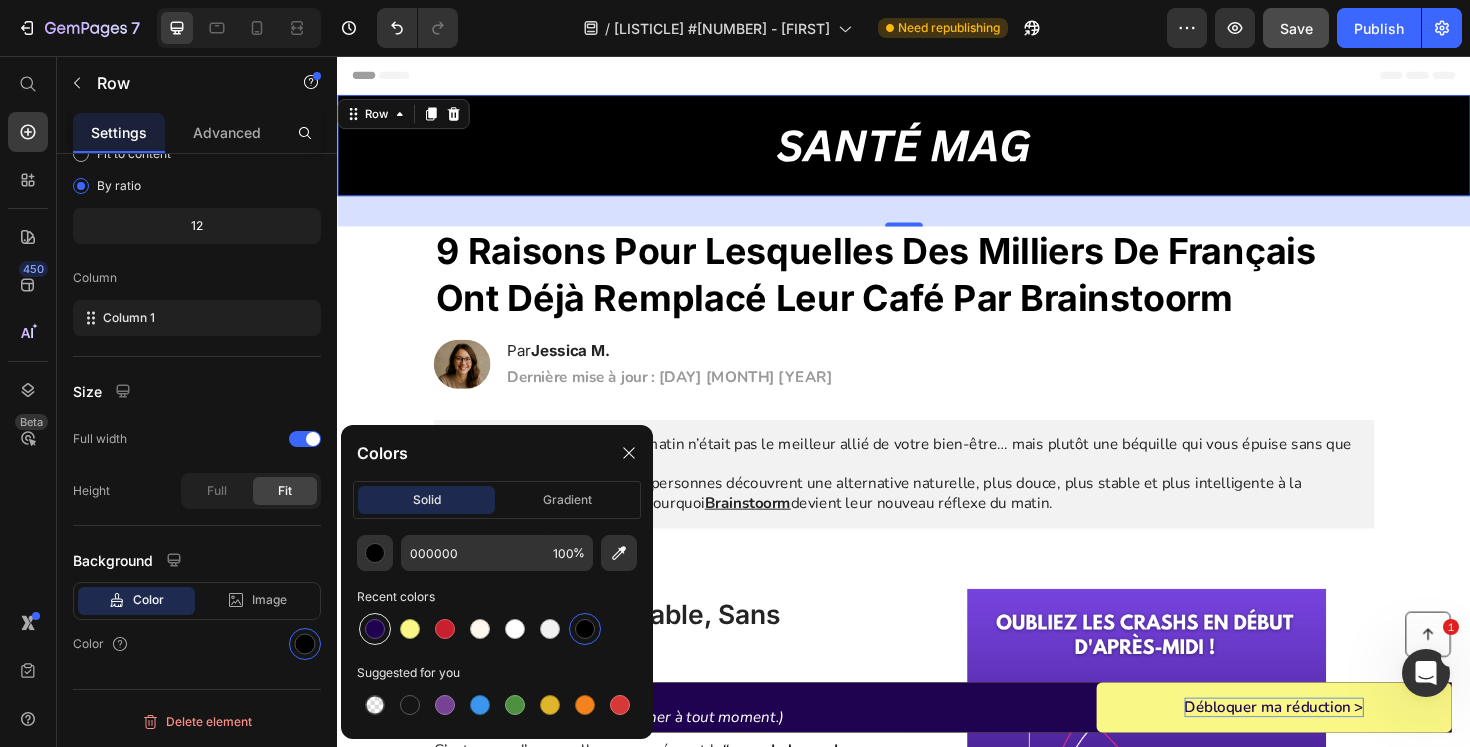 click at bounding box center (375, 629) 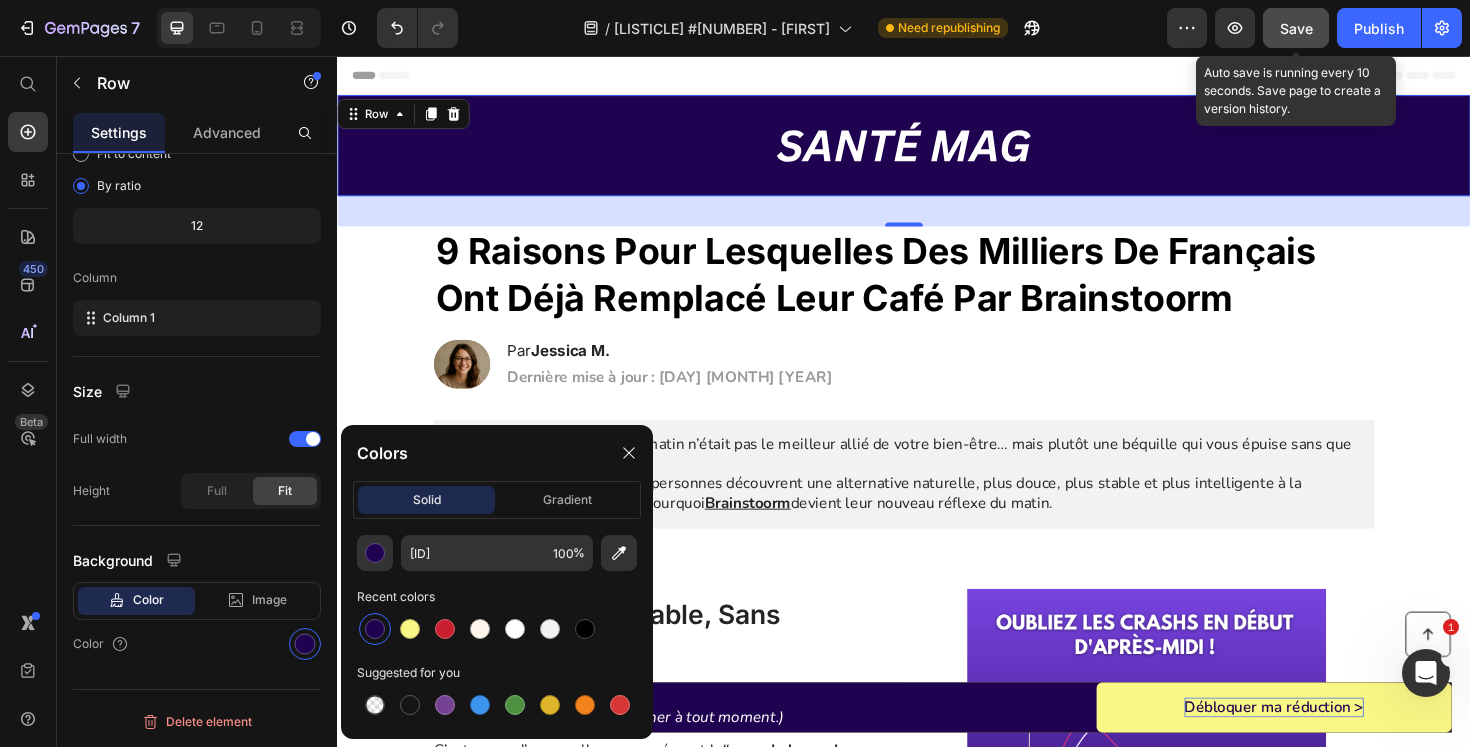 click on "Save" at bounding box center [1296, 28] 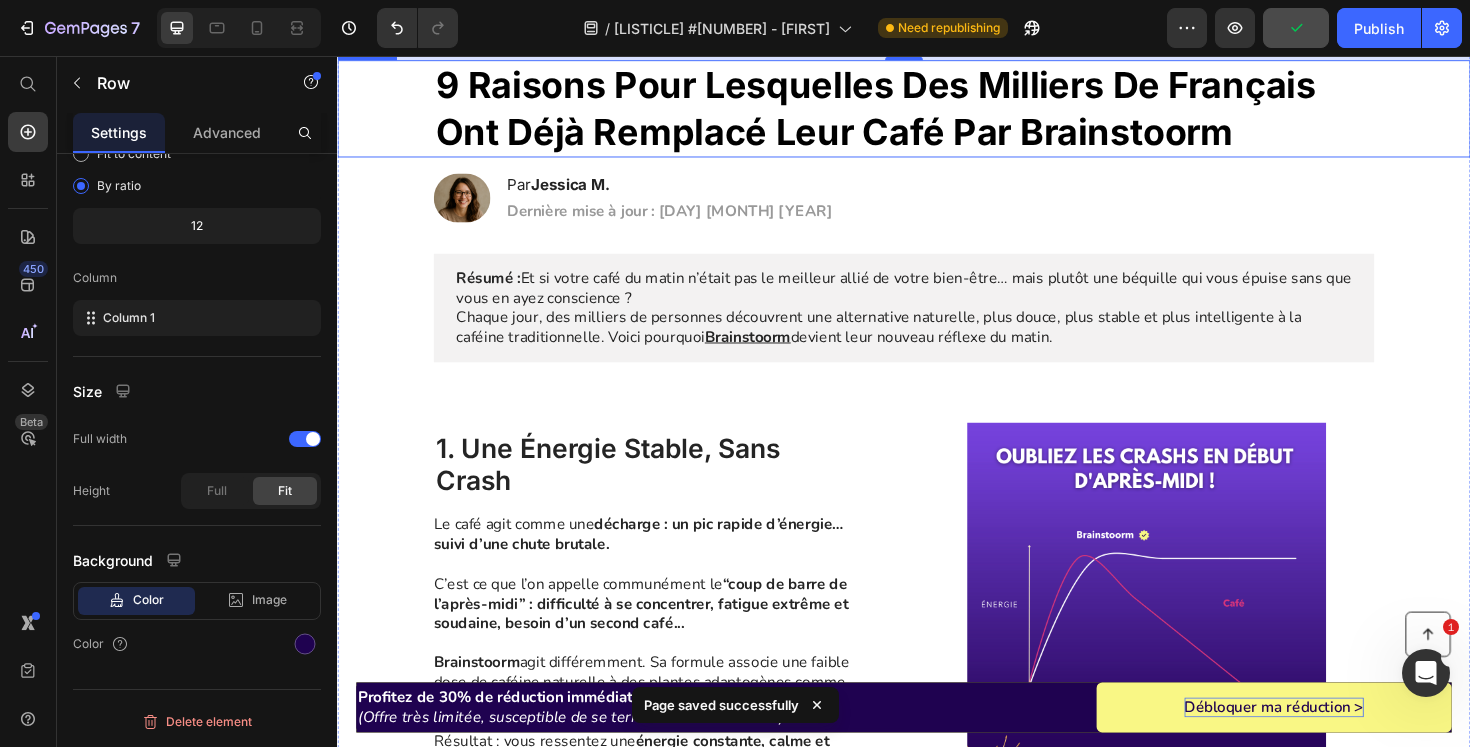 scroll, scrollTop: 0, scrollLeft: 0, axis: both 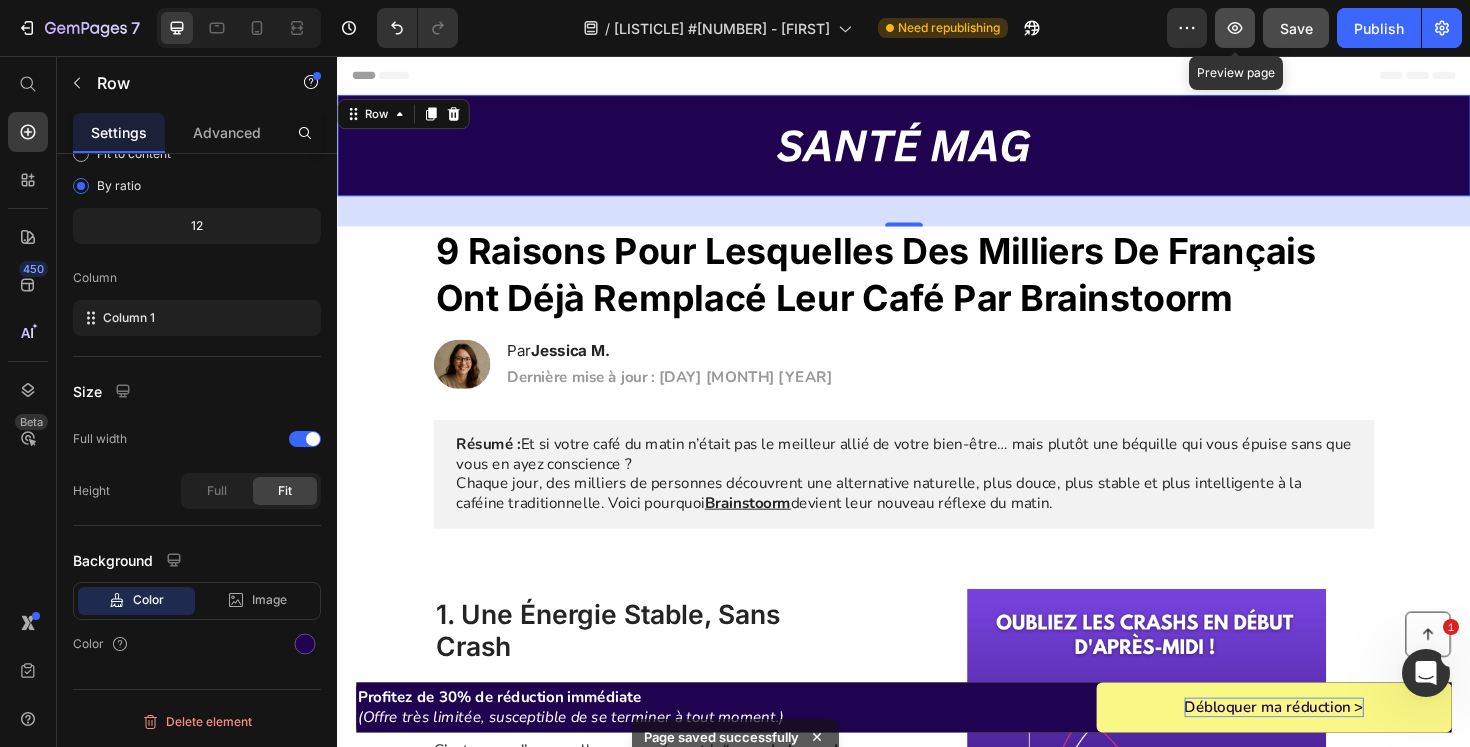click 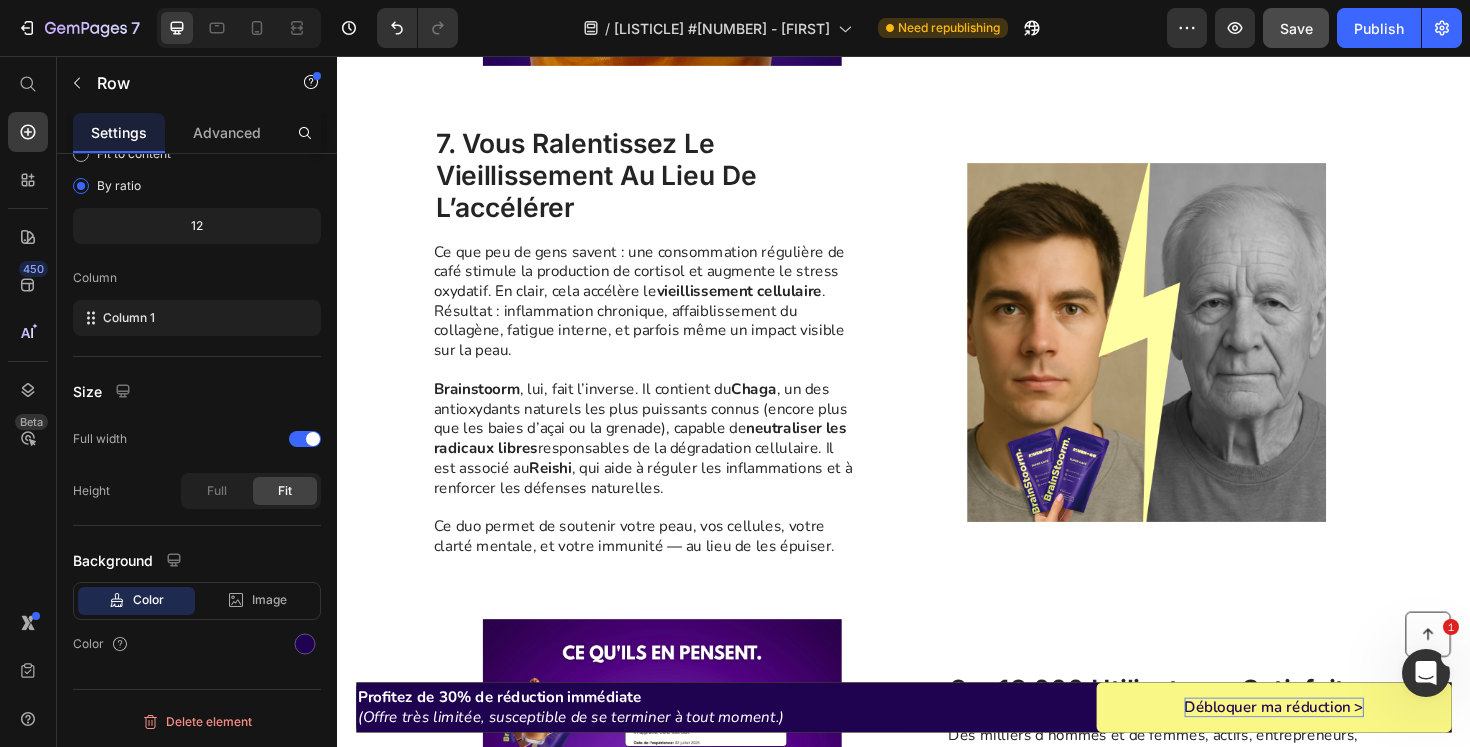 scroll, scrollTop: 3320, scrollLeft: 0, axis: vertical 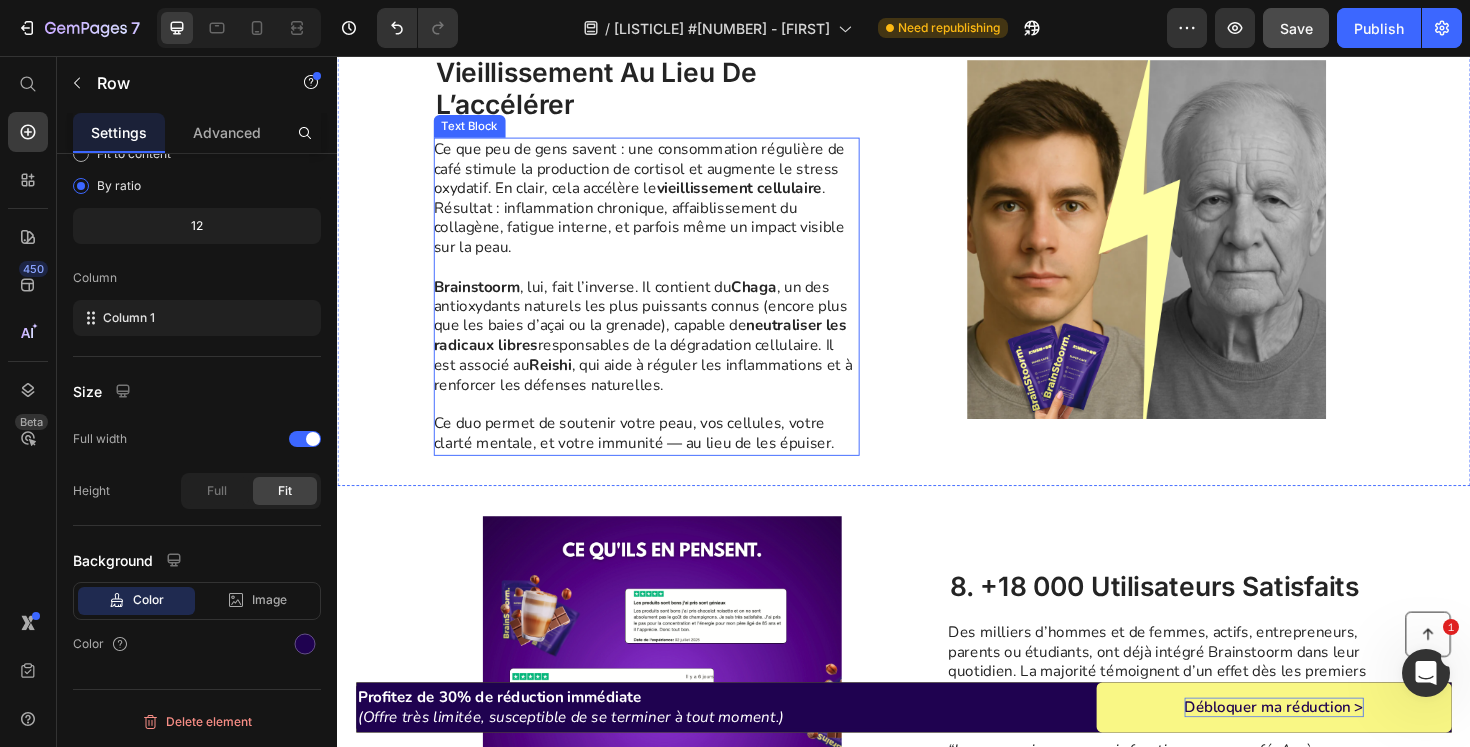 click on "Brainstoorm , lui, fait l’inverse. Il contient du  Chaga , un des antioxydants naturels les plus puissants connus (encore plus que les baies d’açai ou la grenade), capable de  neutraliser les radicaux libres  responsables de la dégradation cellulaire. Il est associé au  Reishi , qui aide à réguler les inflammations et à renforcer les défenses naturelles." at bounding box center [663, 352] 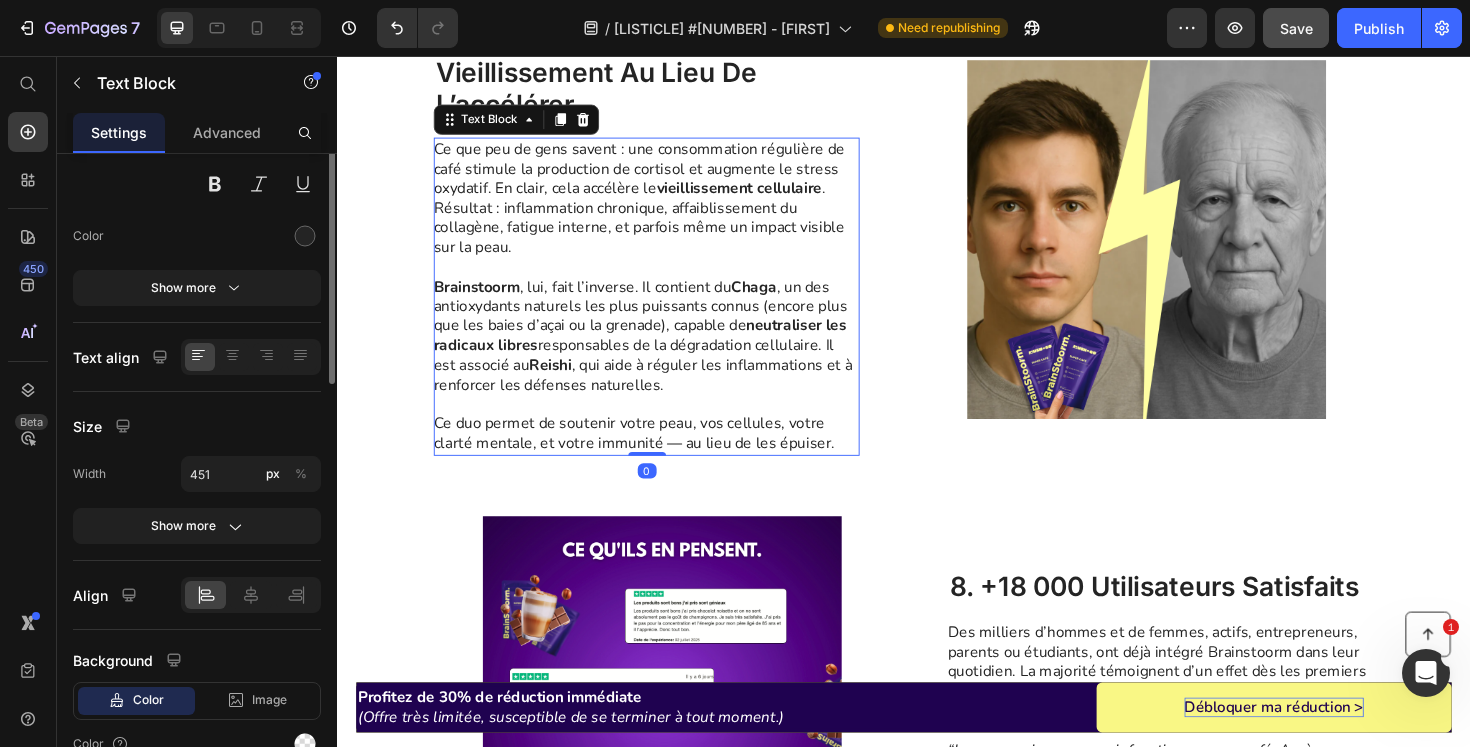 scroll, scrollTop: 0, scrollLeft: 0, axis: both 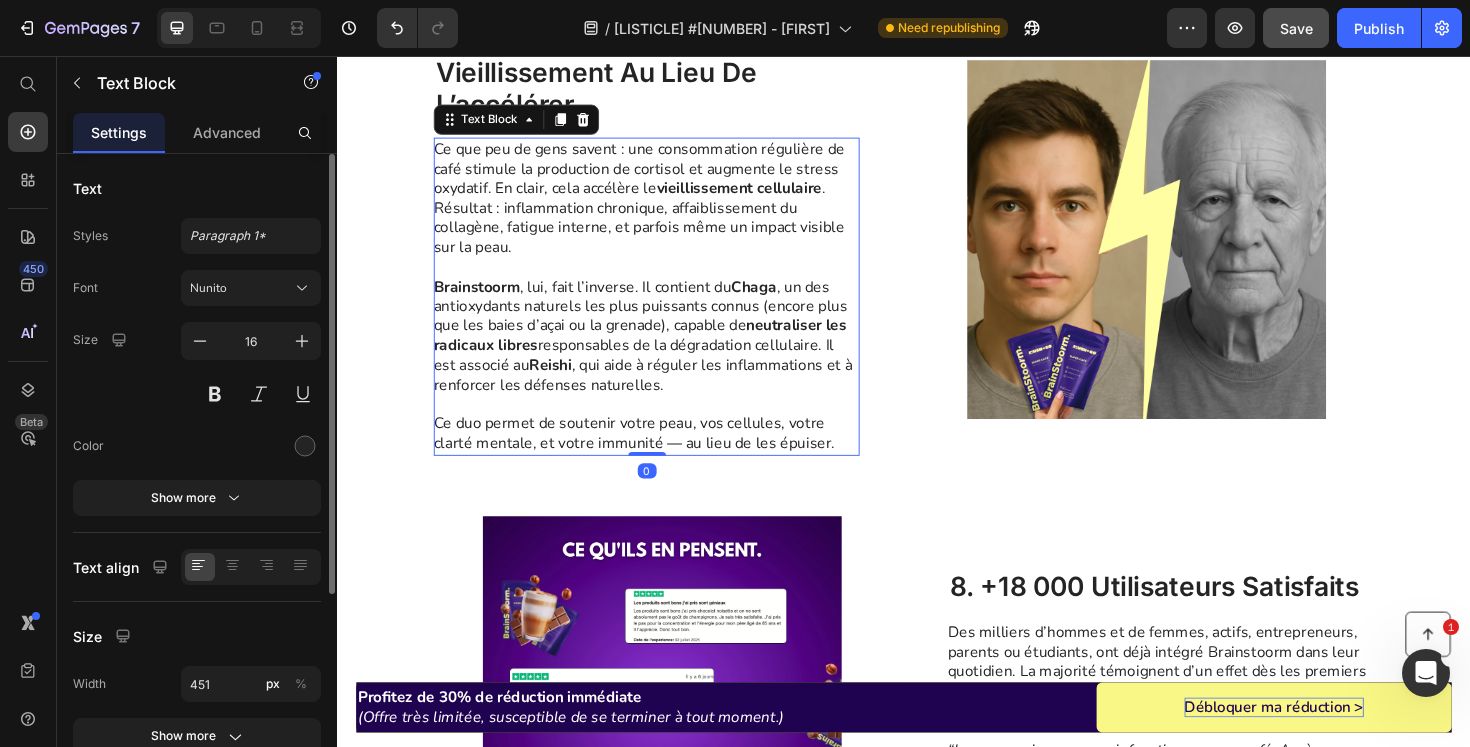 click on "Brainstoorm , lui, fait l’inverse. Il contient du  Chaga , un des antioxydants naturels les plus puissants connus (encore plus que les baies d’açai ou la grenade), capable de  neutraliser les radicaux libres  responsables de la dégradation cellulaire. Il est associé au  Reishi , qui aide à réguler les inflammations et à renforcer les défenses naturelles." at bounding box center (663, 352) 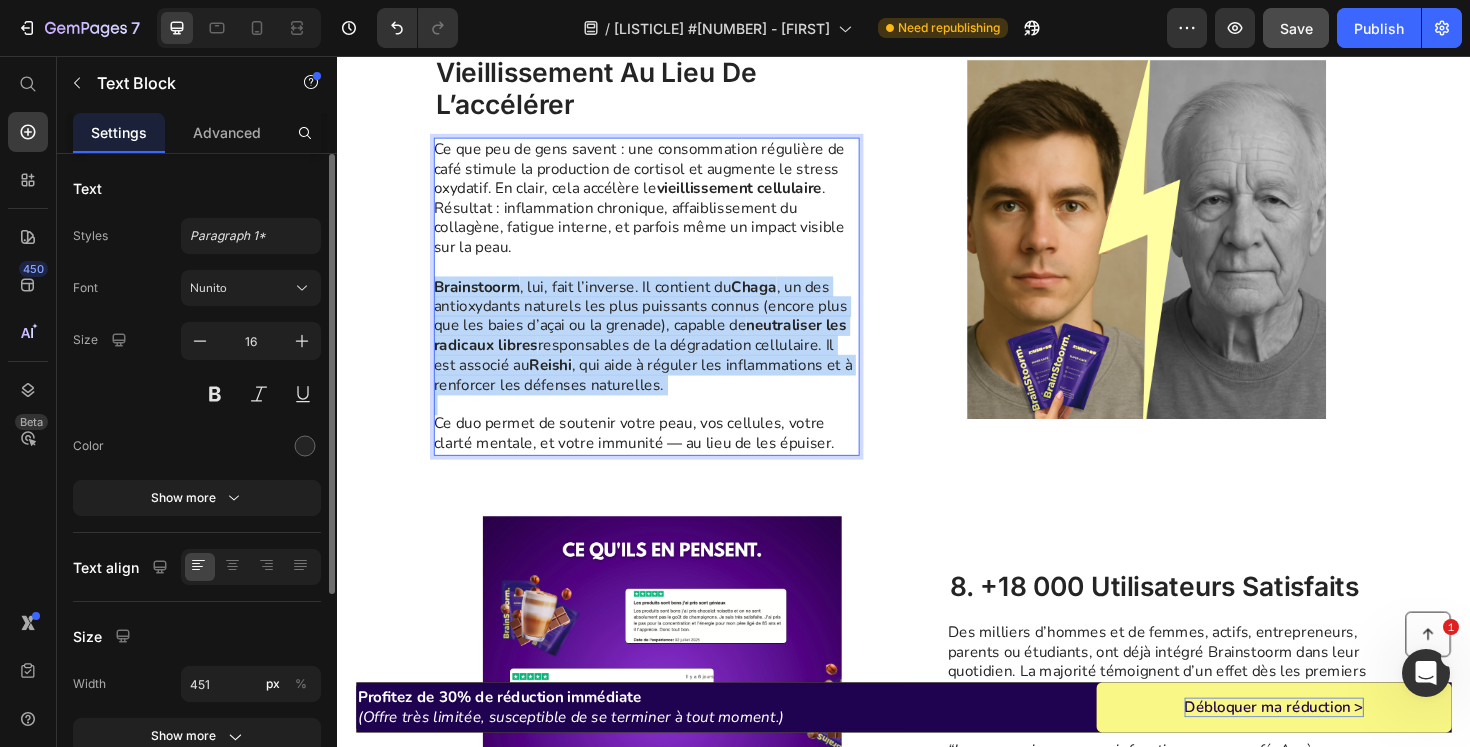 click on "Brainstoorm , lui, fait l’inverse. Il contient du  Chaga , un des antioxydants naturels les plus puissants connus (encore plus que les baies d’açai ou la grenade), capable de  neutraliser les radicaux libres  responsables de la dégradation cellulaire. Il est associé au  Reishi , qui aide à réguler les inflammations et à renforcer les défenses naturelles." at bounding box center (663, 352) 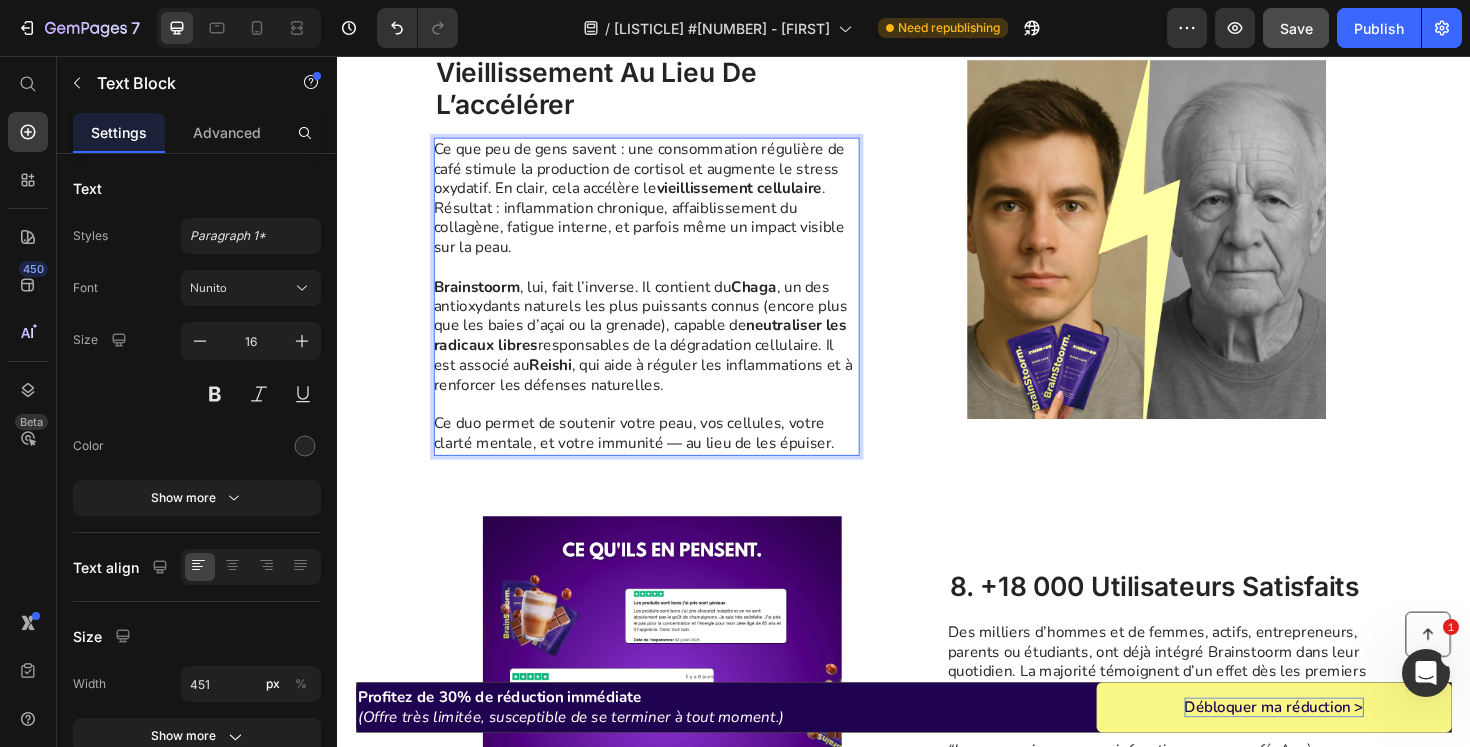click on "Ce que peu de gens savent : une consommation régulière de café stimule la production de cortisol et augmente le stress oxydatif. En clair, cela accélère le  vieillissement cellulaire . Résultat : inflammation chronique, affaiblissement du collagène, fatigue interne, et parfois même un impact visible sur la peau." at bounding box center [663, 206] 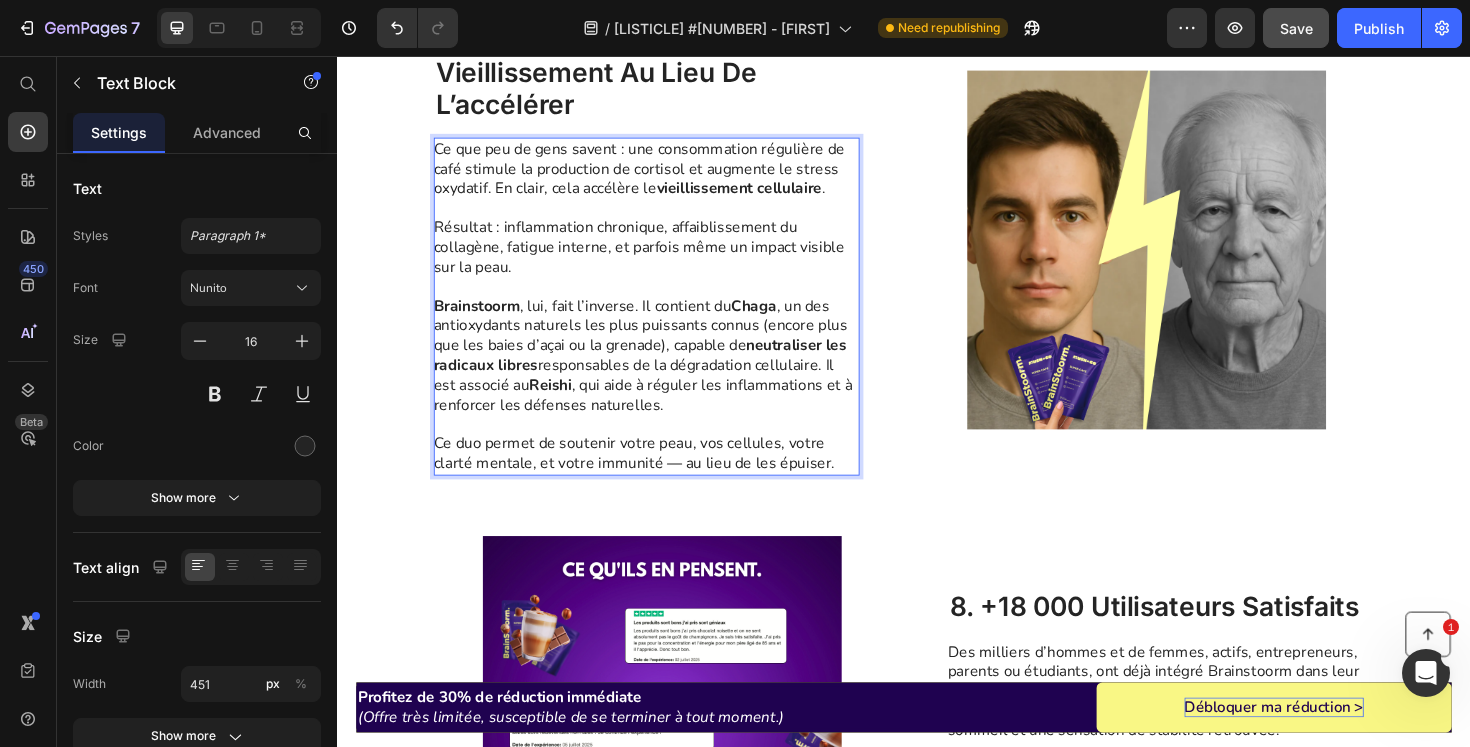 click on "Brainstoorm , lui, fait l’inverse. Il contient du  Chaga , un des antioxydants naturels les plus puissants connus (encore plus que les baies d’açai ou la grenade), capable de  neutraliser les radicaux libres  responsables de la dégradation cellulaire. Il est associé au  Reishi , qui aide à réguler les inflammations et à renforcer les défenses naturelles." at bounding box center [663, 373] 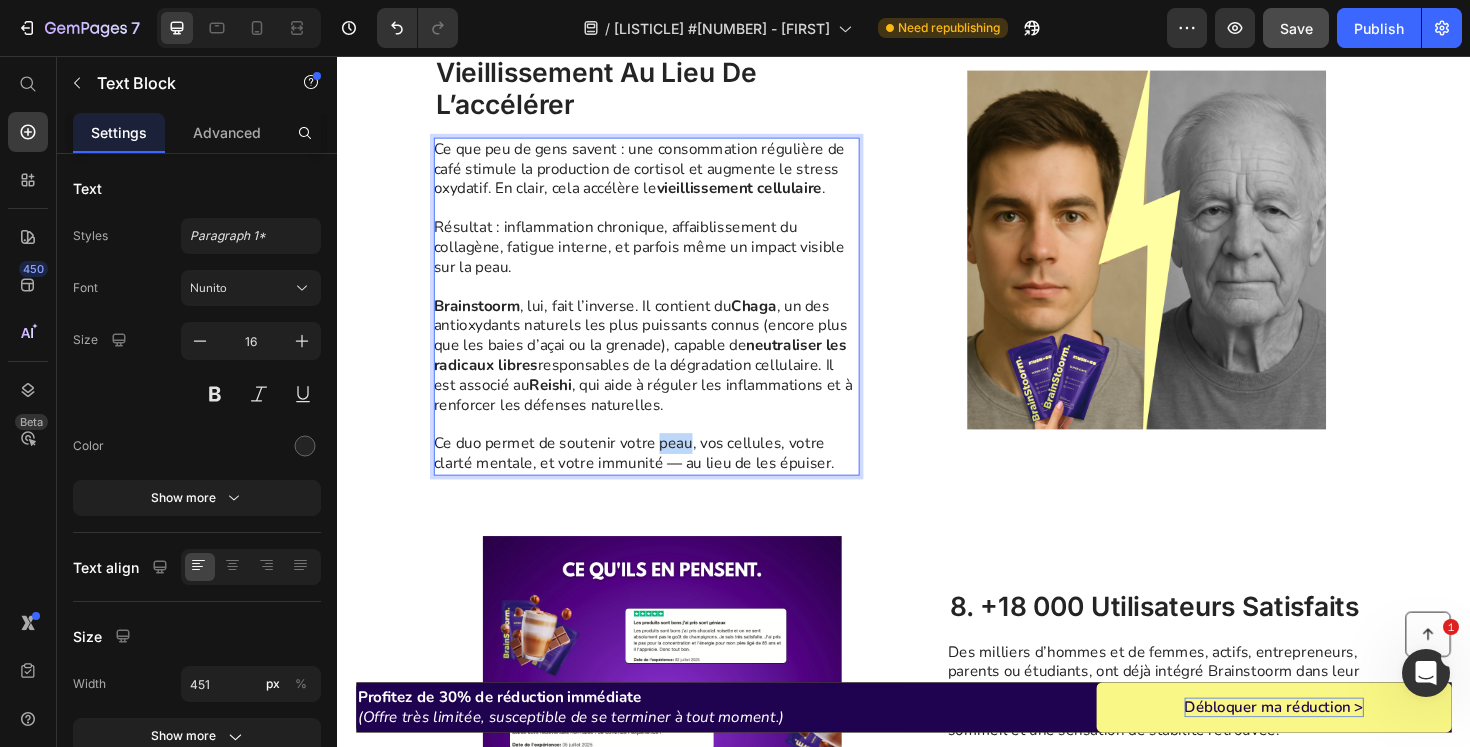 click on "Ce duo permet de soutenir votre peau, vos cellules, votre clarté mentale, et votre immunité — au lieu de les épuiser." at bounding box center (663, 477) 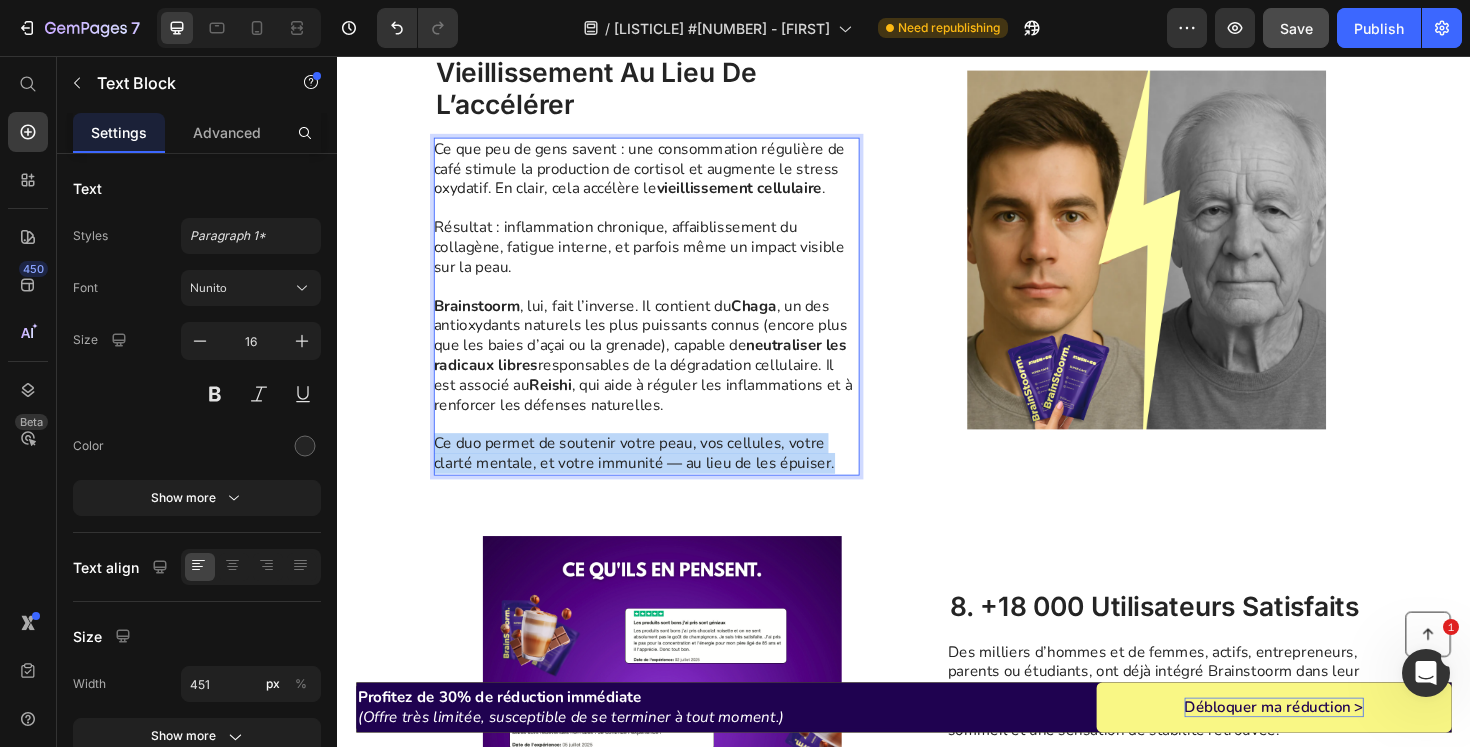 click on "Ce duo permet de soutenir votre peau, vos cellules, votre clarté mentale, et votre immunité — au lieu de les épuiser." at bounding box center (663, 477) 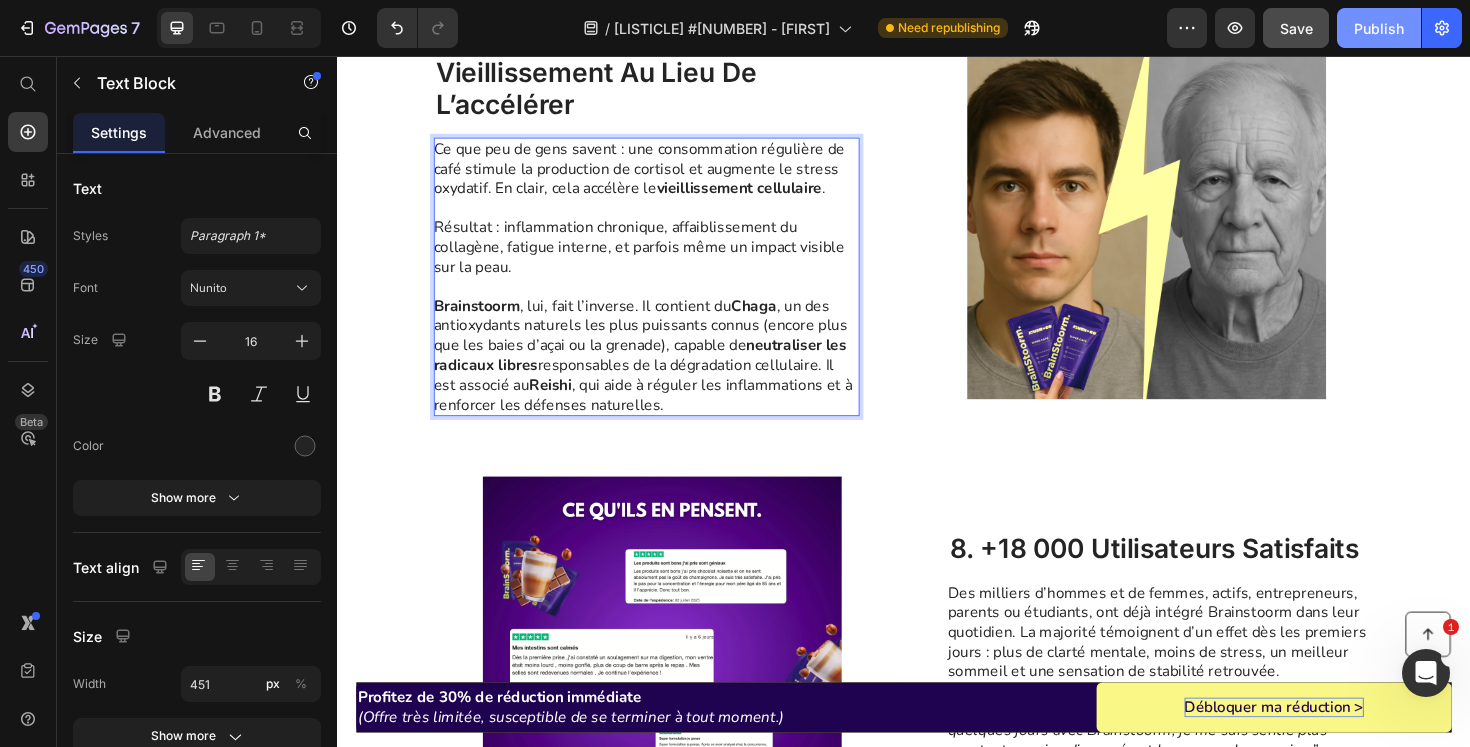click on "Publish" 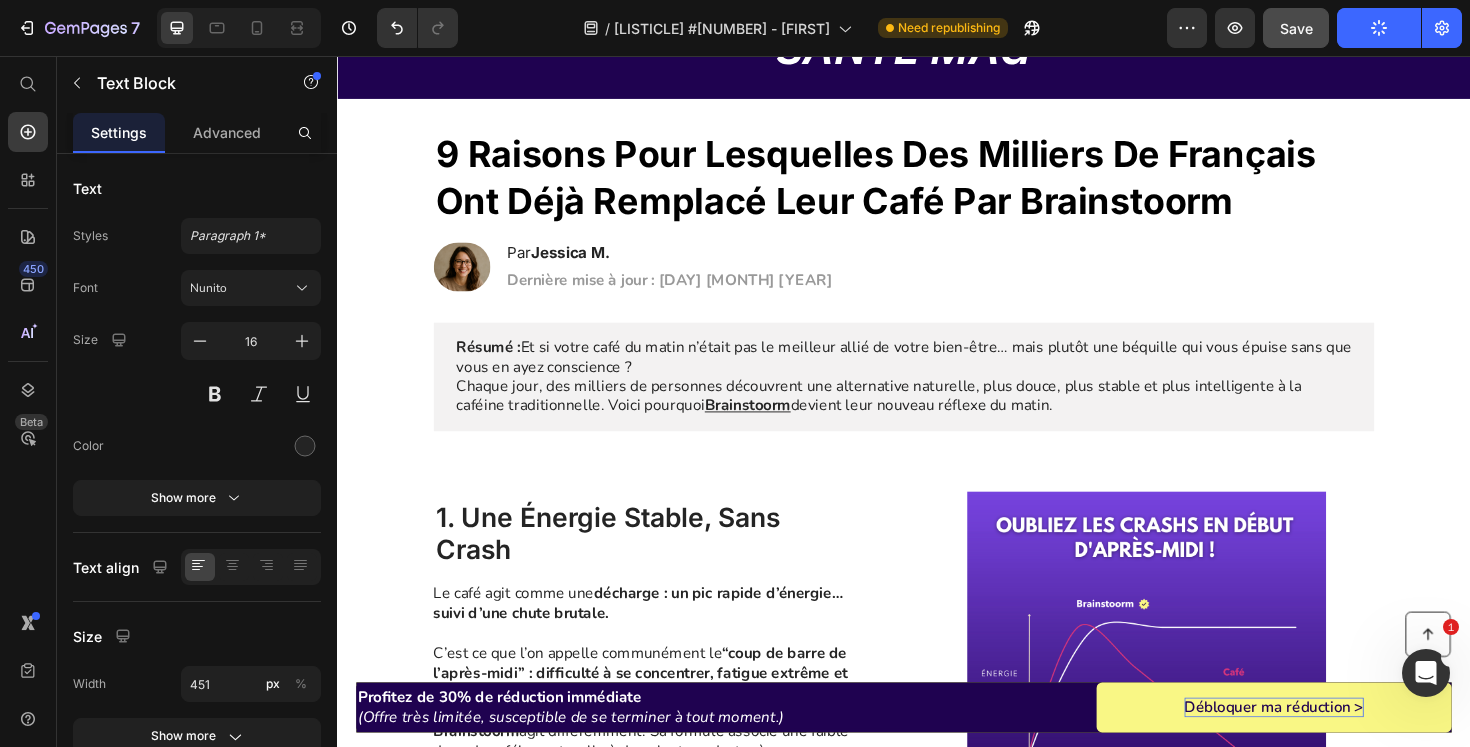scroll, scrollTop: 0, scrollLeft: 0, axis: both 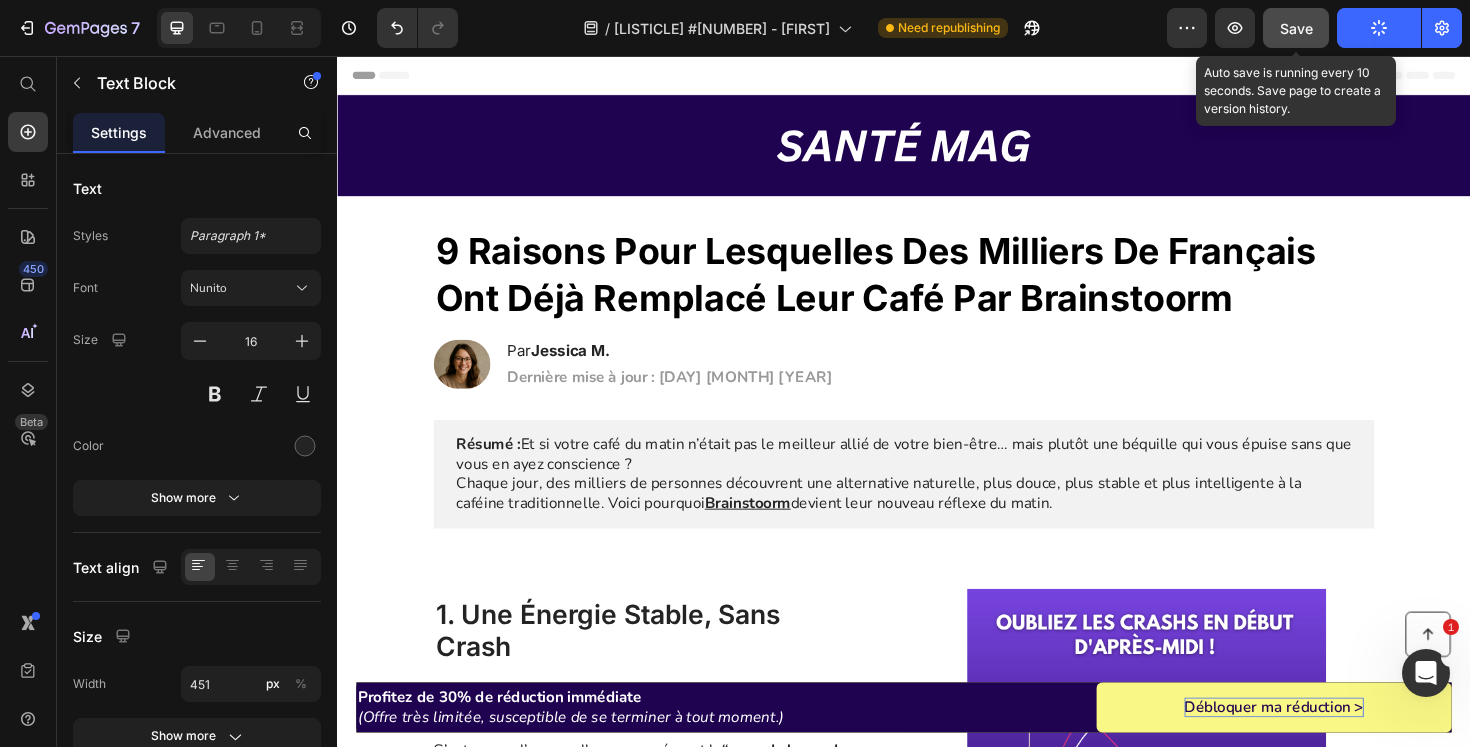click on "Save" 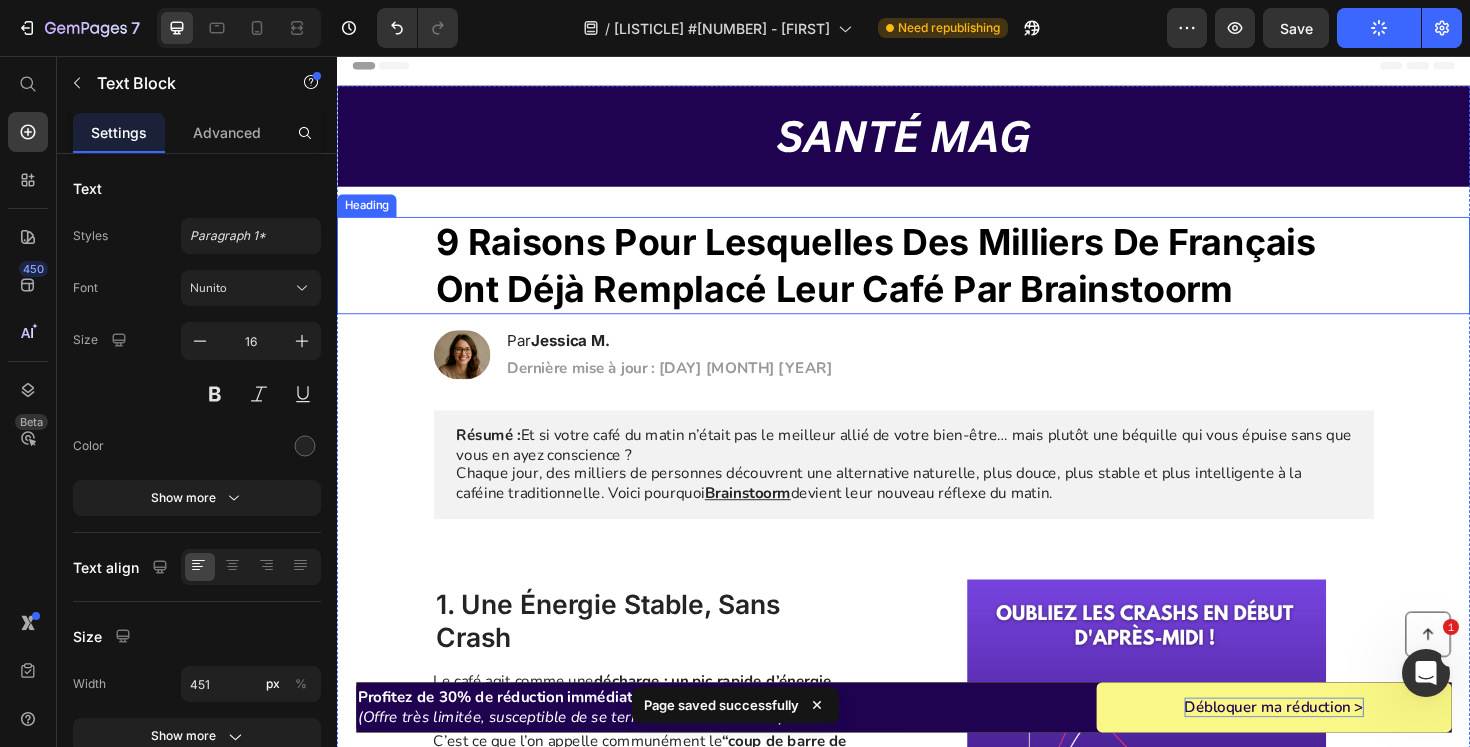scroll, scrollTop: 15, scrollLeft: 0, axis: vertical 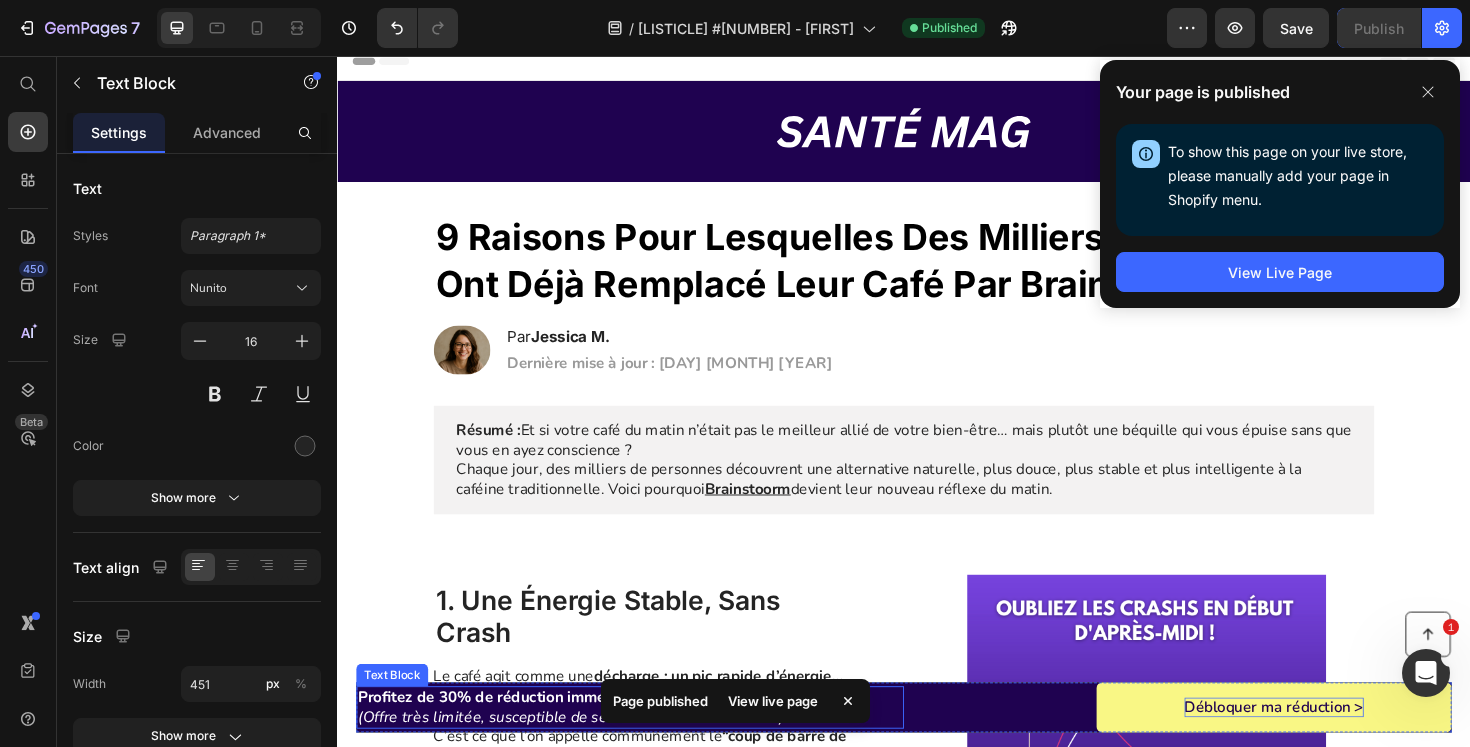 click on "Profitez de 30% de réduction immédiate" at bounding box center (509, 735) 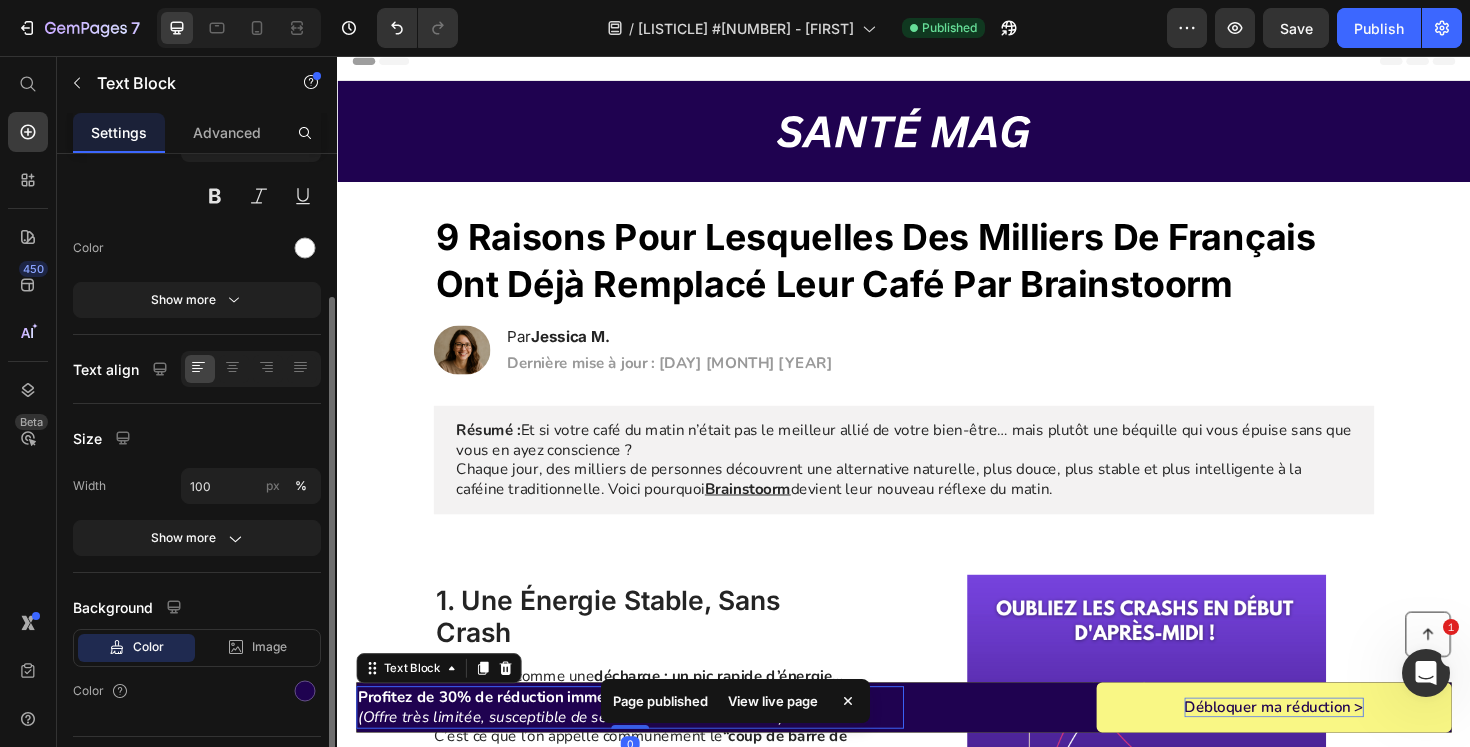 scroll, scrollTop: 245, scrollLeft: 0, axis: vertical 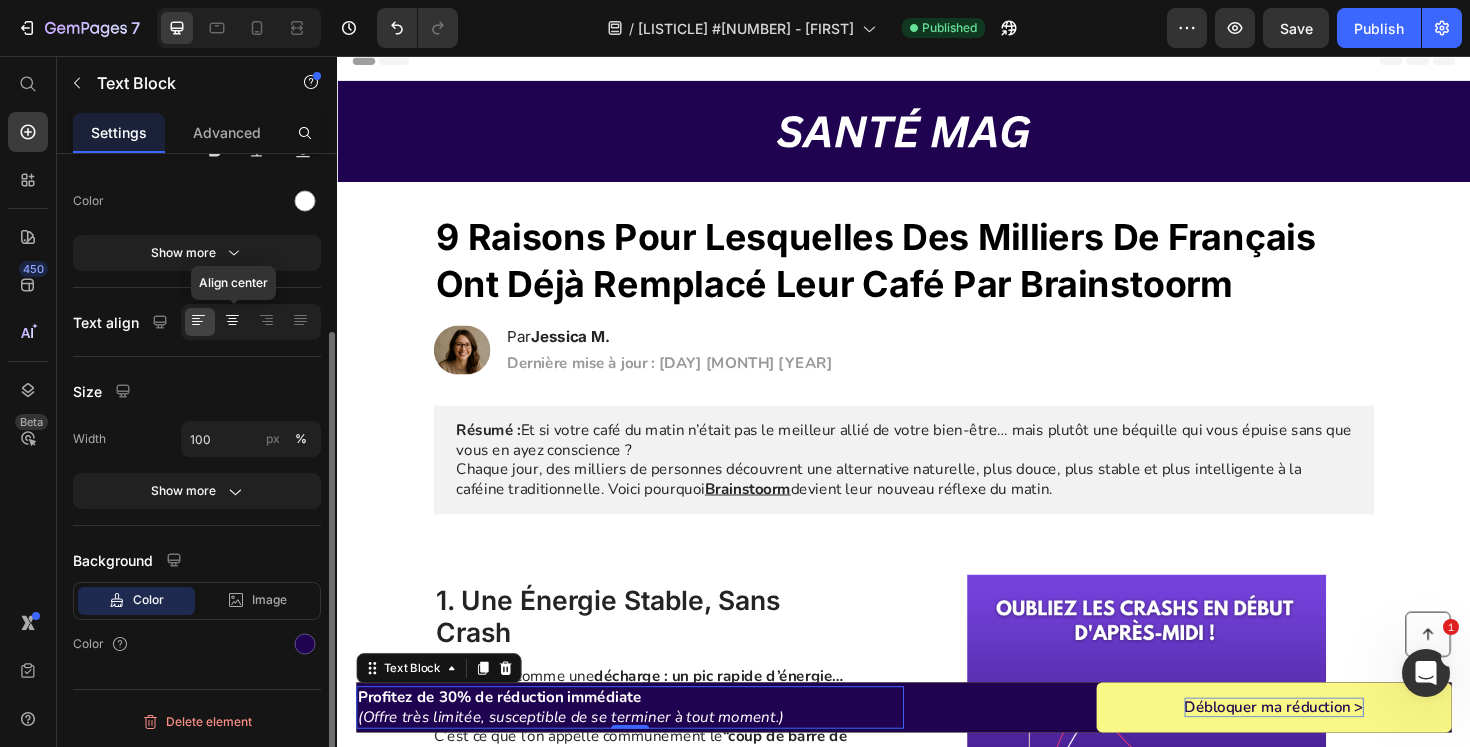 click 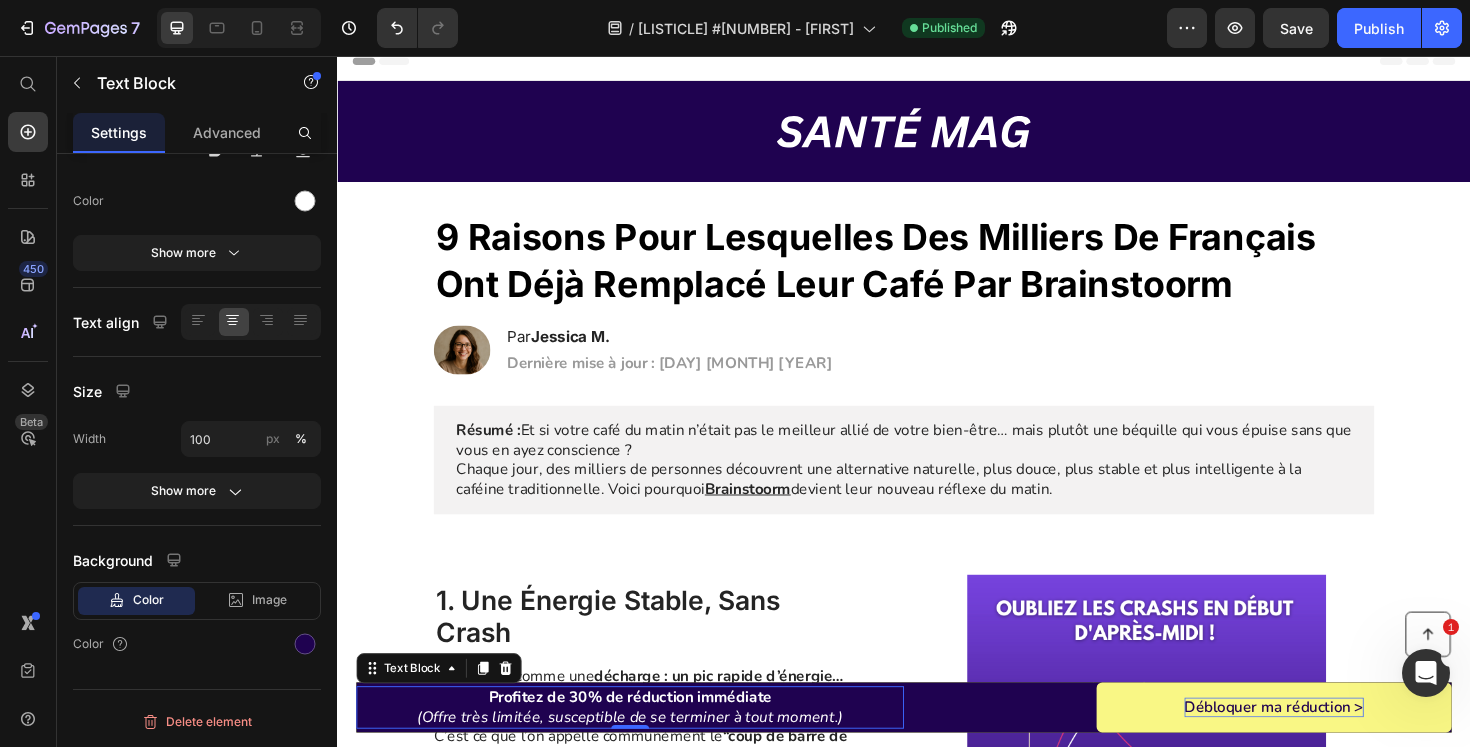 click on "Save" at bounding box center (1296, 28) 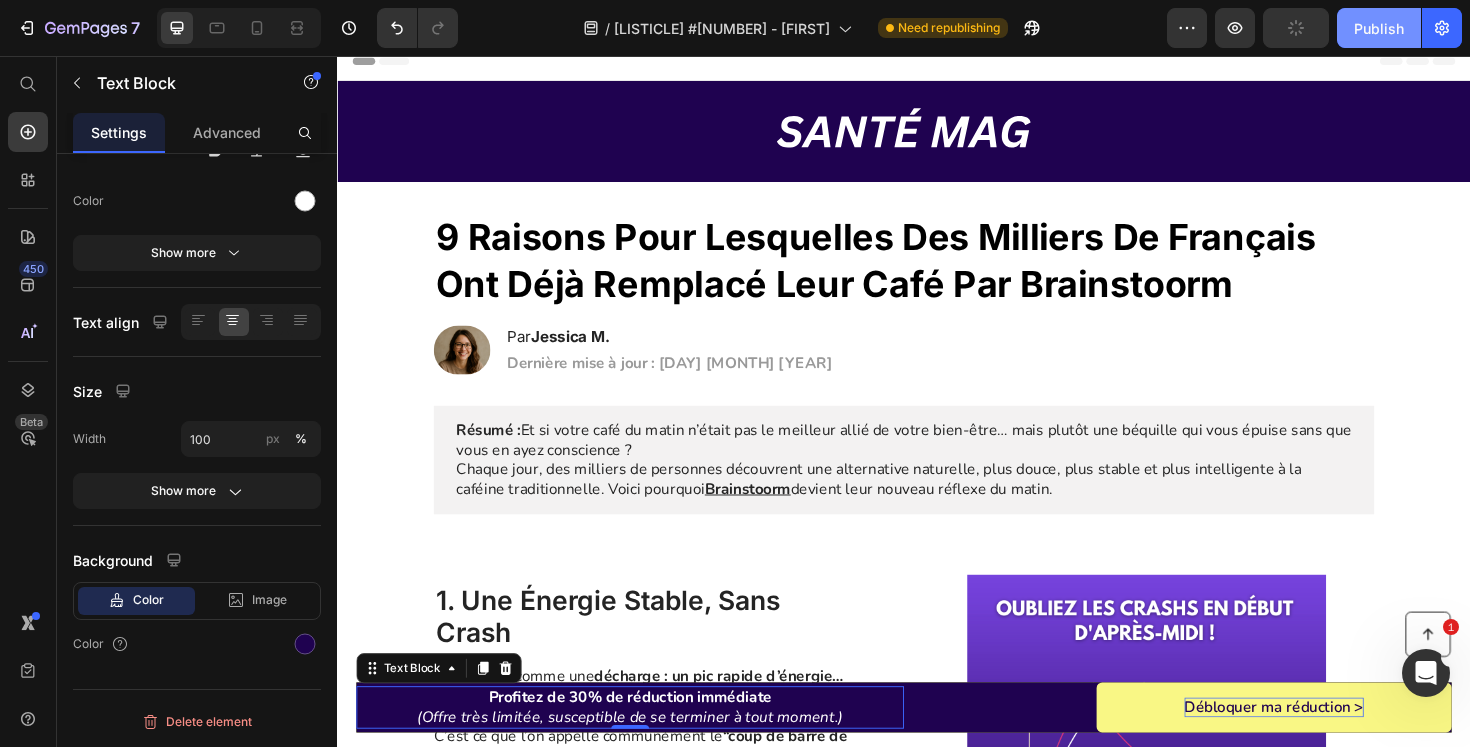 click on "Publish" at bounding box center [1379, 28] 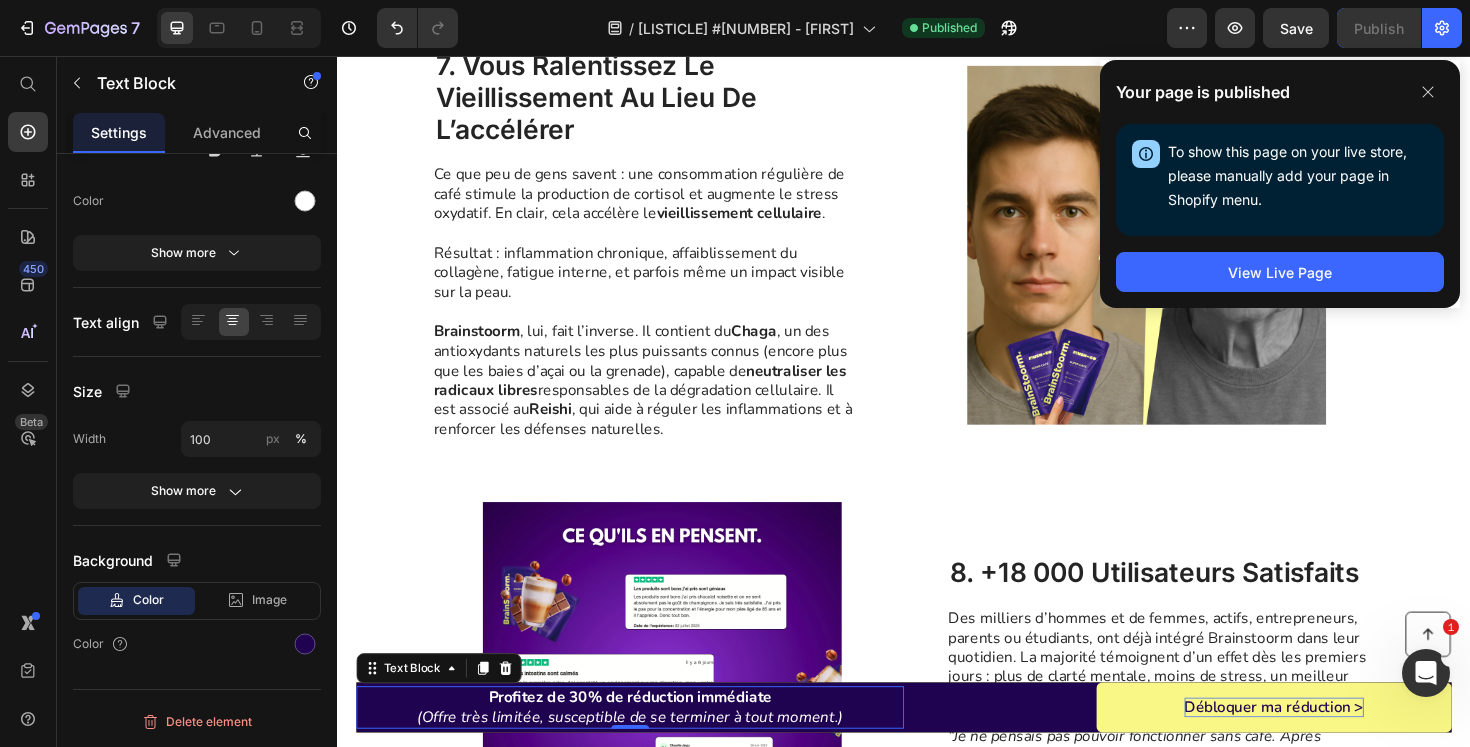 scroll, scrollTop: 4752, scrollLeft: 0, axis: vertical 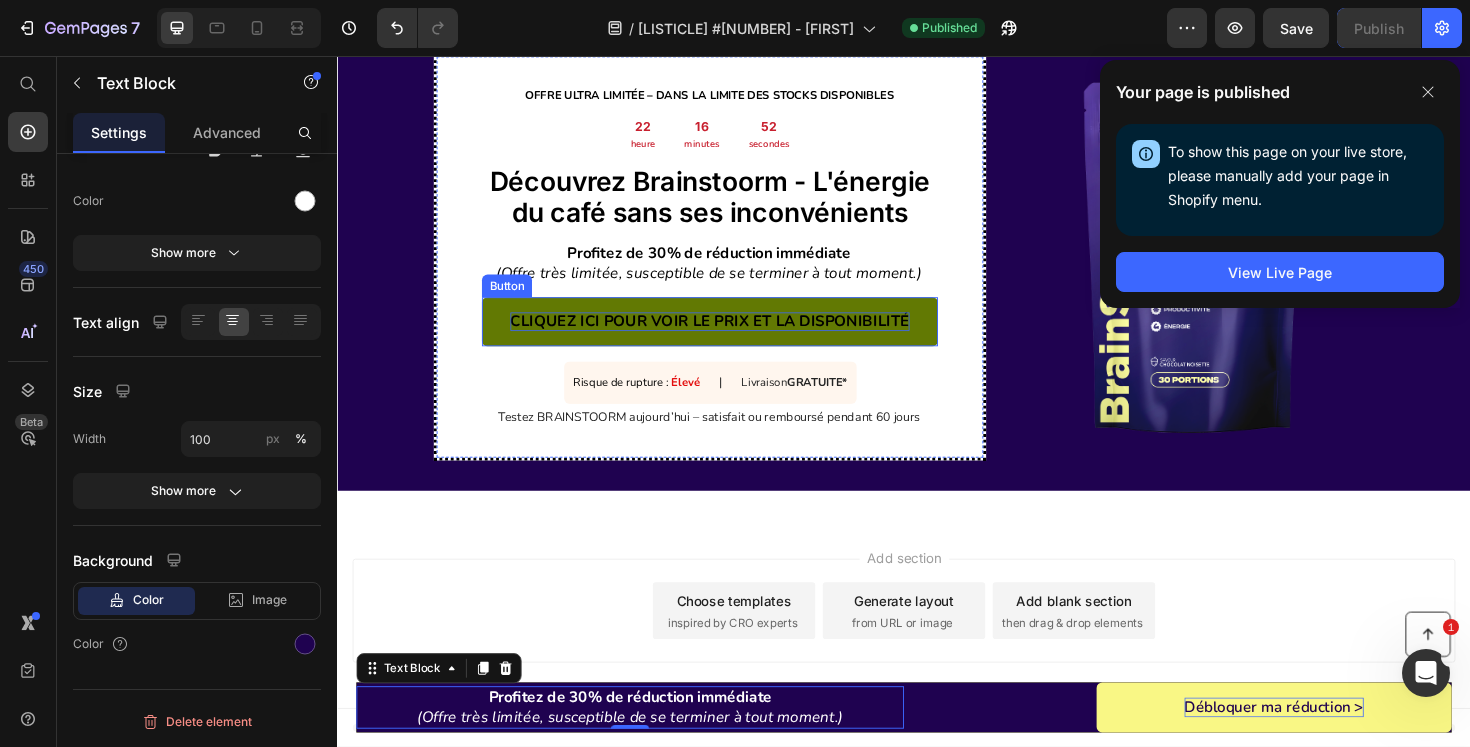 click on "Cliquez ici pour voir le prix et la disponibilité" at bounding box center (731, 337) 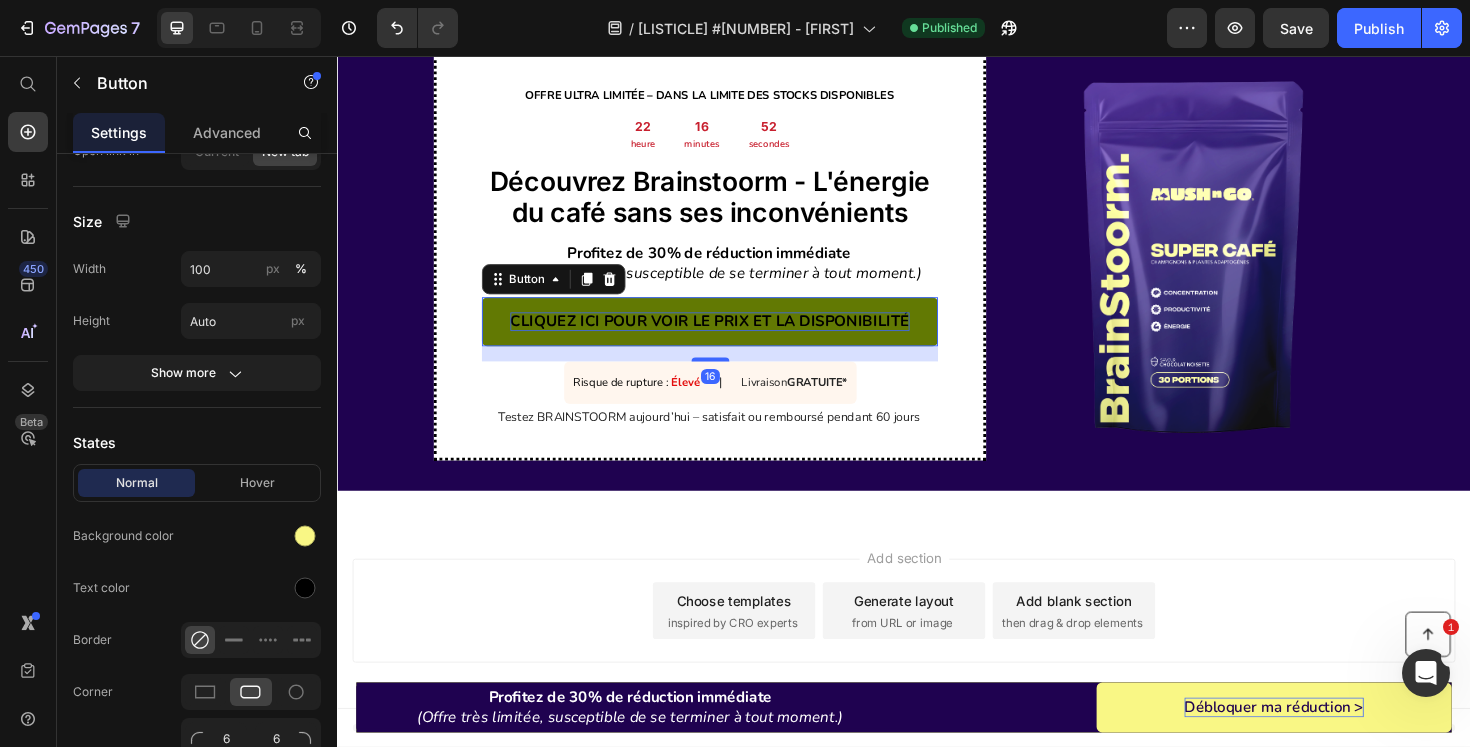 scroll, scrollTop: 0, scrollLeft: 0, axis: both 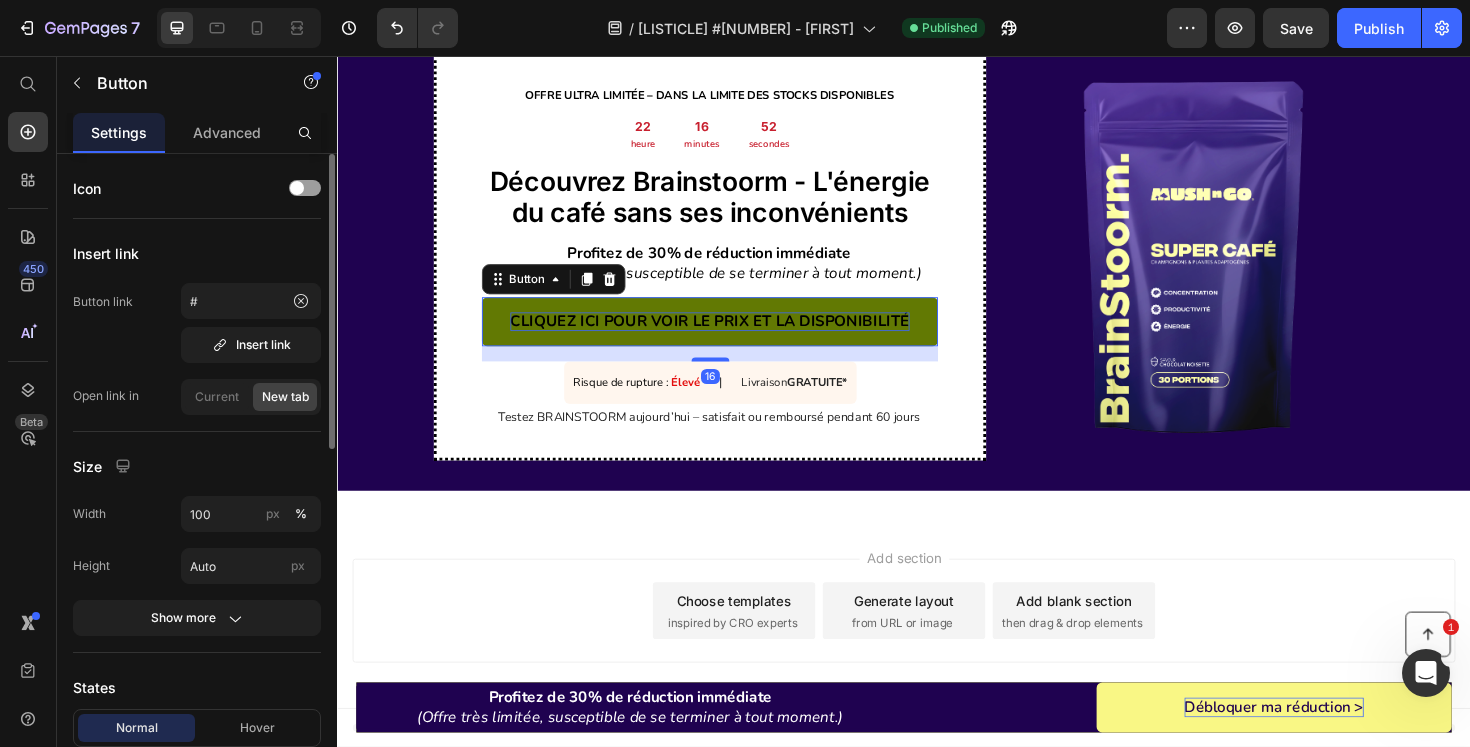 click on "Cliquez ici pour voir le prix et la disponibilité" at bounding box center [731, 337] 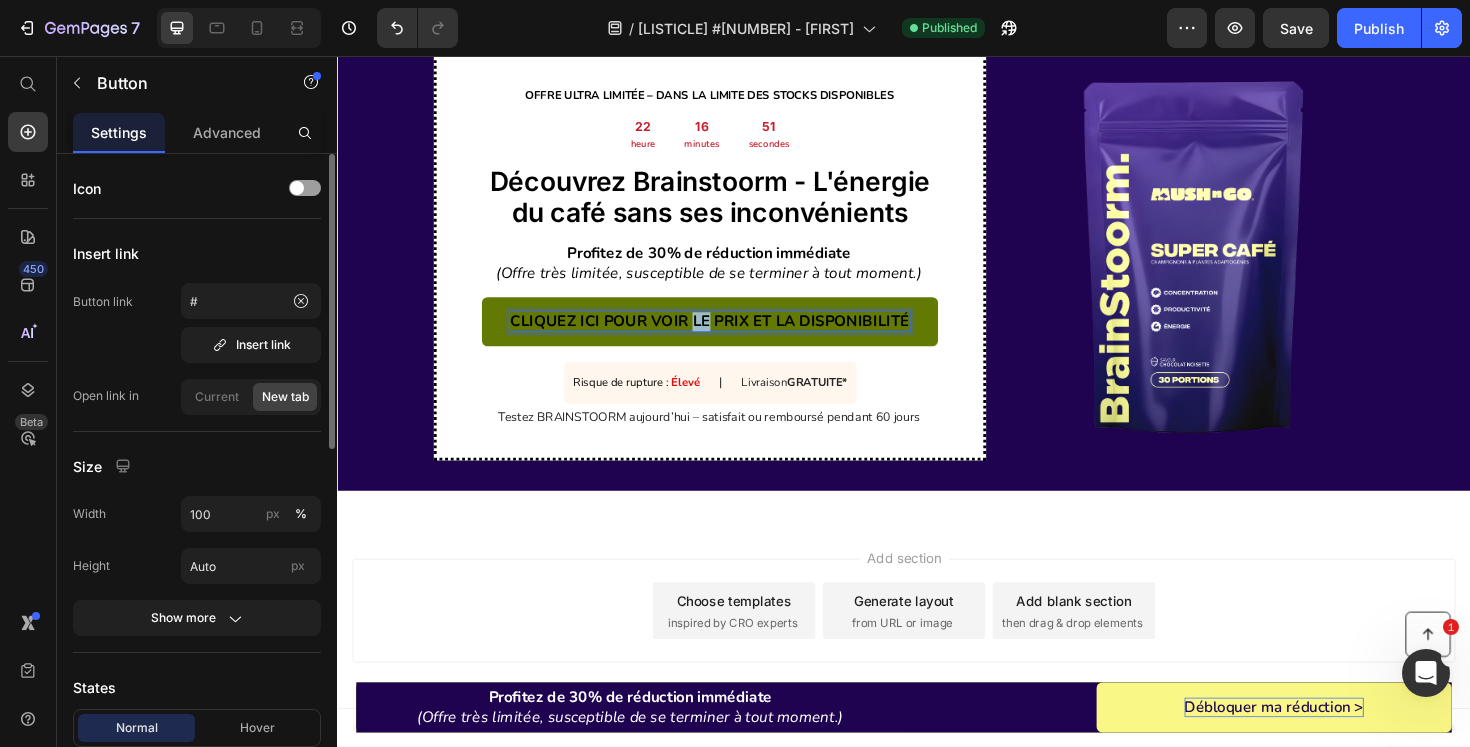 click on "Cliquez ici pour voir le prix et la disponibilité" at bounding box center [731, 337] 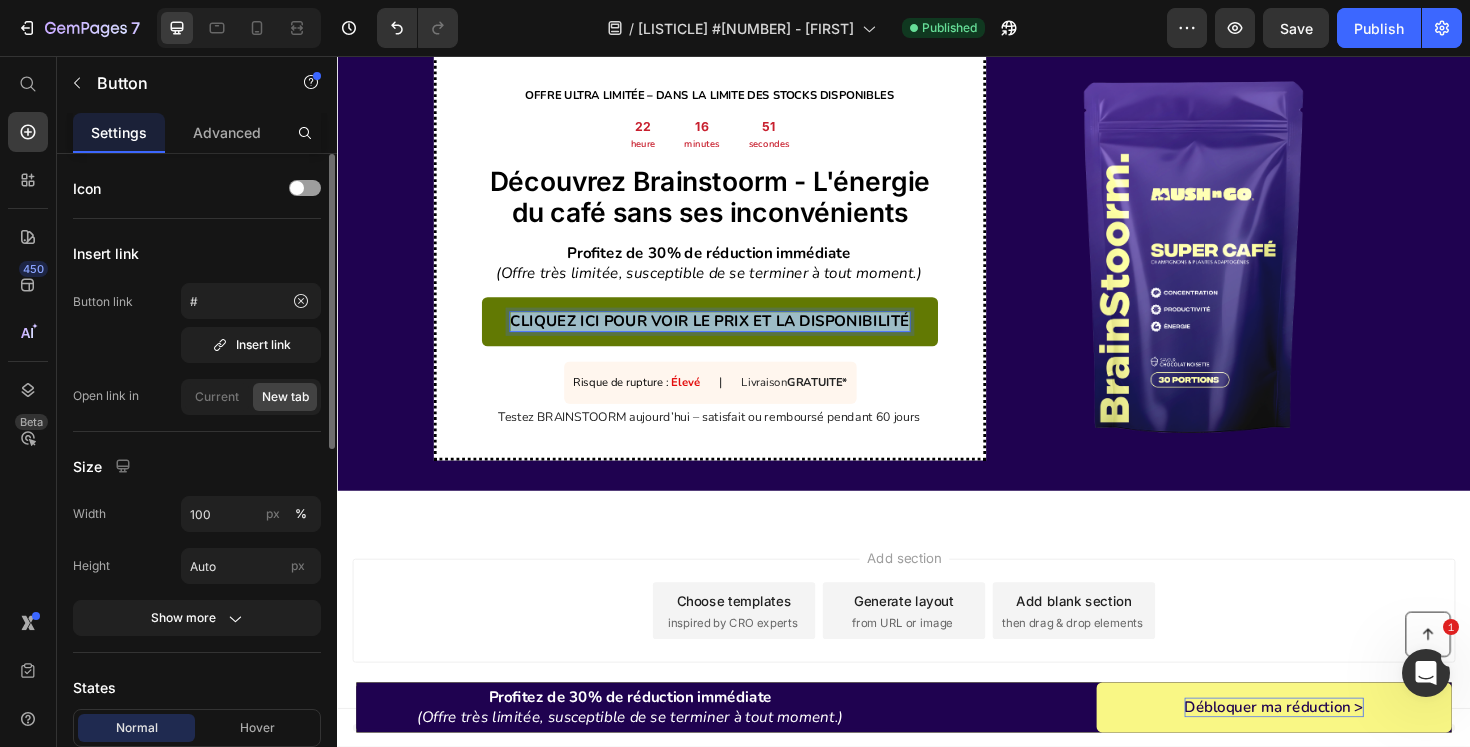 click on "Cliquez ici pour voir le prix et la disponibilité" at bounding box center (731, 337) 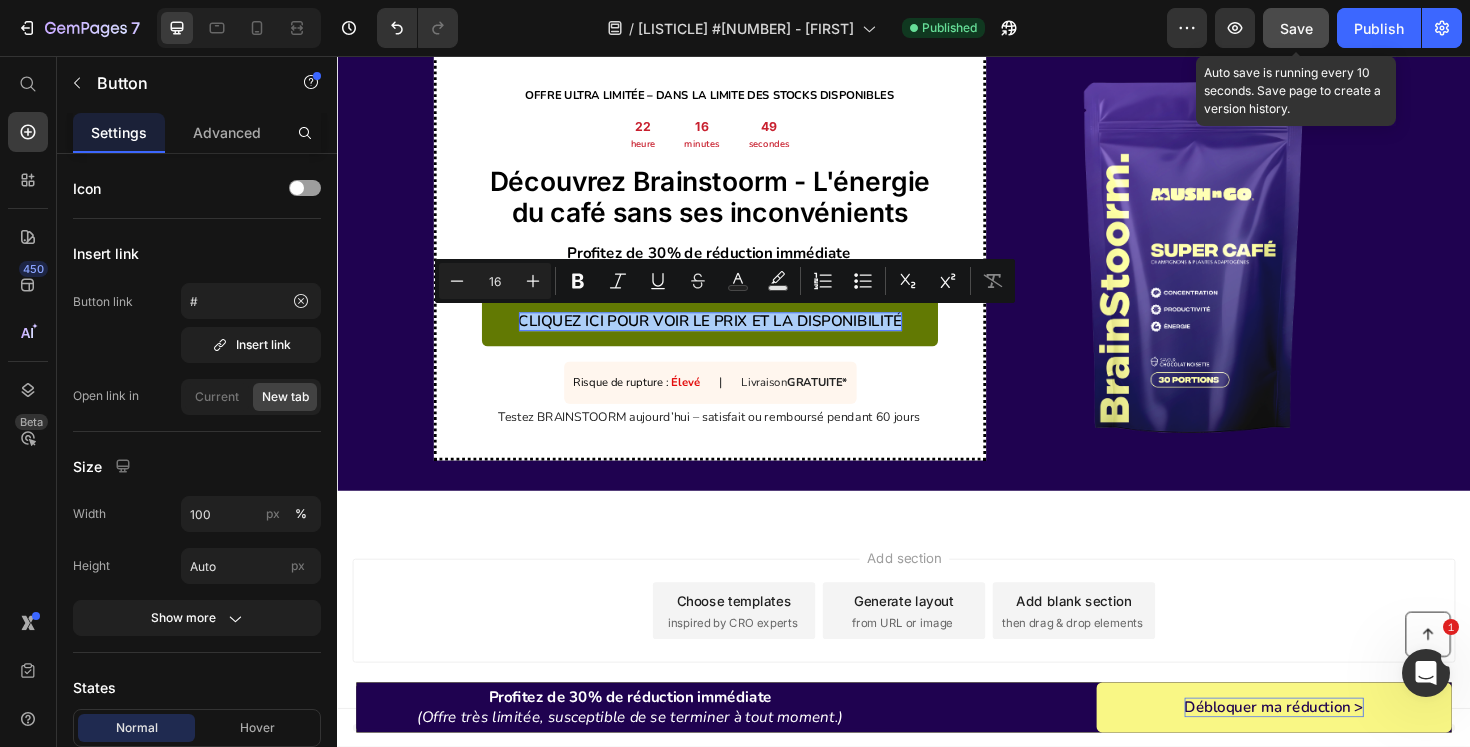 click on "Save" 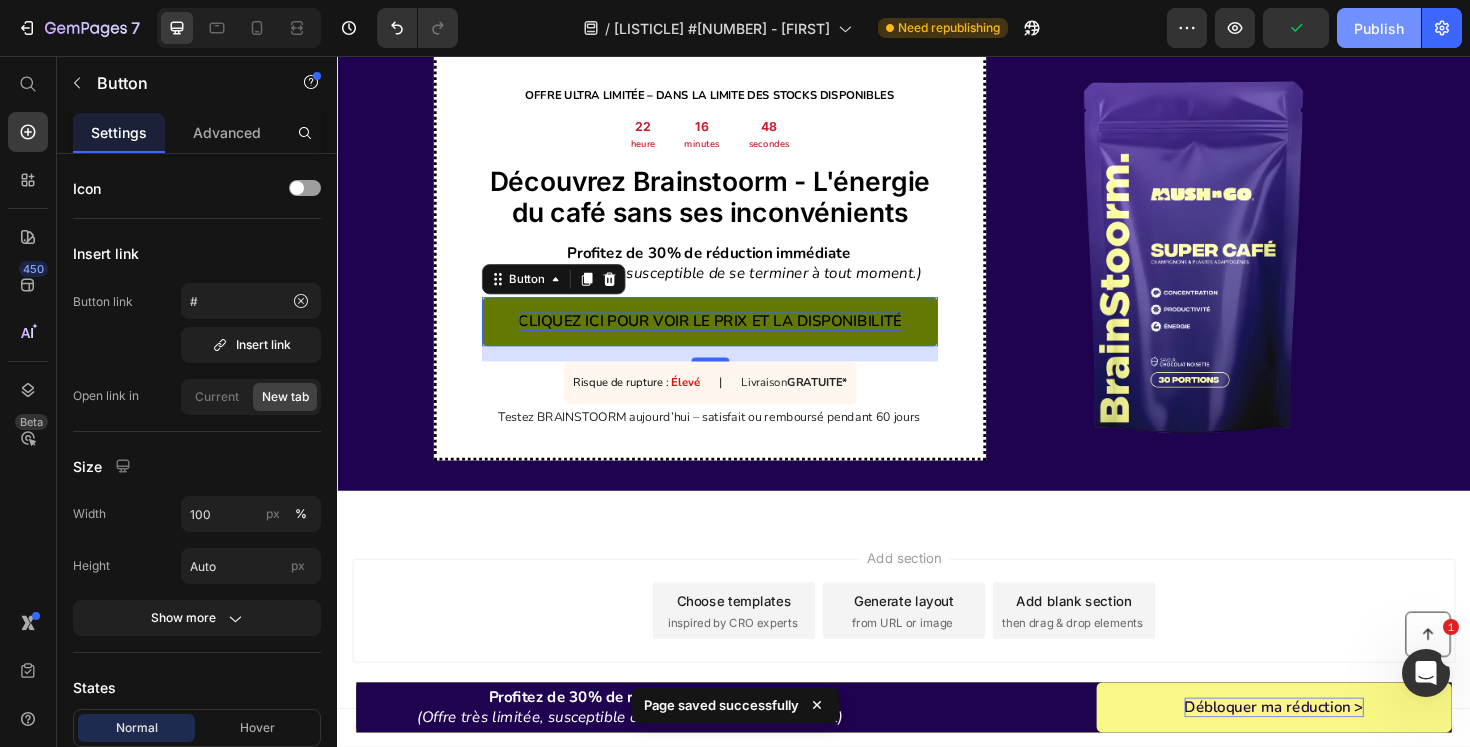click on "Publish" 